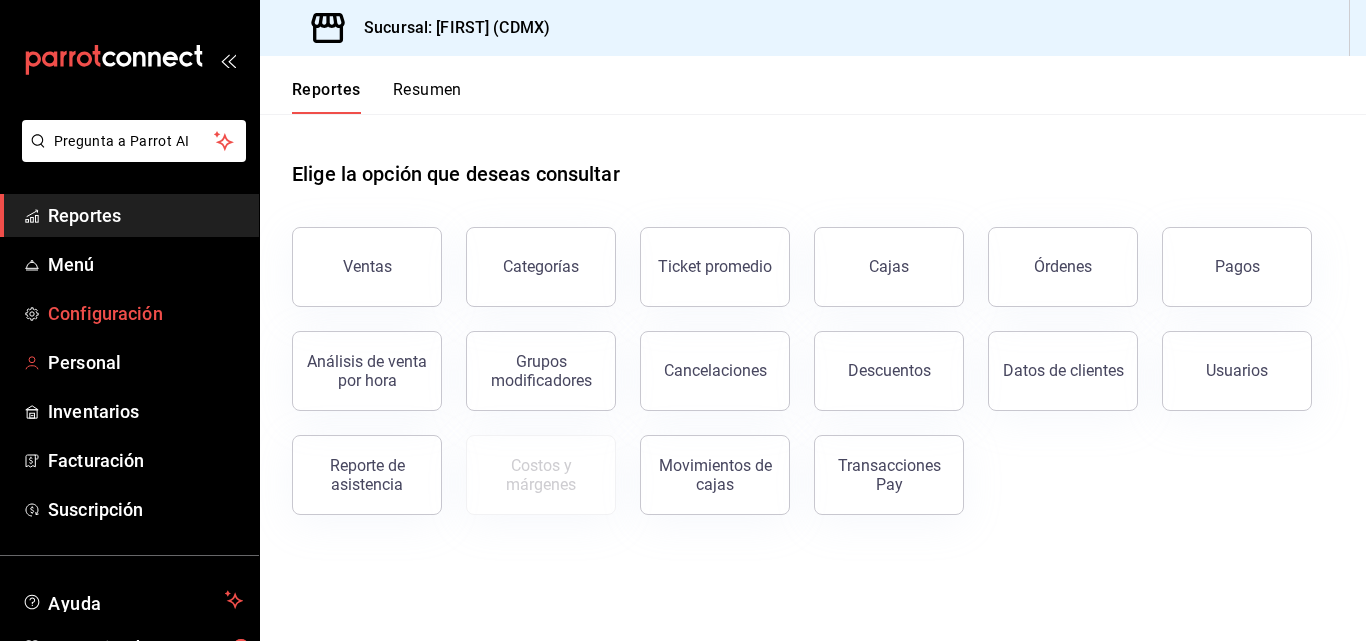 scroll, scrollTop: 0, scrollLeft: 0, axis: both 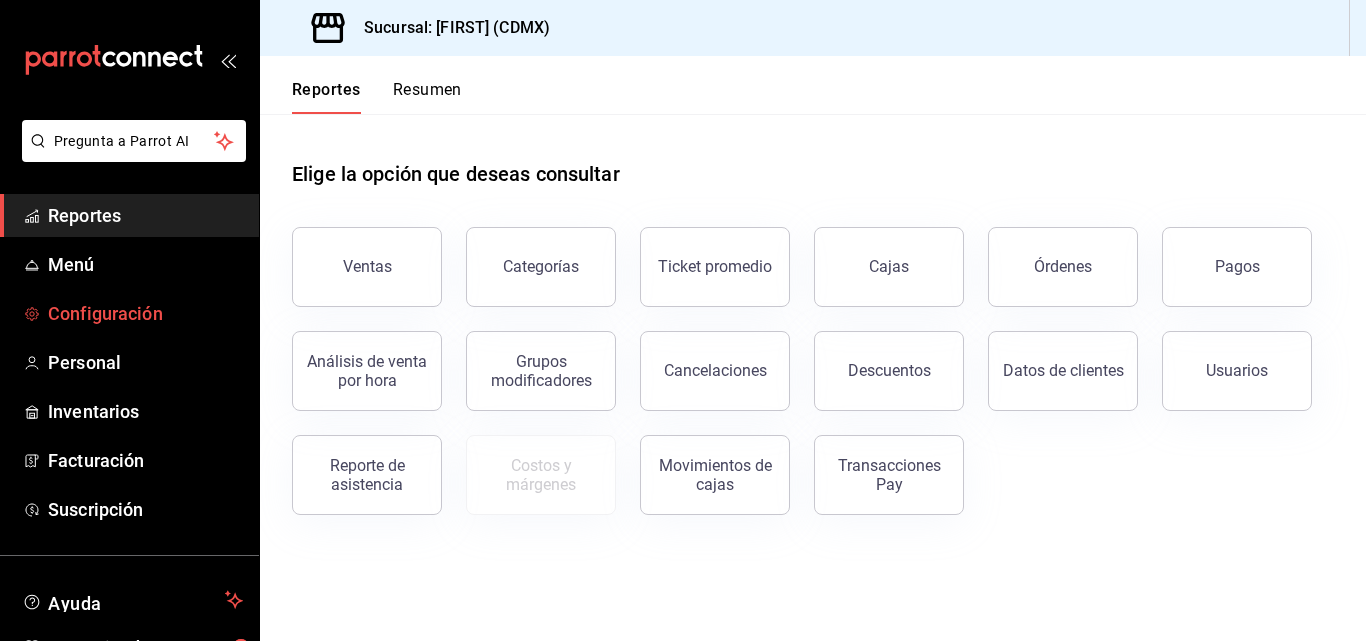 click on "Configuración" at bounding box center (145, 313) 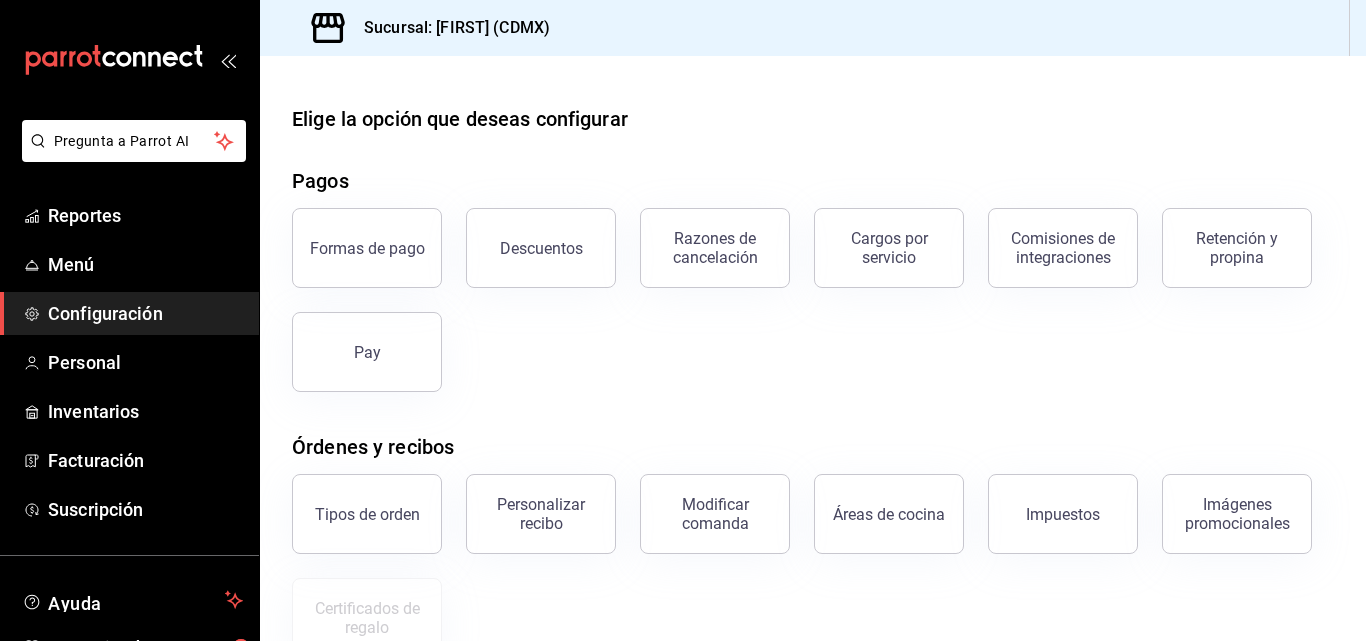 scroll, scrollTop: 200, scrollLeft: 0, axis: vertical 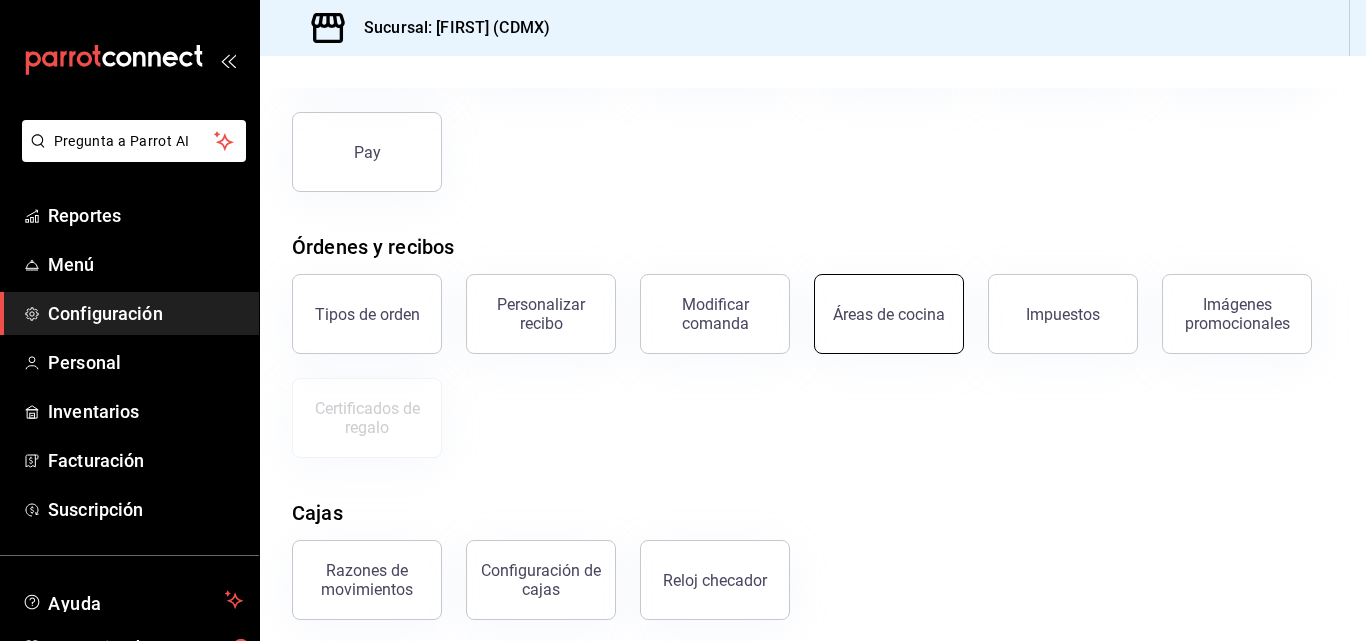 click on "Áreas de cocina" at bounding box center (889, 314) 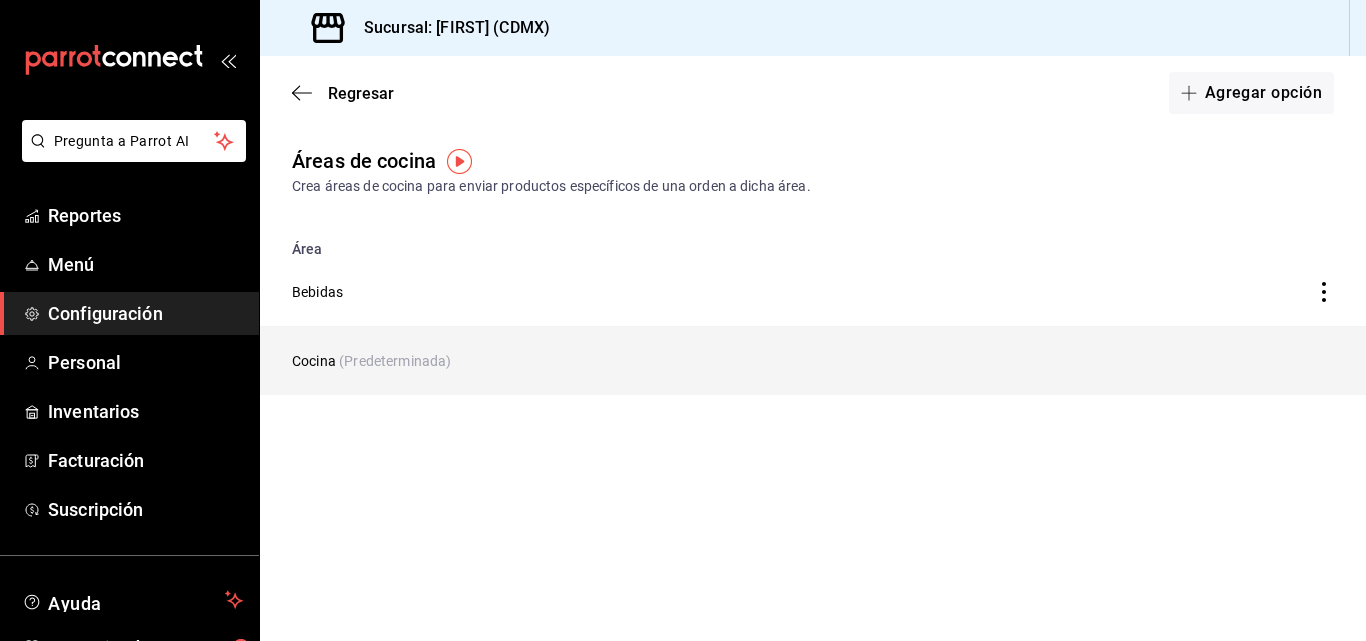 click on "Cocina   (Predeterminada)" at bounding box center (669, 361) 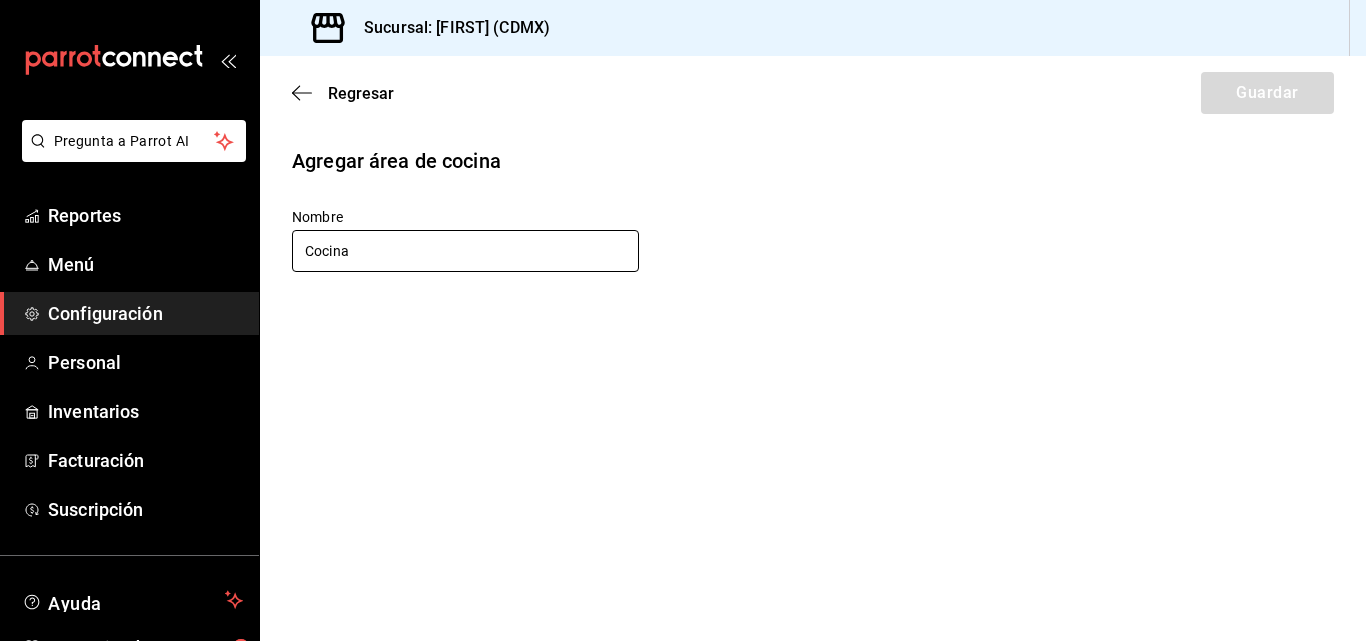 click on "Cocina" at bounding box center [465, 251] 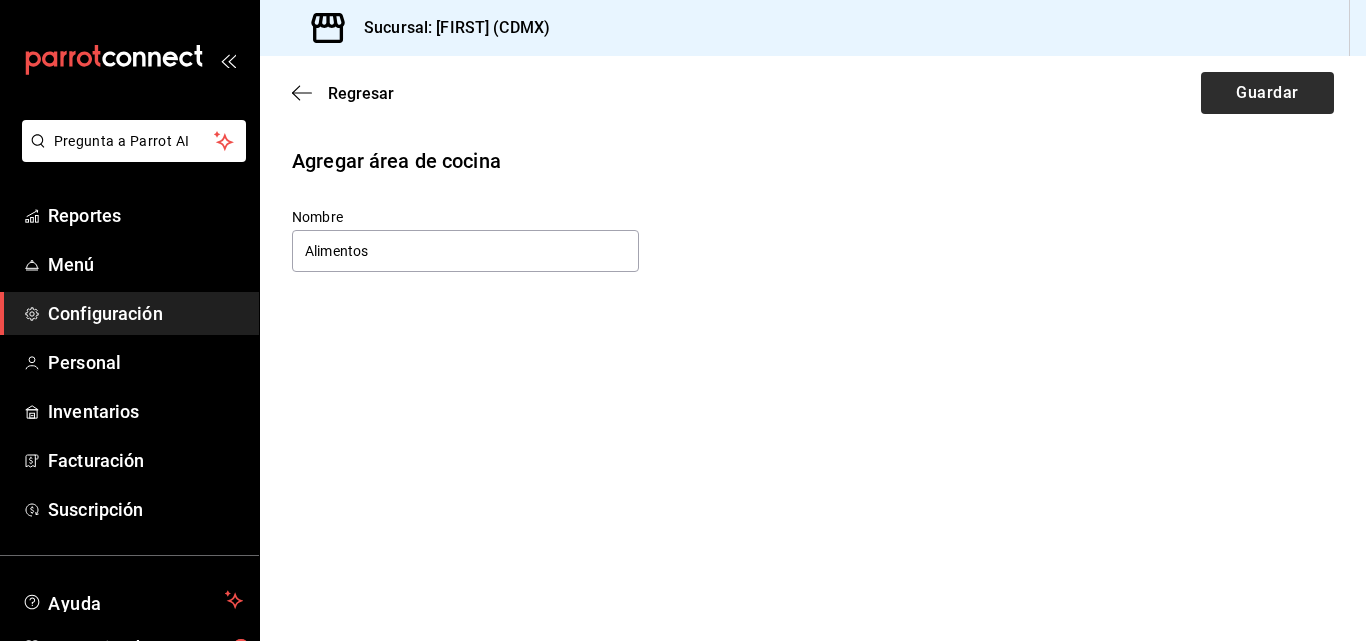 type on "Alimentos" 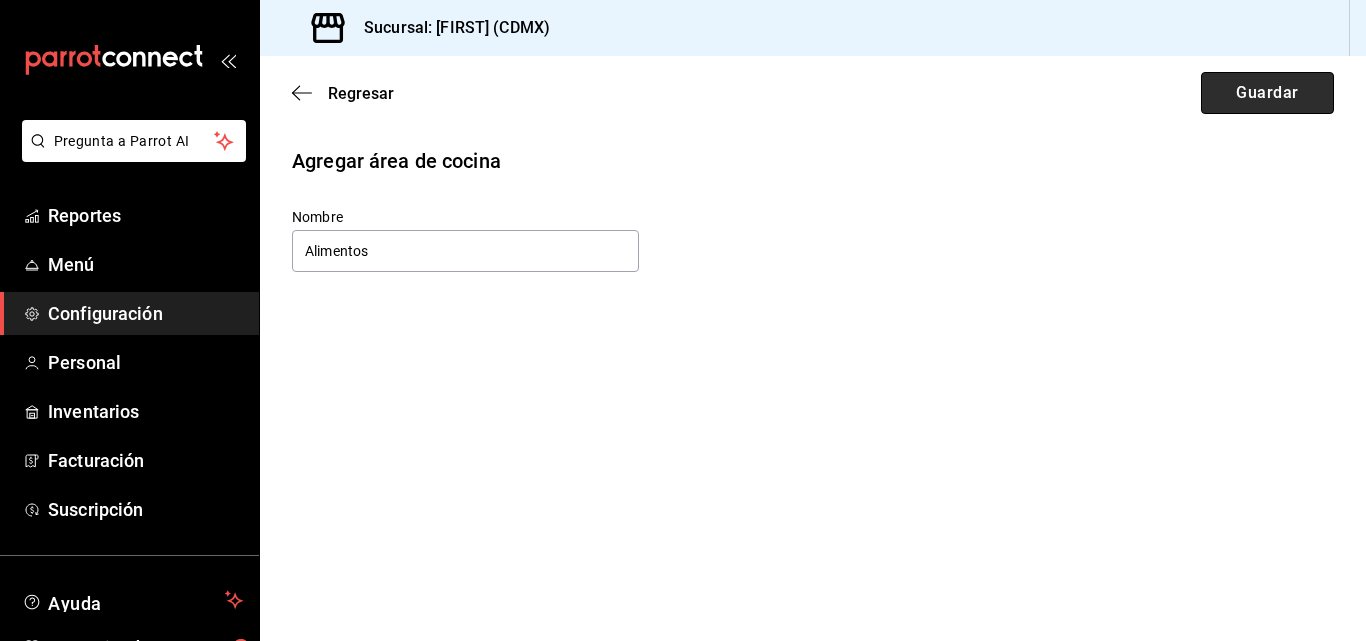click on "Guardar" at bounding box center (1267, 93) 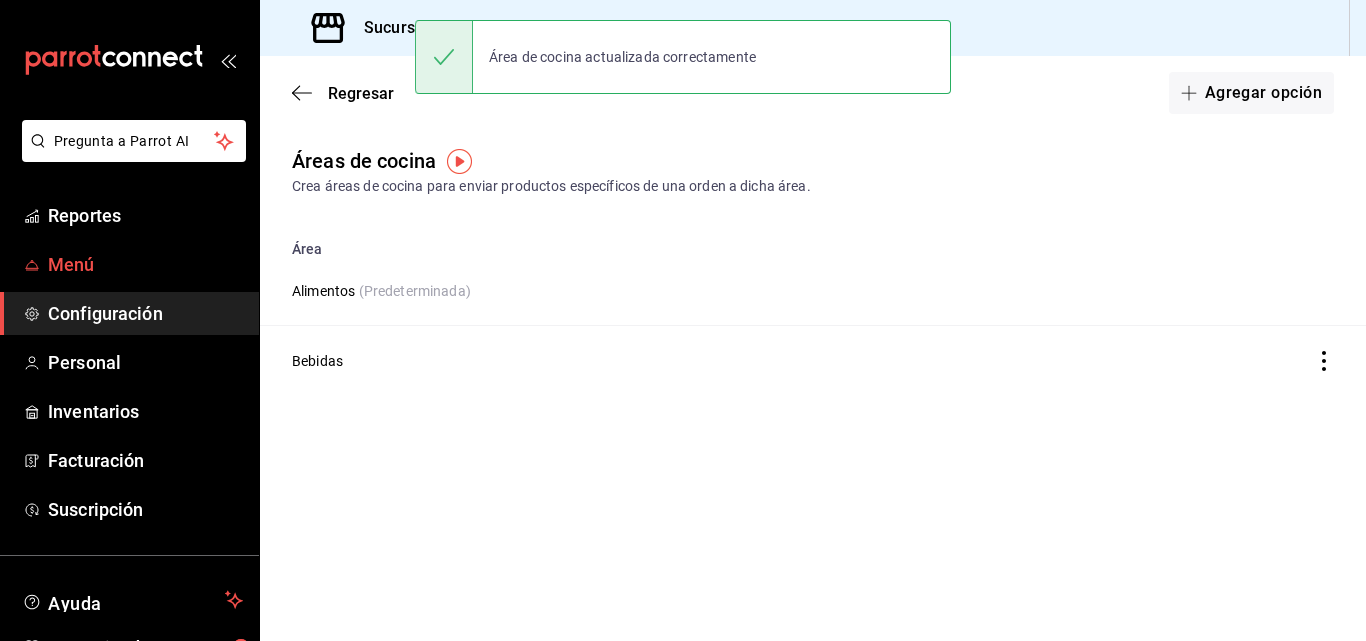 click on "Menú" at bounding box center [145, 264] 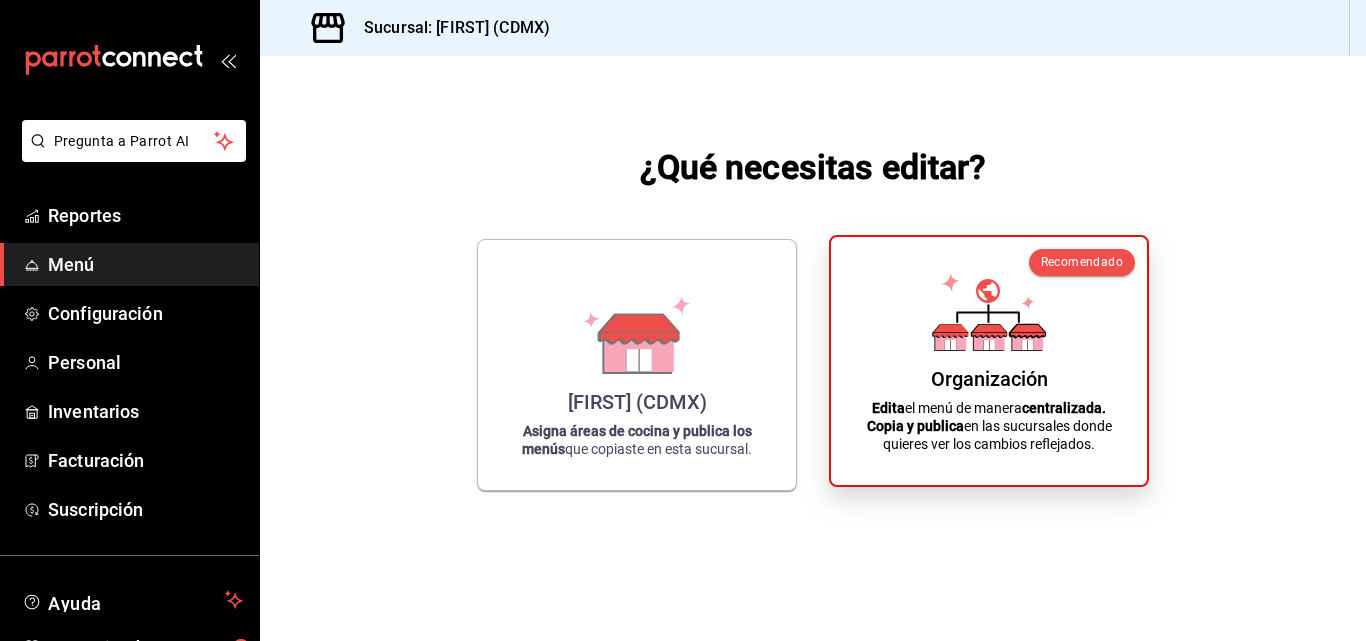click on "Organización Edita  el menú de manera  centralizada.     Copia y publica  en las sucursales donde quieres ver los cambios reflejados." at bounding box center (989, 361) 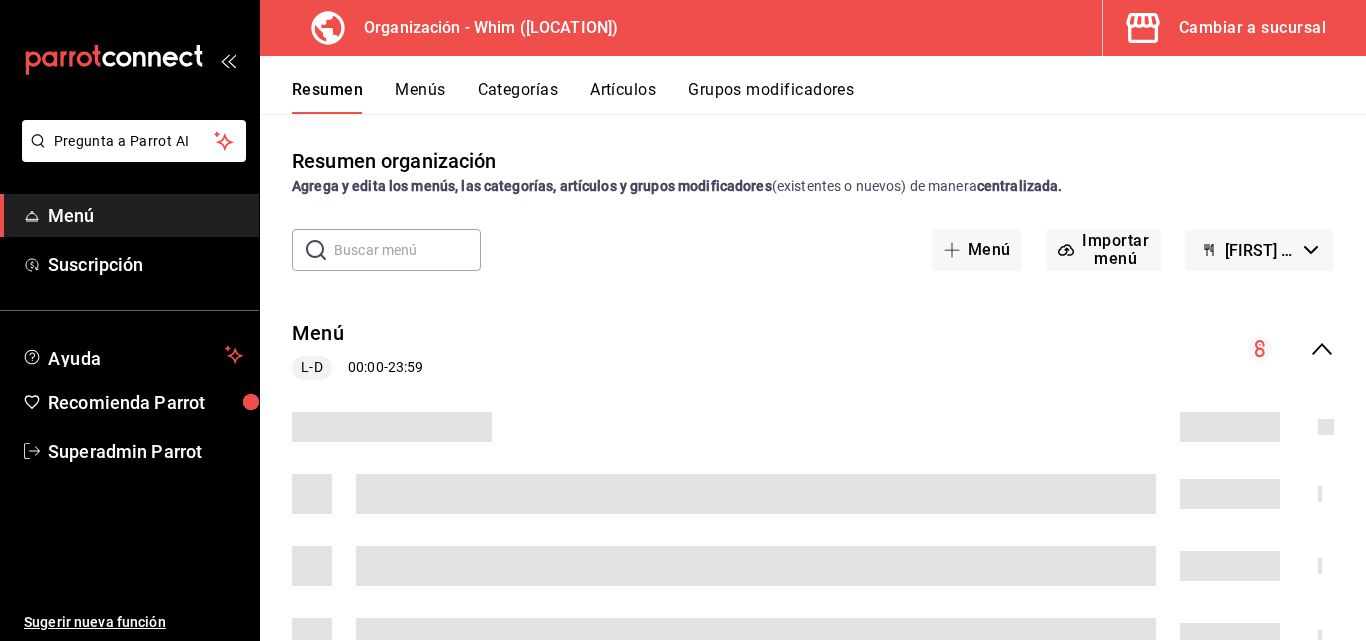click on "Menús" at bounding box center (420, 97) 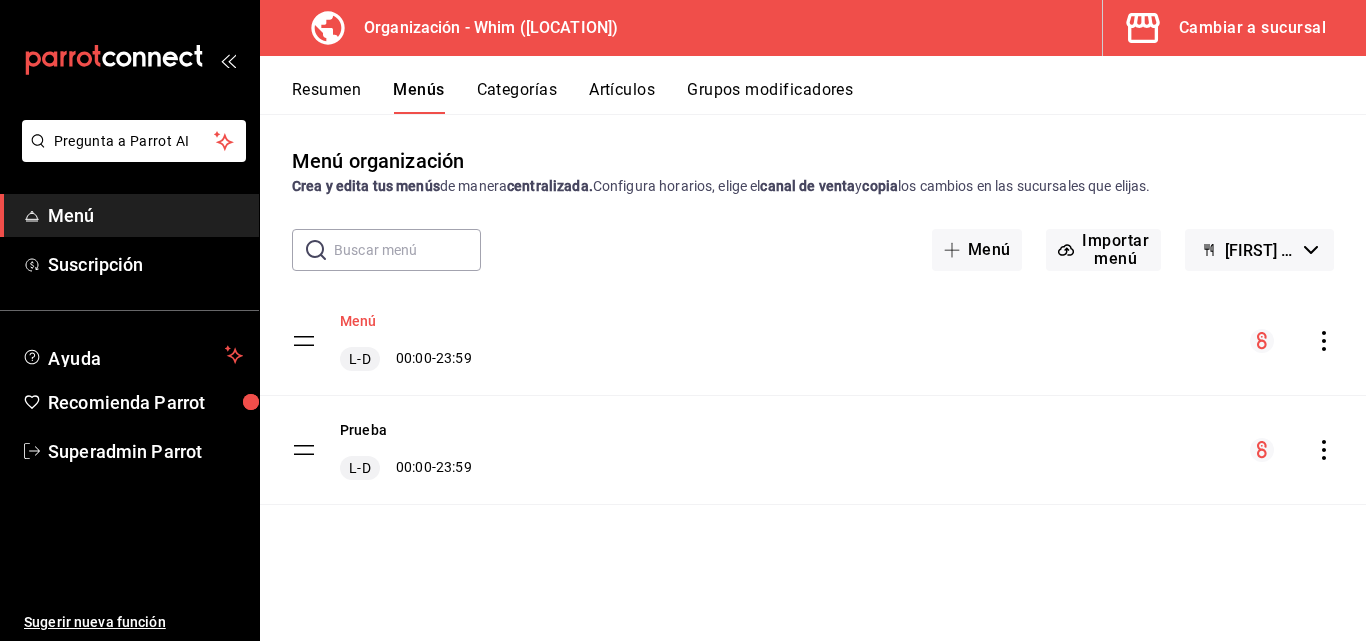 click on "Menú" at bounding box center (358, 321) 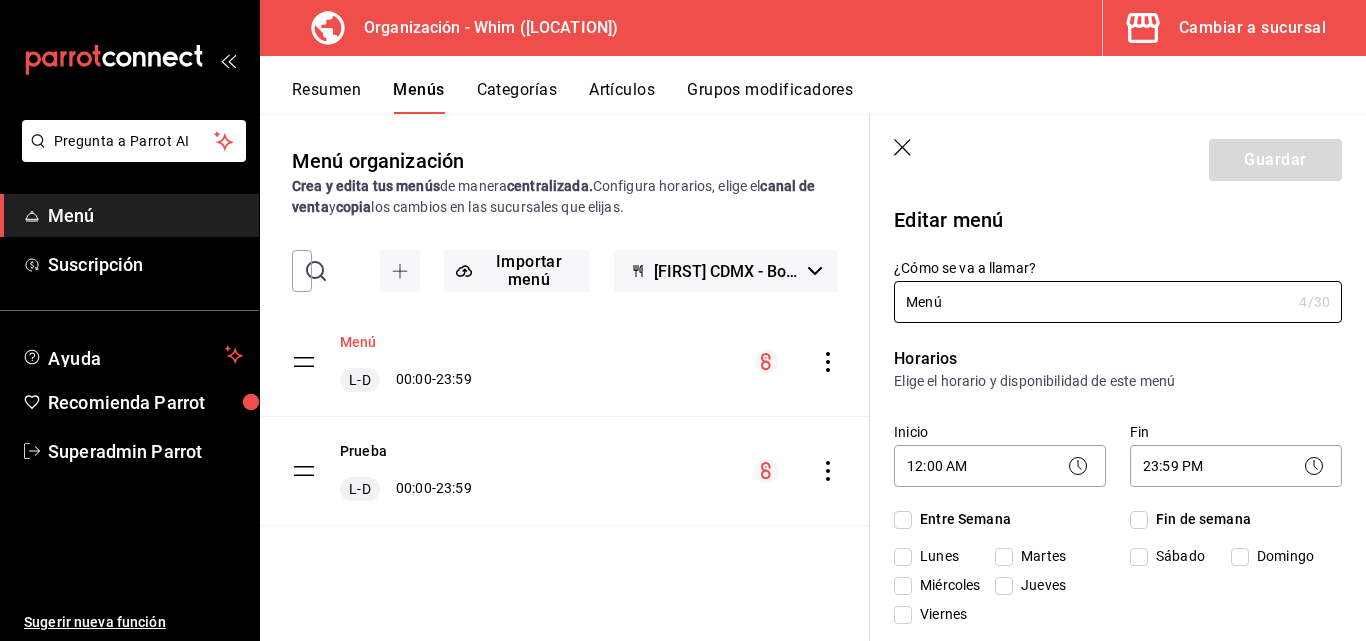 checkbox on "true" 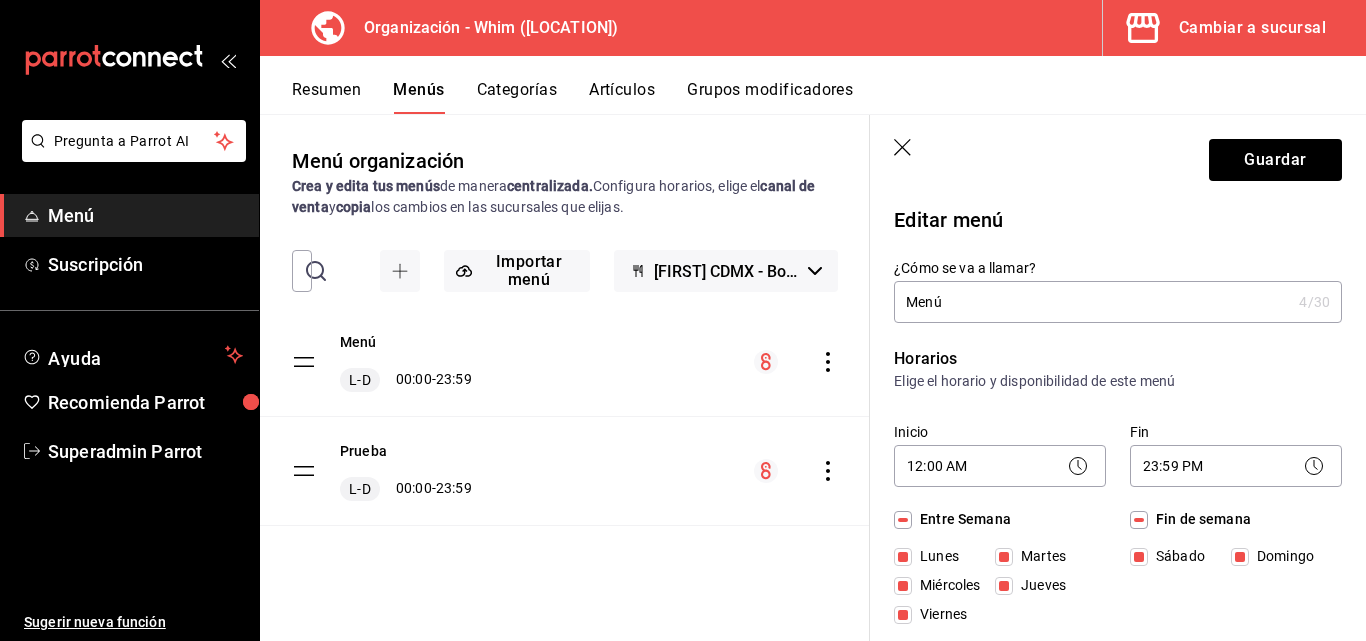 click on "Menú" at bounding box center (1092, 302) 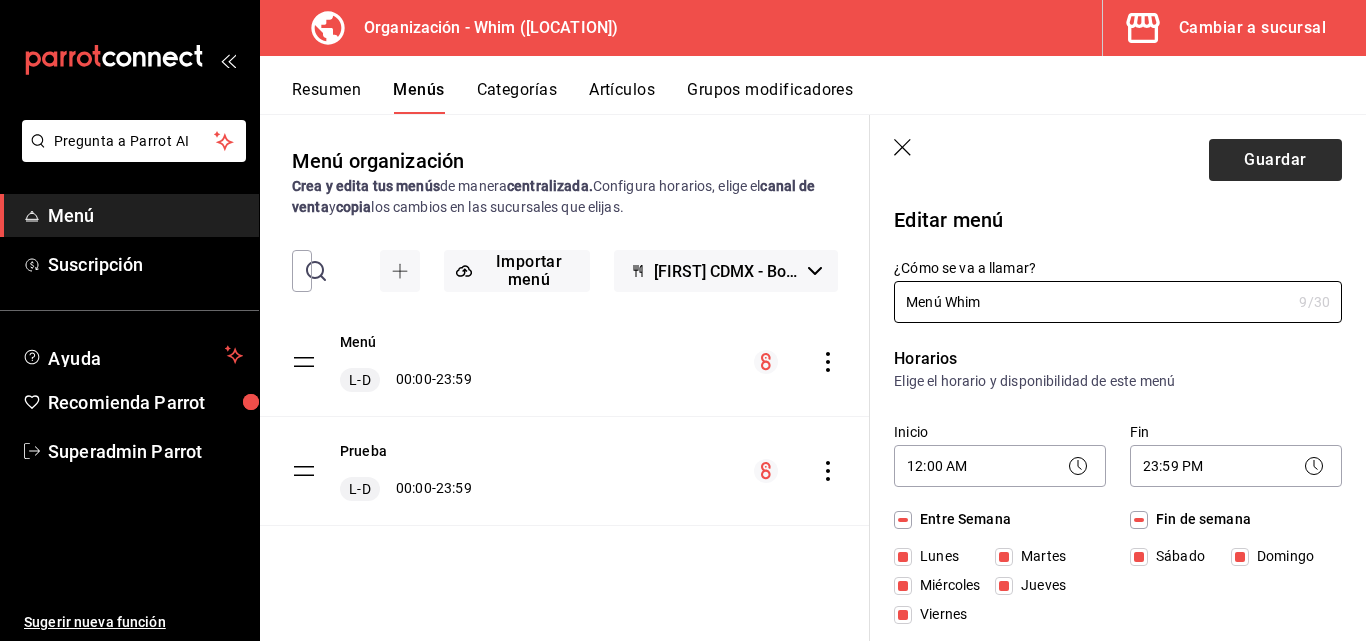 type on "Menú Whim" 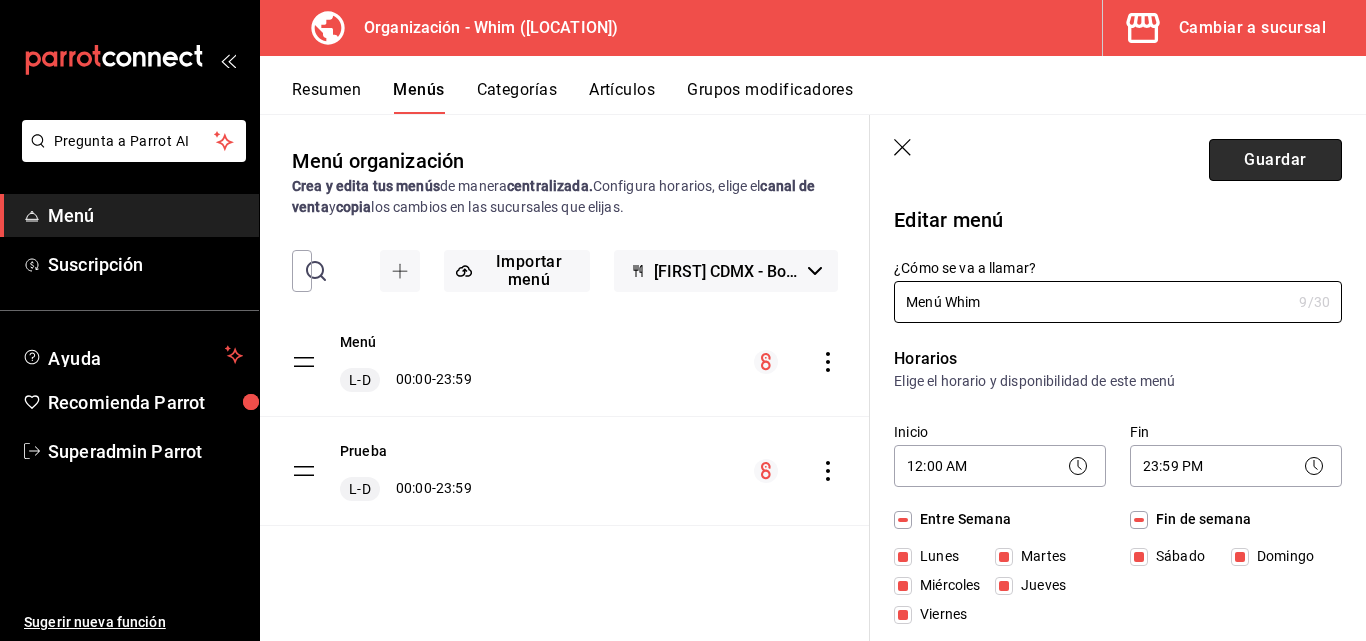 click on "Guardar" at bounding box center (1275, 160) 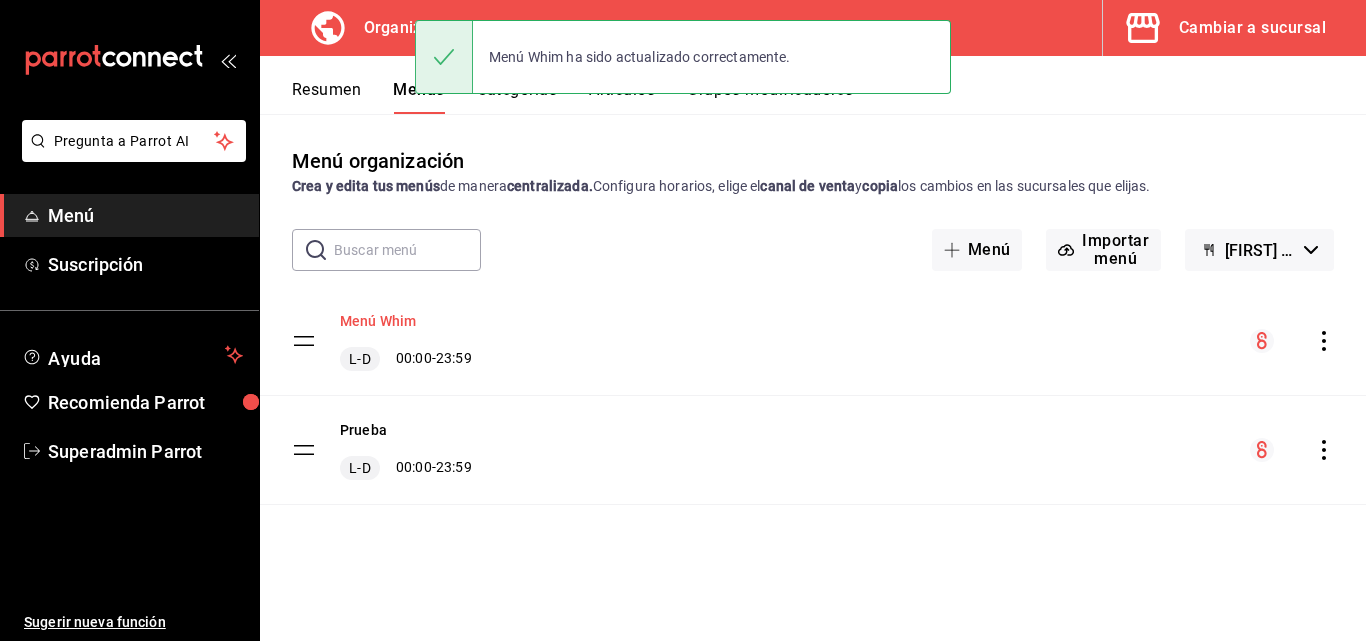 click on "Menú Whim" at bounding box center (378, 321) 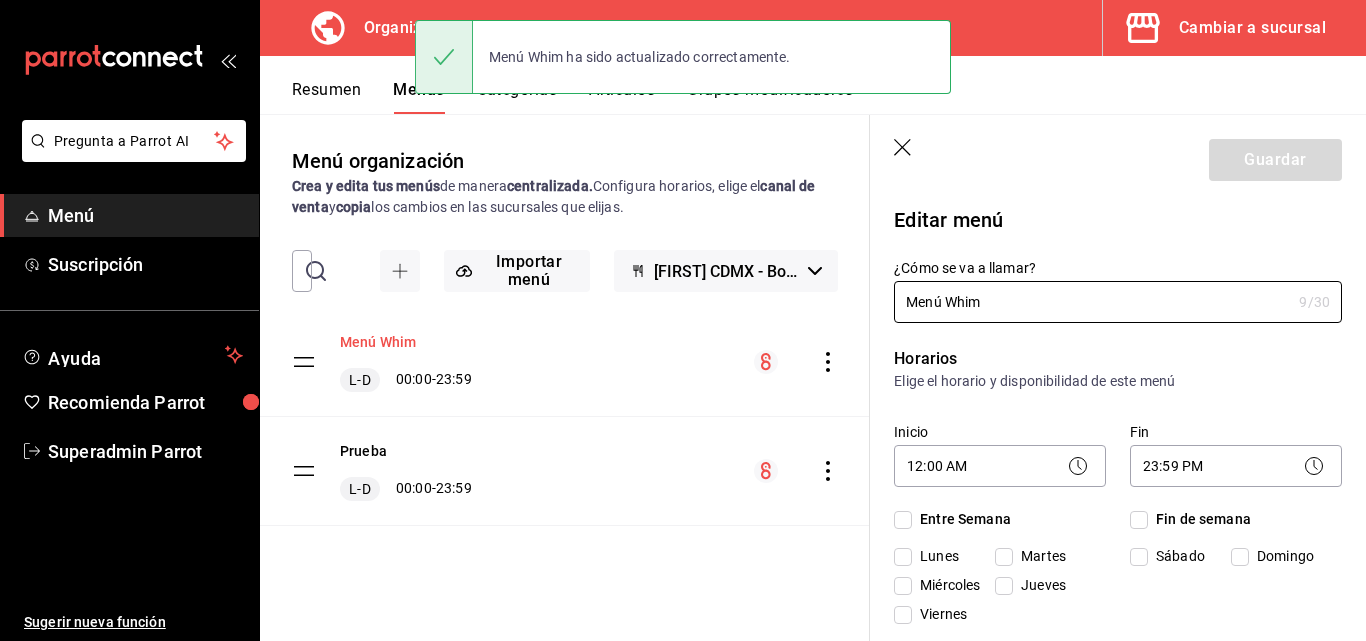 checkbox on "true" 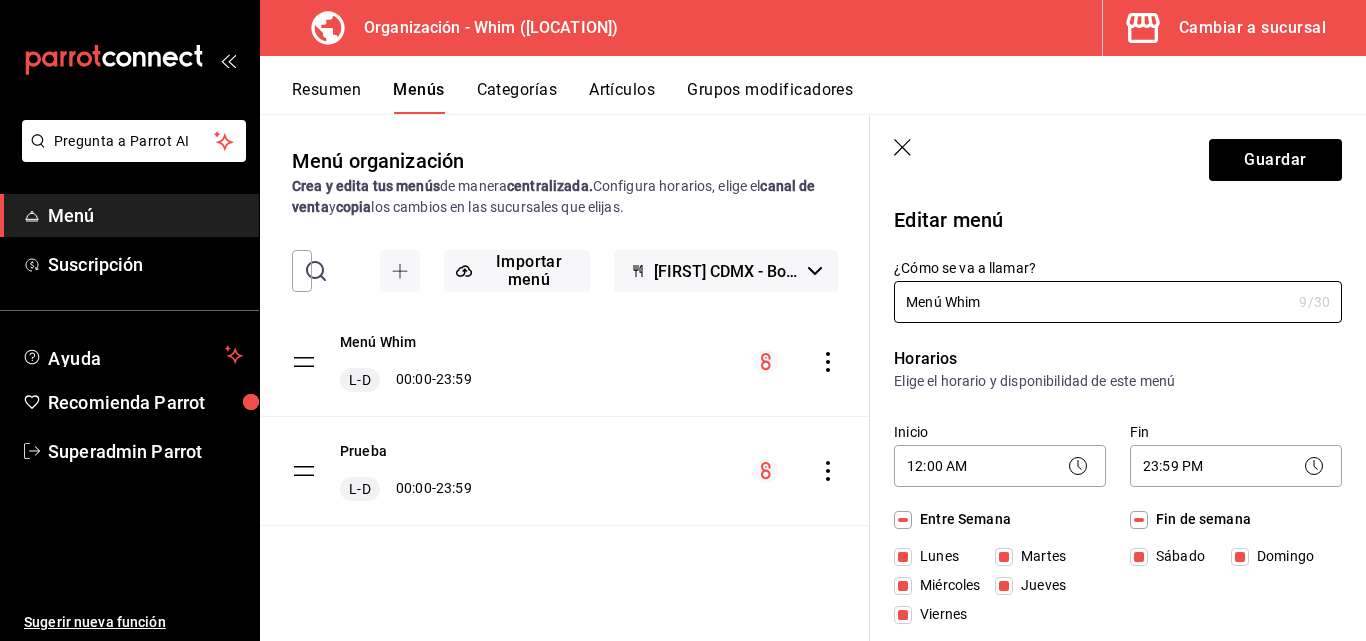 click on "Resumen Menús Categorías Artículos Grupos modificadores" at bounding box center [813, 85] 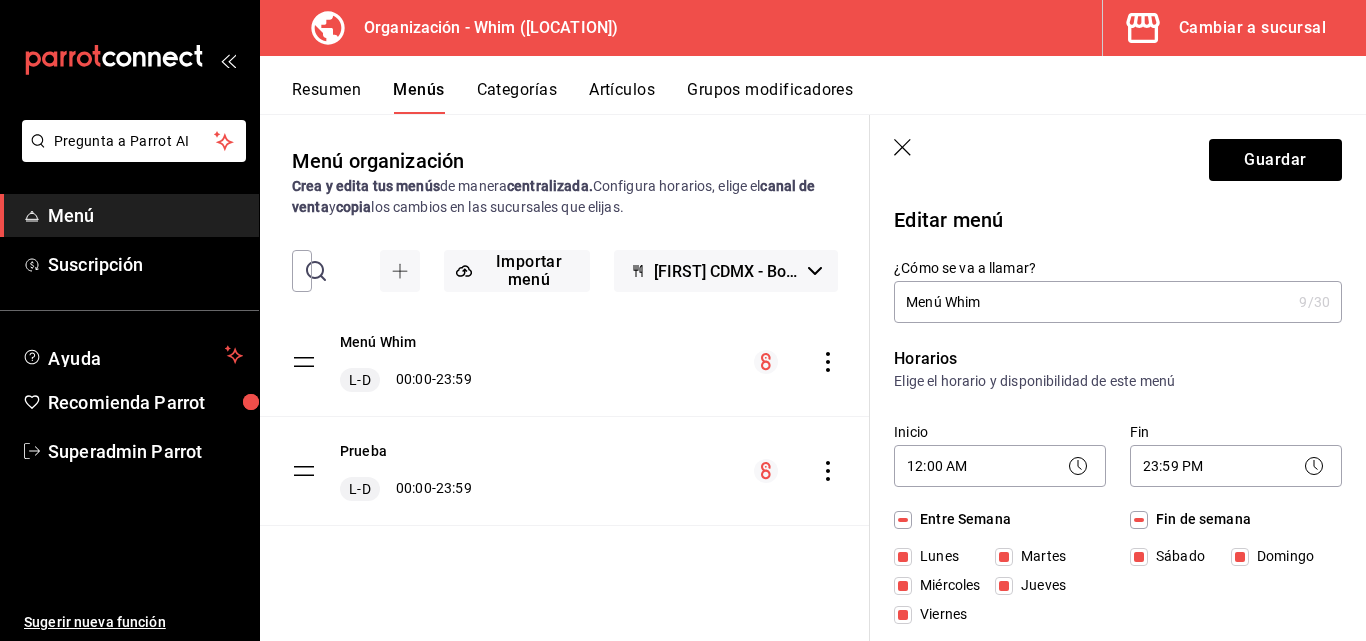 click on "Categorías" at bounding box center (517, 97) 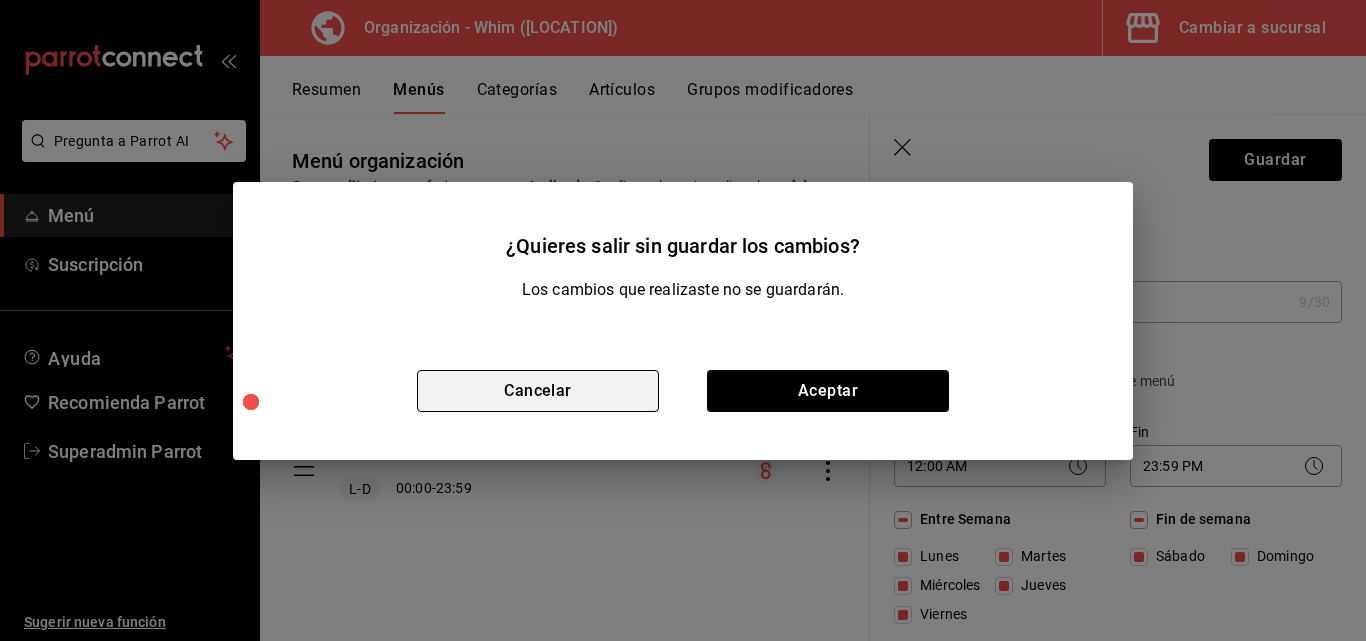 click on "Cancelar" at bounding box center (538, 391) 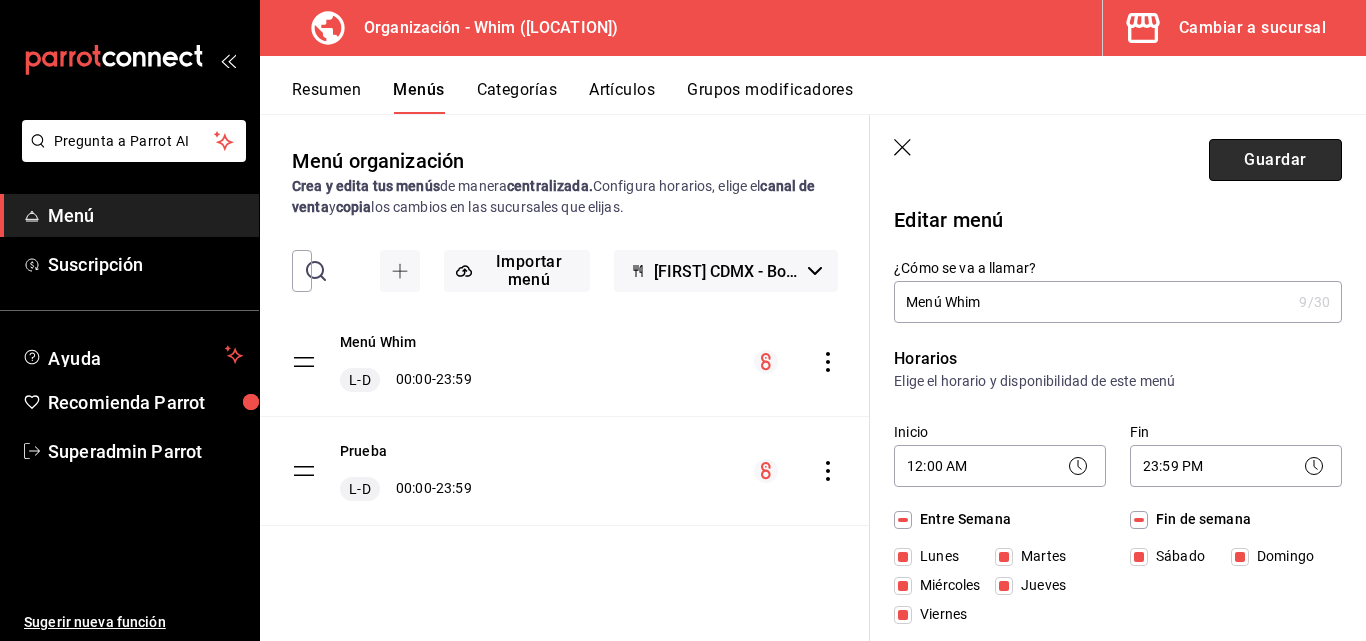 click on "Guardar" at bounding box center (1275, 160) 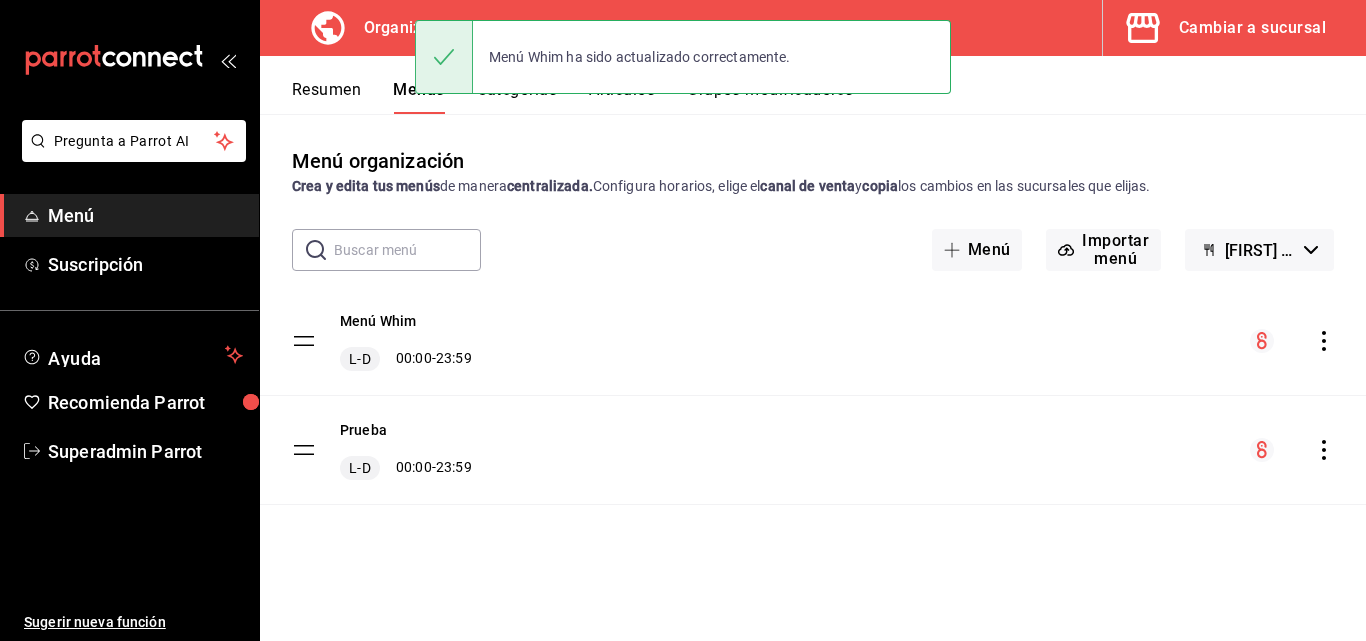 click on "Categorías" at bounding box center [517, 97] 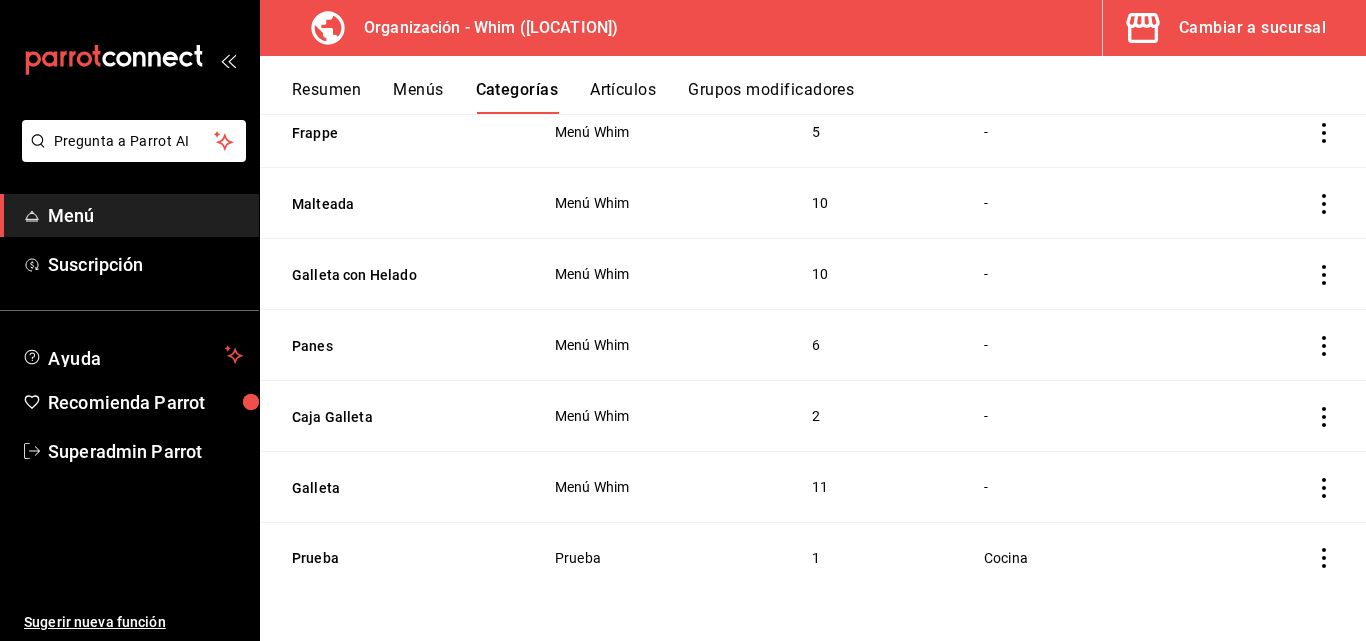 scroll, scrollTop: 131, scrollLeft: 0, axis: vertical 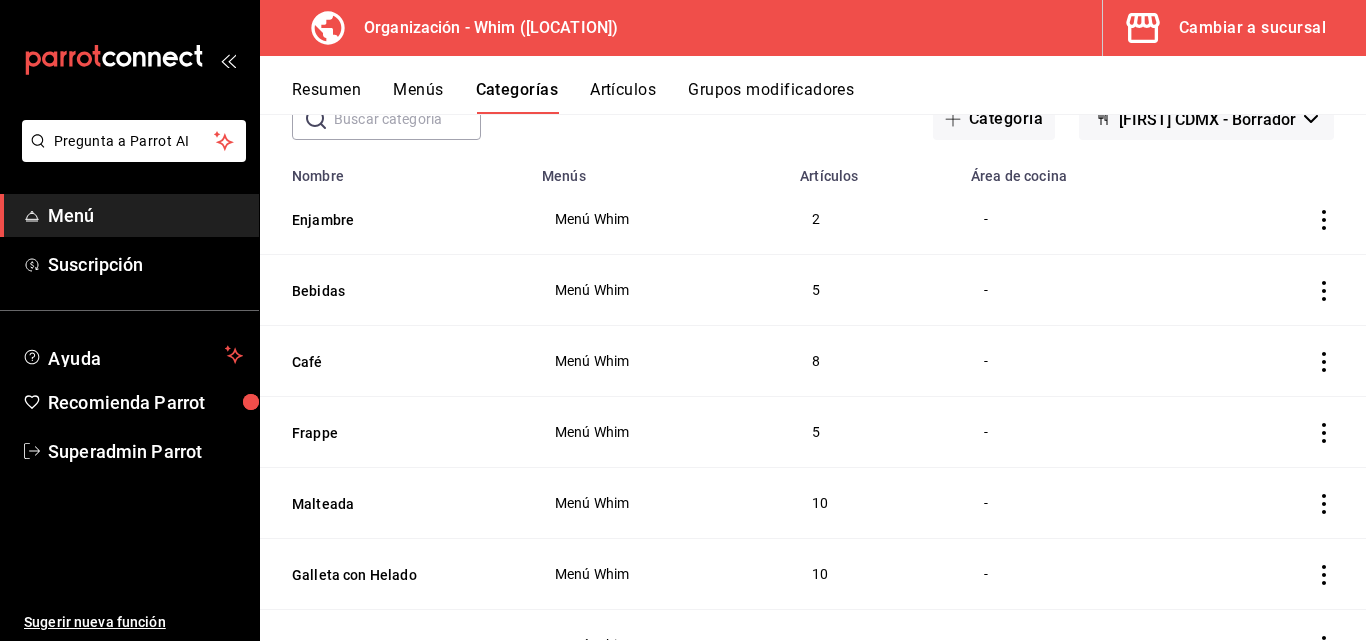 click on "Artículos" at bounding box center [623, 97] 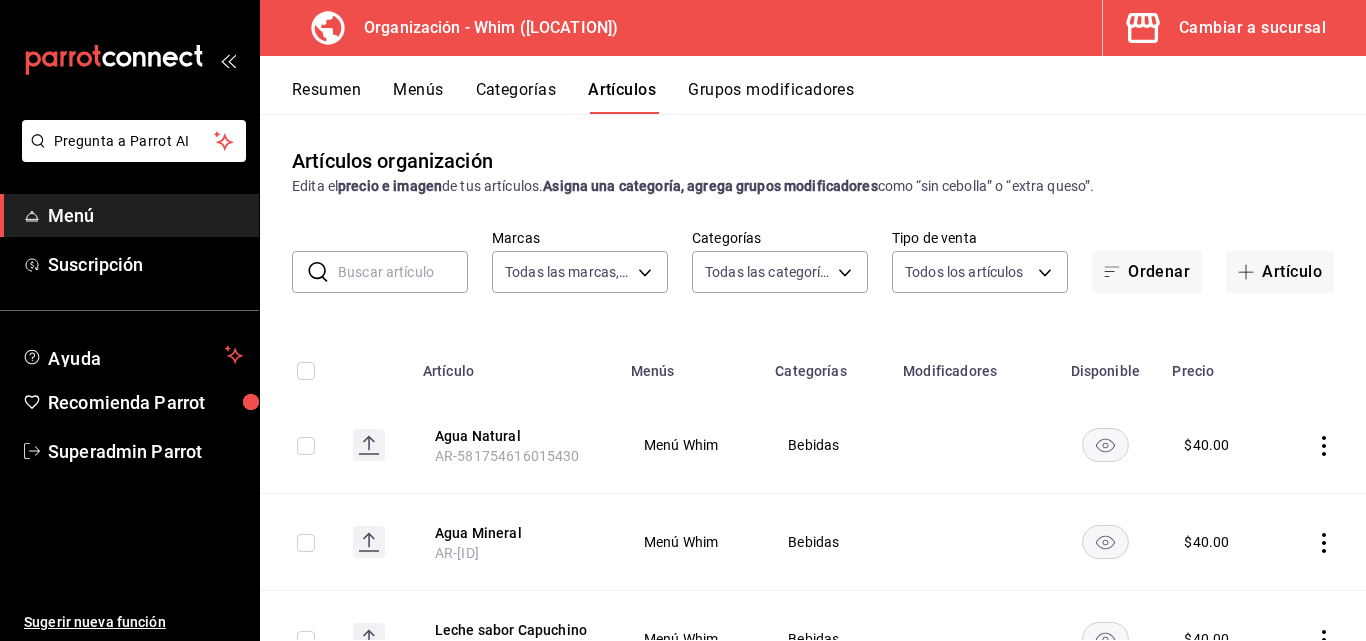 type on "2a53a304-4e00-463a-b9db-f19f178c33ae" 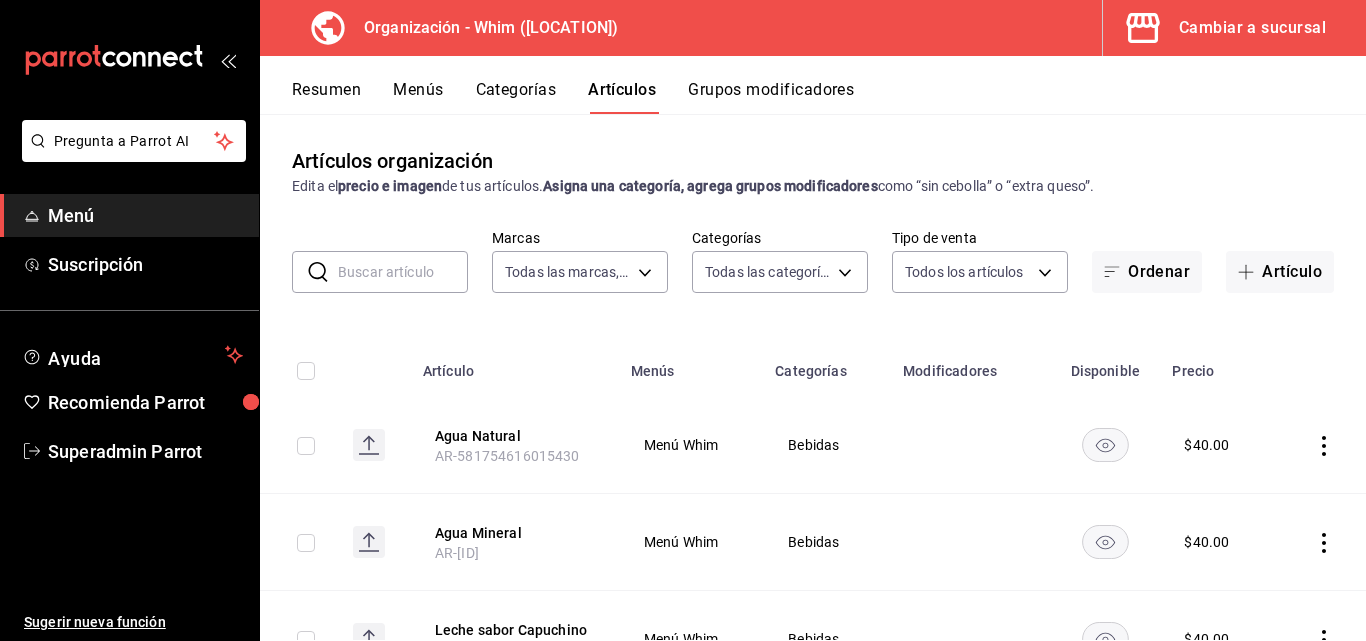 type on "9cba0331-957d-4e97-b348-6dcb181fd32d,6685f08b-d758-437d-8fee-4c6accd2cc3d,e2647cad-606c-45dd-b1f4-76249bf436a3,a8ef2ee0-ddcc-44fc-a8be-251998de2a2c,dc75d62e-5305-426f-8731-9851caf042d9,f526d7c7-5441-418c-9d81-d7475382dbb6,eedb76d5-a5d2-467a-aaba-192bc809dead,bb70af9b-2093-45ac-b33a-7c19e572497e,ed28a1cf-8be5-44f0-a900-a52520a4f10e,957a7d88-03ba-4475-a5cd-b94d961de7eb" 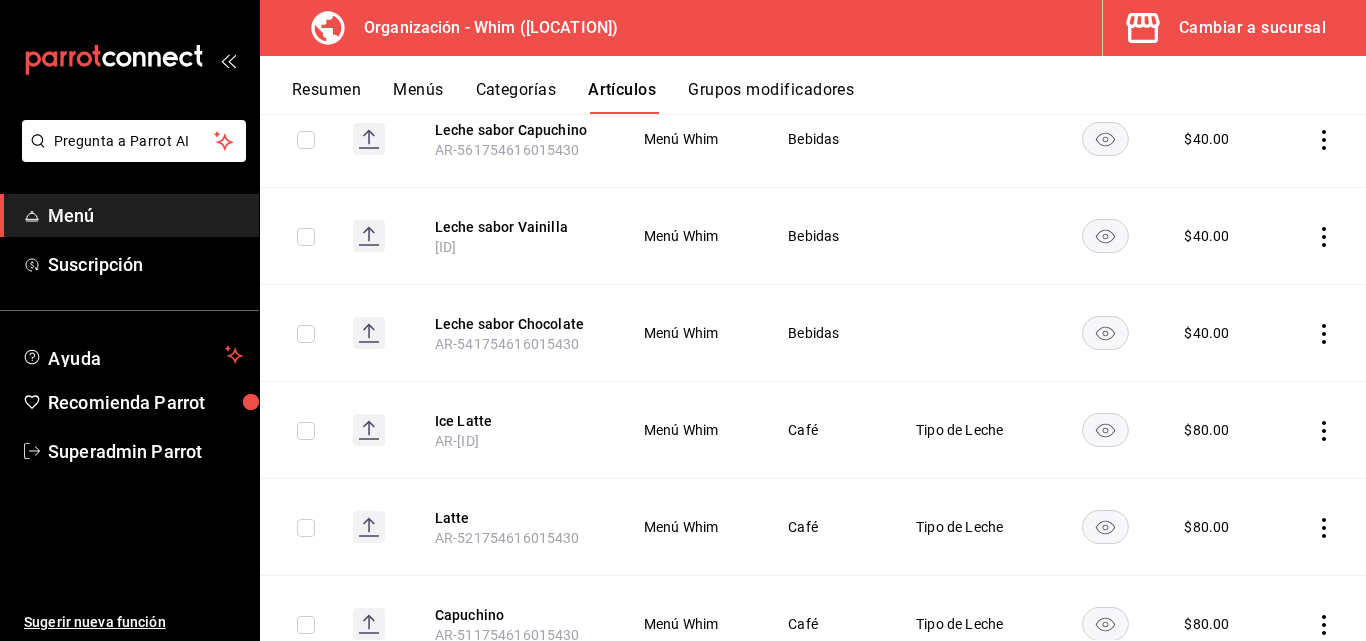 scroll, scrollTop: 0, scrollLeft: 0, axis: both 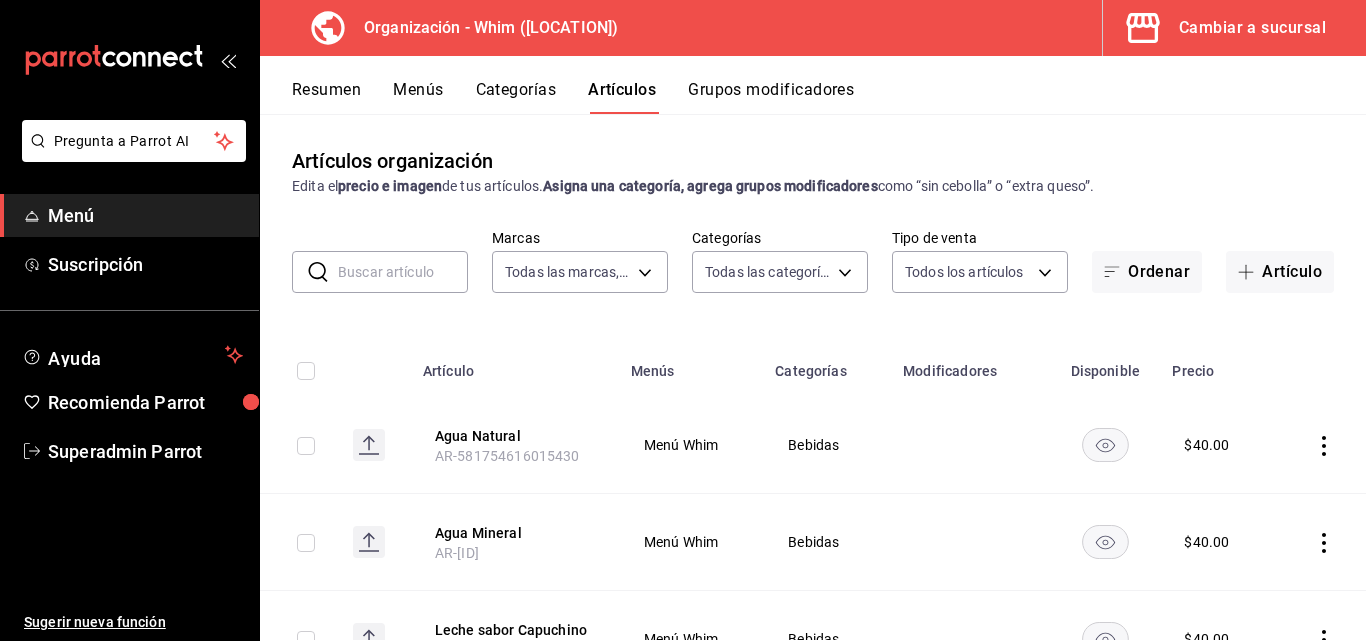 click on "Menús" at bounding box center (418, 97) 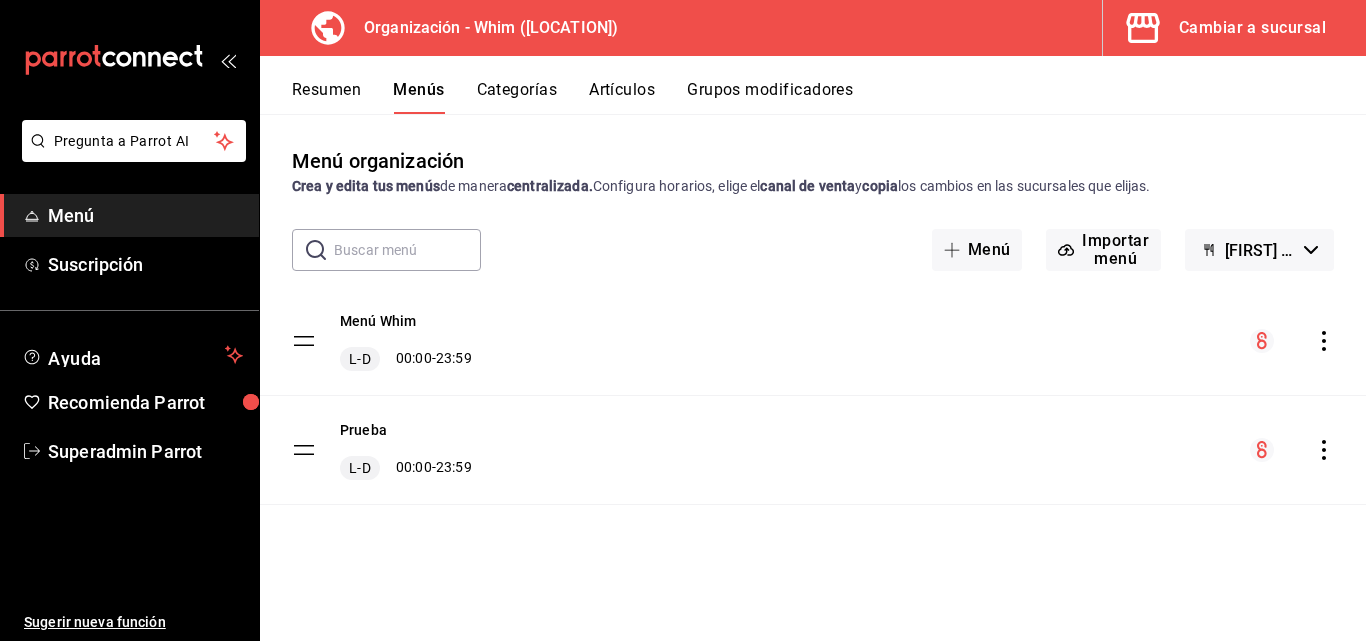 click 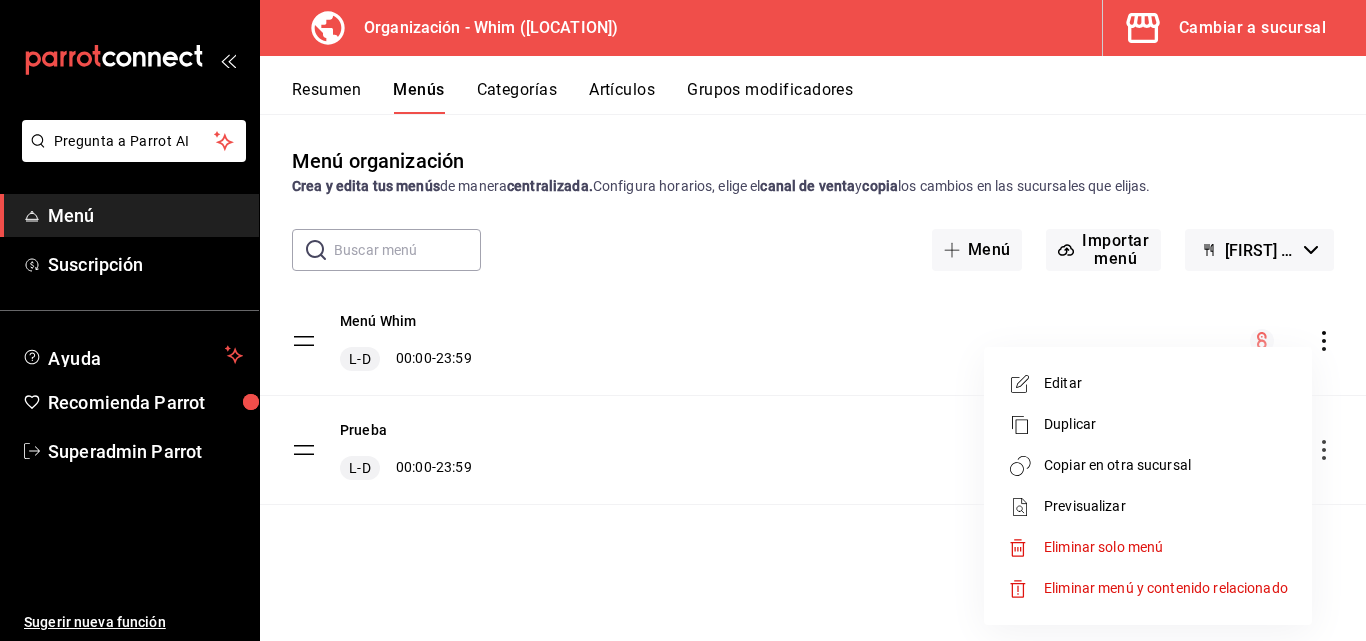 click on "Eliminar menú y contenido relacionado" at bounding box center [1148, 588] 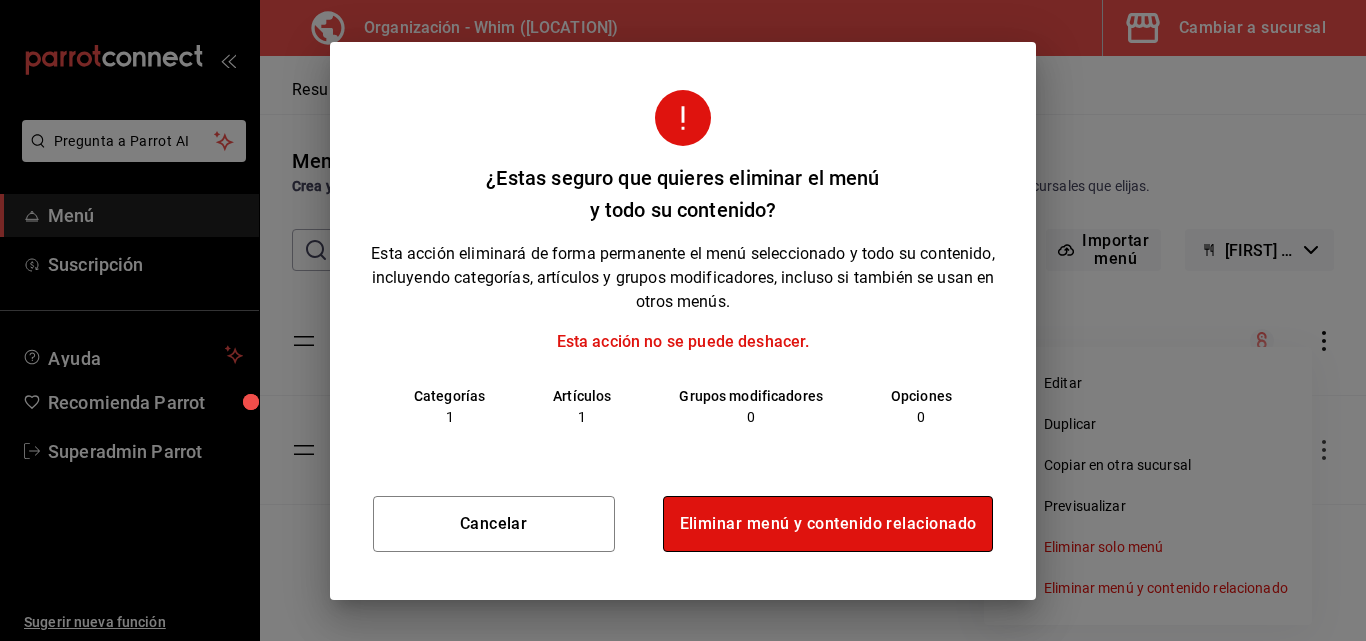 click on "Eliminar menú y contenido relacionado" at bounding box center (828, 524) 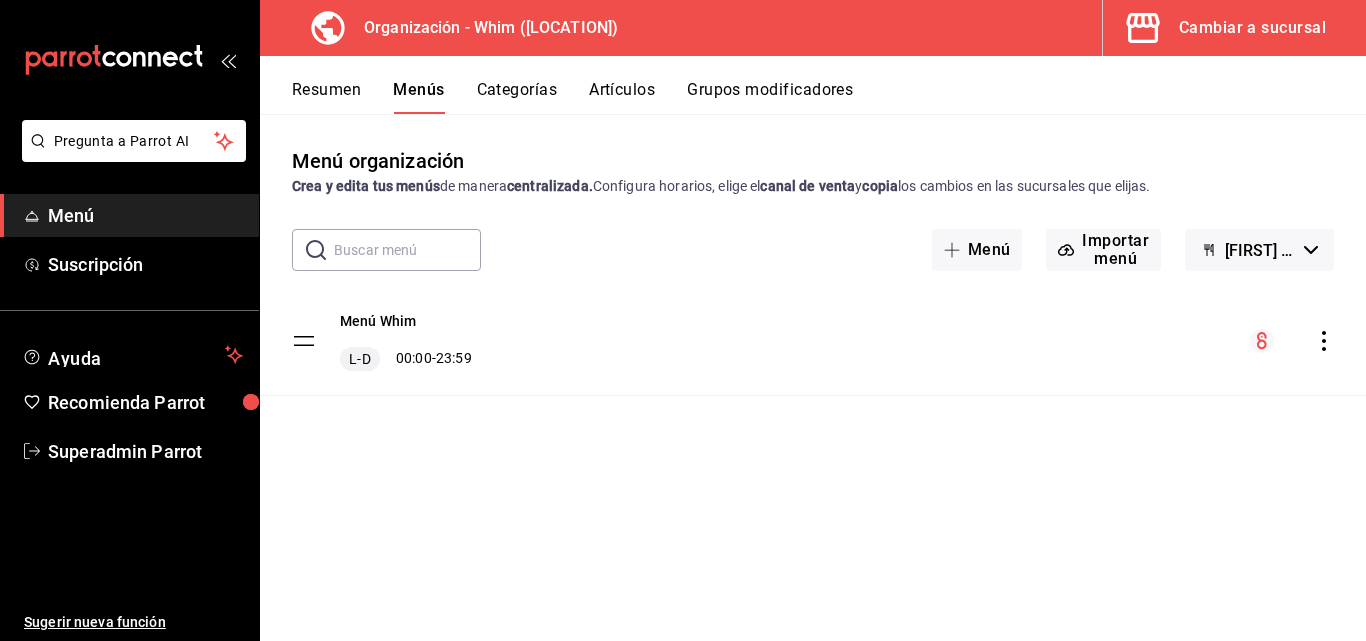 click on "Artículos" at bounding box center [622, 97] 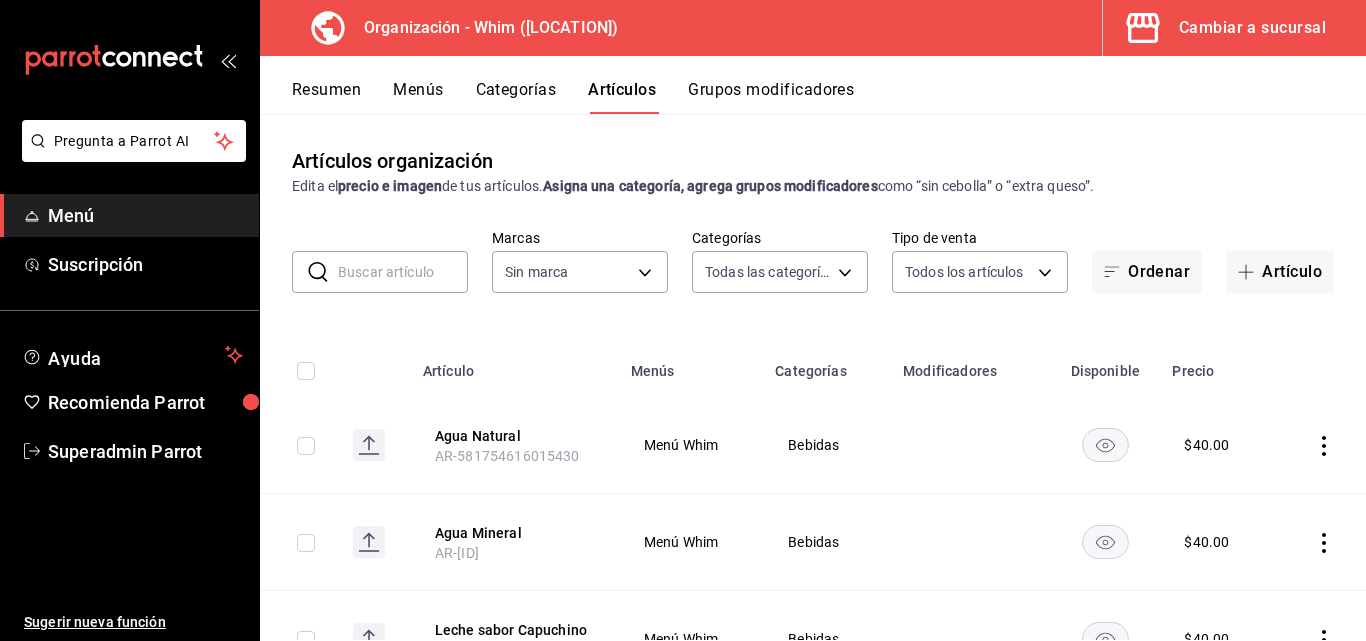 type on "9cba0331-957d-4e97-b348-6dcb181fd32d,6685f08b-d758-437d-8fee-4c6accd2cc3d,e2647cad-606c-45dd-b1f4-76249bf436a3,a8ef2ee0-ddcc-44fc-a8be-251998de2a2c,dc75d62e-5305-426f-8731-9851caf042d9,f526d7c7-5441-418c-9d81-d7475382dbb6,eedb76d5-a5d2-467a-aaba-192bc809dead,bb70af9b-2093-45ac-b33a-7c19e572497e,ed28a1cf-8be5-44f0-a900-a52520a4f10e" 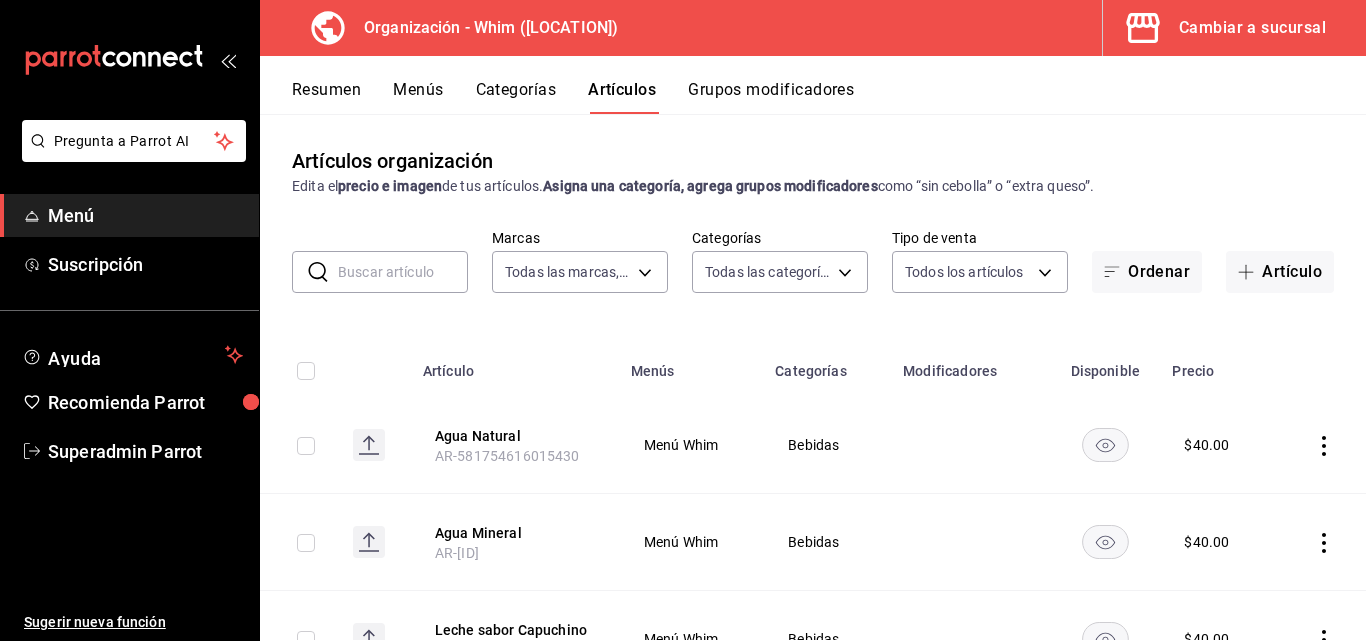 type on "2a53a304-4e00-463a-b9db-f19f178c33ae" 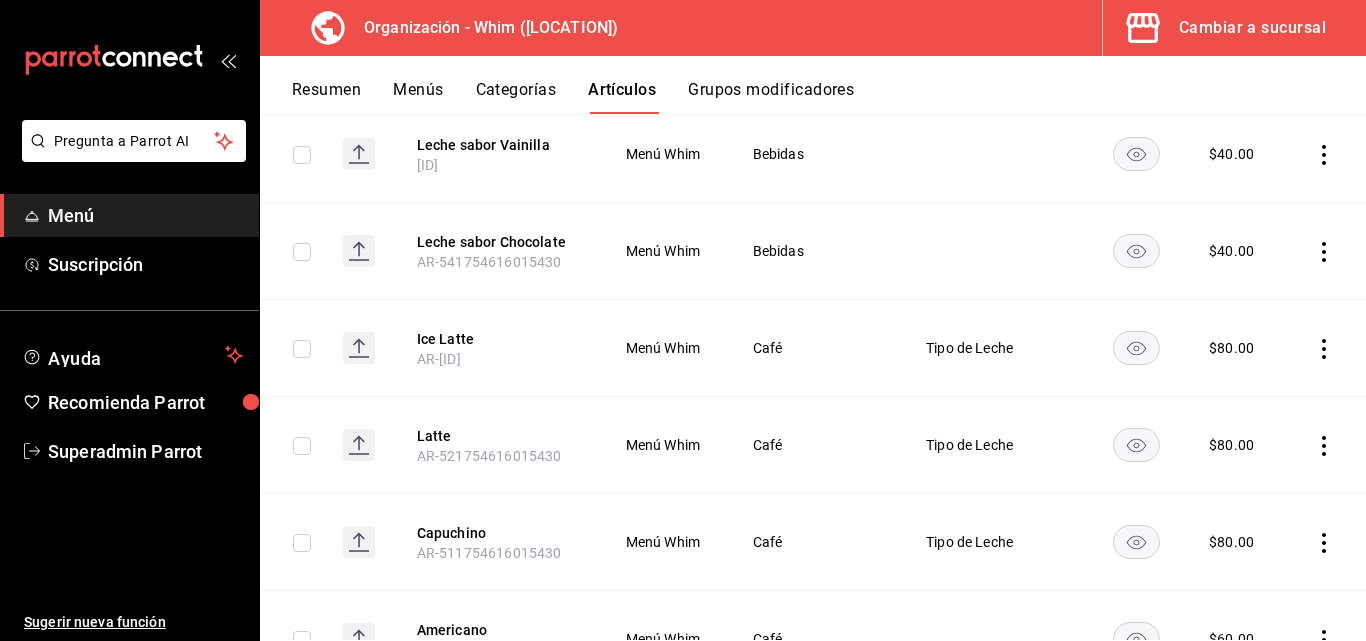scroll, scrollTop: 0, scrollLeft: 0, axis: both 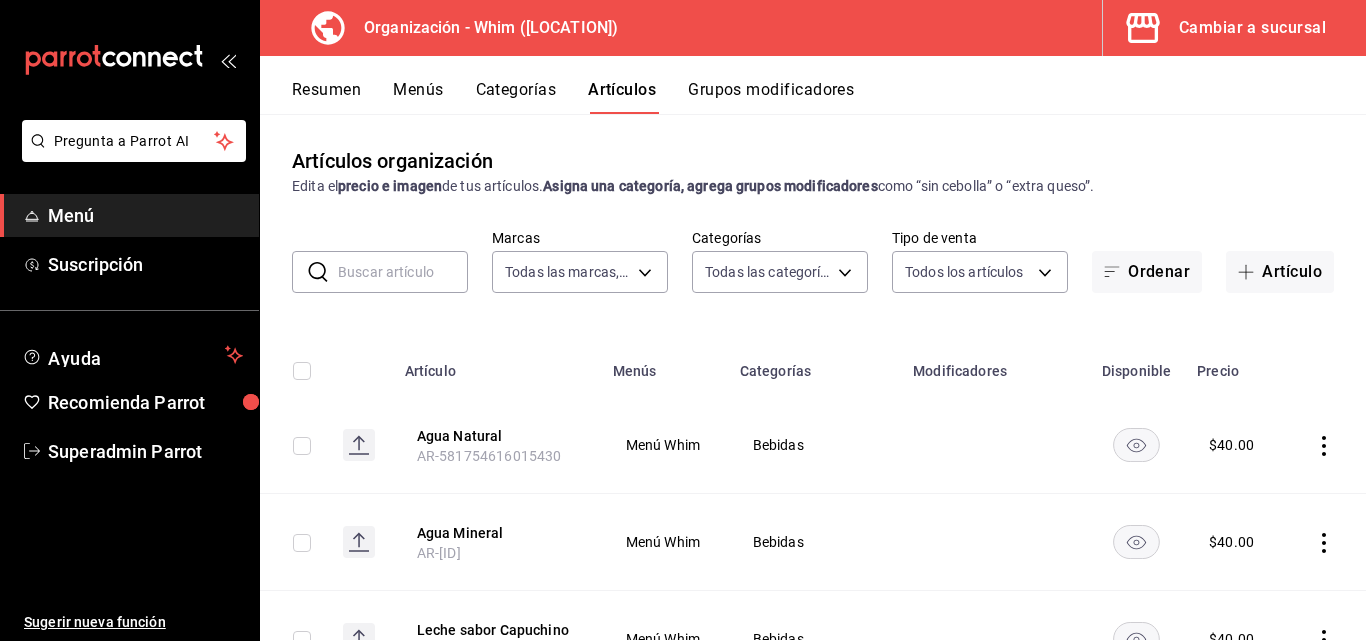 click on "Menús" at bounding box center [418, 97] 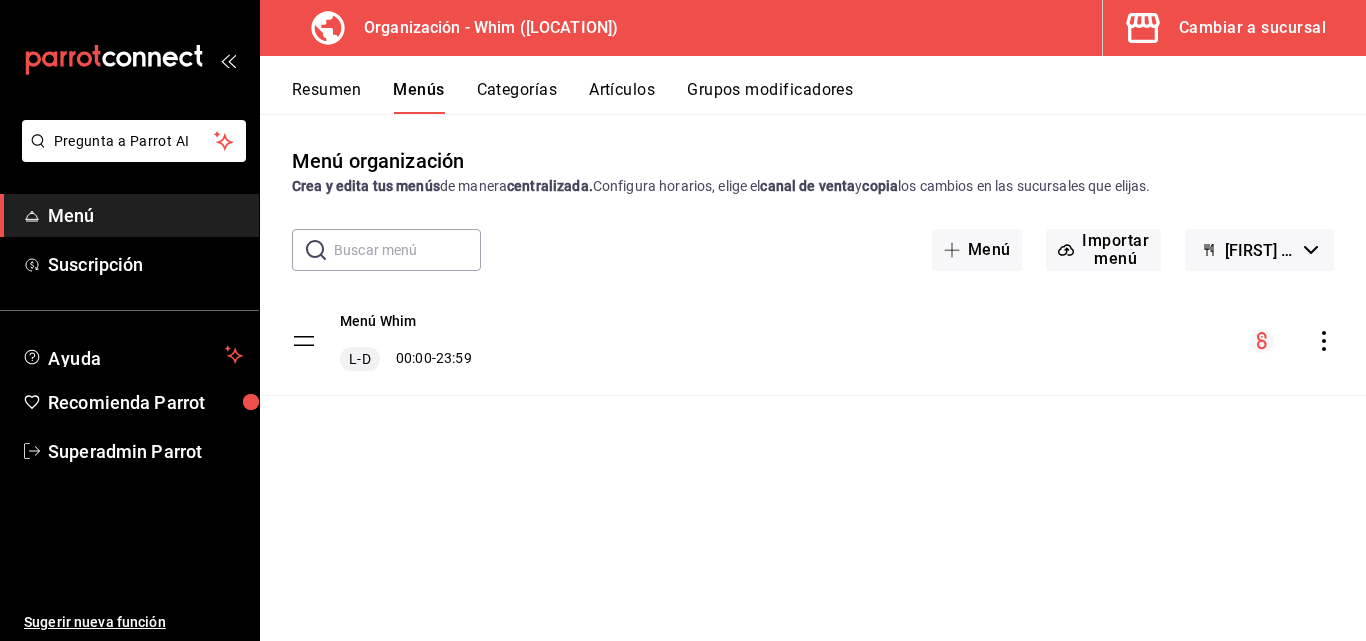 click 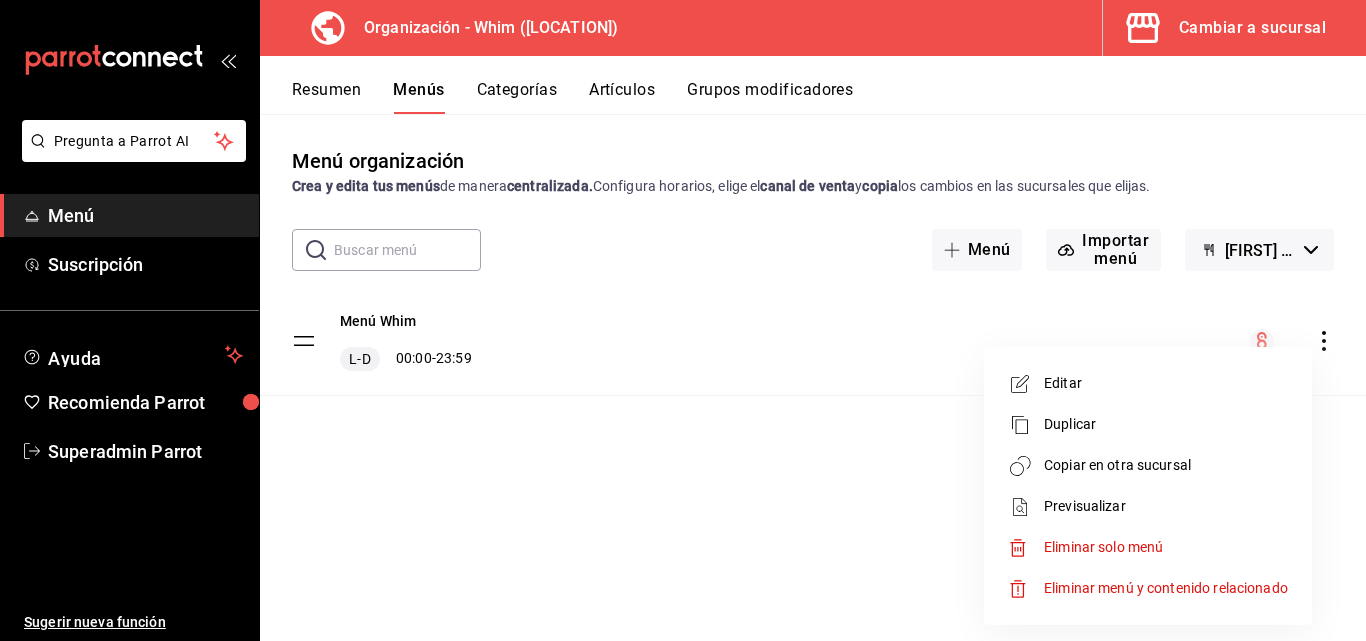 click on "Eliminar menú y contenido relacionado" at bounding box center [1166, 588] 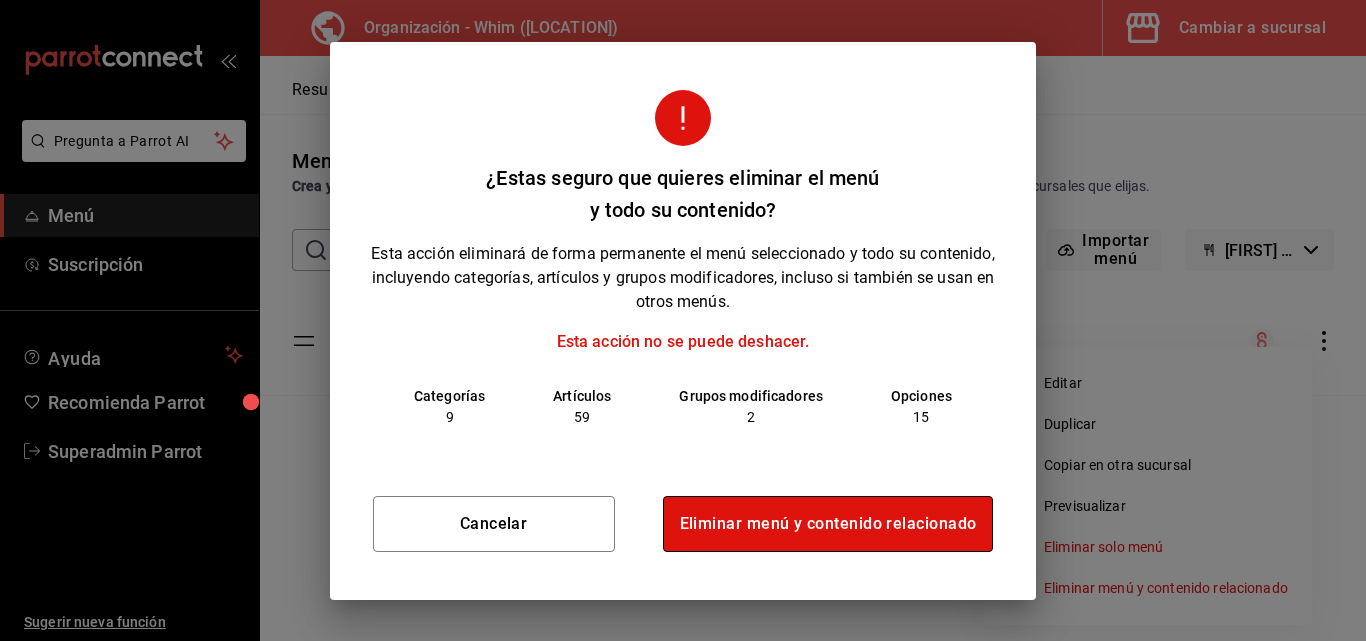 click on "Eliminar menú y contenido relacionado" at bounding box center (828, 524) 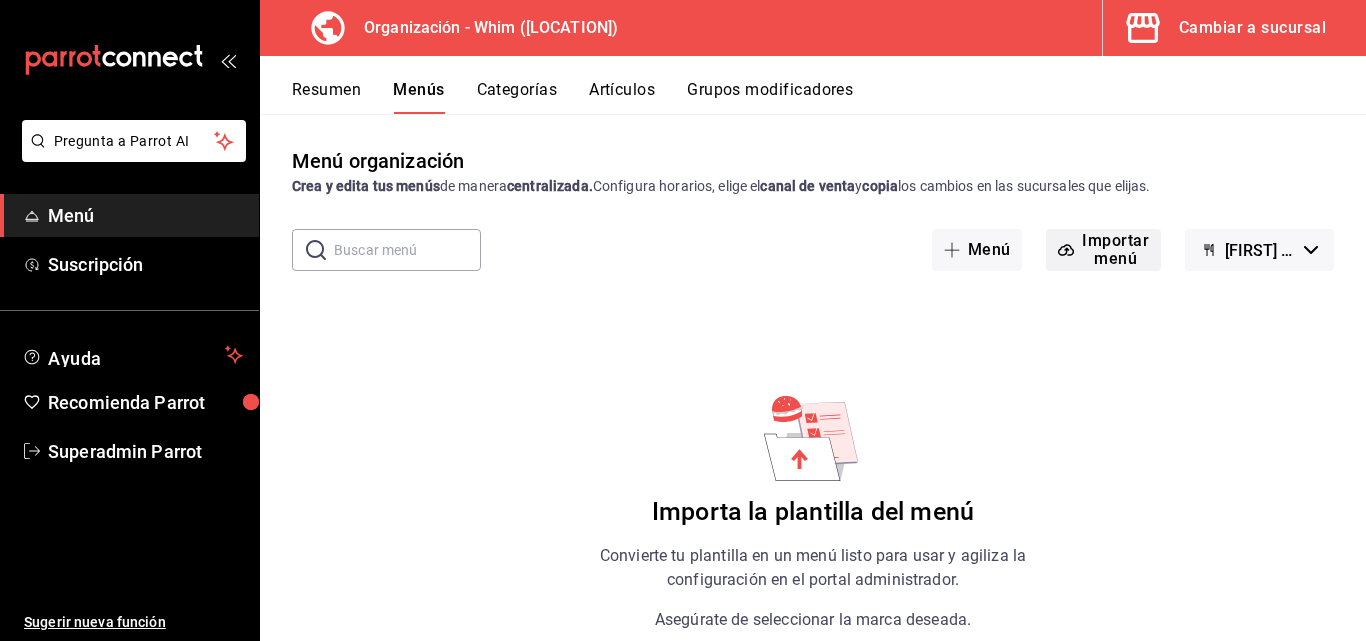 click on "Importar menú" at bounding box center (1103, 250) 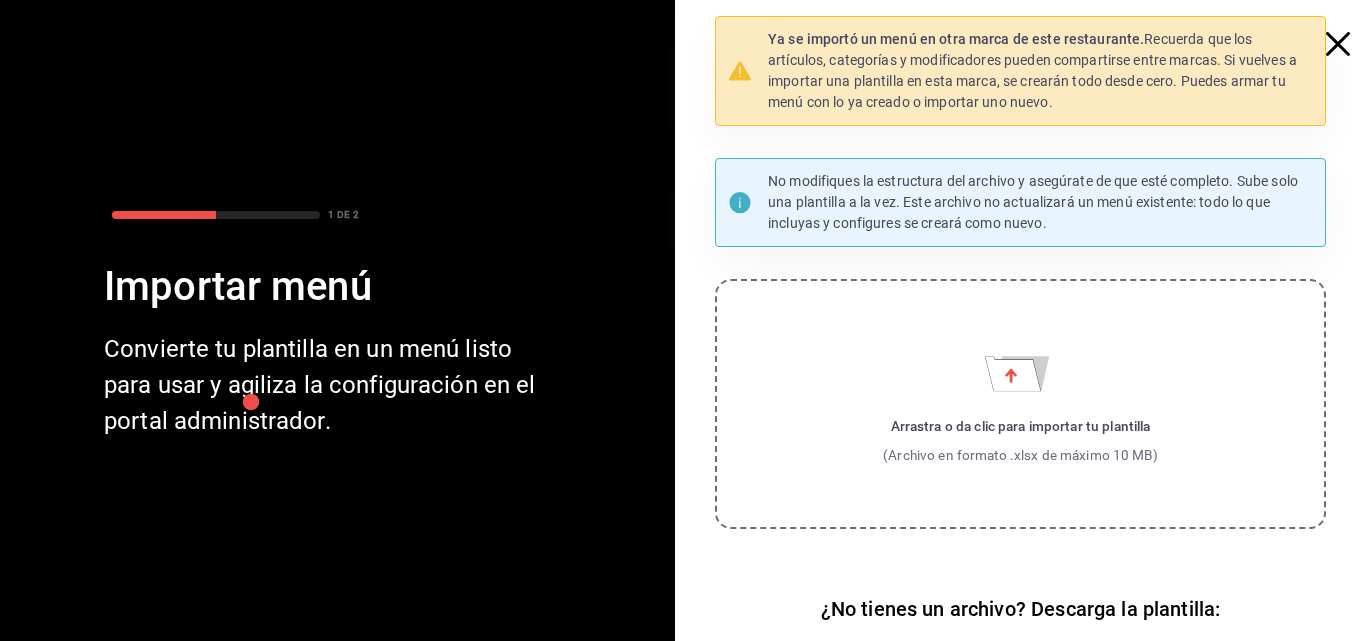 click on "Arrastra o da clic para importar tu plantilla (Archivo en formato .xlsx de máximo 10 MB)" at bounding box center (1020, 404) 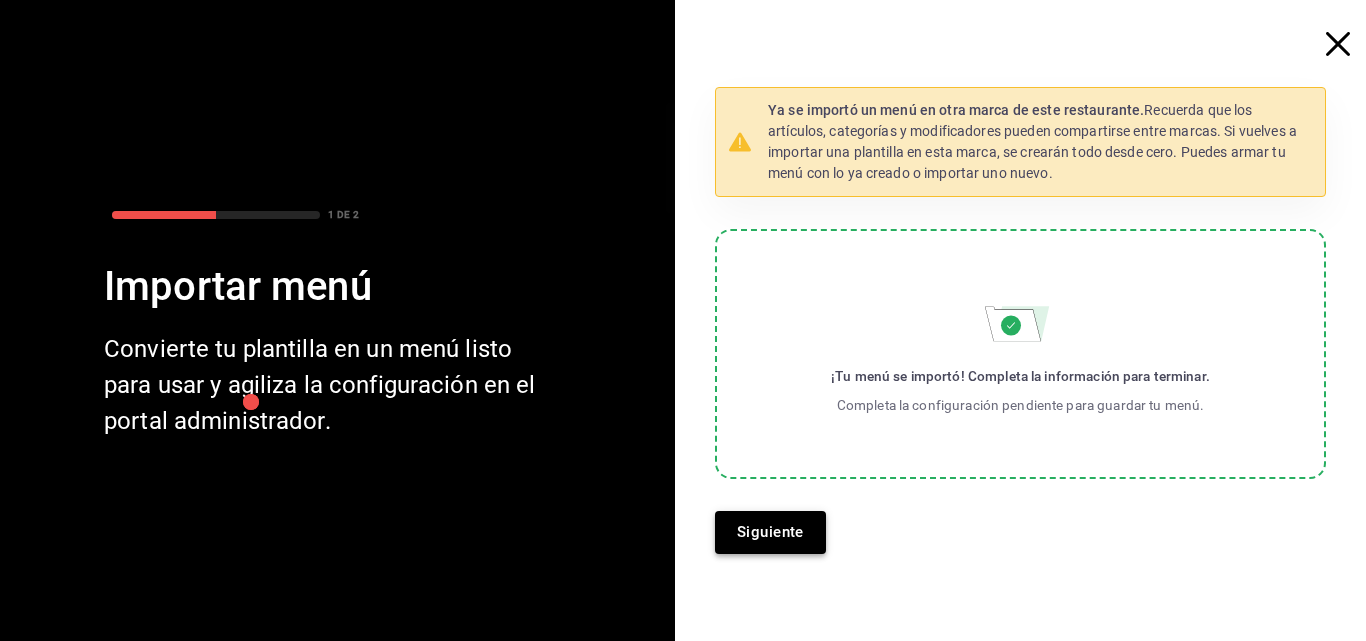 click on "Siguiente" at bounding box center (770, 532) 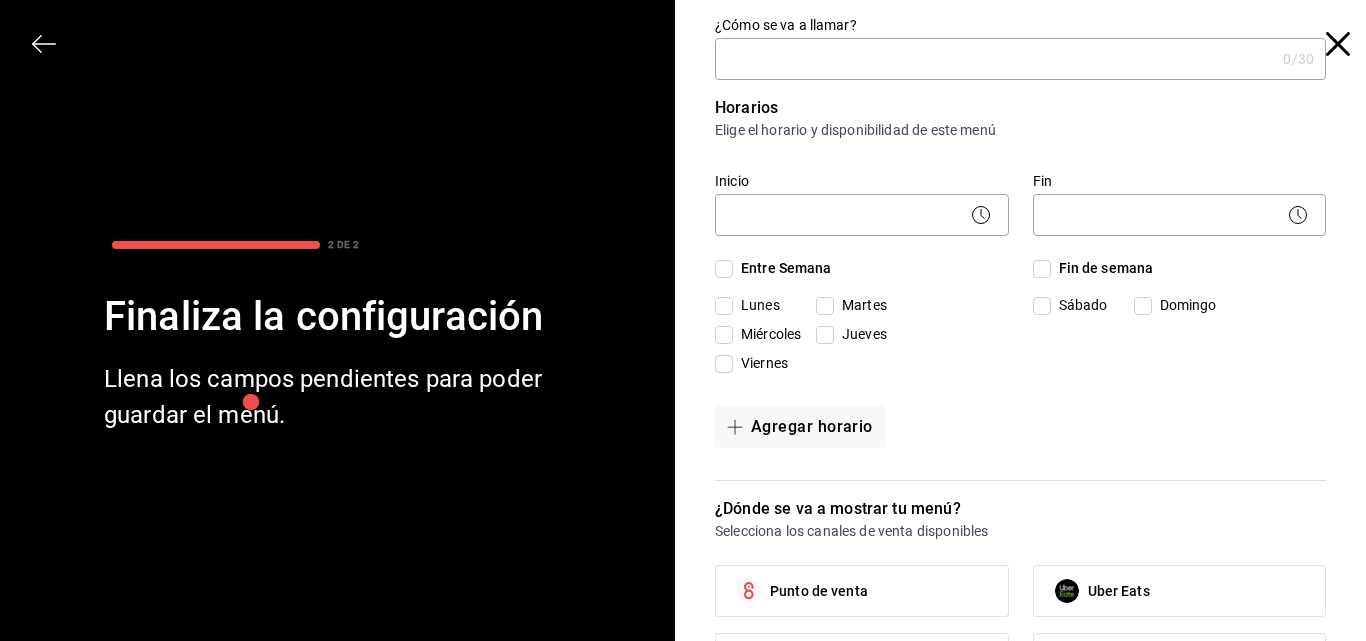 click on "¿Cómo se va a llamar?" at bounding box center (995, 59) 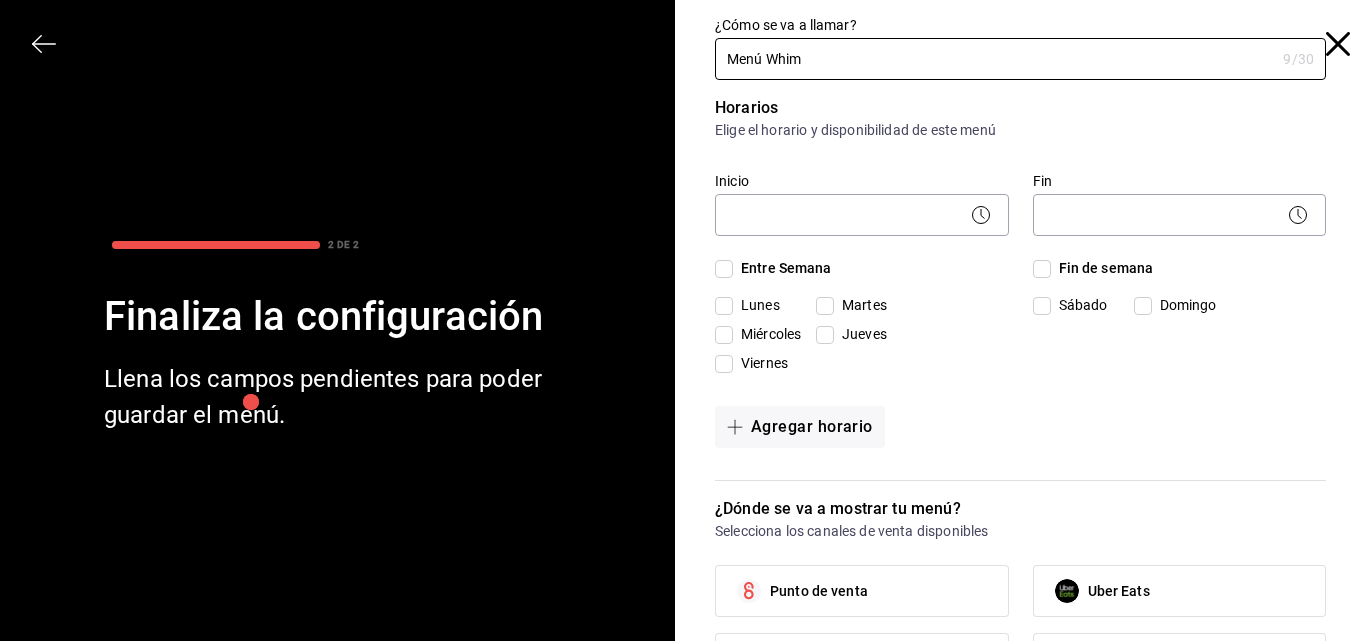 type on "Menú Whim" 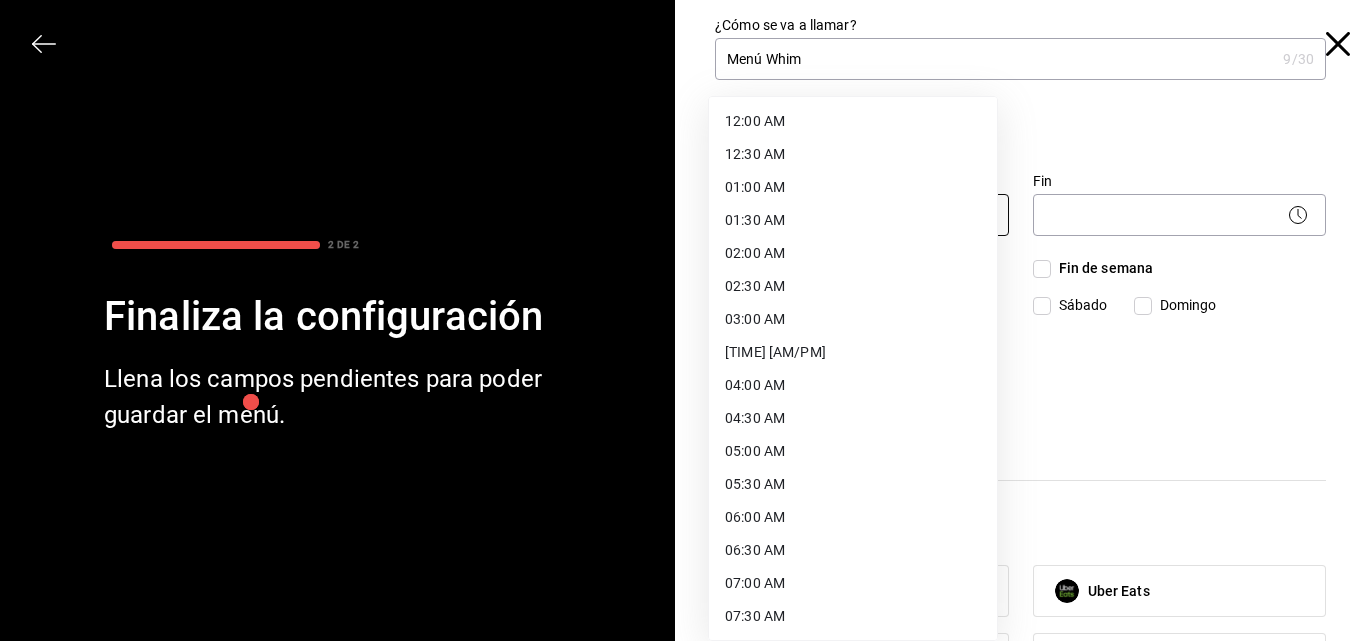 click on "Pregunta a Parrot AI Menú   Suscripción   Ayuda Recomienda Parrot   Superadmin Parrot   Sugerir nueva función   Organización - Whim (CDMX) Cambiar a sucursal Resumen Menús Categorías Artículos Grupos modificadores Menú organización Crea y edita tus menús  de manera  centralizada.  Configura horarios, elige el  canal de venta  y  copia  los cambios en las sucursales que elijas. ​ ​ Menú Importar menú Whim CDMX - Borrador Importa la plantilla del menú Convierte tu plantilla en un menú listo para usar y agiliza la configuración en el portal administrador. Asegúrate de seleccionar la marca deseada. Descargar plantilla en blanco Importar plantilla de menú Descargar plantilla de ejemplo Guardar GANA 1 MES GRATIS EN TU SUSCRIPCIÓN AQUÍ ¿Recuerdas cómo empezó tu restaurante?
Hoy puedes ayudar a un colega a tener el mismo cambio que tú viviste.
Recomienda Parrot directamente desde tu Portal Administrador.
Es fácil y rápido.
🎁 Por cada restaurante que se una, ganas 1 mes gratis. Menú" at bounding box center [683, 320] 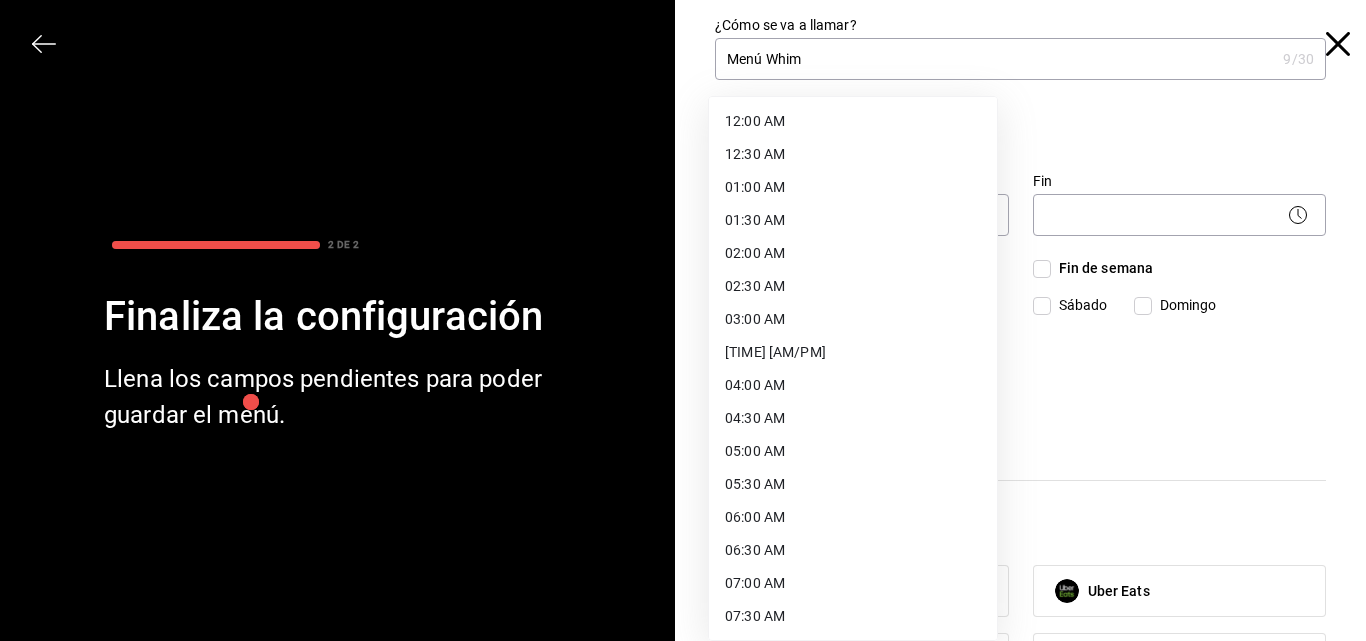 click on "12:00 AM" at bounding box center (853, 121) 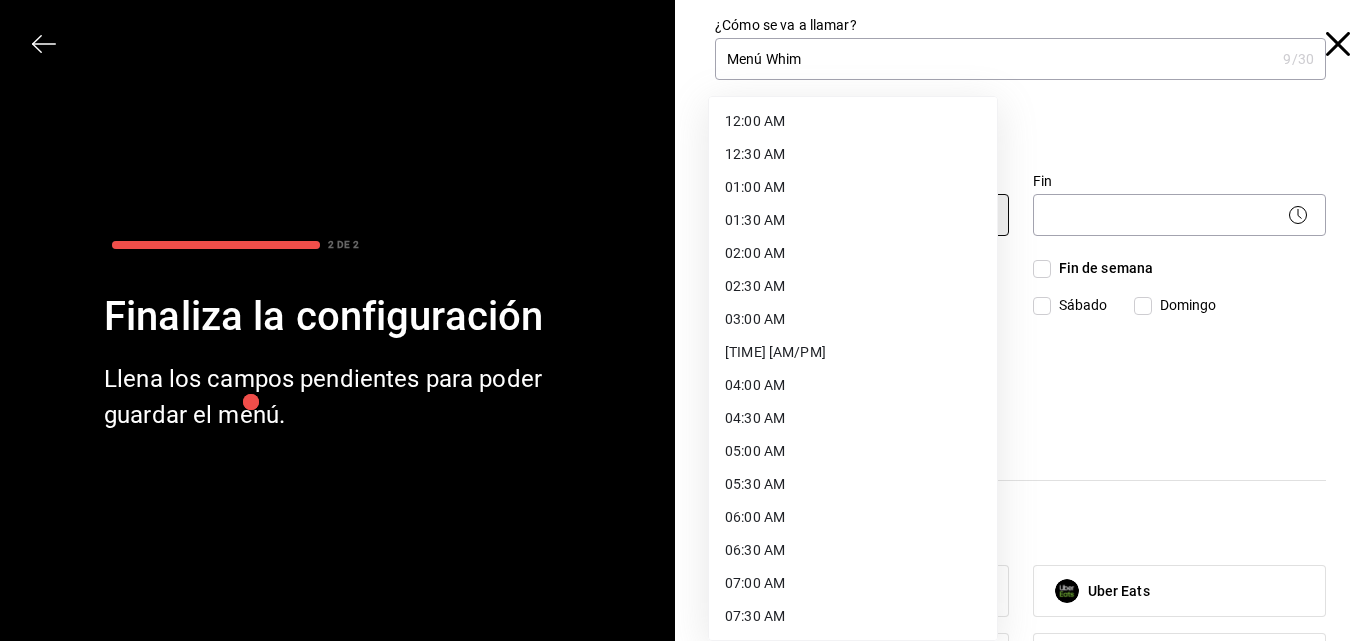 type on "00:00" 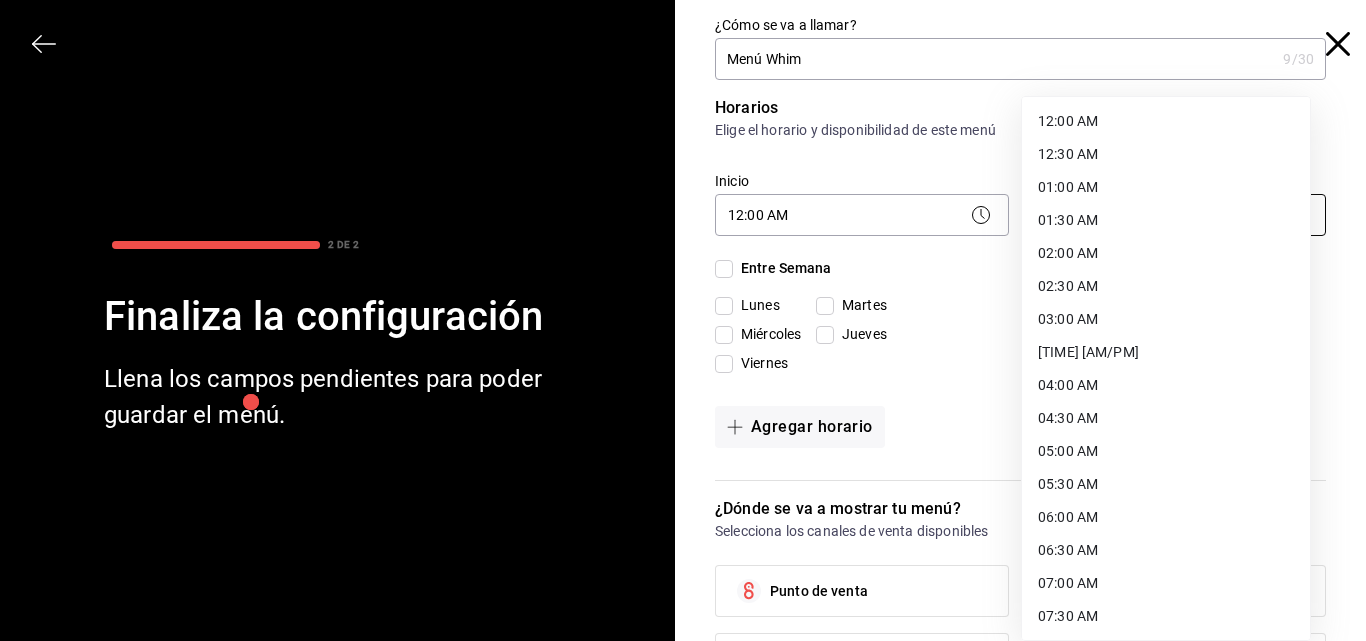 click on "Pregunta a Parrot AI Menú   Suscripción   Ayuda Recomienda Parrot   Superadmin Parrot   Sugerir nueva función   Organización - Whim (CDMX) Cambiar a sucursal Resumen Menús Categorías Artículos Grupos modificadores Menú organización Crea y edita tus menús  de manera  centralizada.  Configura horarios, elige el  canal de venta  y  copia  los cambios en las sucursales que elijas. ​ ​ Menú Importar menú Whim CDMX - Borrador Importa la plantilla del menú Convierte tu plantilla en un menú listo para usar y agiliza la configuración en el portal administrador. Asegúrate de seleccionar la marca deseada. Descargar plantilla en blanco Importar plantilla de menú Descargar plantilla de ejemplo Guardar GANA 1 MES GRATIS EN TU SUSCRIPCIÓN AQUÍ ¿Recuerdas cómo empezó tu restaurante?
Hoy puedes ayudar a un colega a tener el mismo cambio que tú viviste.
Recomienda Parrot directamente desde tu Portal Administrador.
Es fácil y rápido.
🎁 Por cada restaurante que se una, ganas 1 mes gratis. Menú" at bounding box center [683, 320] 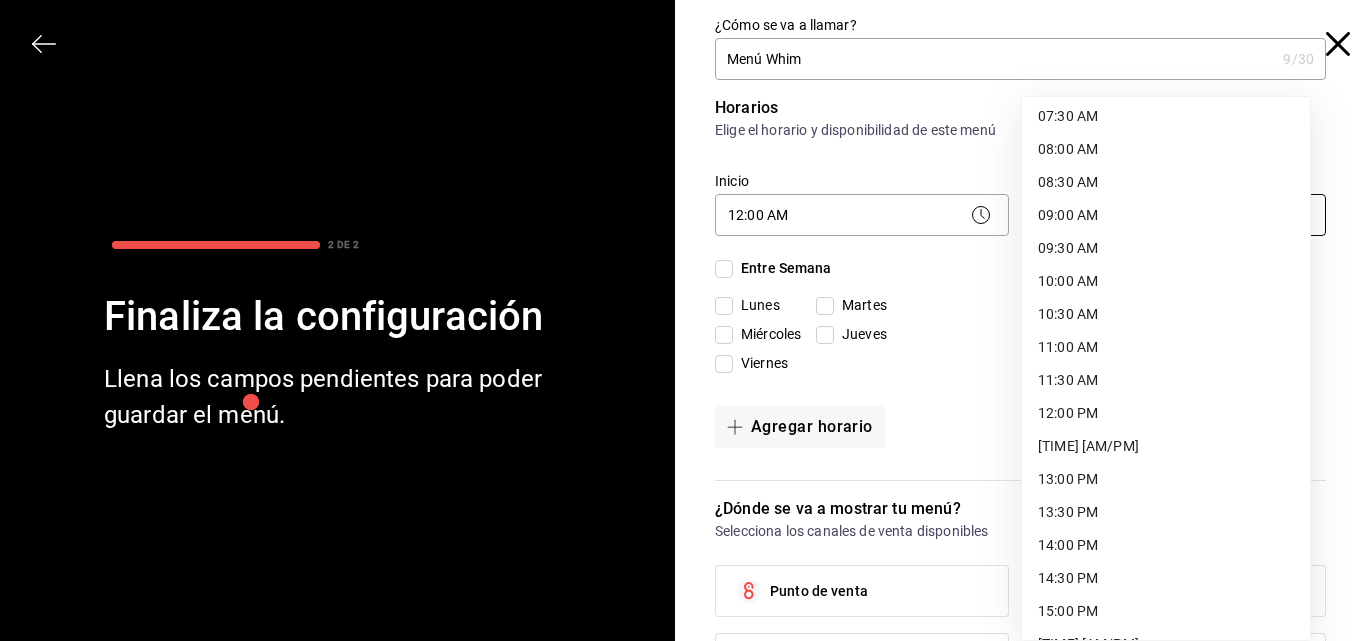 scroll, scrollTop: 1090, scrollLeft: 0, axis: vertical 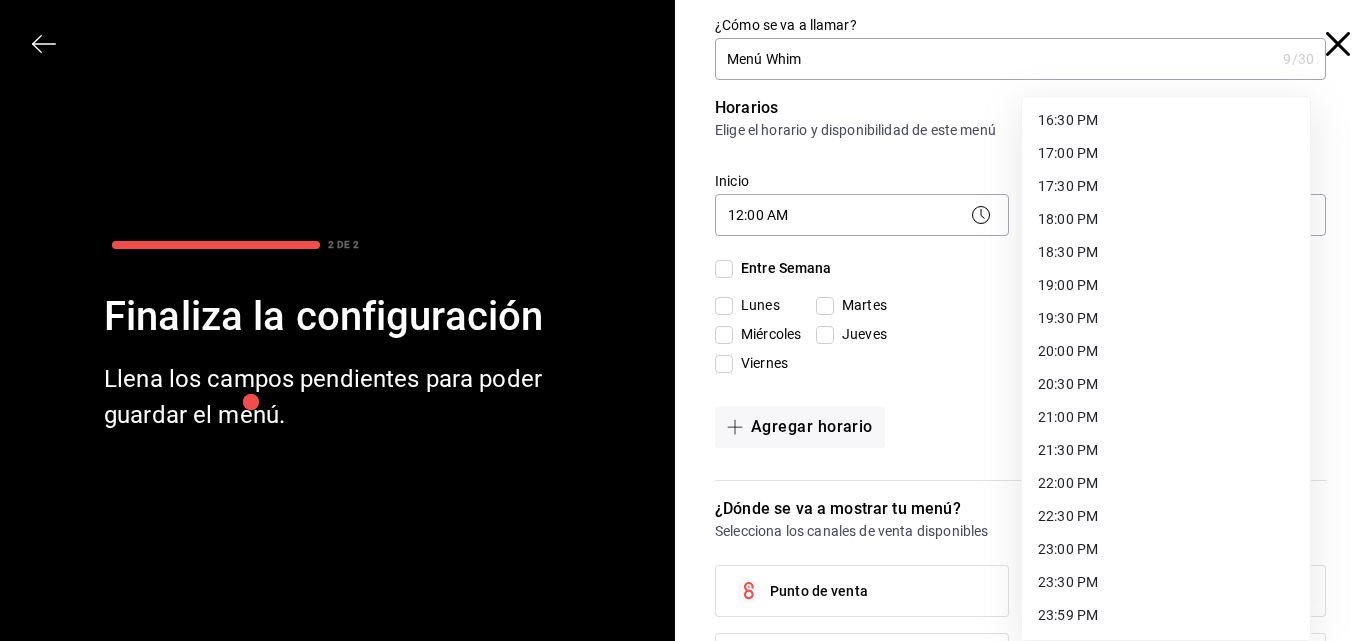 click on "23:59 PM" at bounding box center (1166, 615) 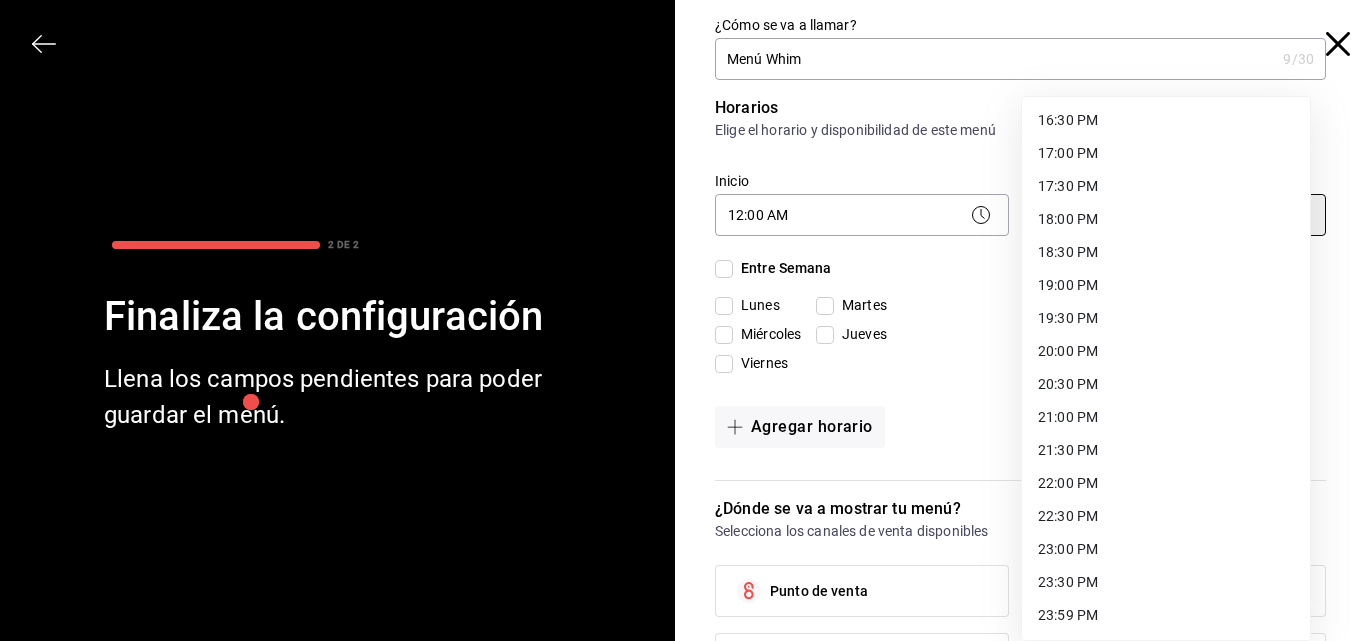 type on "23:59" 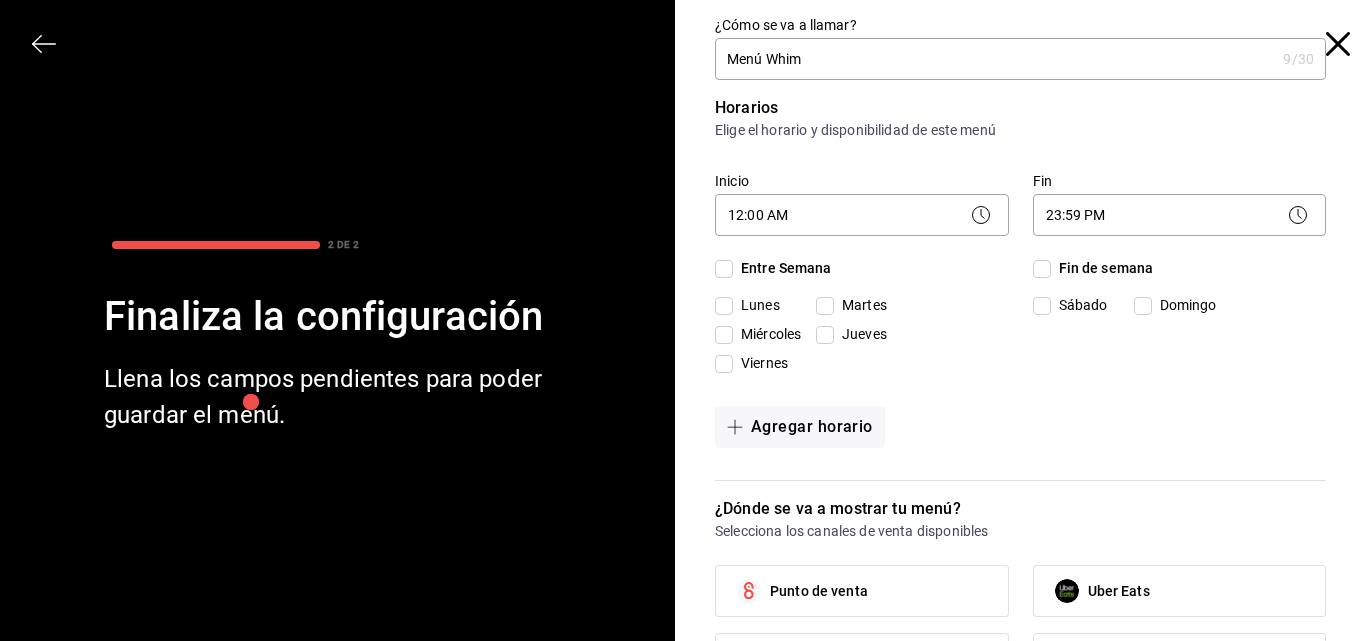 click on "Punto de venta" at bounding box center (862, 591) 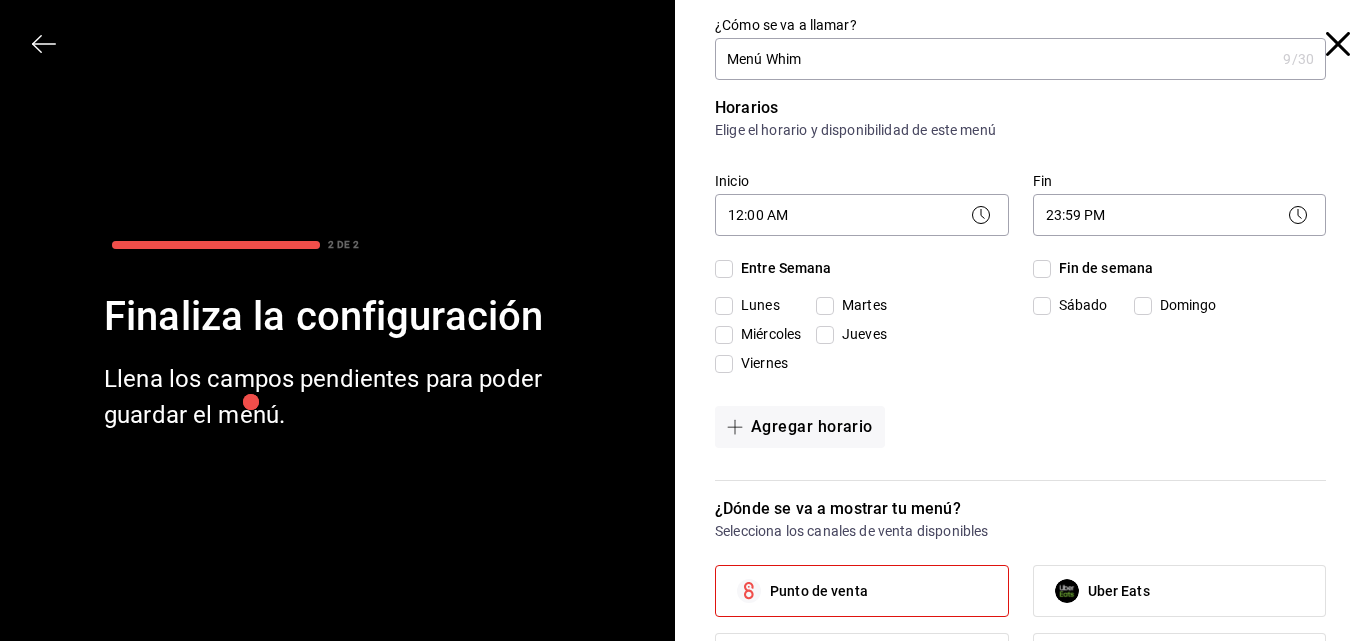 click on "Entre Semana" at bounding box center [782, 268] 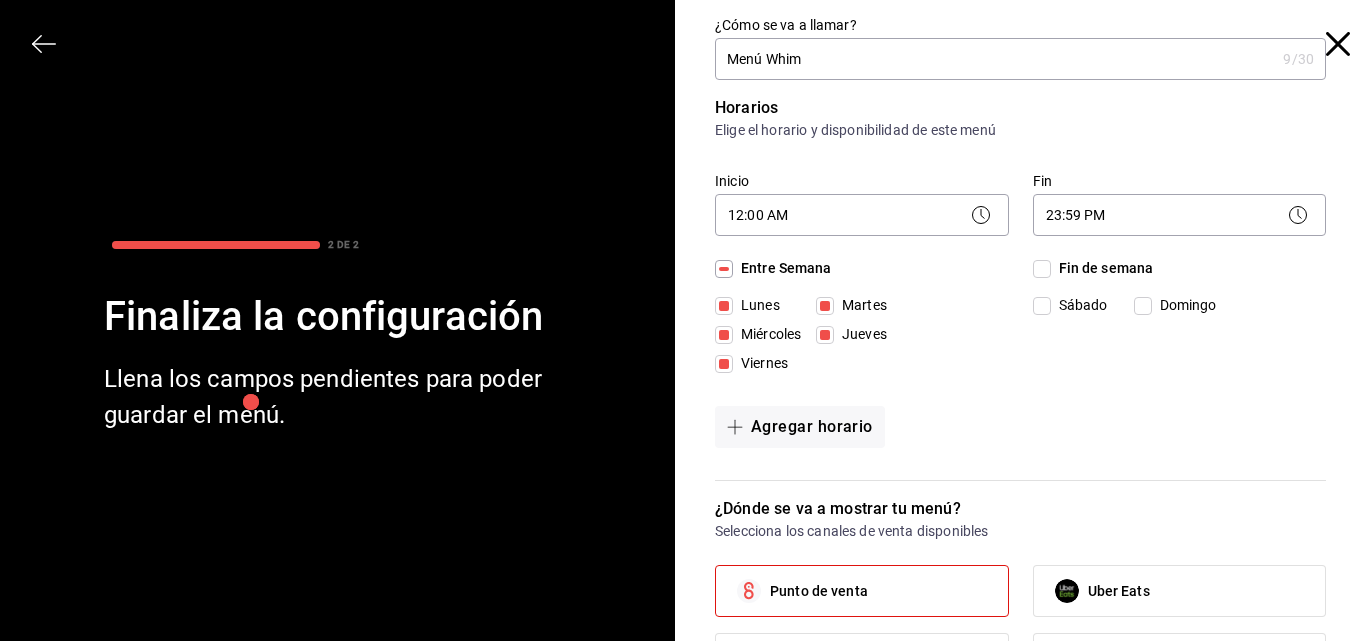 click on "Fin de semana" at bounding box center [1102, 268] 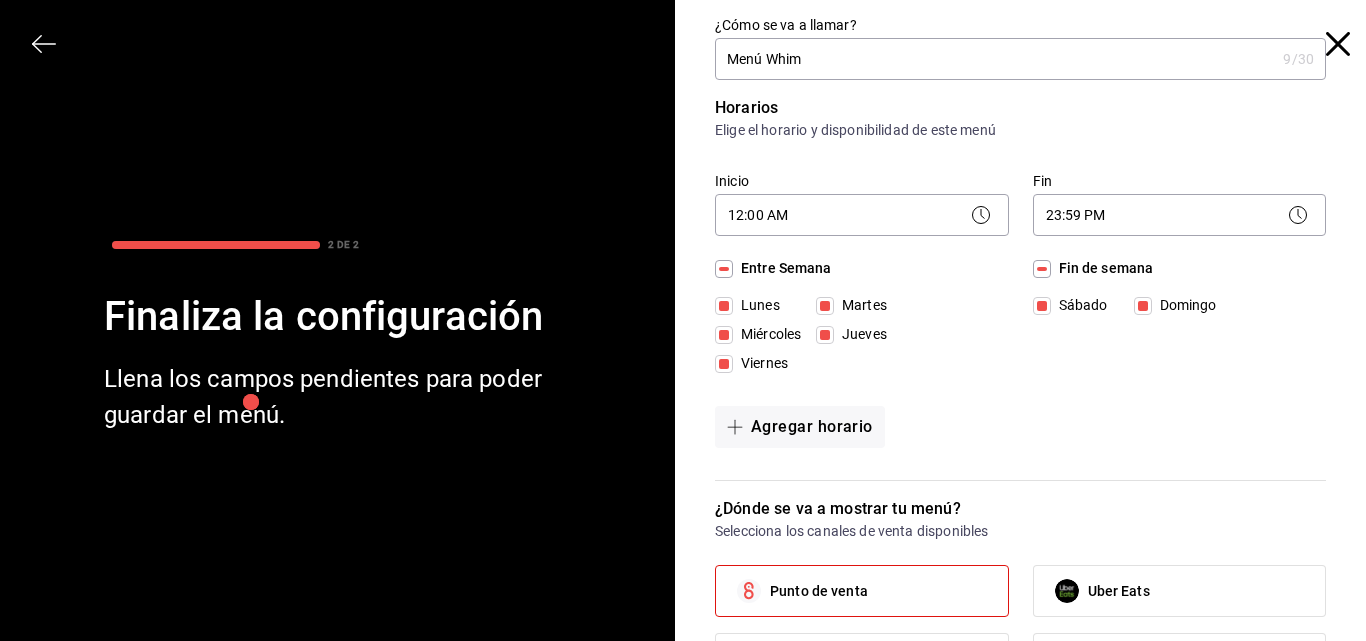scroll, scrollTop: 286, scrollLeft: 0, axis: vertical 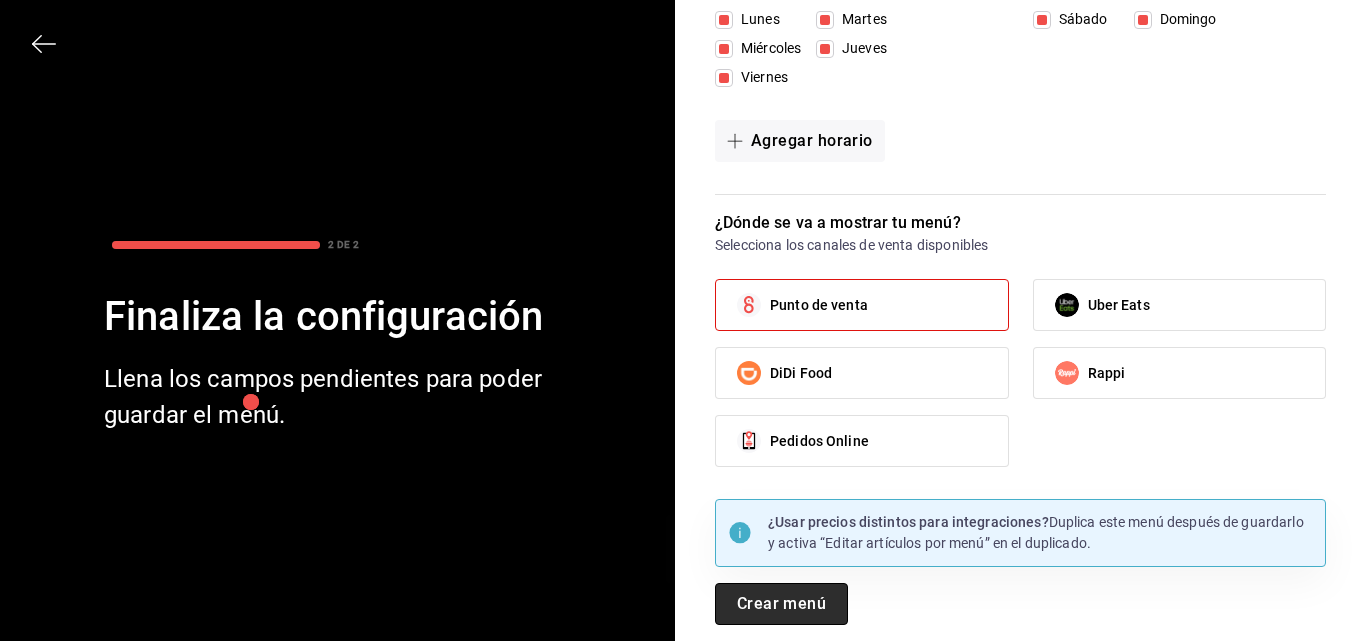 click on "Crear menú" at bounding box center (781, 604) 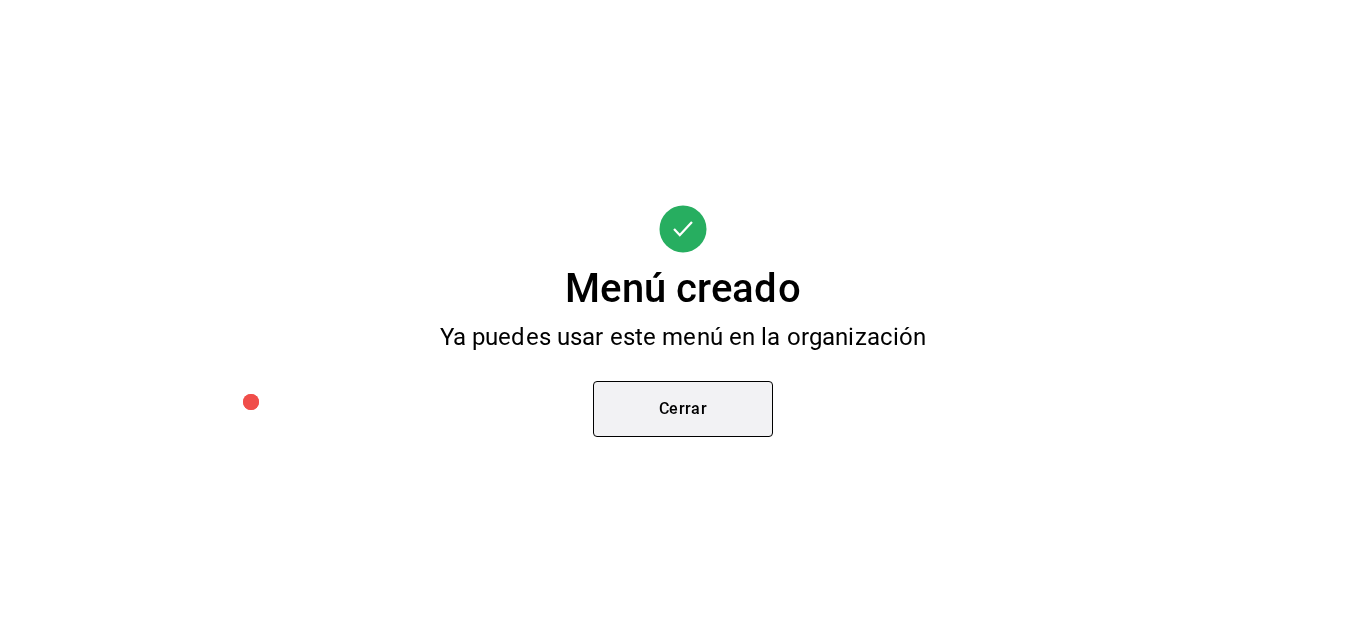 click on "Cerrar" at bounding box center [683, 409] 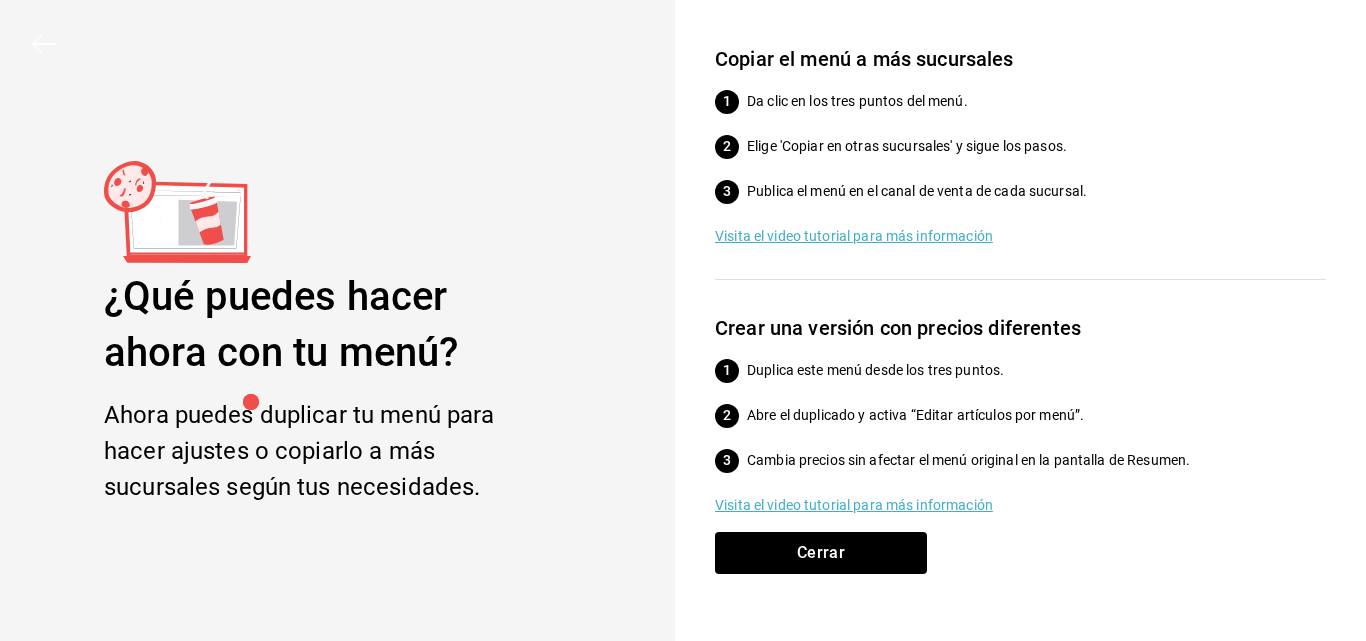 click on "Cerrar" at bounding box center (1020, 565) 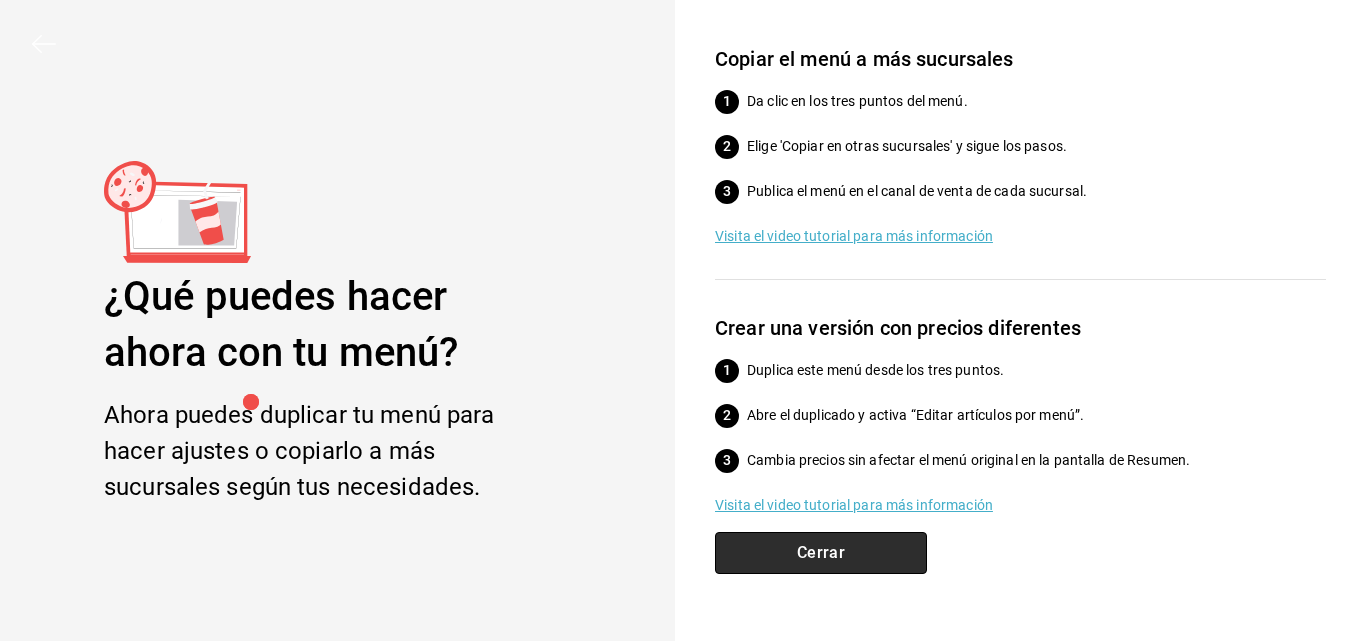 click on "Cerrar" at bounding box center [821, 553] 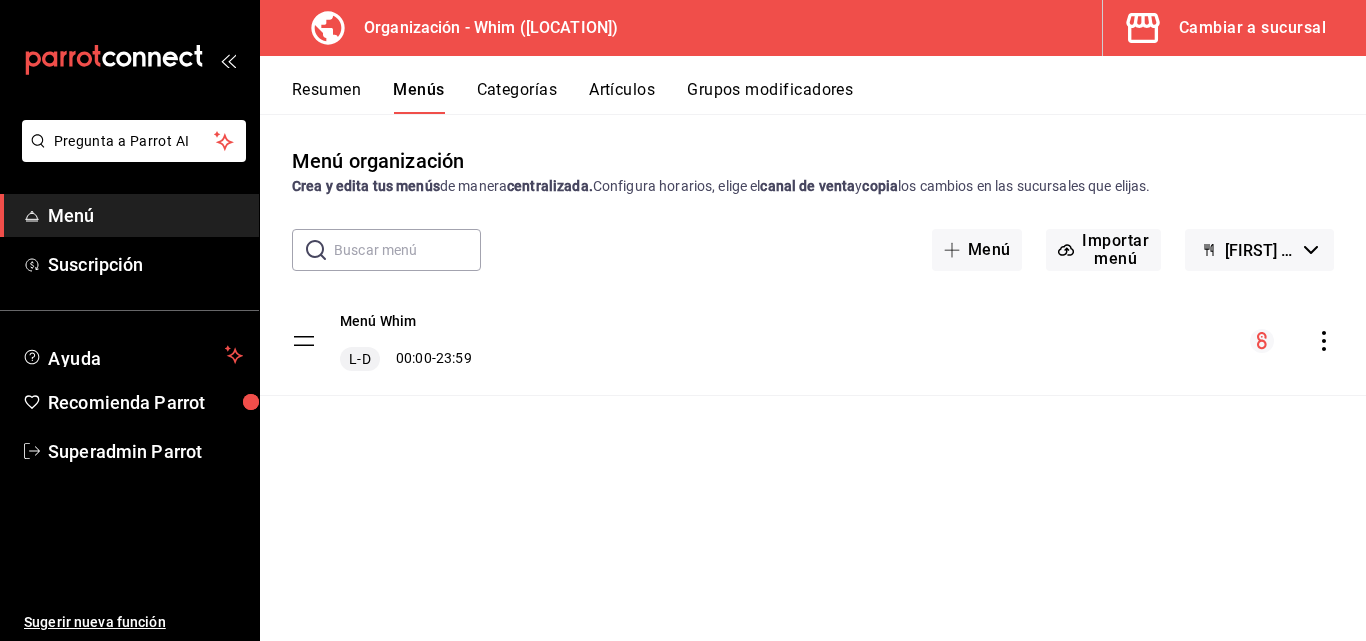 click on "Resumen Menús Categorías Artículos Grupos modificadores" at bounding box center (813, 85) 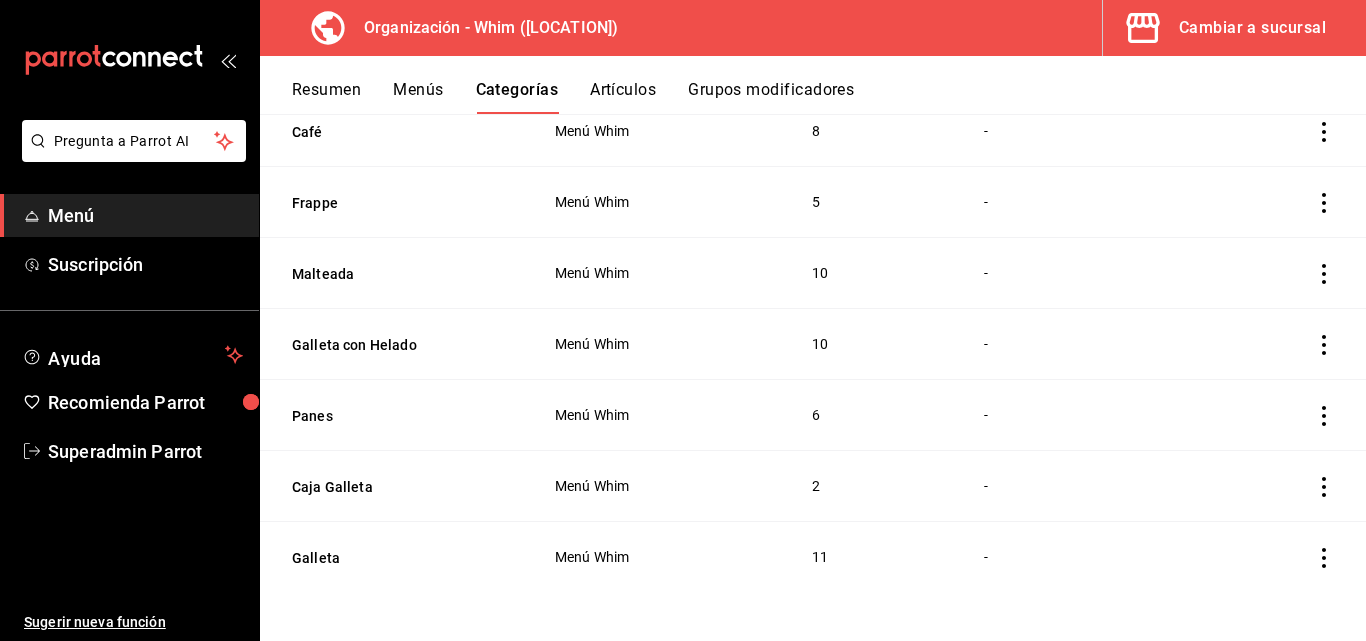 scroll, scrollTop: 0, scrollLeft: 0, axis: both 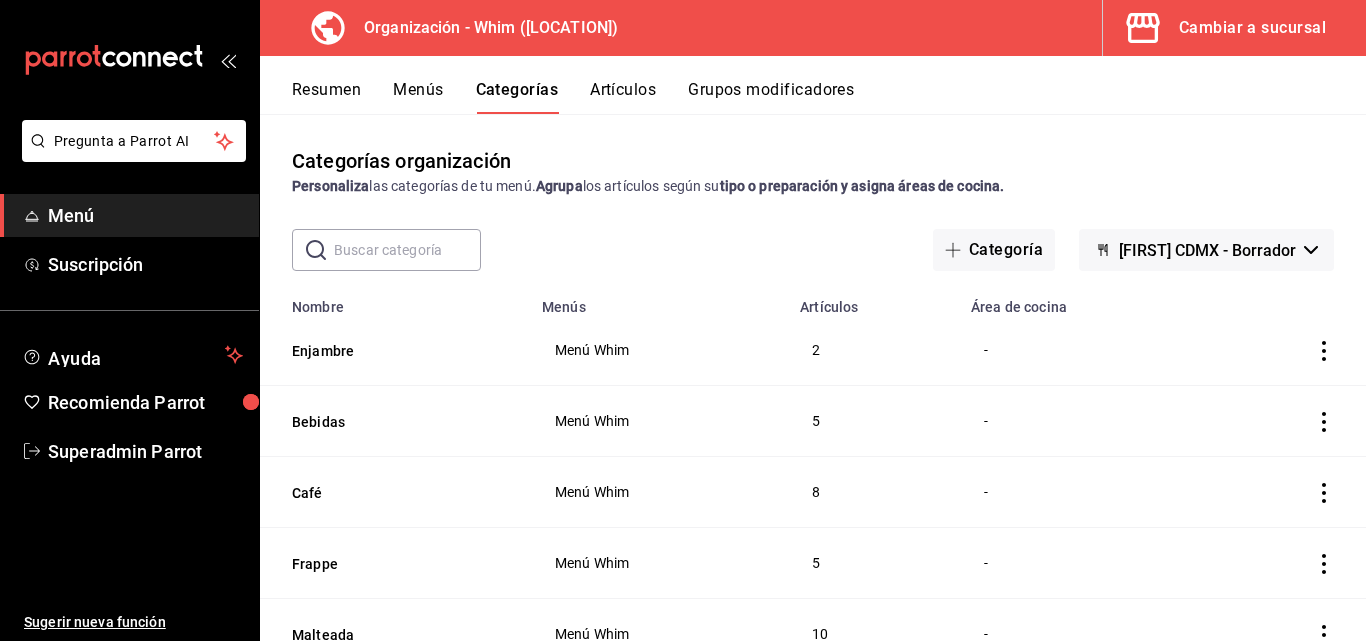 click on "Resumen Menús Categorías Artículos Grupos modificadores" at bounding box center (813, 85) 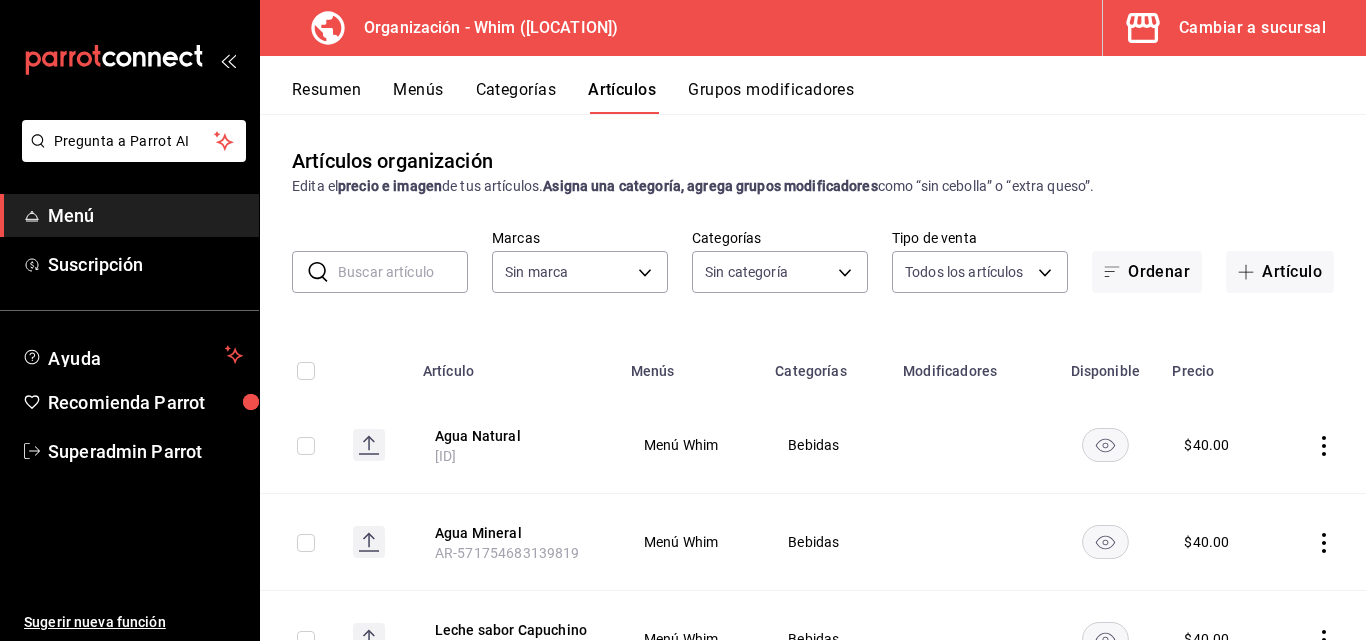 type on "e5520a1d-7895-4709-83de-cacf8e06fe29,fc8ccf95-1a42-411b-a6b8-25fdaca9fadd,31dbaaa2-a598-4d14-ab8c-0cbde72f05ed,bf702efd-4005-4875-b578-a1c9ac3c05a7,80a88f36-5b3d-4e06-8abb-2aa9e8f30a7e,f10bc43b-db4b-4219-b3bc-e3dae5768425,a90964ad-6587-48c6-b7f8-3e5e7ac0edaf,f1131c57-5eae-4700-afd5-7631c34a6ef0,c6f10bc9-98f6-4351-8e83-5a111060a28d" 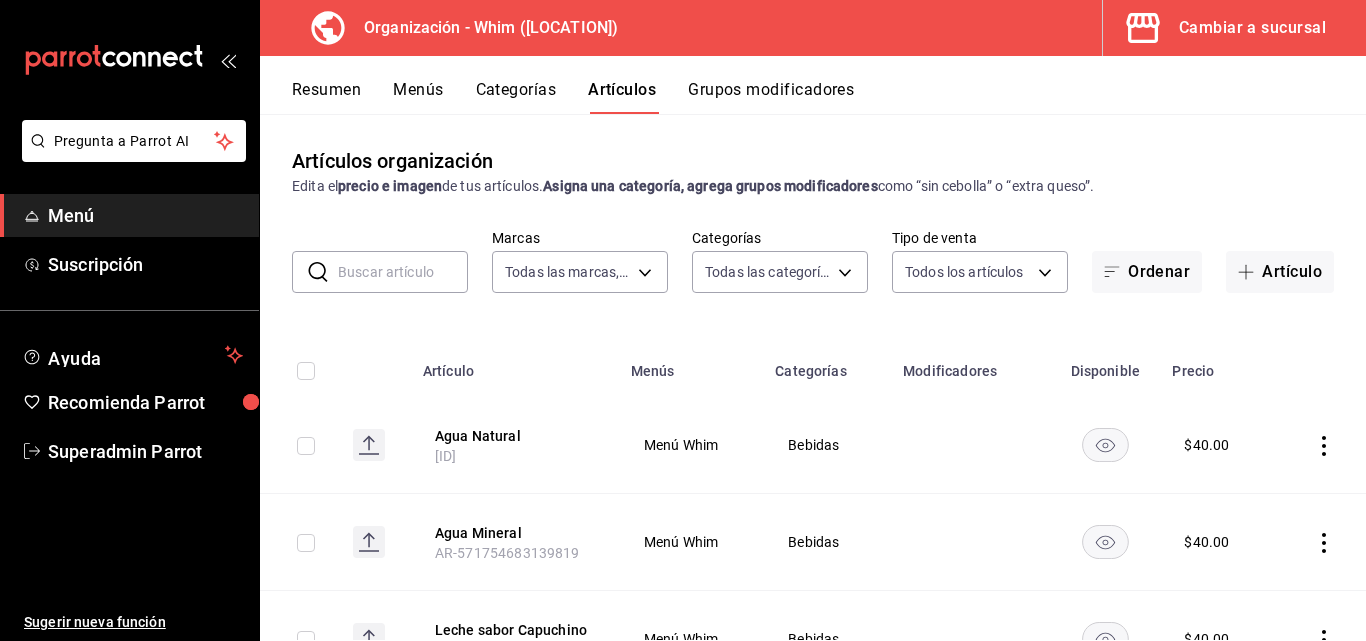 type on "2a53a304-4e00-463a-b9db-f19f178c33ae" 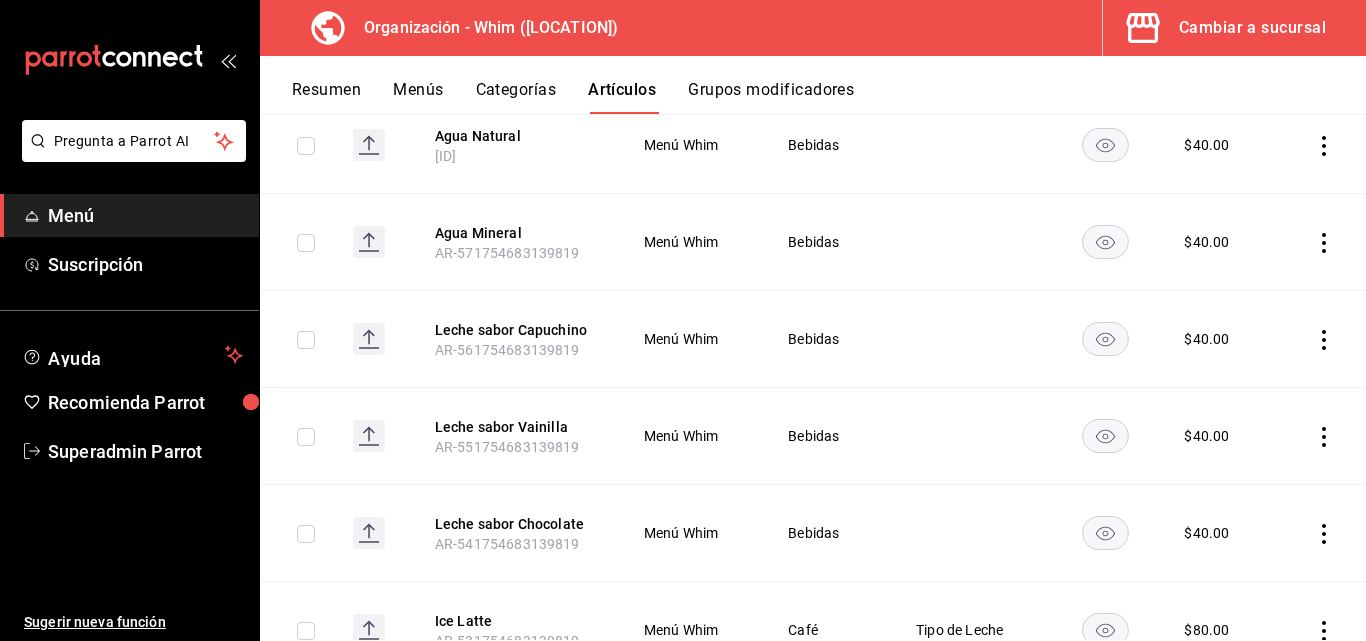 scroll, scrollTop: 0, scrollLeft: 0, axis: both 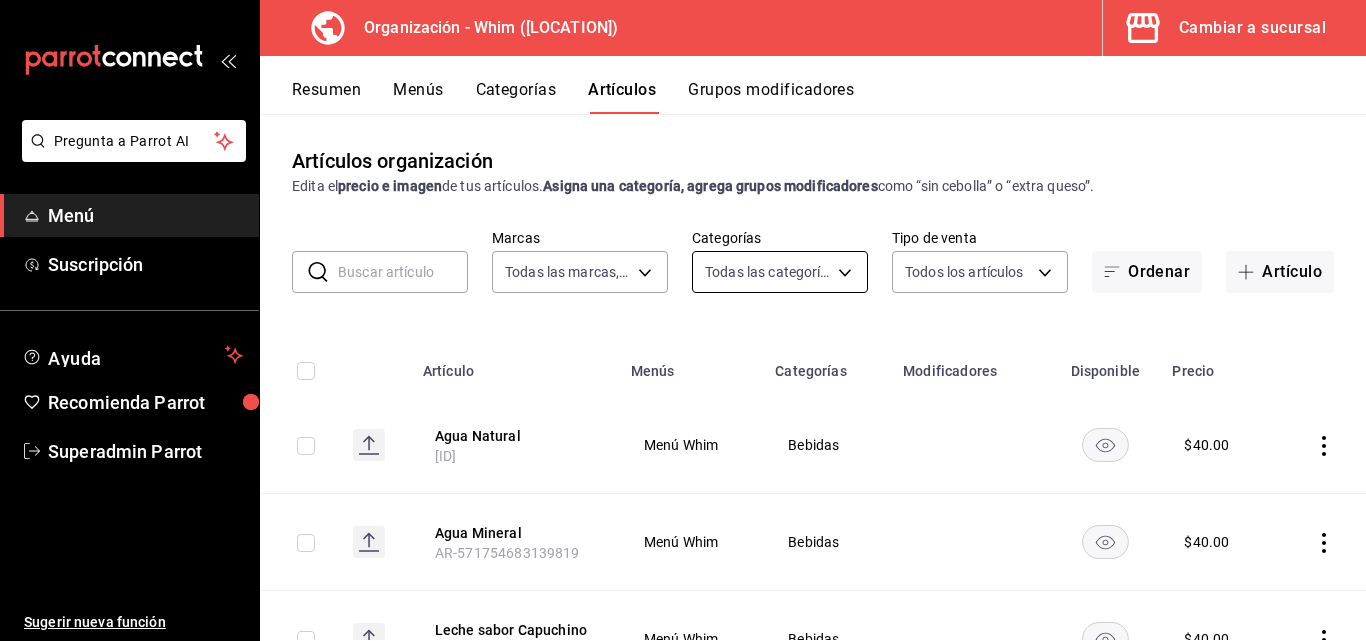 click on "Pregunta a Parrot AI Menú   Suscripción   Ayuda Recomienda Parrot   Superadmin Parrot   Sugerir nueva función   Organización - Whim (CDMX) Cambiar a sucursal Resumen Menús Categorías Artículos Grupos modificadores Artículos organización Edita el  precio e imagen  de tus artículos.  Asigna una categoría, agrega grupos modificadores  como “sin cebolla” o “extra queso”. ​ ​ Marcas Todas las marcas, Sin marca 2a53a304-4e00-463a-b9db-f19f178c33ae Categorías Todas las categorías, Sin categoría e5520a1d-7895-4709-83de-cacf8e06fe29,fc8ccf95-1a42-411b-a6b8-25fdaca9fadd,31dbaaa2-a598-4d14-ab8c-0cbde72f05ed,bf702efd-4005-4875-b578-a1c9ac3c05a7,80a88f36-5b3d-4e06-8abb-2aa9e8f30a7e,f10bc43b-db4b-4219-b3bc-e3dae5768425,a90964ad-6587-48c6-b7f8-3e5e7ac0edaf,f1131c57-5eae-4700-afd5-7631c34a6ef0,c6f10bc9-98f6-4351-8e83-5a111060a28d Tipo de venta Todos los artículos ALL Ordenar Artículo Artículo Menús Categorías Modificadores Disponible Precio Agua Natural AR-581754683139819 Menú Whim Bebidas $ $" at bounding box center (683, 320) 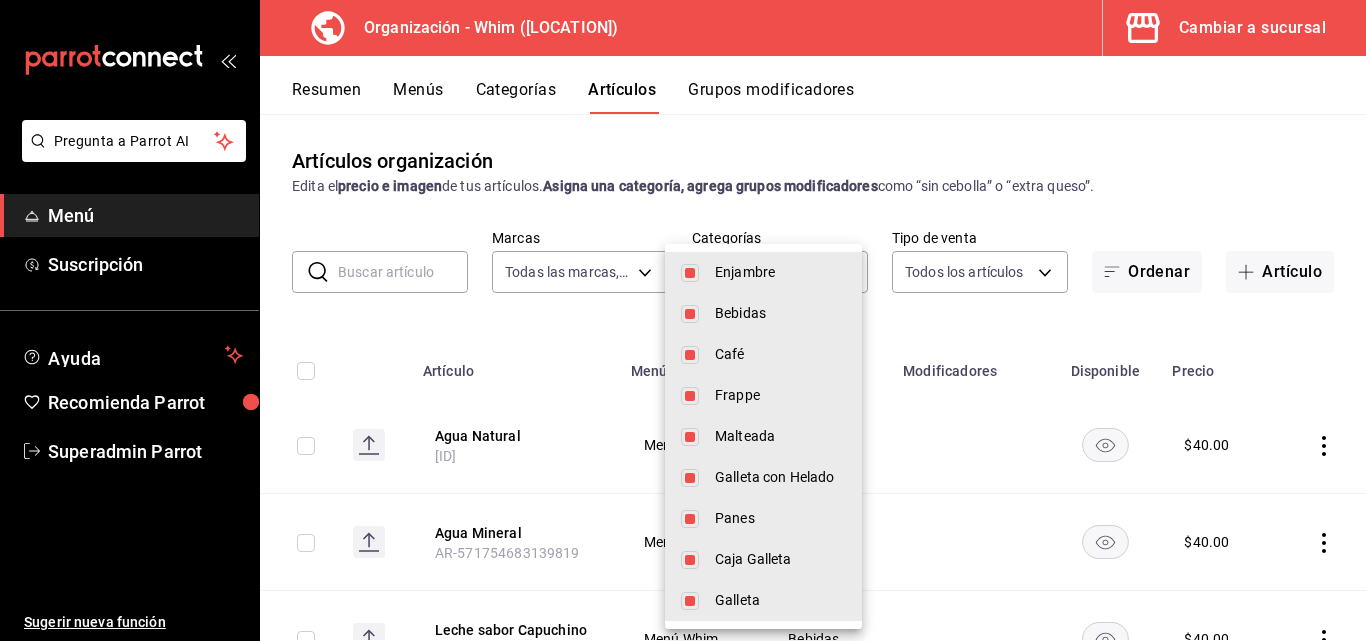 scroll, scrollTop: 0, scrollLeft: 0, axis: both 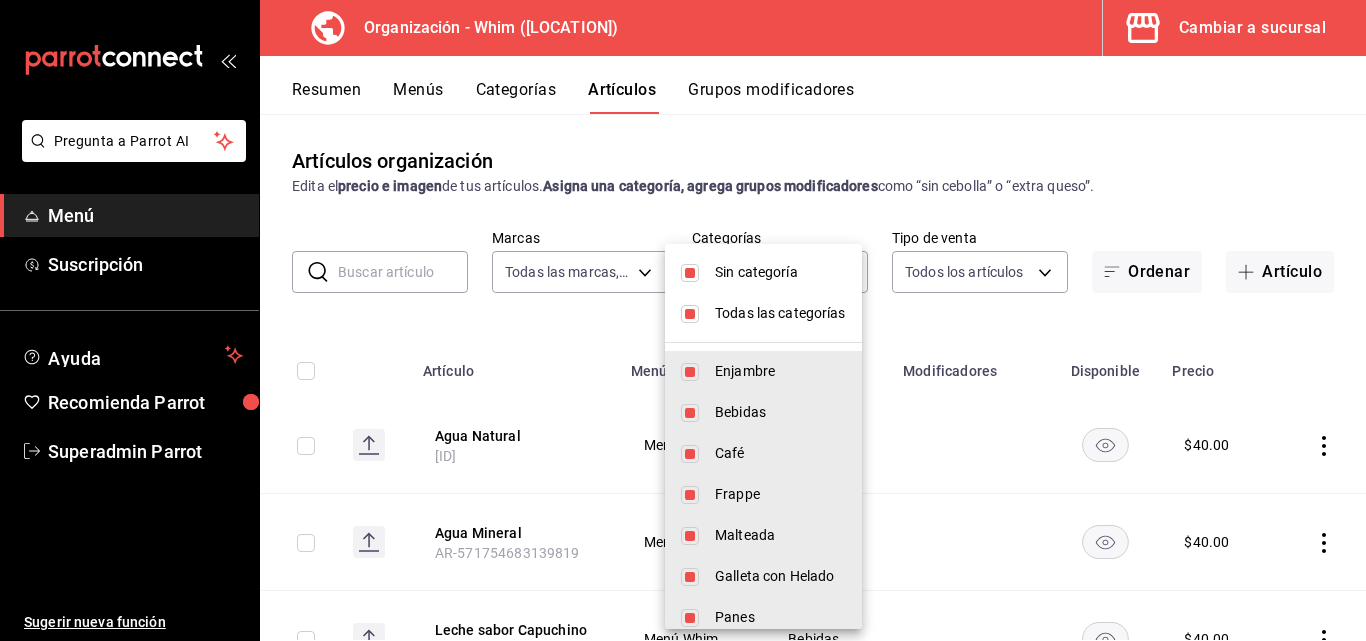 click on "Sin categoría" at bounding box center [780, 272] 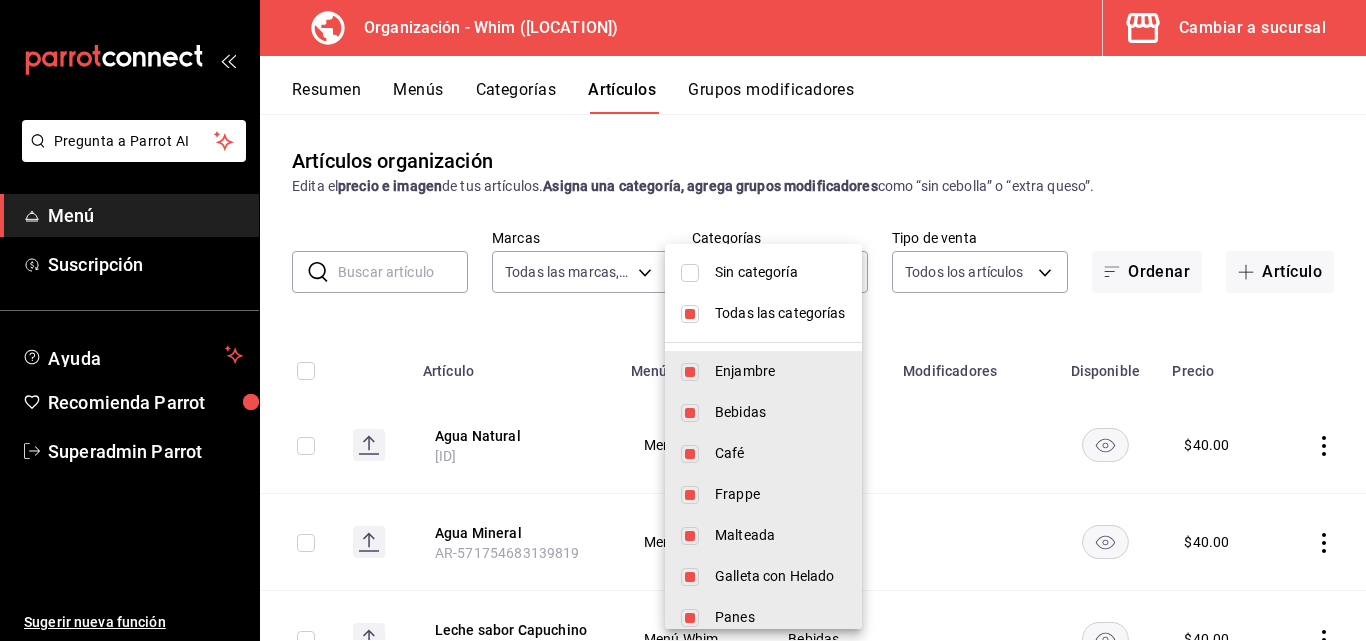 click on "Todas las categorías" at bounding box center [780, 313] 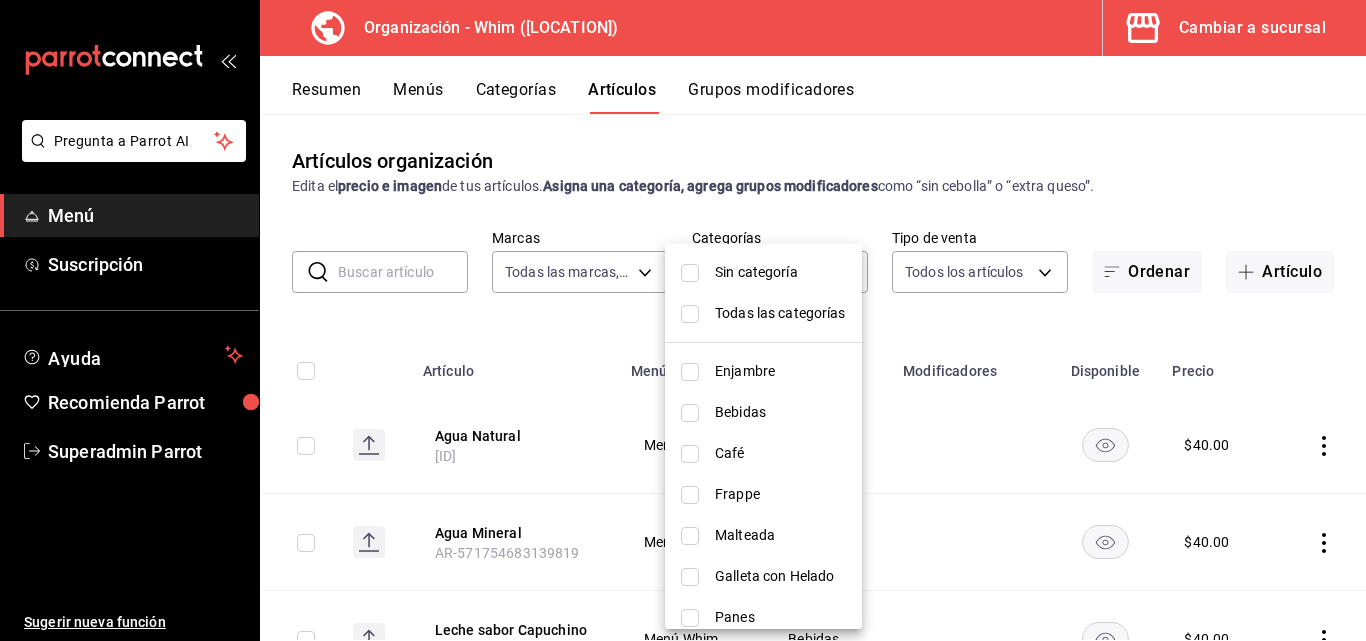 scroll, scrollTop: 99, scrollLeft: 0, axis: vertical 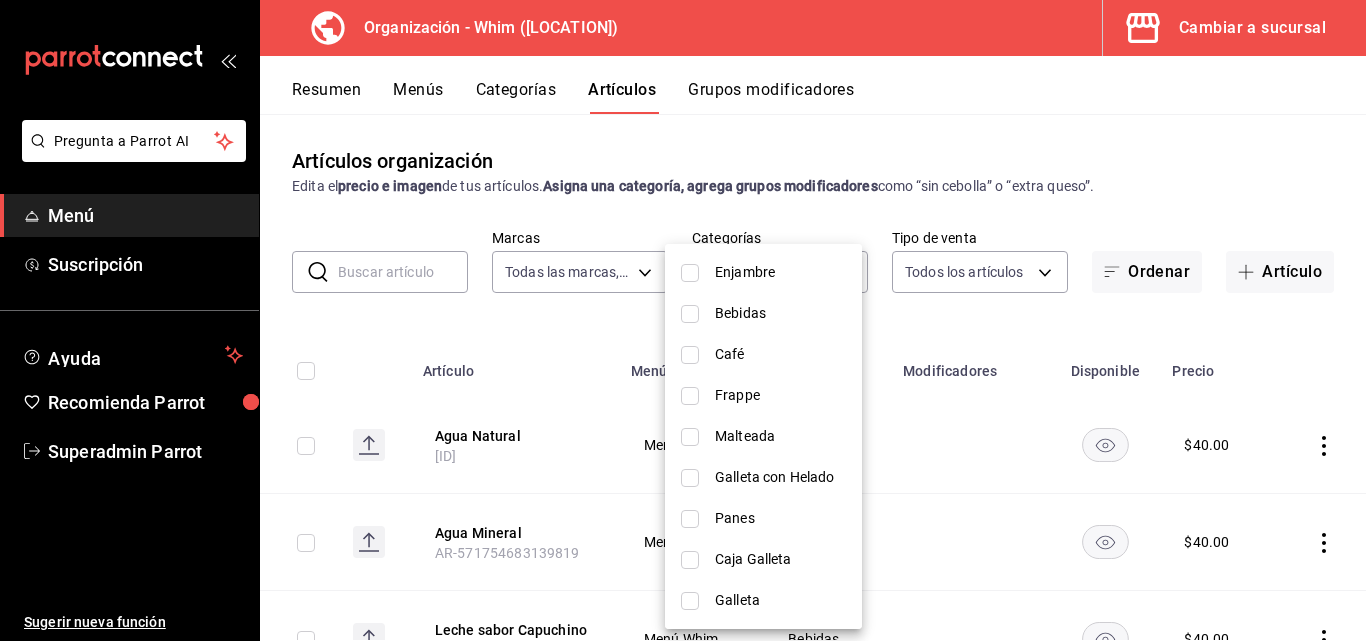 click on "Galleta" at bounding box center (780, 600) 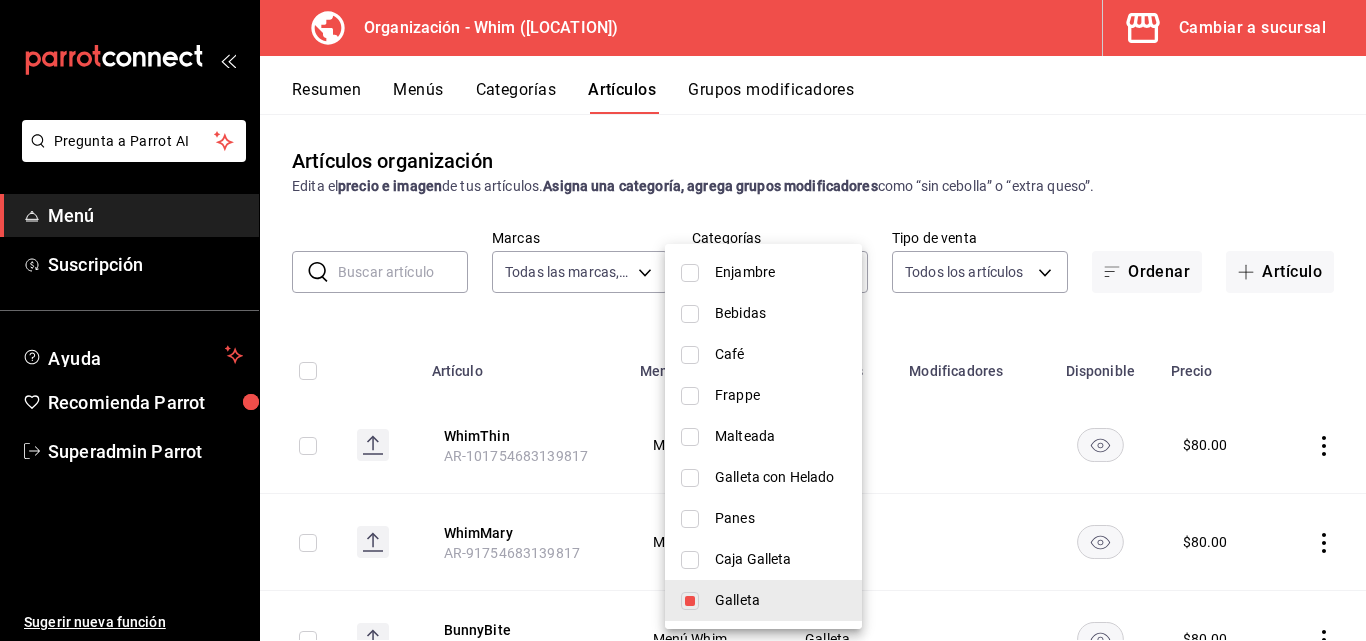 click at bounding box center [683, 320] 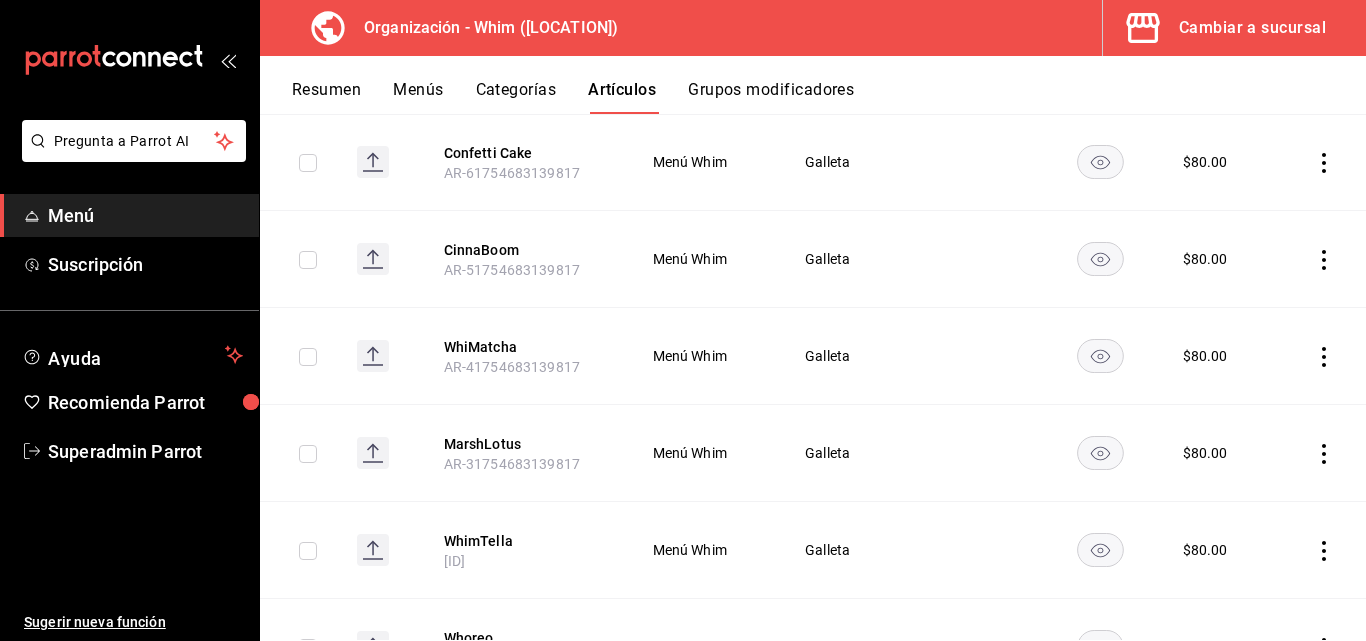 scroll, scrollTop: 871, scrollLeft: 0, axis: vertical 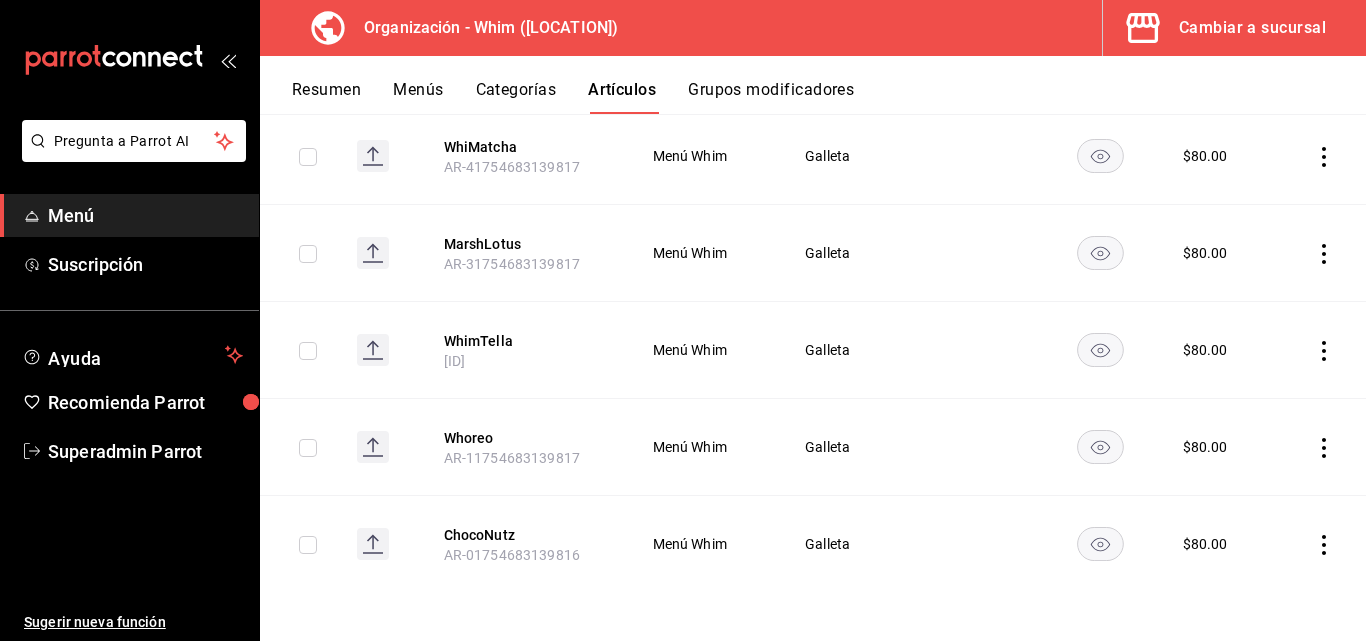 drag, startPoint x: 1314, startPoint y: 0, endPoint x: 910, endPoint y: 26, distance: 404.83575 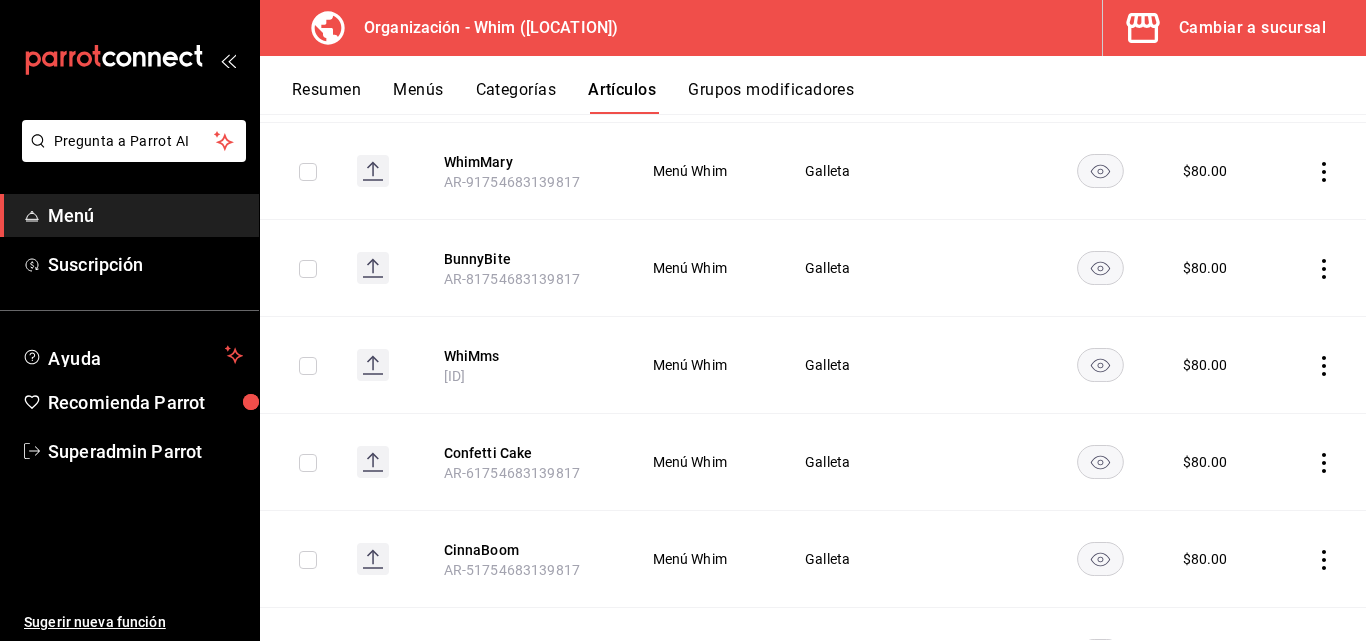 scroll, scrollTop: 0, scrollLeft: 0, axis: both 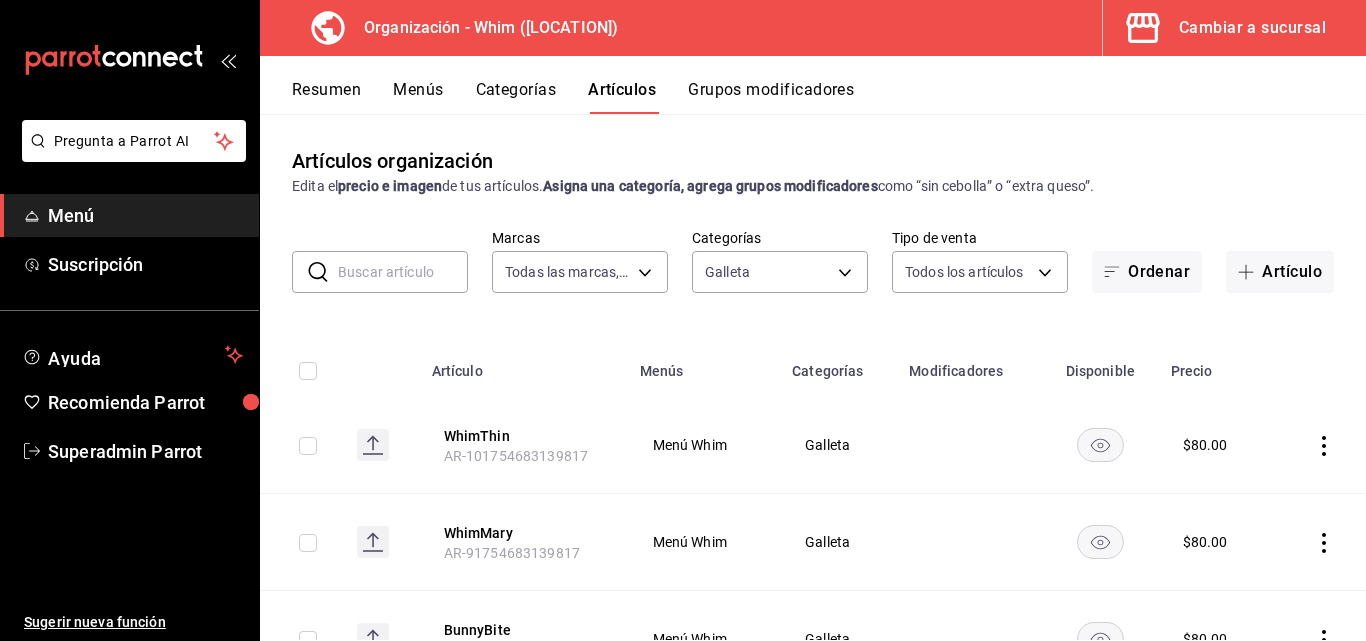 click on "Menús" at bounding box center (418, 97) 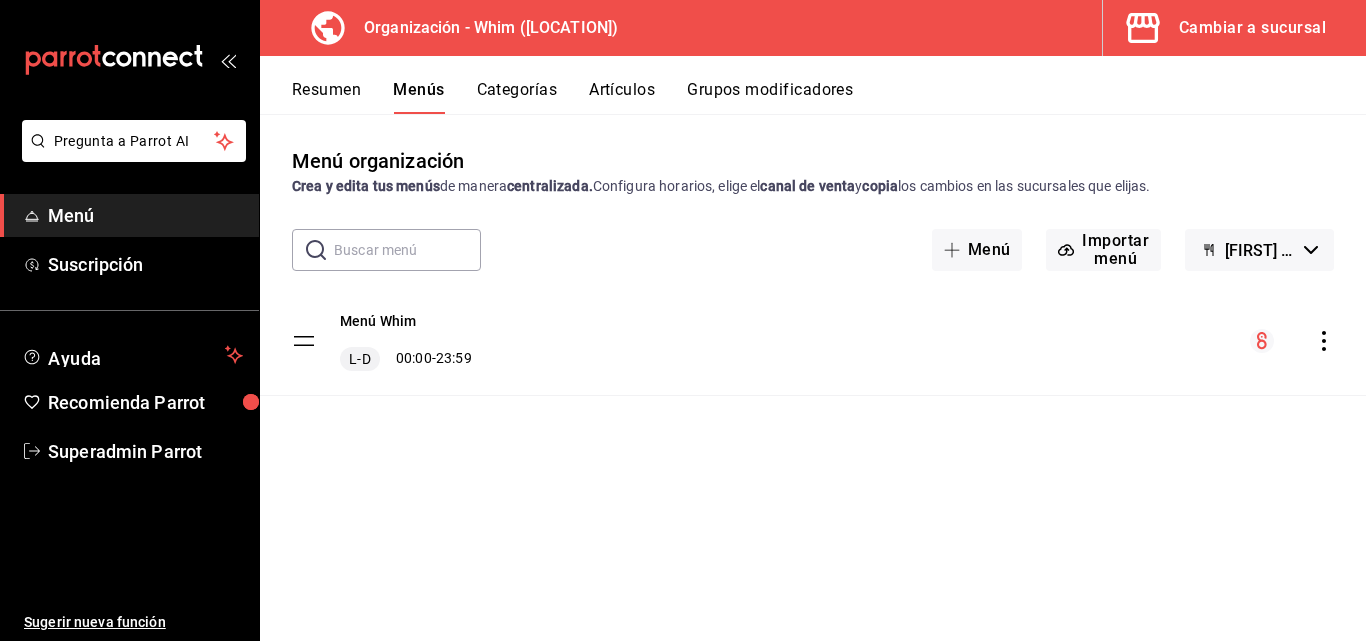 click 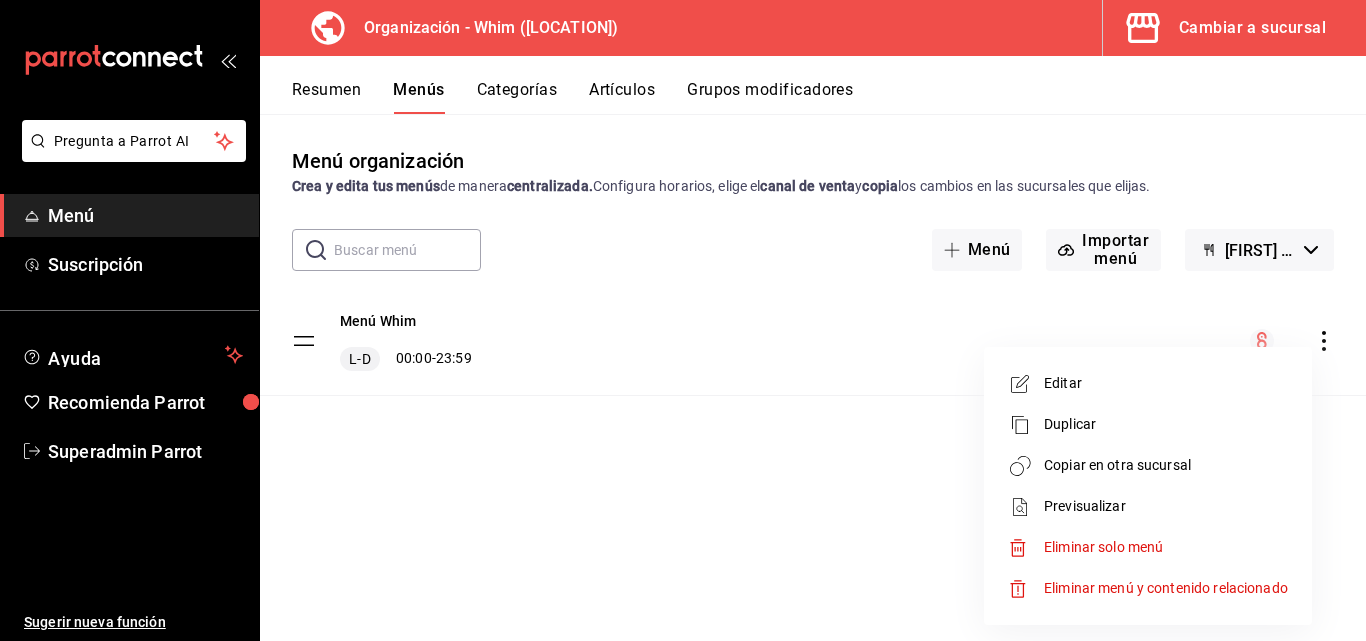 click on "Copiar en otra sucursal" at bounding box center (1166, 465) 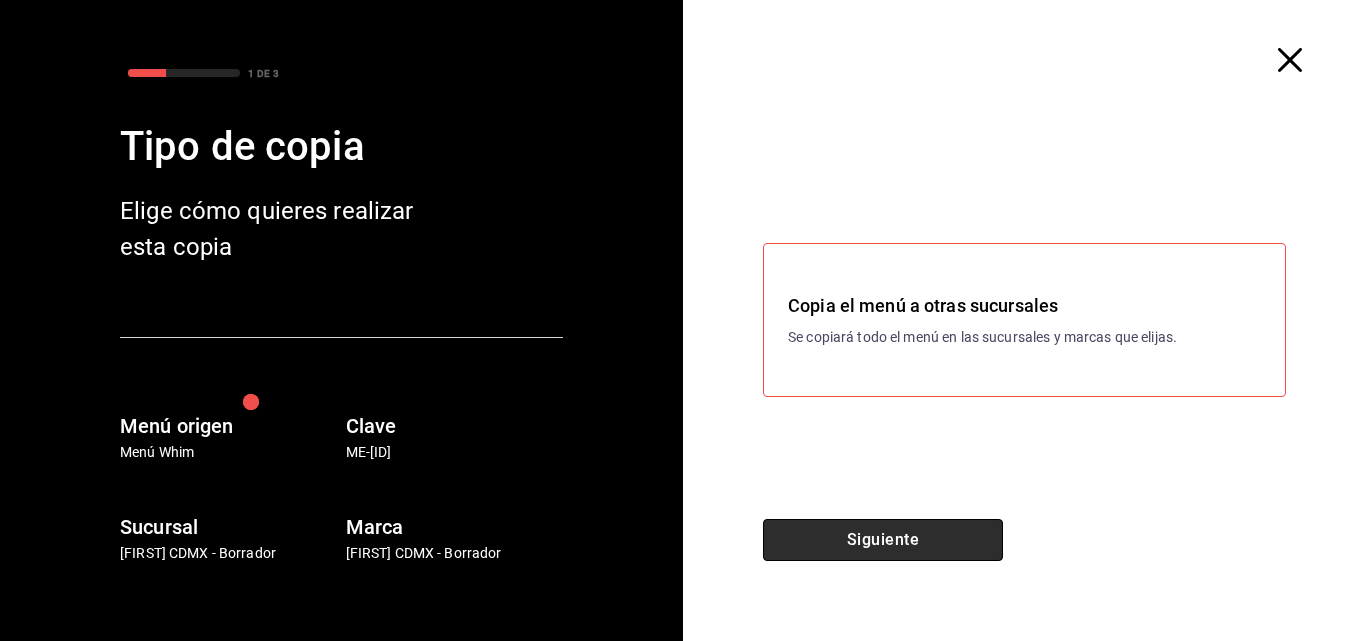click on "Siguiente" at bounding box center [883, 540] 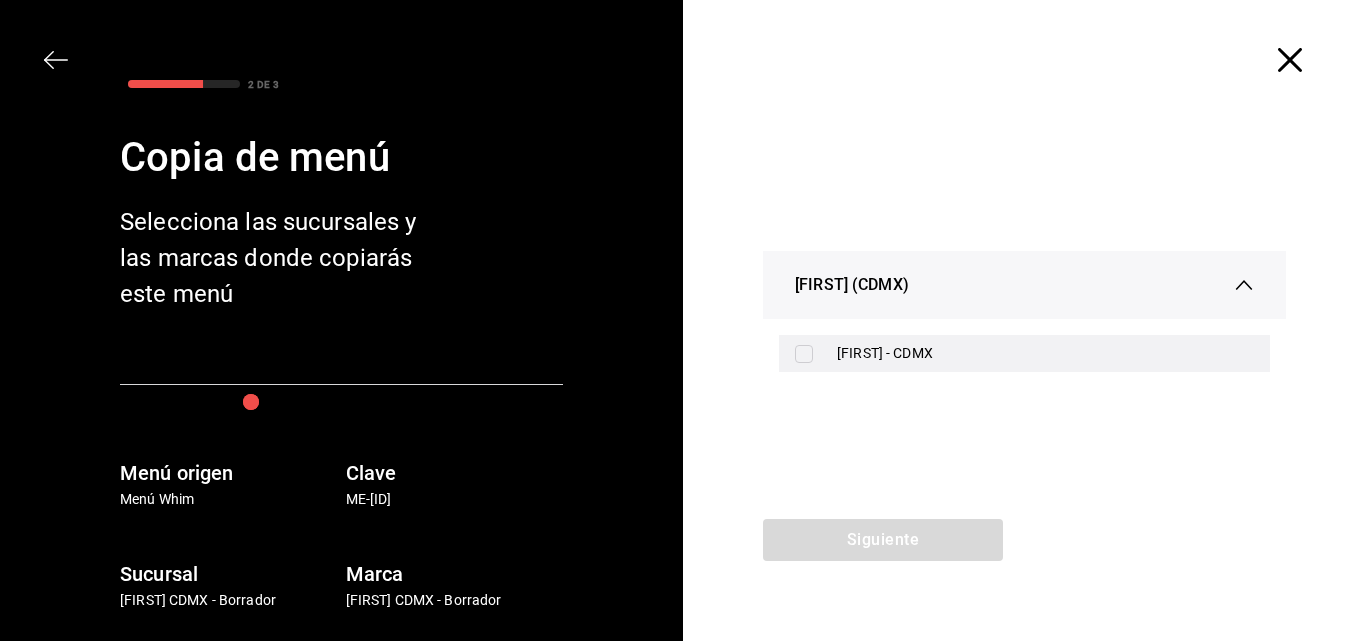 click on "Whim - CDMX" at bounding box center [1045, 353] 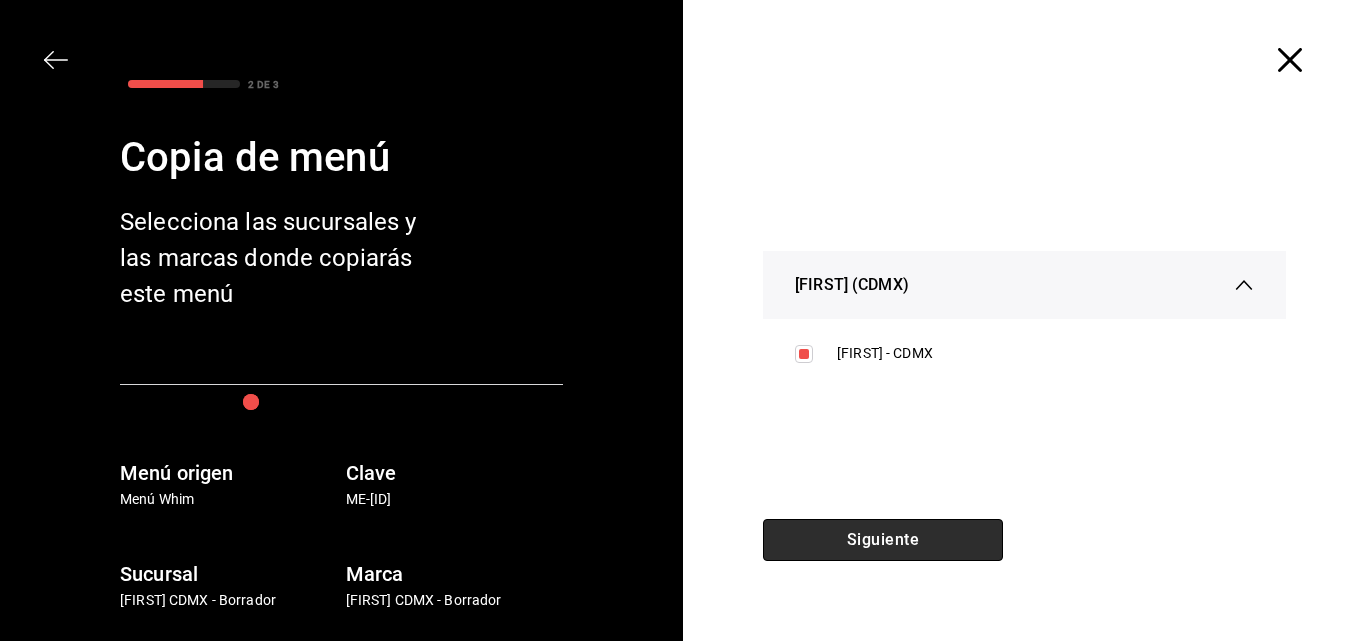 click on "Siguiente" at bounding box center (883, 540) 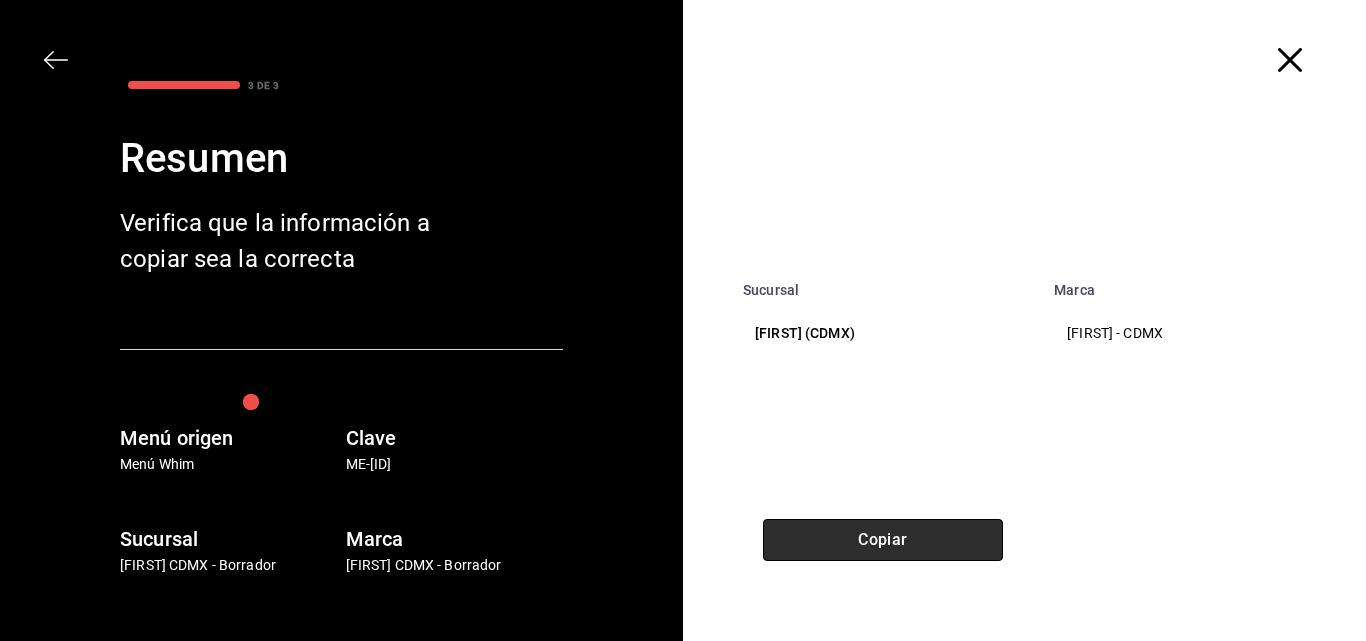 click on "Copiar" at bounding box center (883, 540) 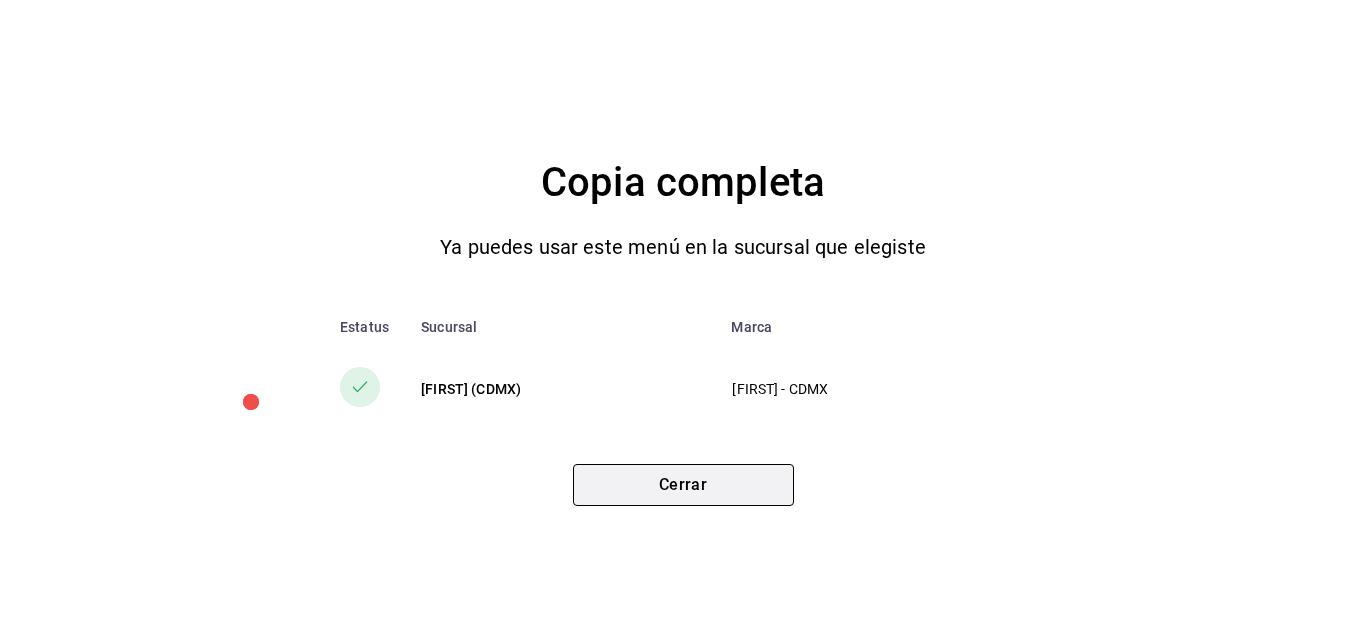 click on "Cerrar" at bounding box center (683, 485) 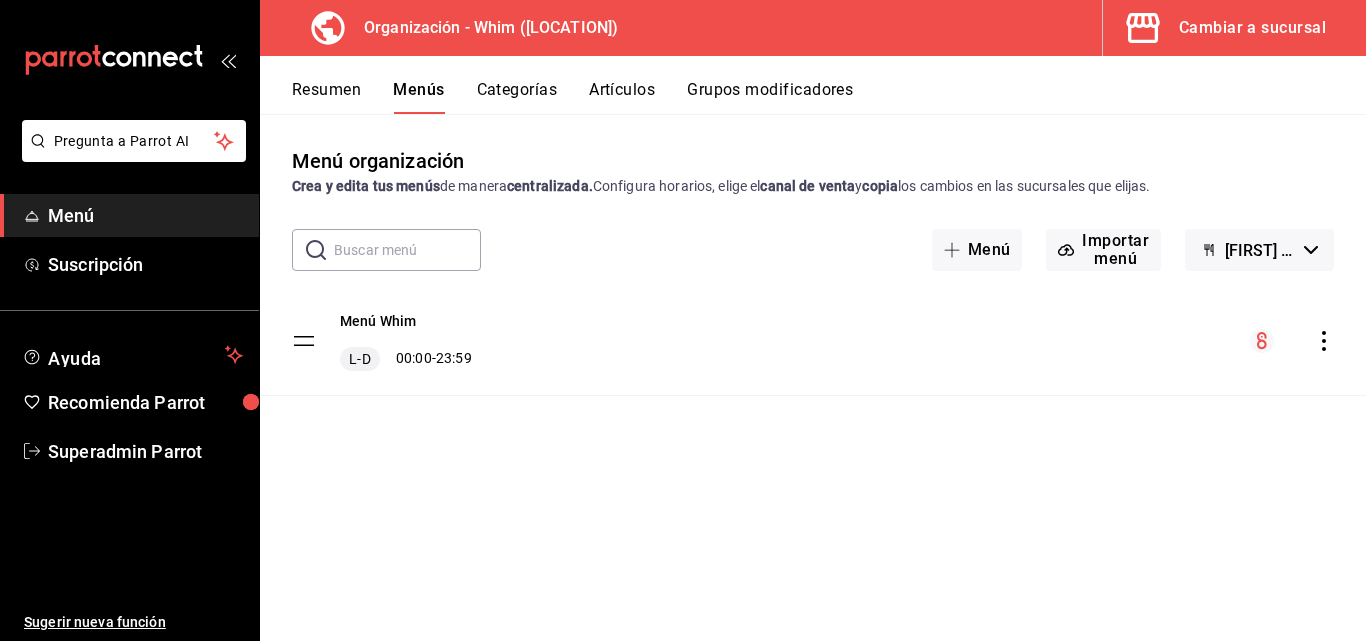 click on "Cambiar a sucursal" at bounding box center [1226, 28] 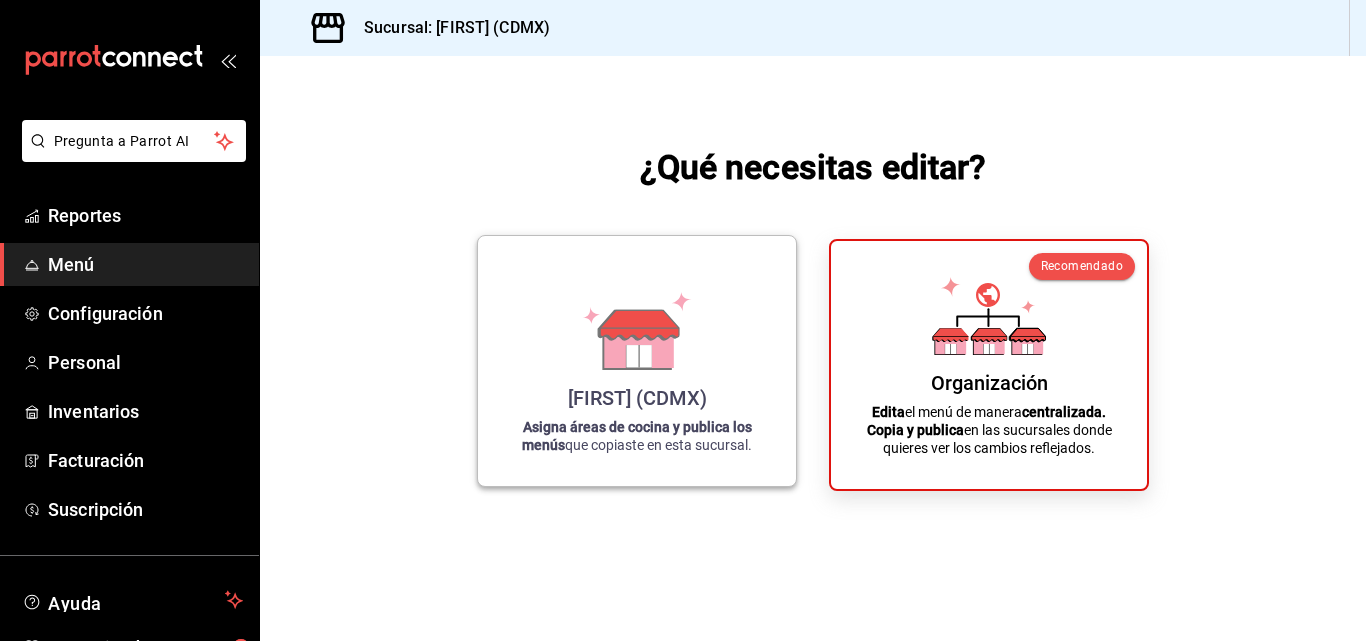 click 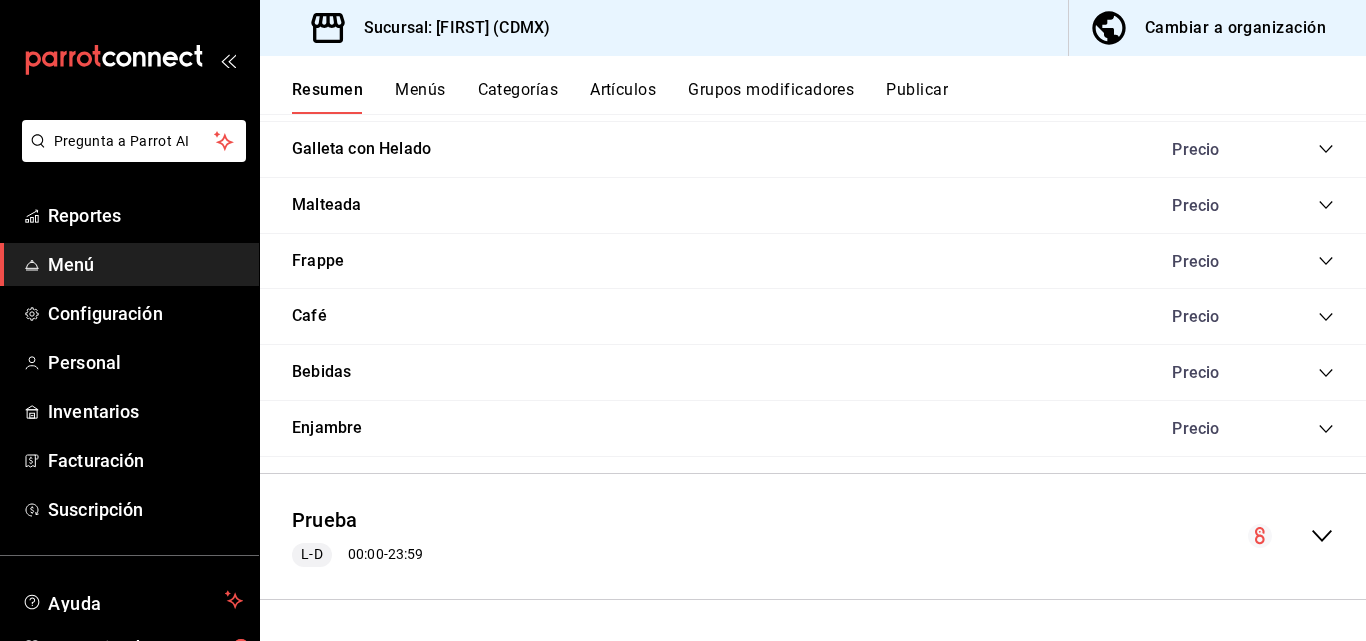 scroll, scrollTop: 709, scrollLeft: 0, axis: vertical 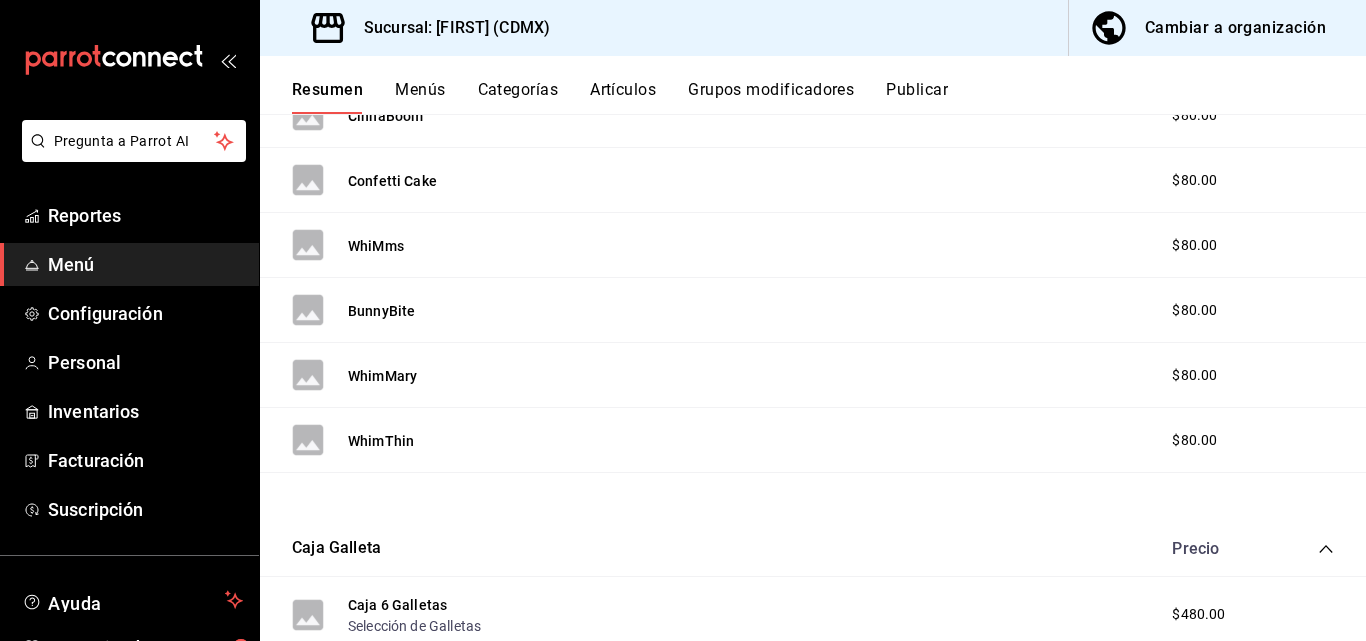 click on "Resumen Menús Categorías Artículos Grupos modificadores Publicar" at bounding box center [829, 97] 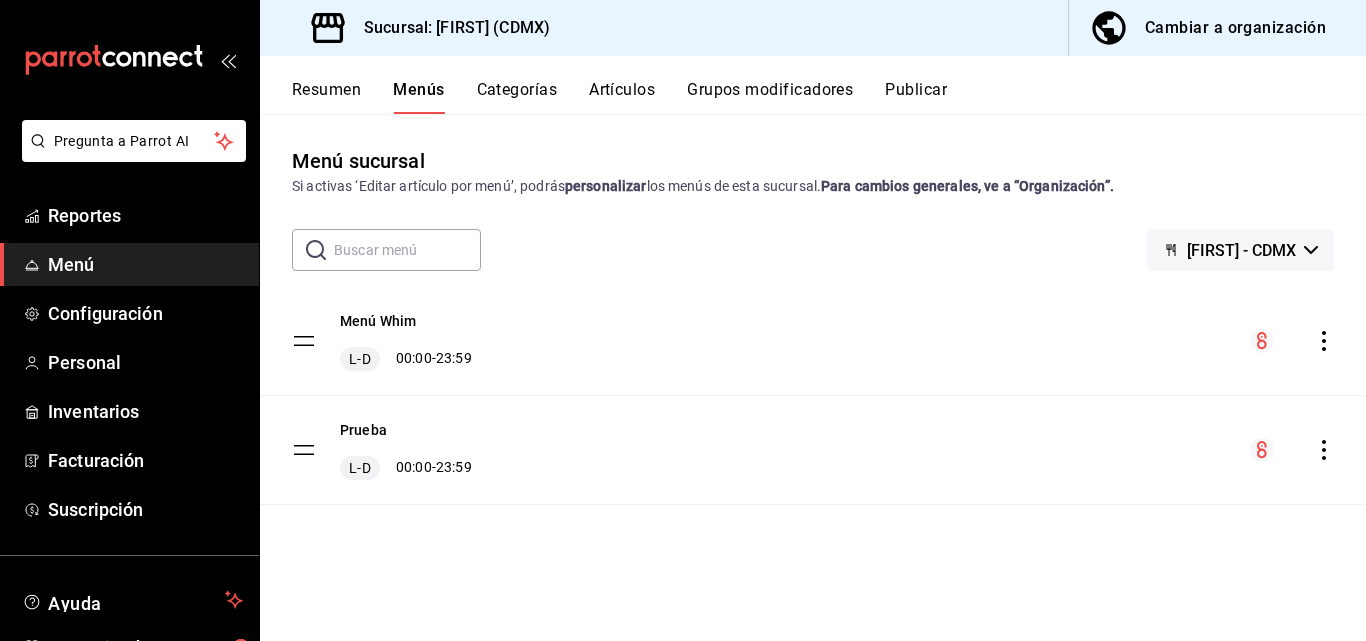 click 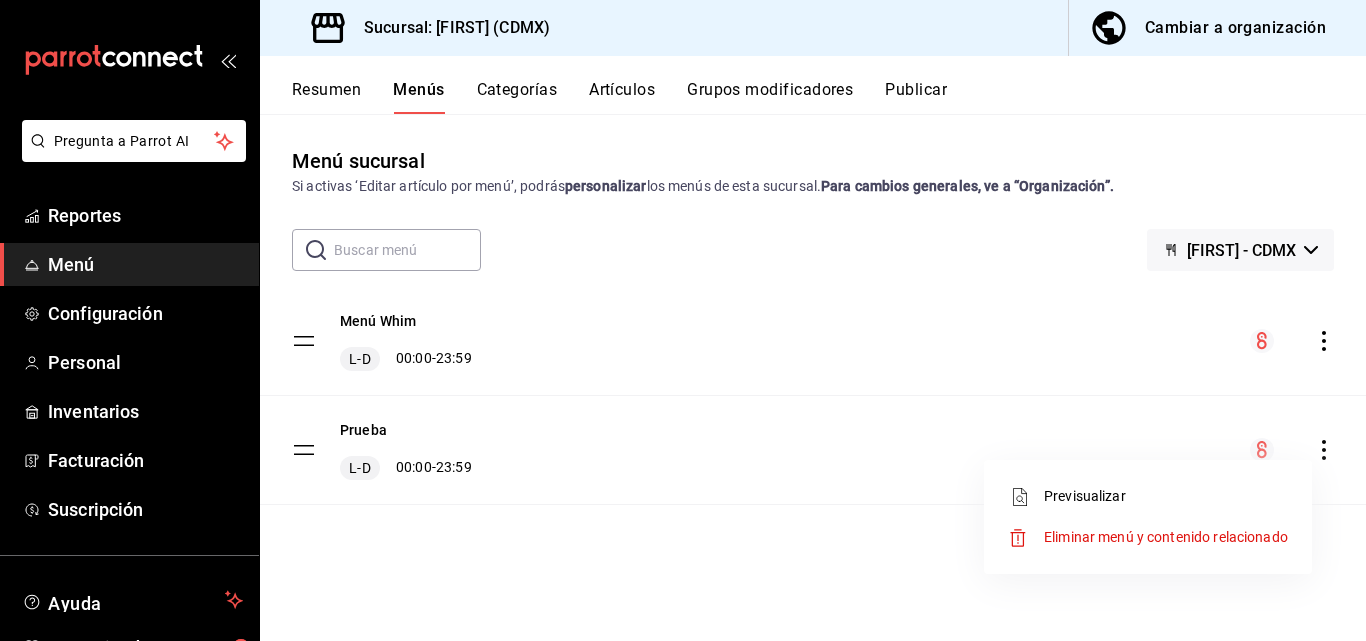 click on "Eliminar menú y contenido relacionado" at bounding box center (1166, 537) 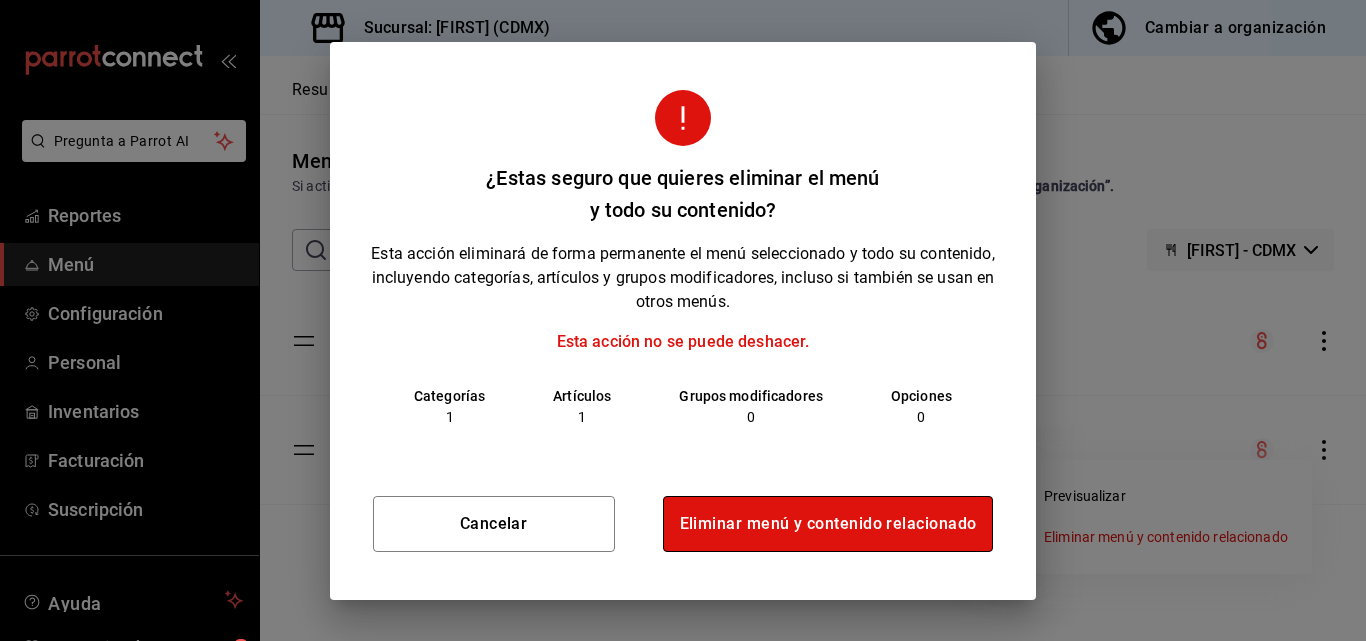 click on "Eliminar menú y contenido relacionado" at bounding box center [828, 524] 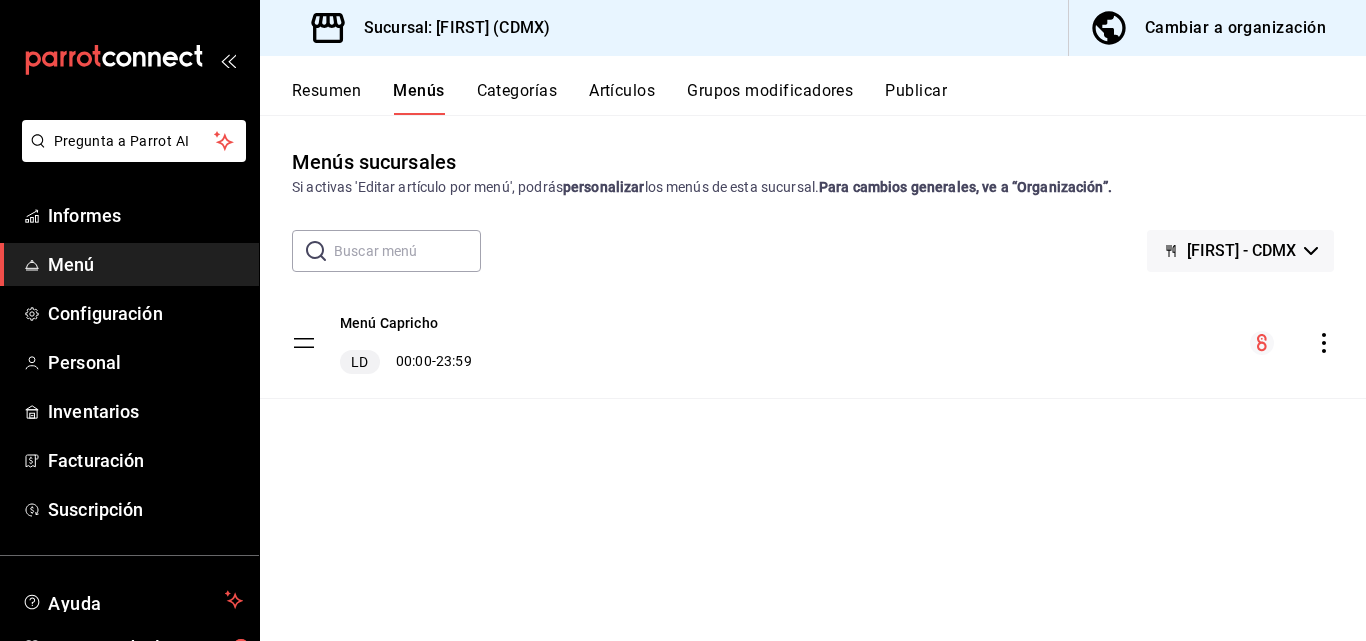 click on "Sucursal: Capricho (CDMX) Cambiar a organización" at bounding box center (813, 28) 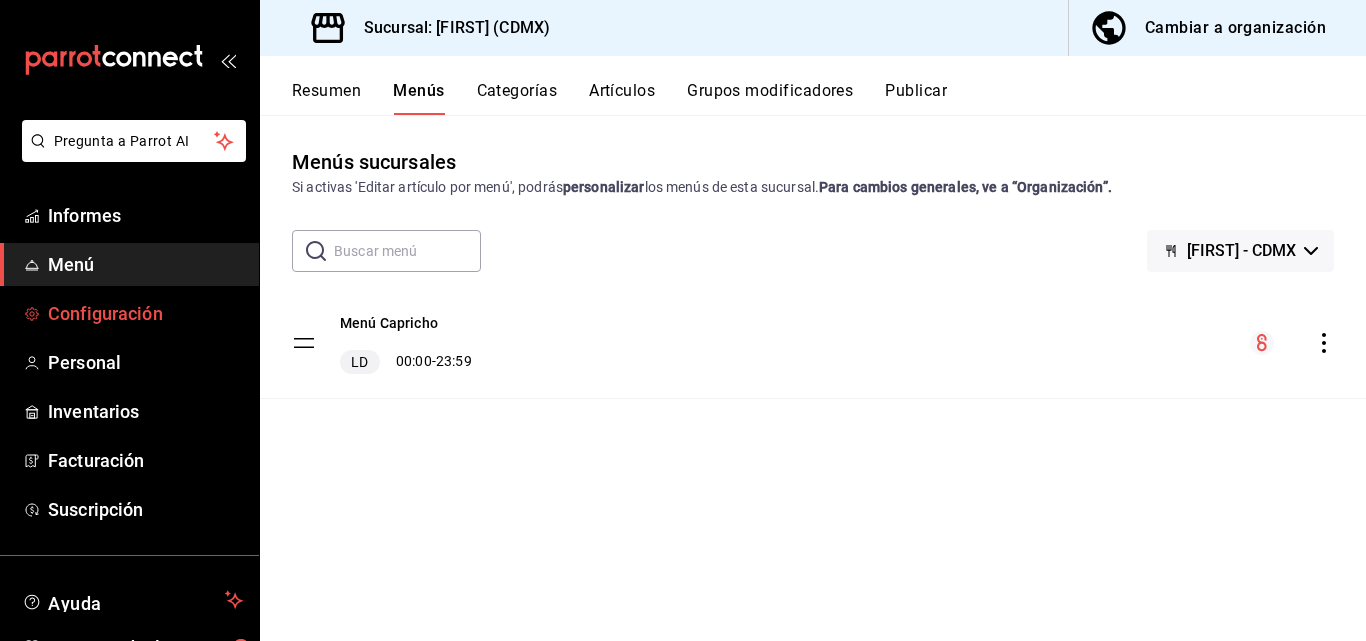 click on "Configuración" at bounding box center (145, 313) 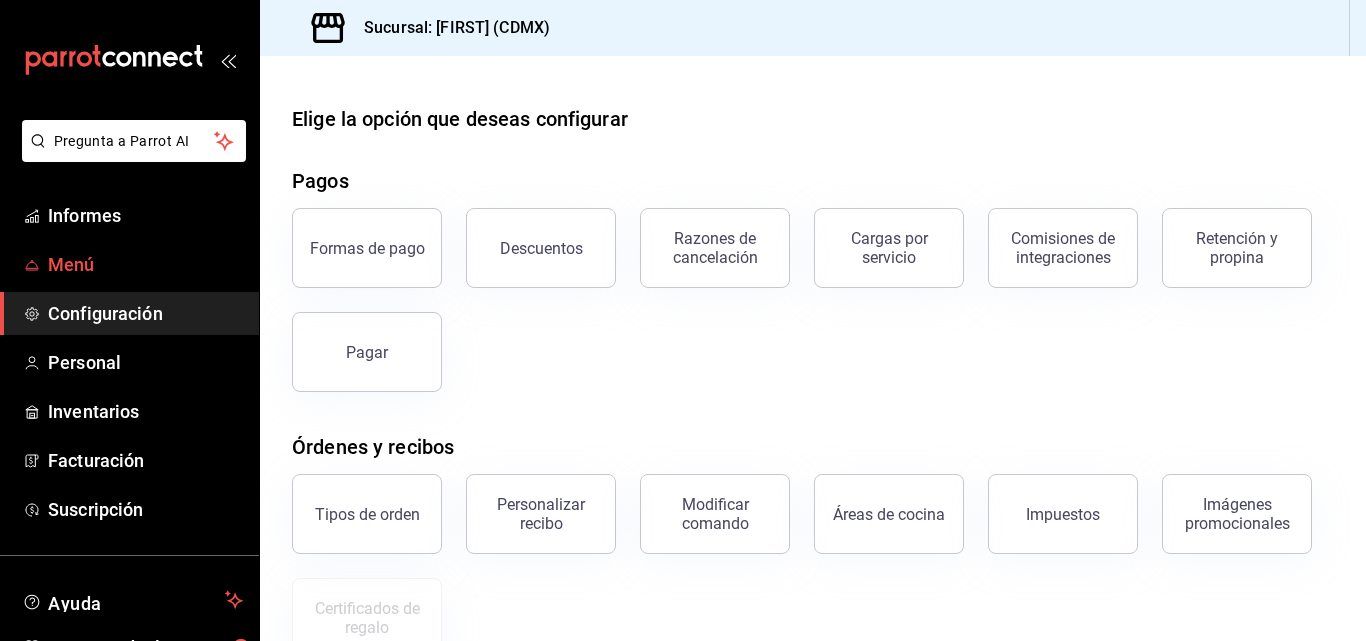 click on "Menú" at bounding box center (71, 264) 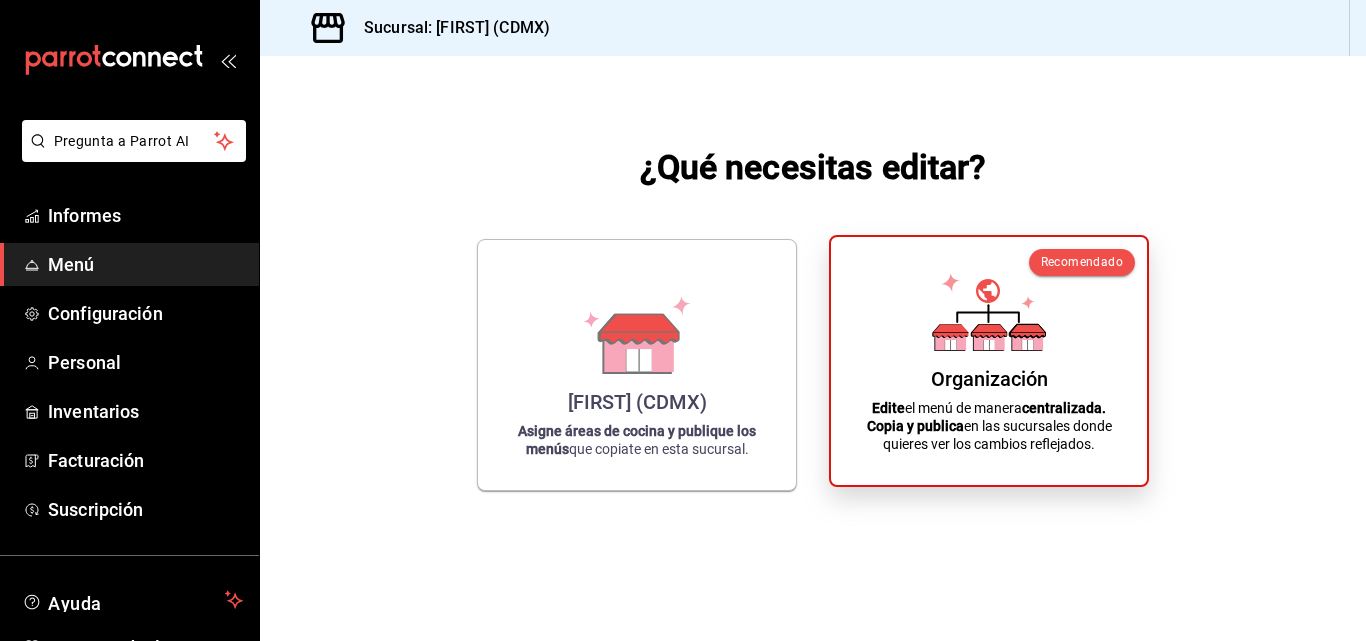 click on "Organización" at bounding box center (989, 379) 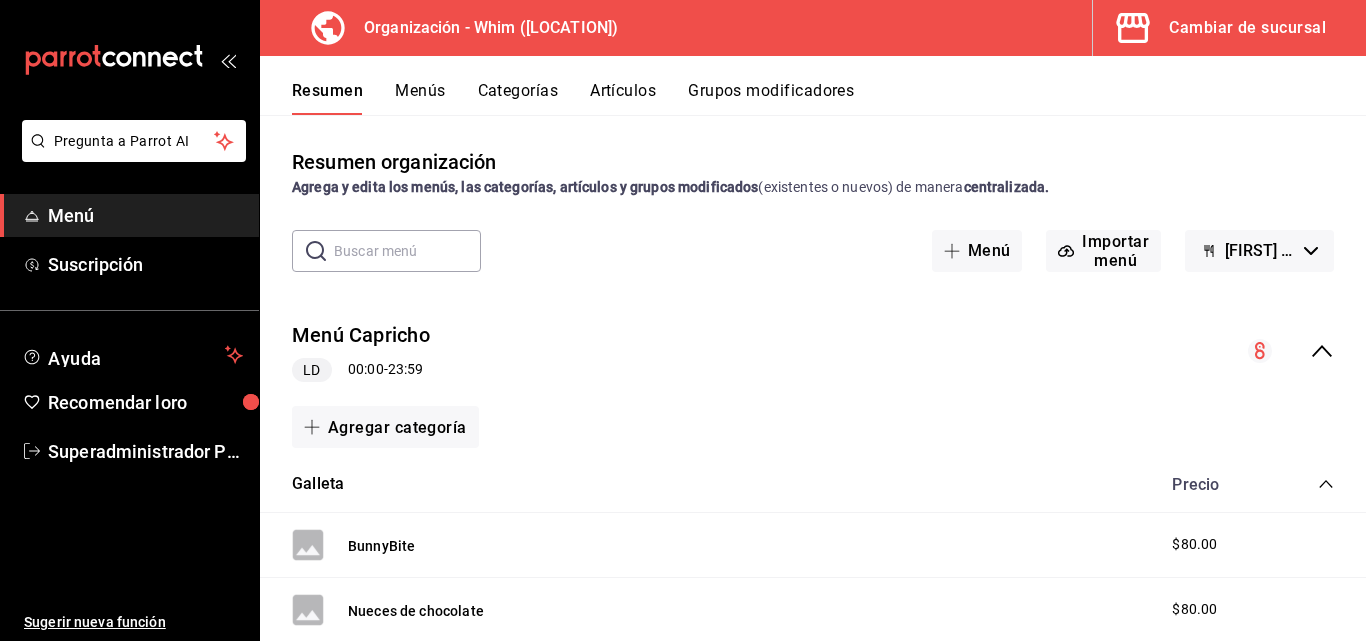 drag, startPoint x: 1074, startPoint y: 1, endPoint x: 598, endPoint y: 17, distance: 476.26883 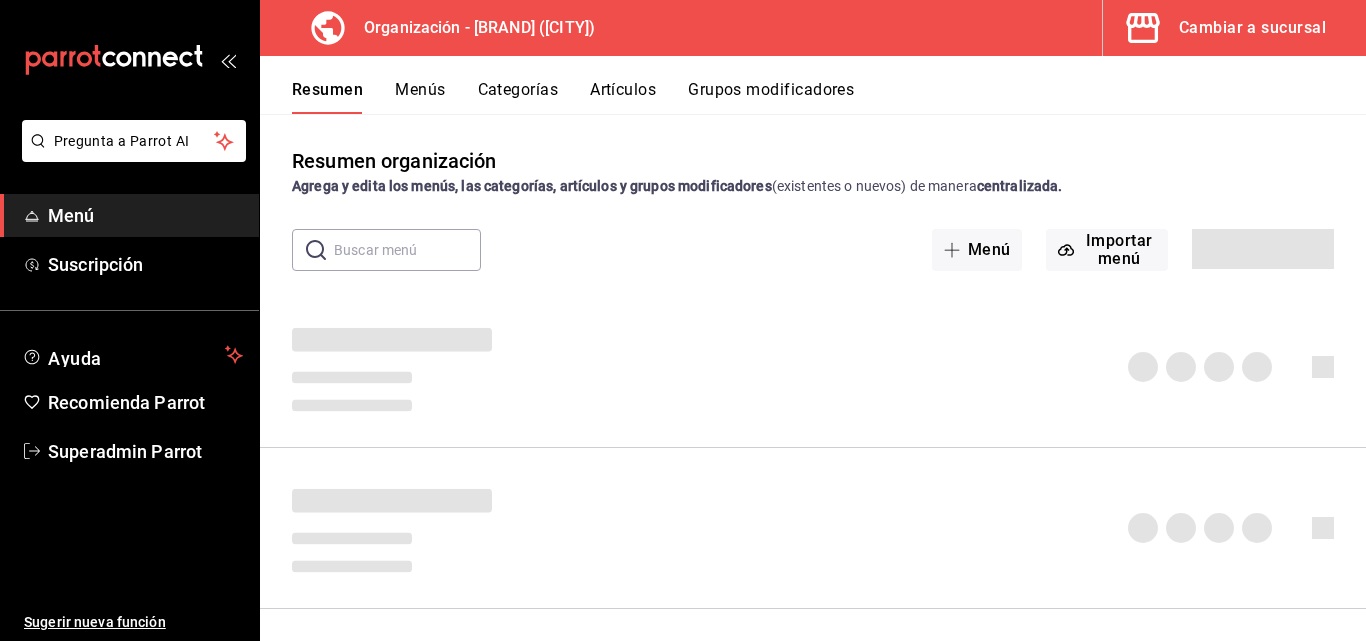scroll, scrollTop: 0, scrollLeft: 0, axis: both 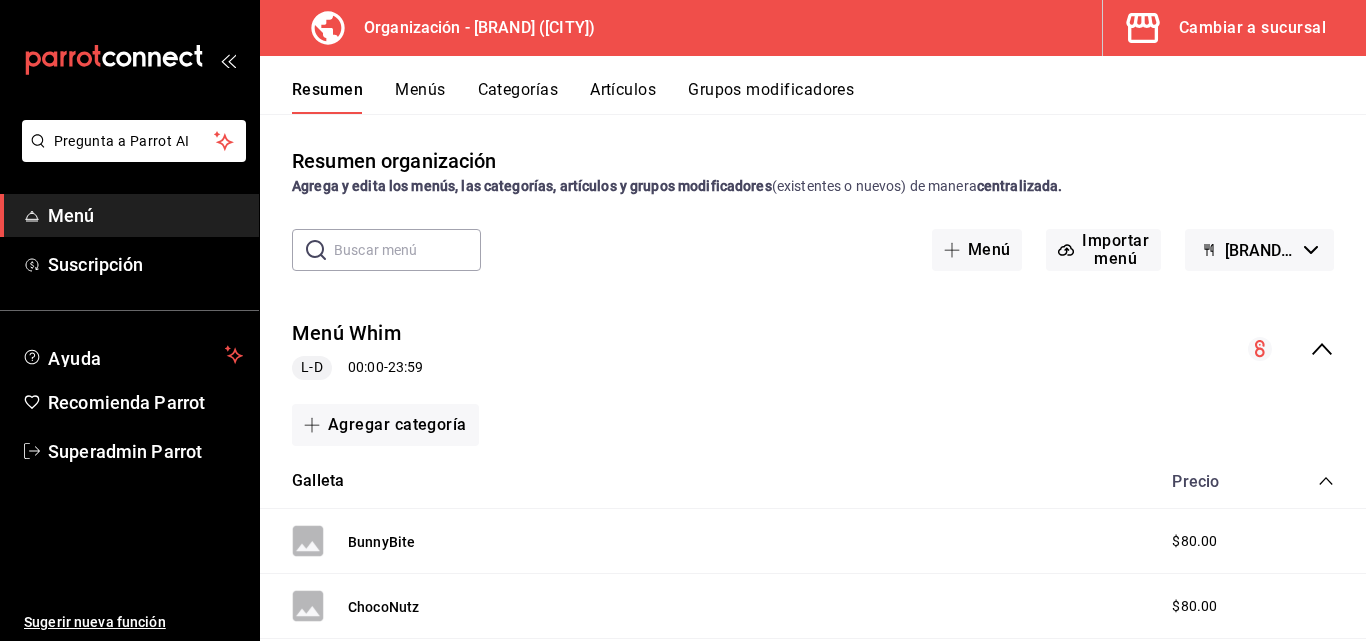 click on "Grupos modificadores" at bounding box center (771, 97) 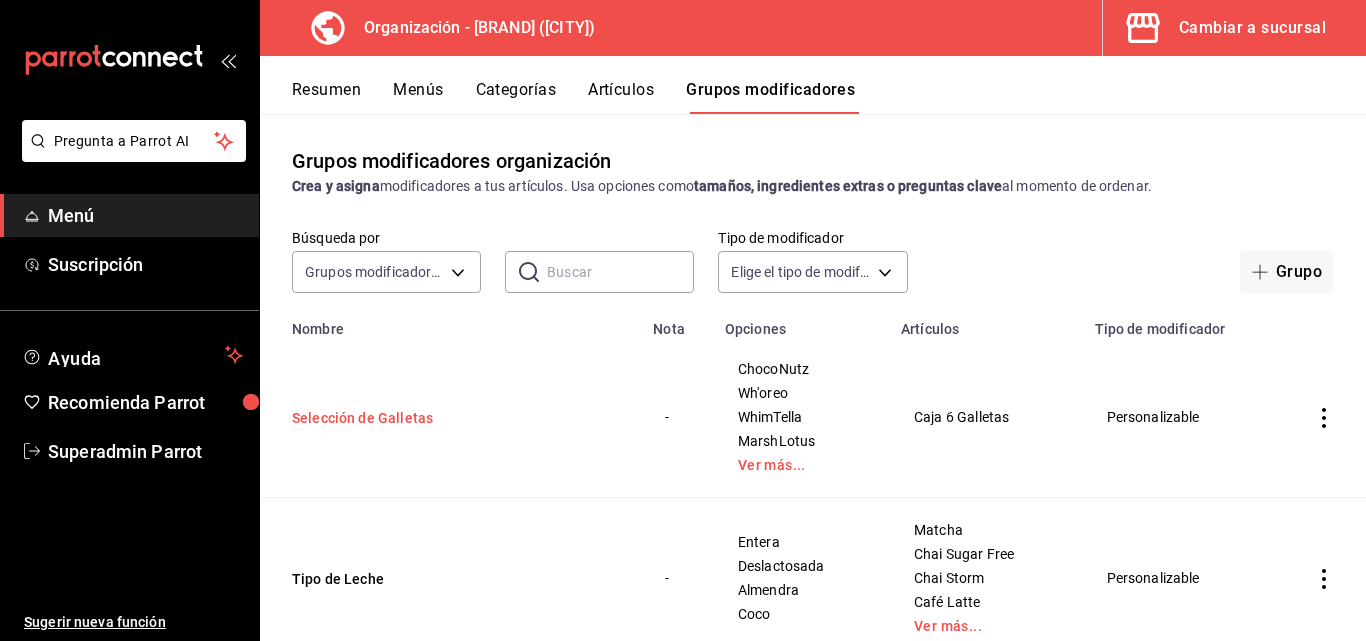click on "Selección de Galletas" at bounding box center [412, 418] 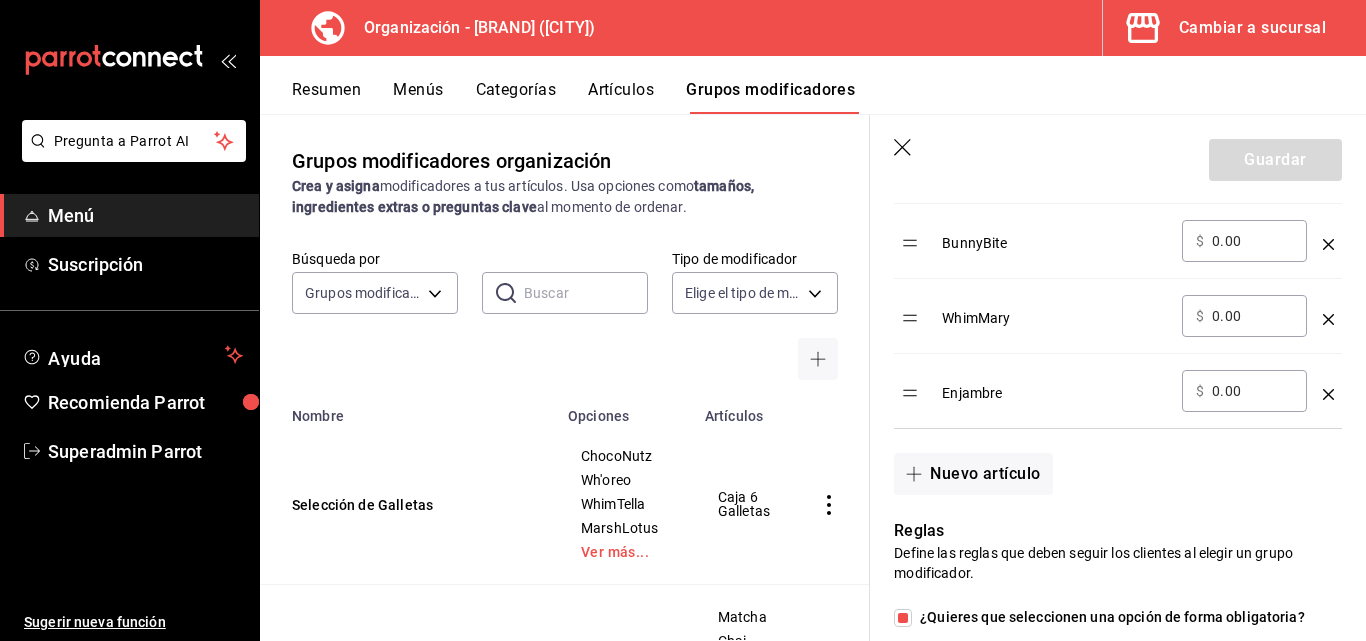 scroll, scrollTop: 1700, scrollLeft: 0, axis: vertical 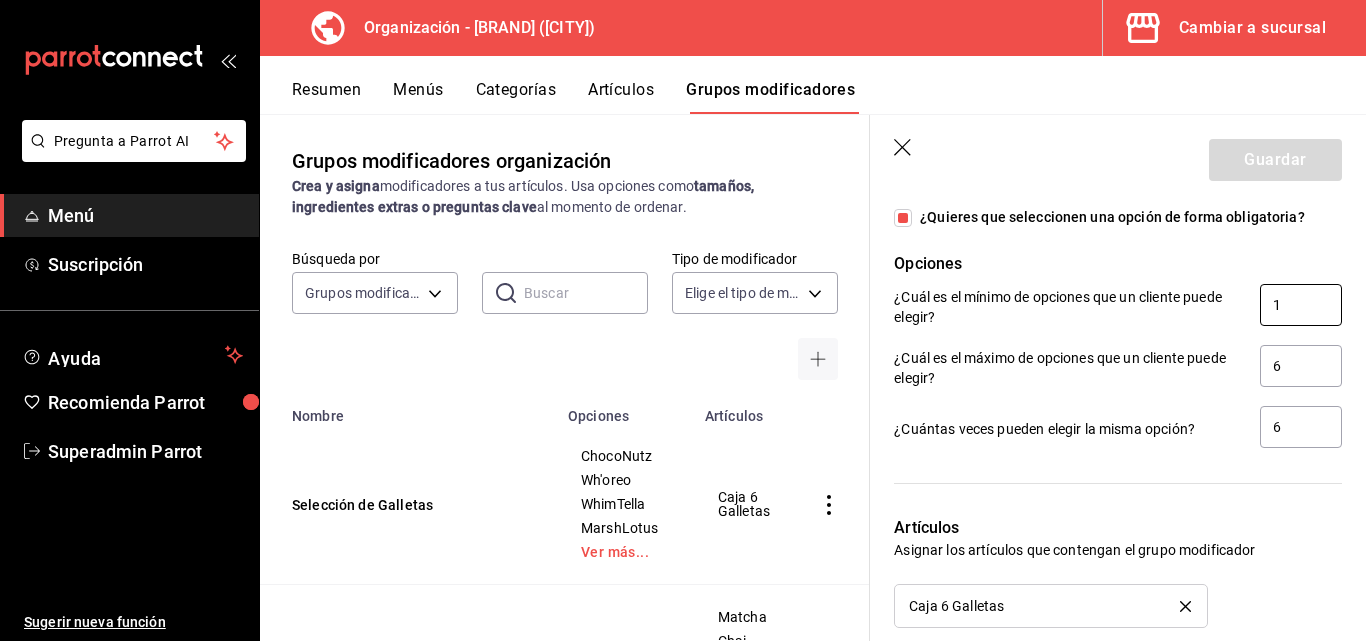 drag, startPoint x: 1287, startPoint y: 317, endPoint x: 1214, endPoint y: 319, distance: 73.02739 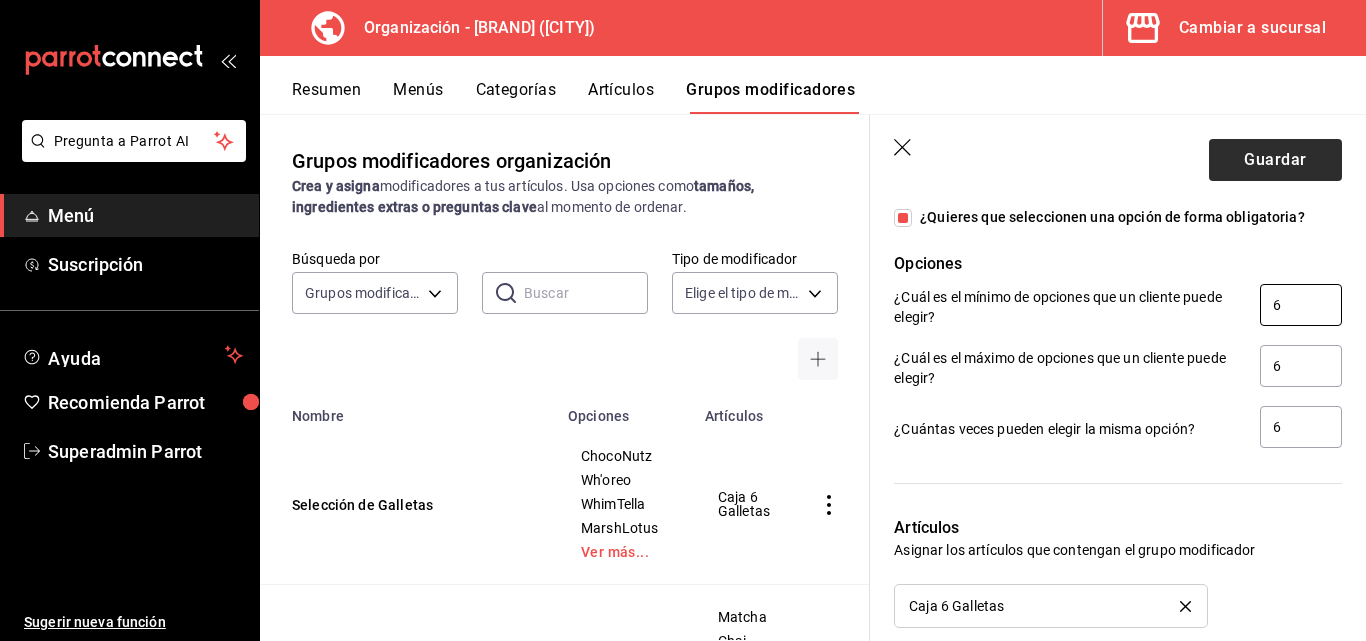 type on "6" 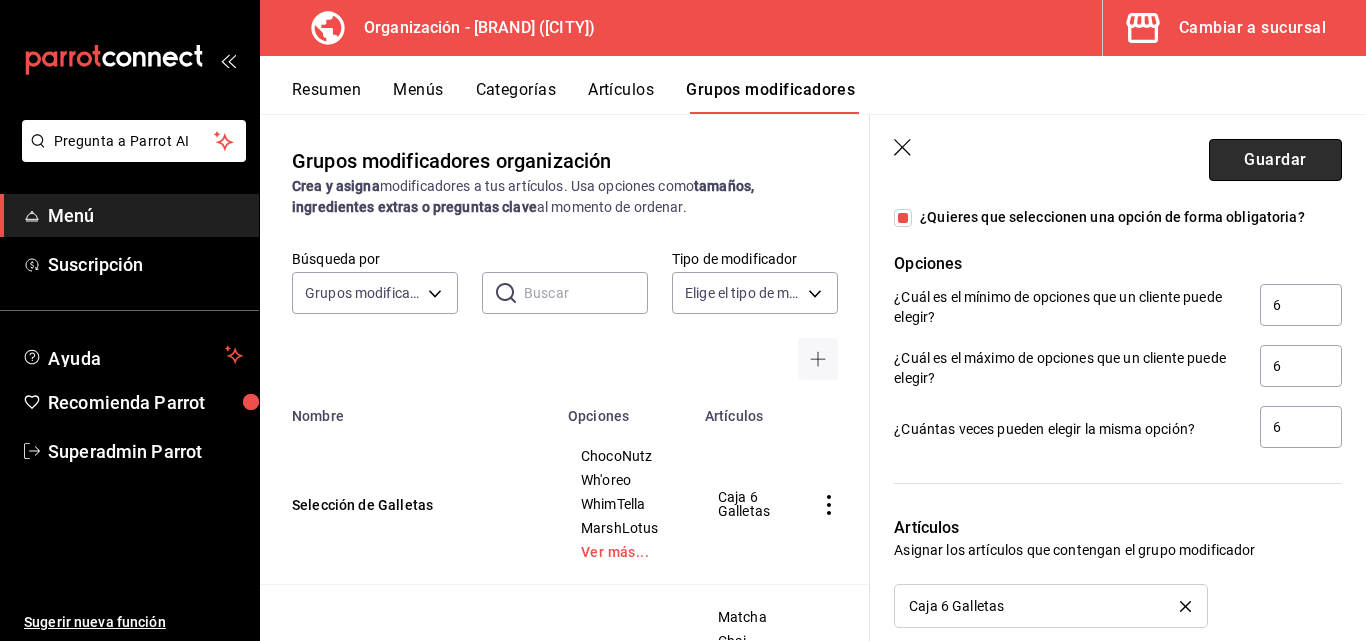 click on "Guardar" at bounding box center [1275, 160] 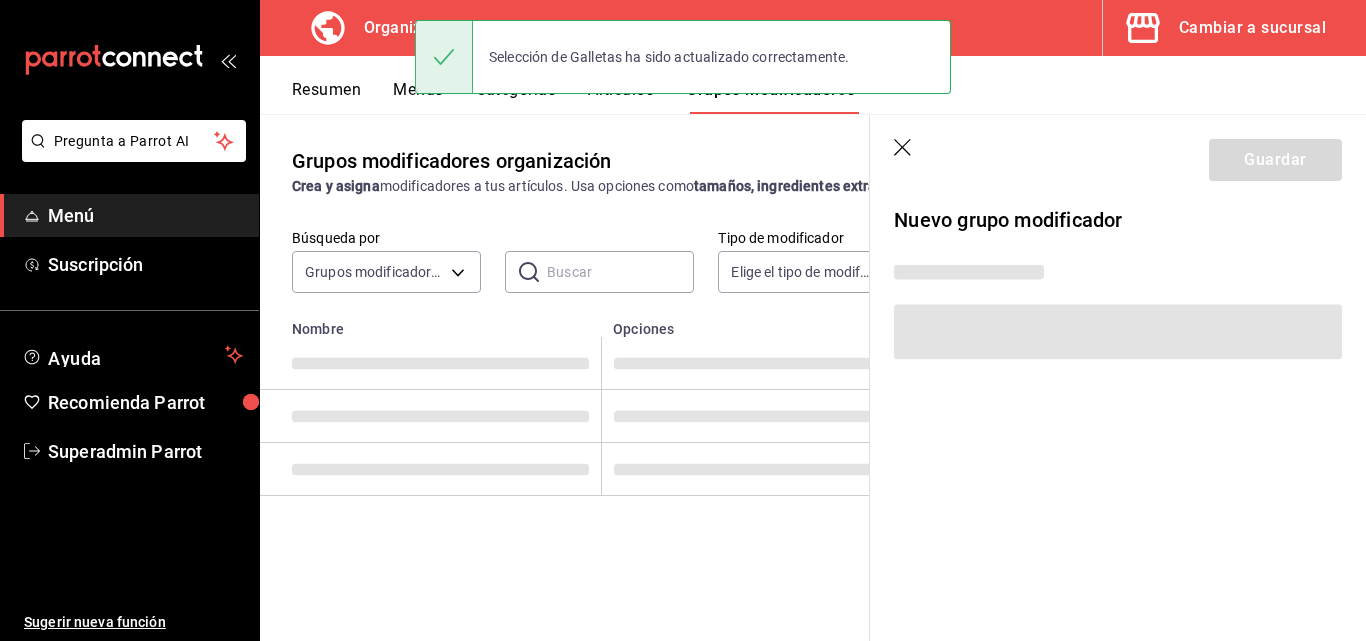 scroll, scrollTop: 0, scrollLeft: 0, axis: both 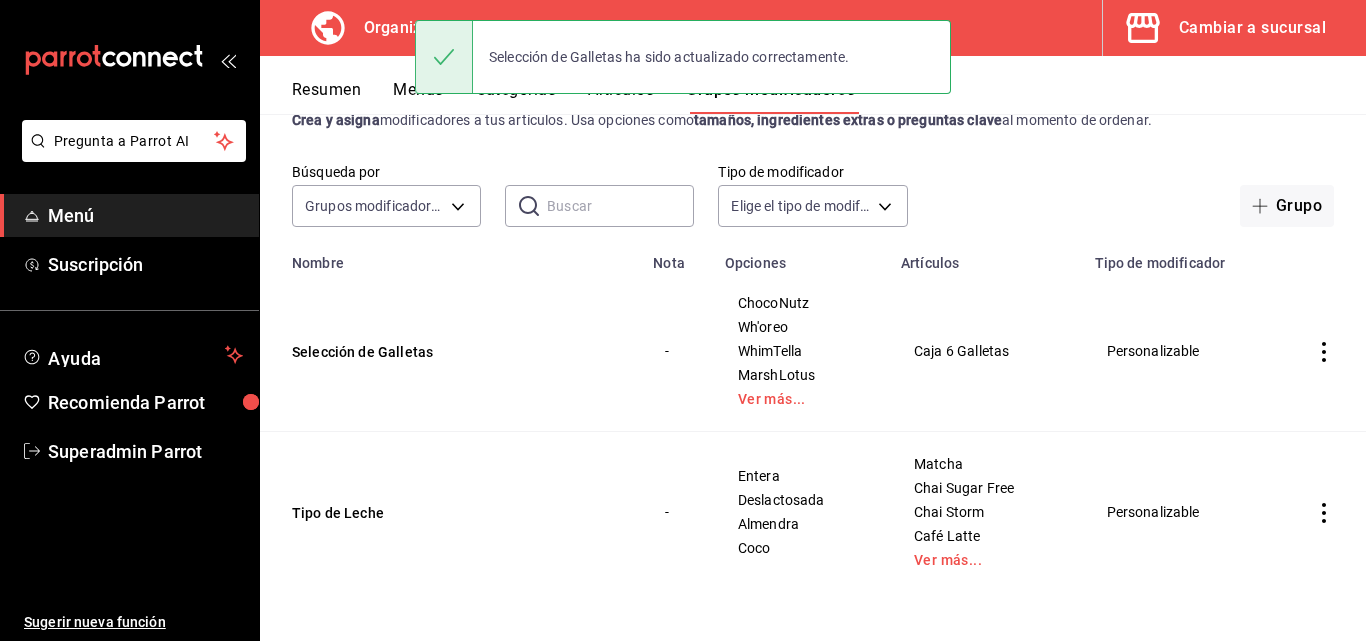 click on "Tipo de Leche" at bounding box center (450, 512) 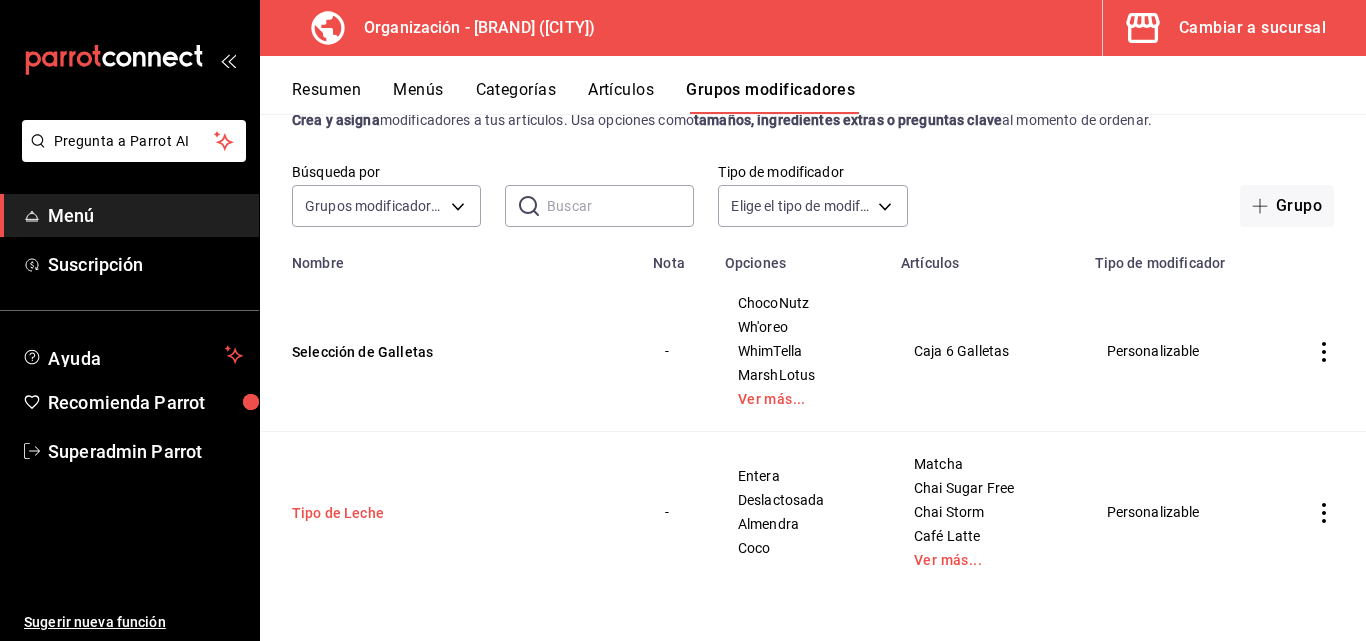 click on "Tipo de Leche" at bounding box center (412, 513) 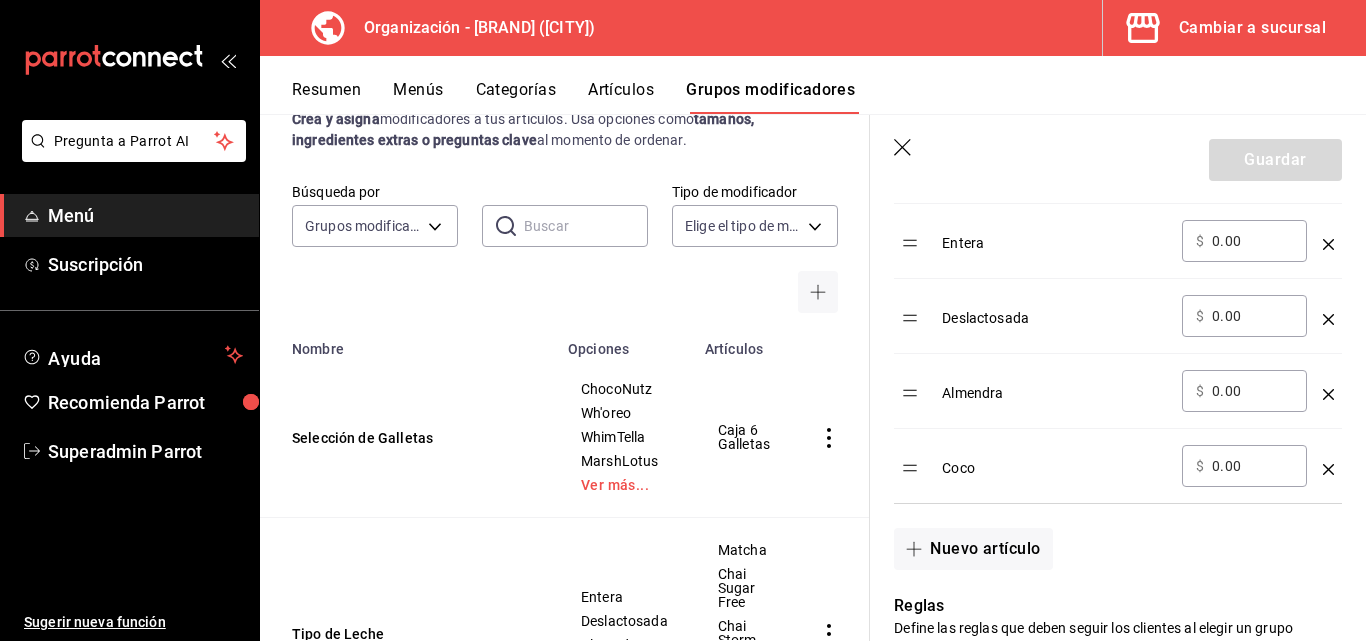 scroll, scrollTop: 1000, scrollLeft: 0, axis: vertical 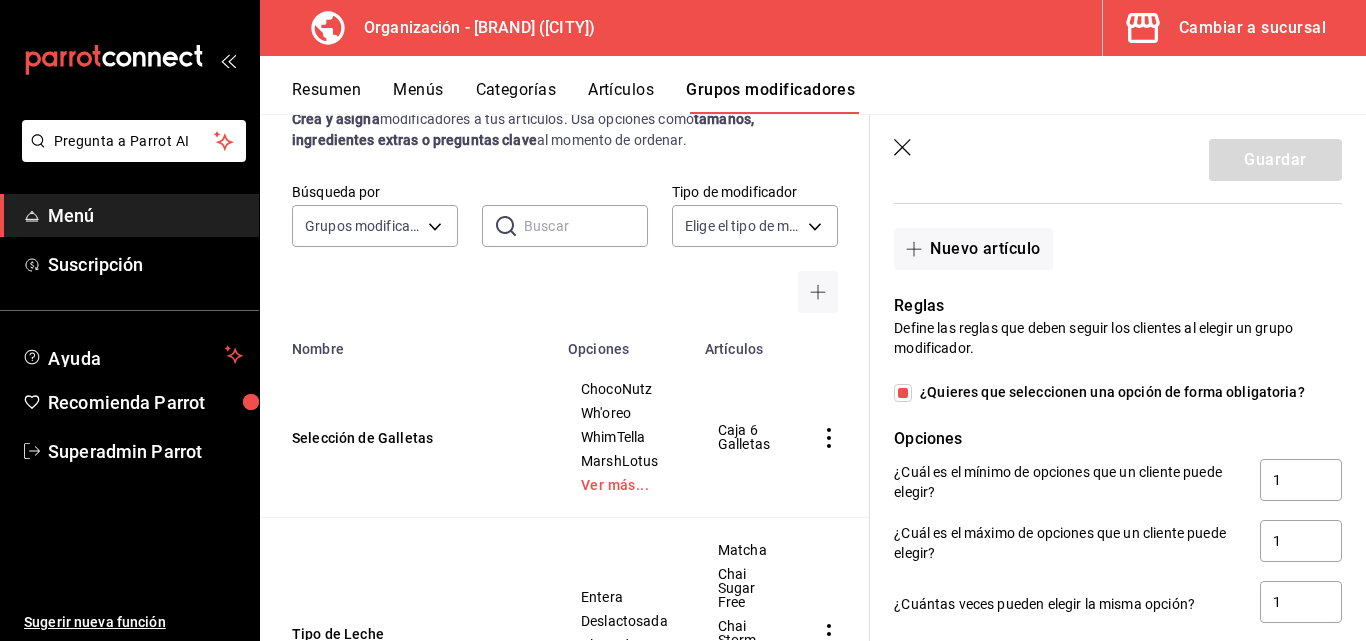 click 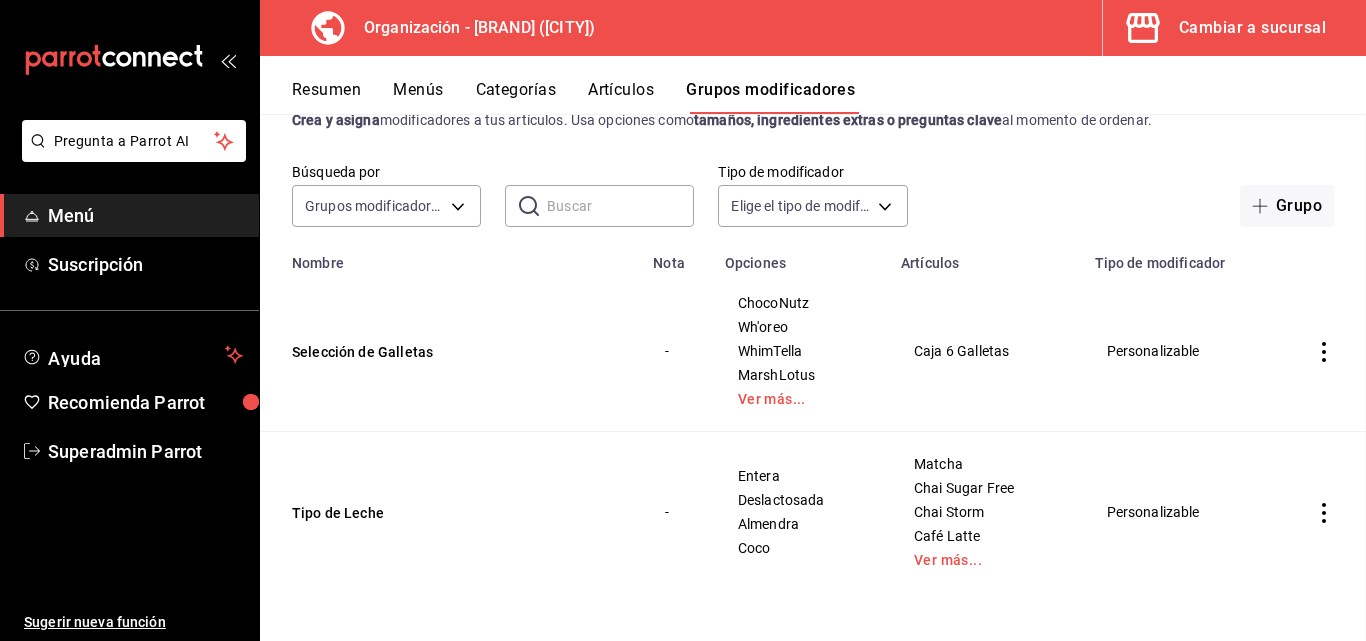 scroll, scrollTop: 0, scrollLeft: 0, axis: both 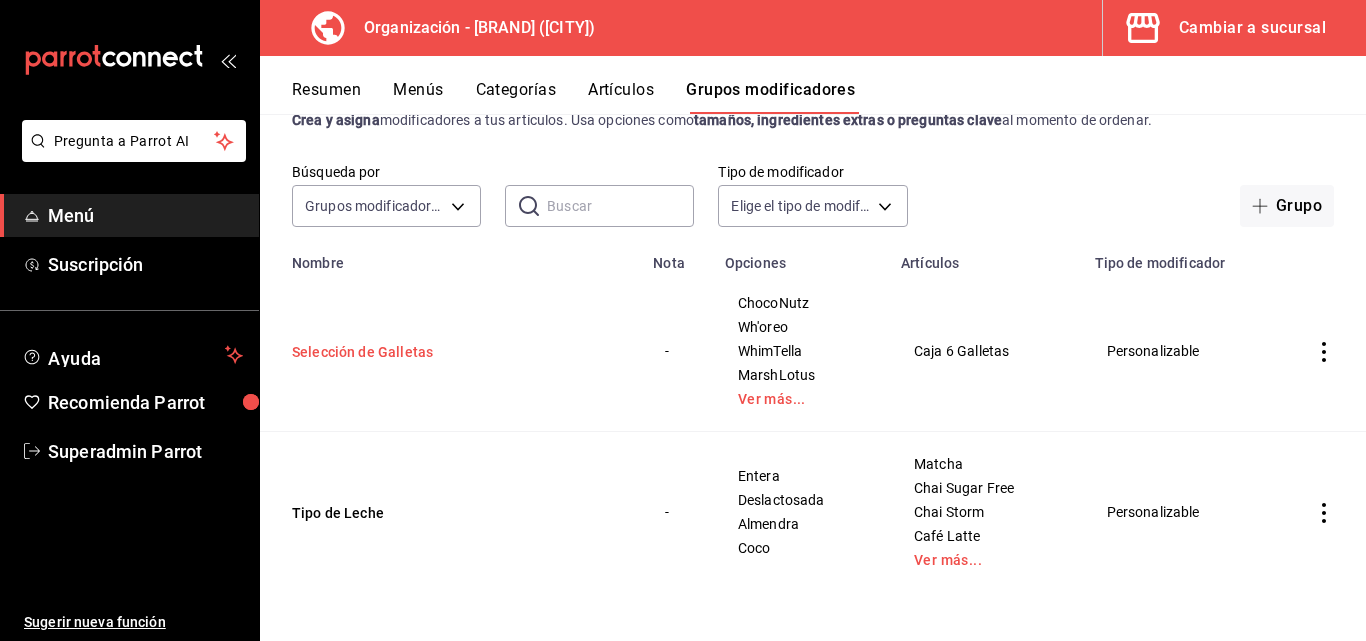 click on "Selección de Galletas" at bounding box center [412, 352] 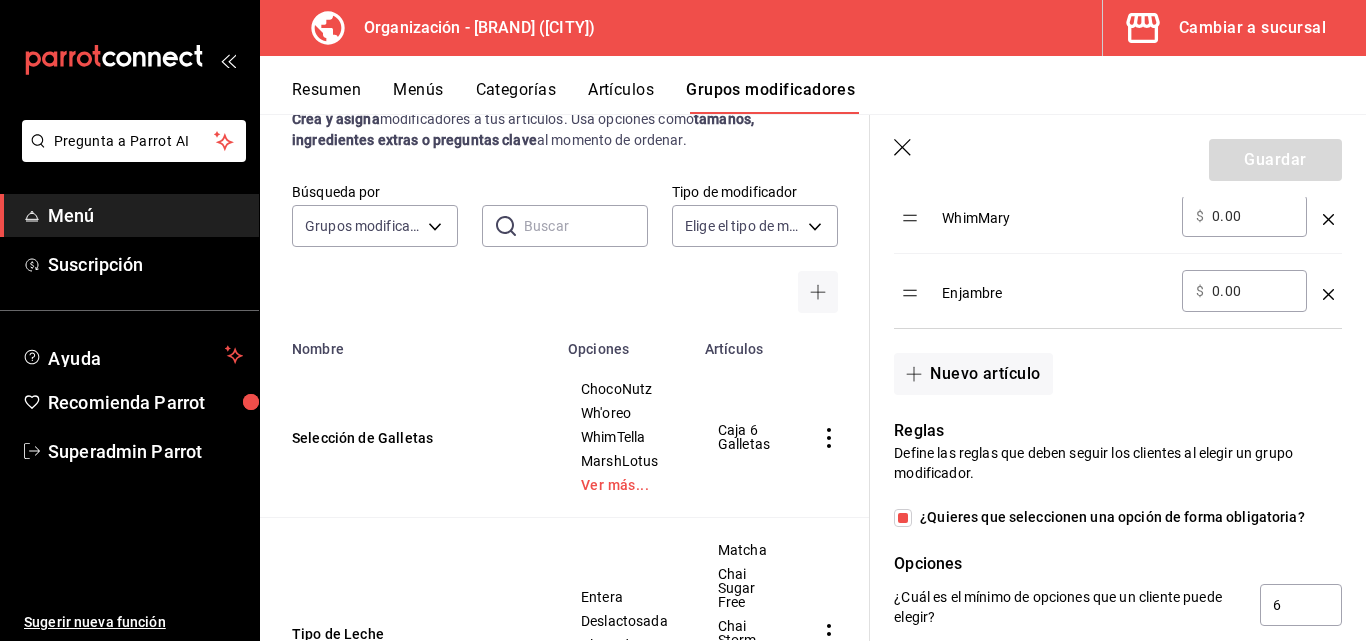 scroll, scrollTop: 1900, scrollLeft: 0, axis: vertical 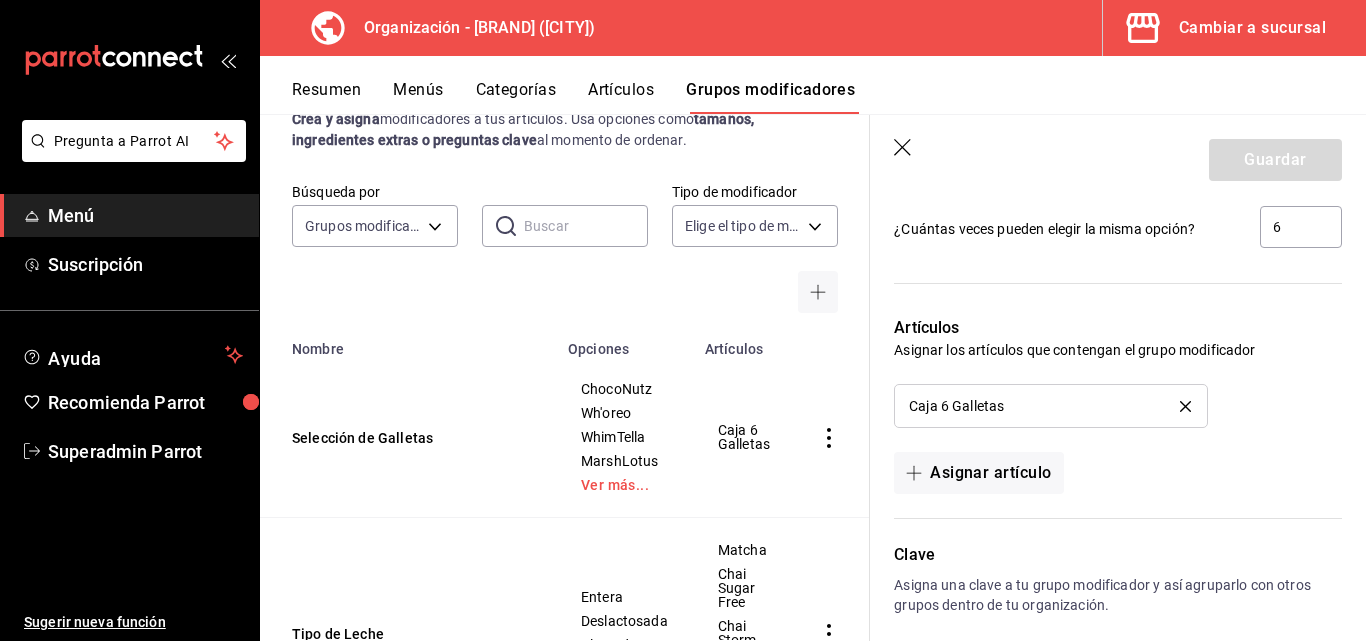 click on "Menús" at bounding box center (418, 97) 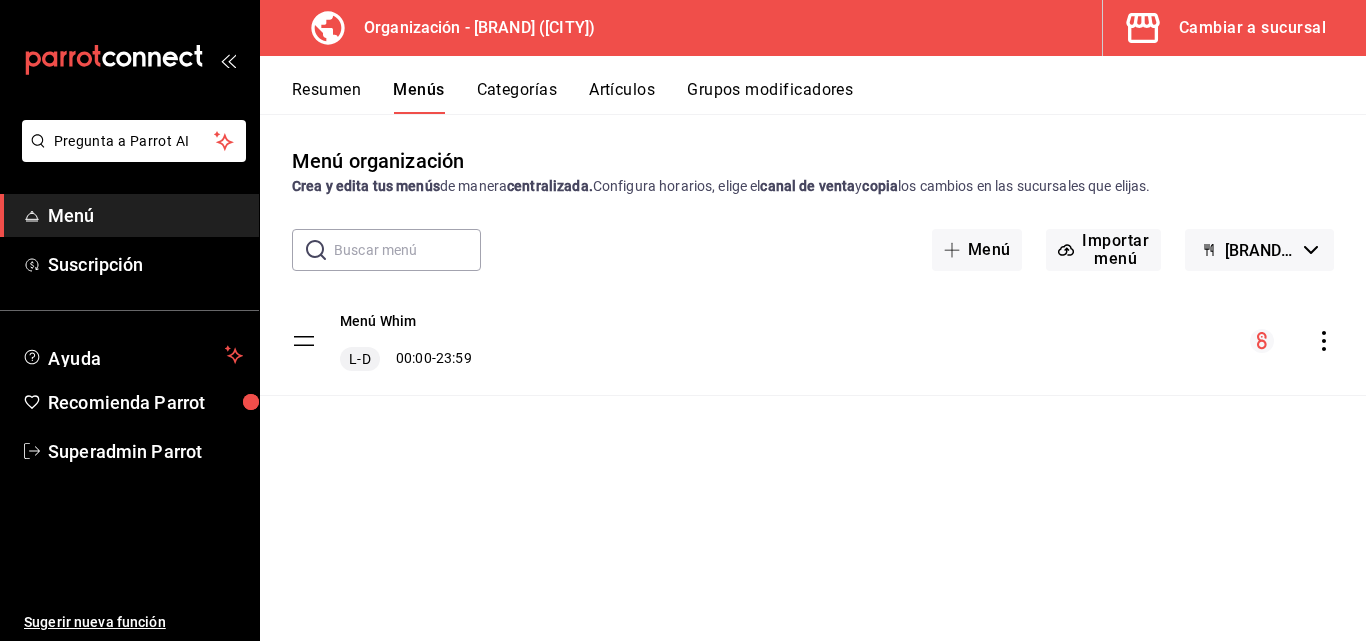 click 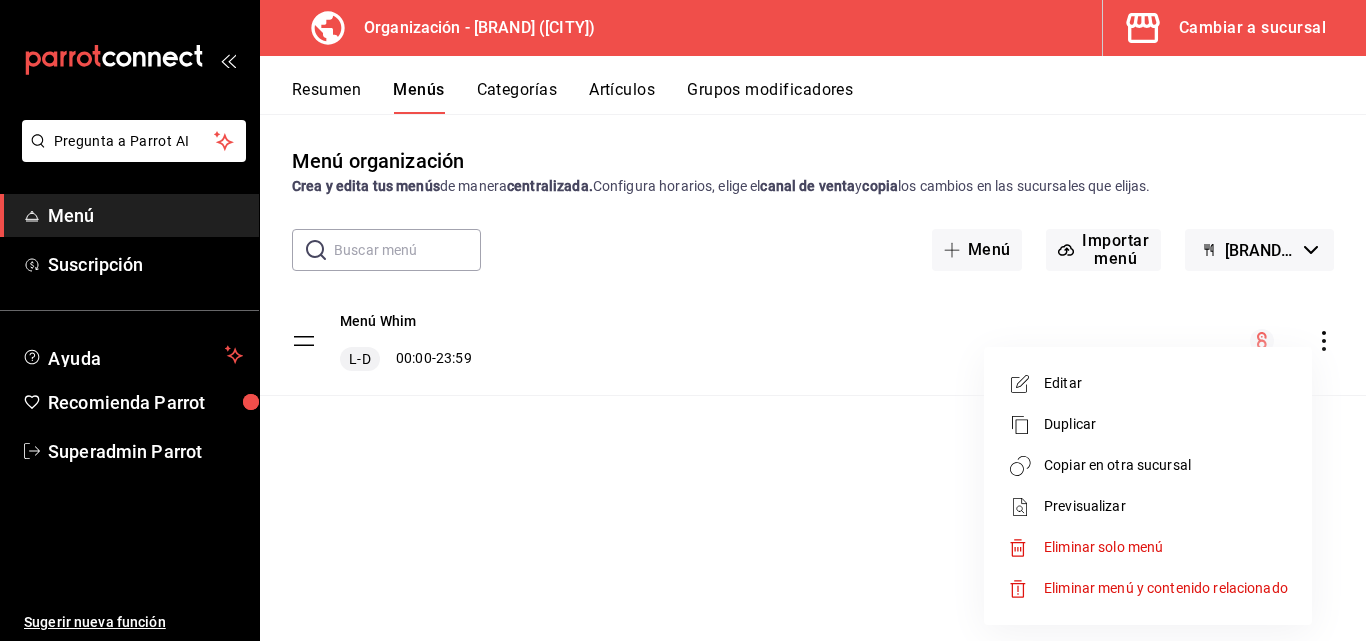click on "Copiar en otra sucursal" at bounding box center [1166, 465] 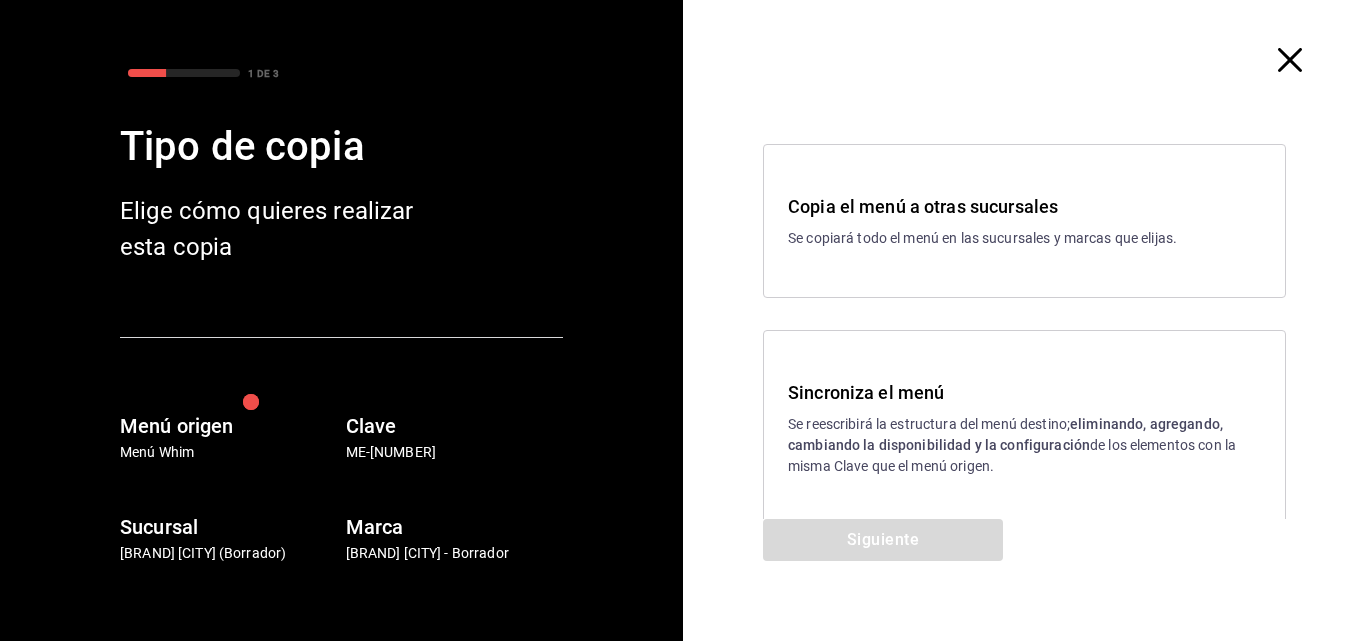 scroll, scrollTop: 31, scrollLeft: 0, axis: vertical 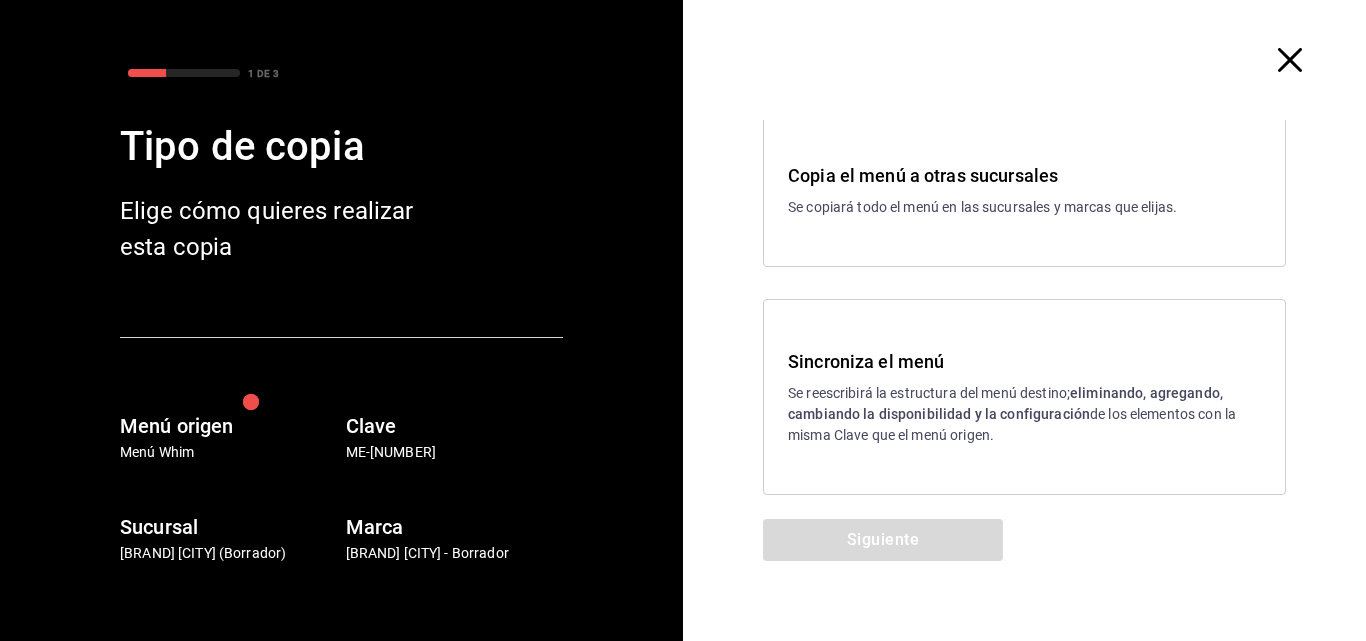 click on "Se reescribirá la estructura del menú destino;  eliminando, agregando, cambiando la disponibilidad y la configuración  de los elementos con la misma Clave que el menú origen." at bounding box center [1024, 414] 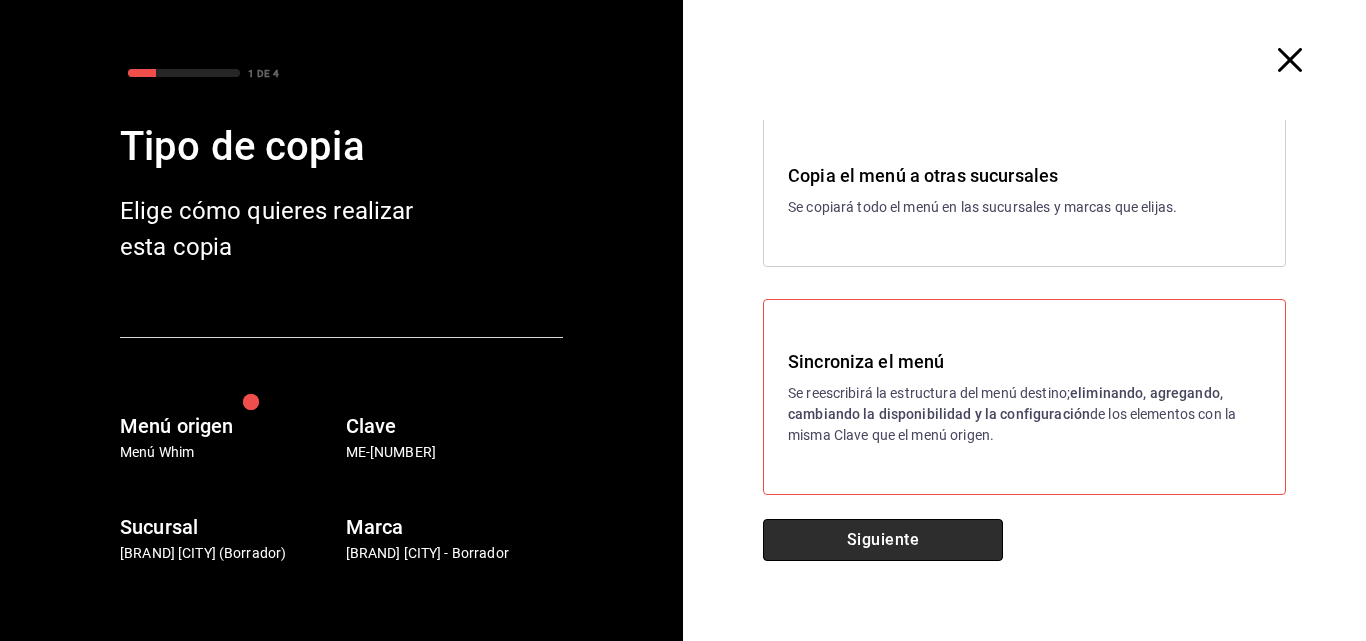 click on "Siguiente" at bounding box center [883, 540] 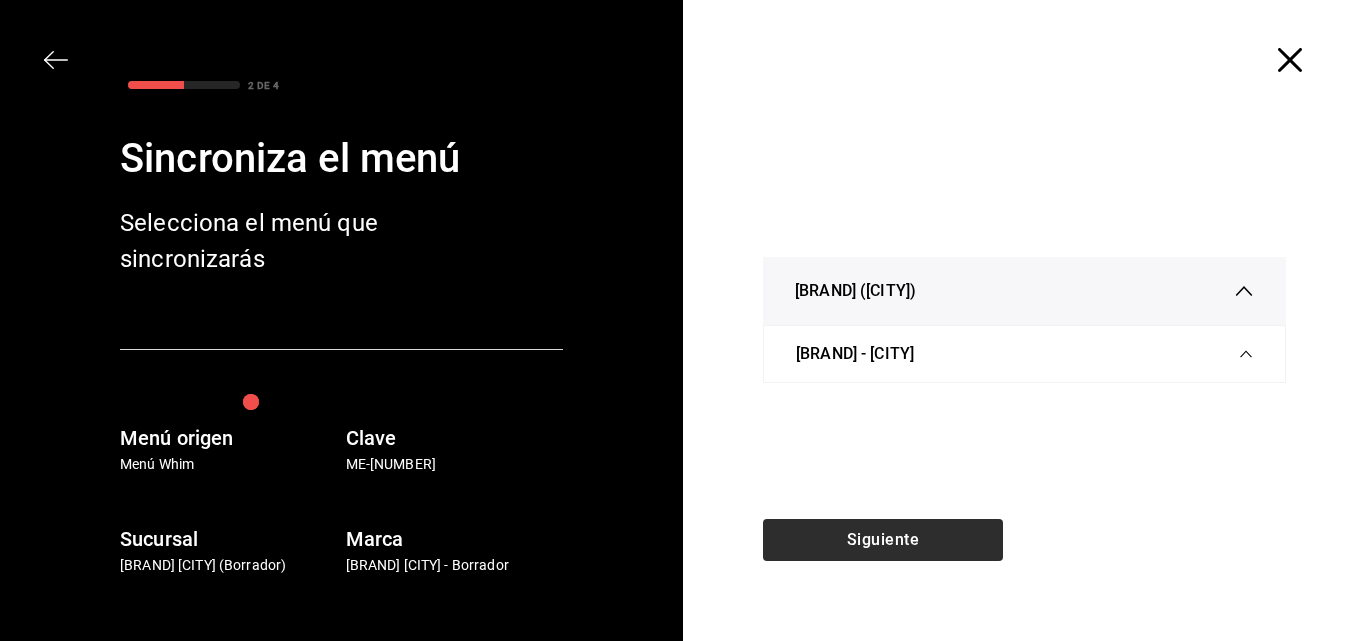scroll, scrollTop: 0, scrollLeft: 0, axis: both 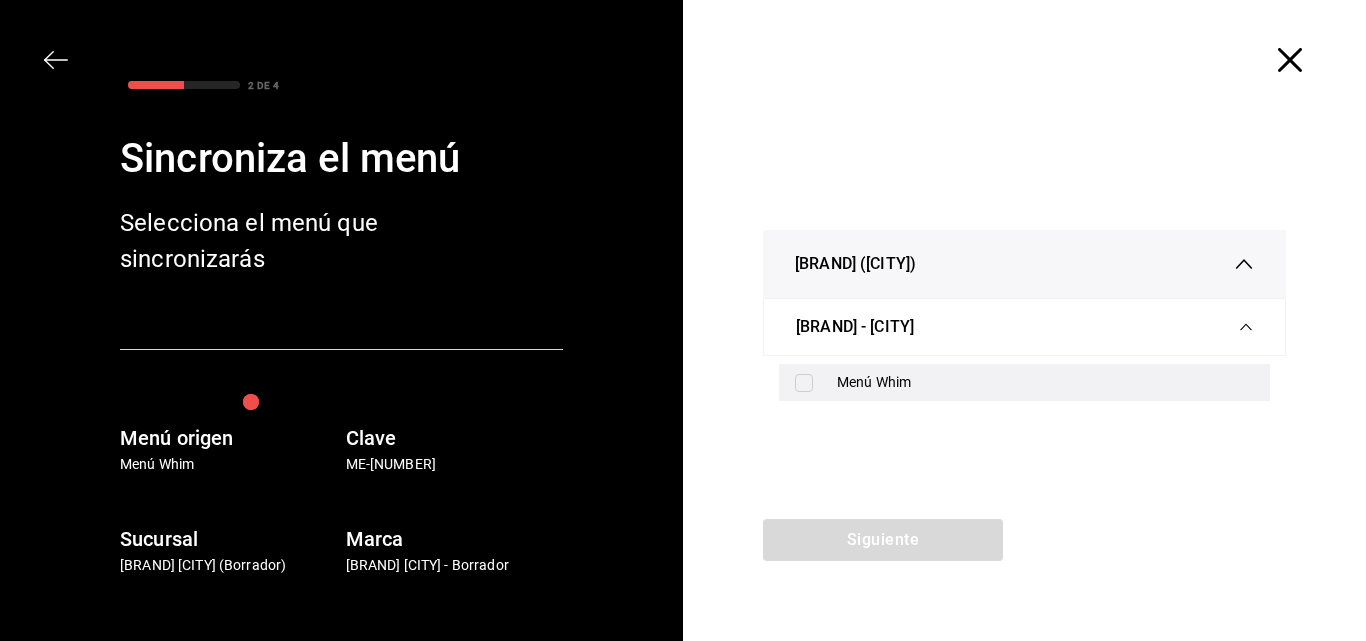 click on "Menú Whim" at bounding box center [1024, 382] 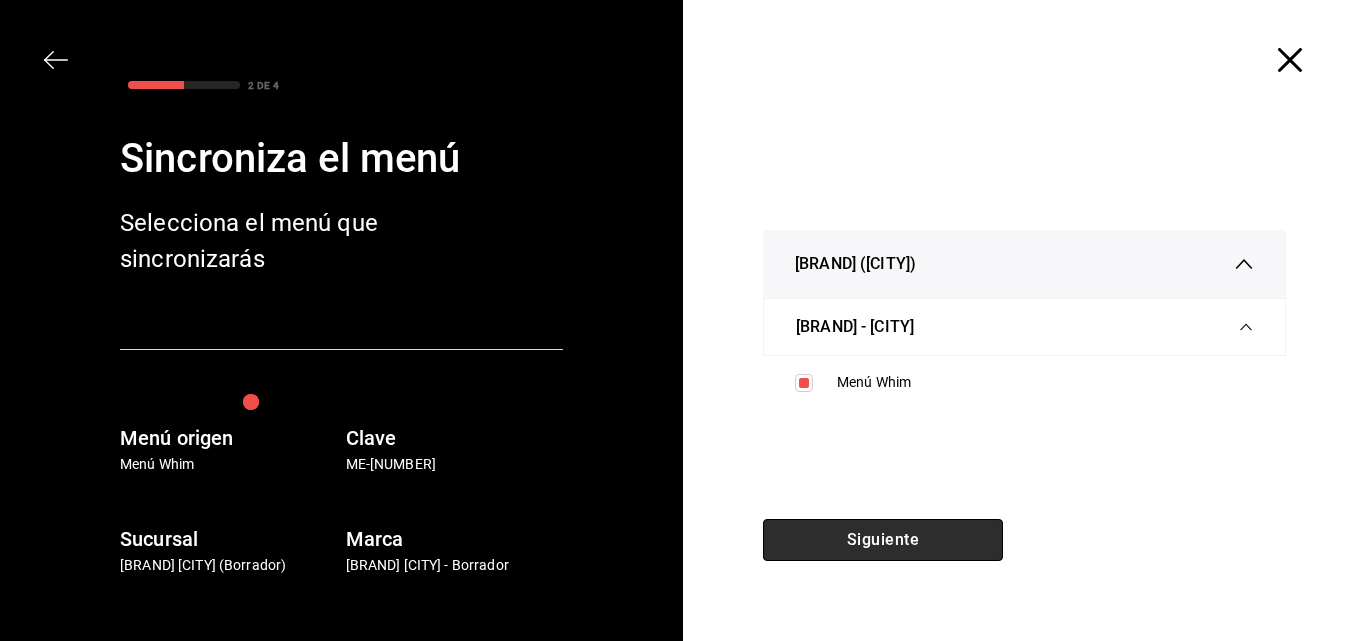 click on "Siguiente" at bounding box center [883, 540] 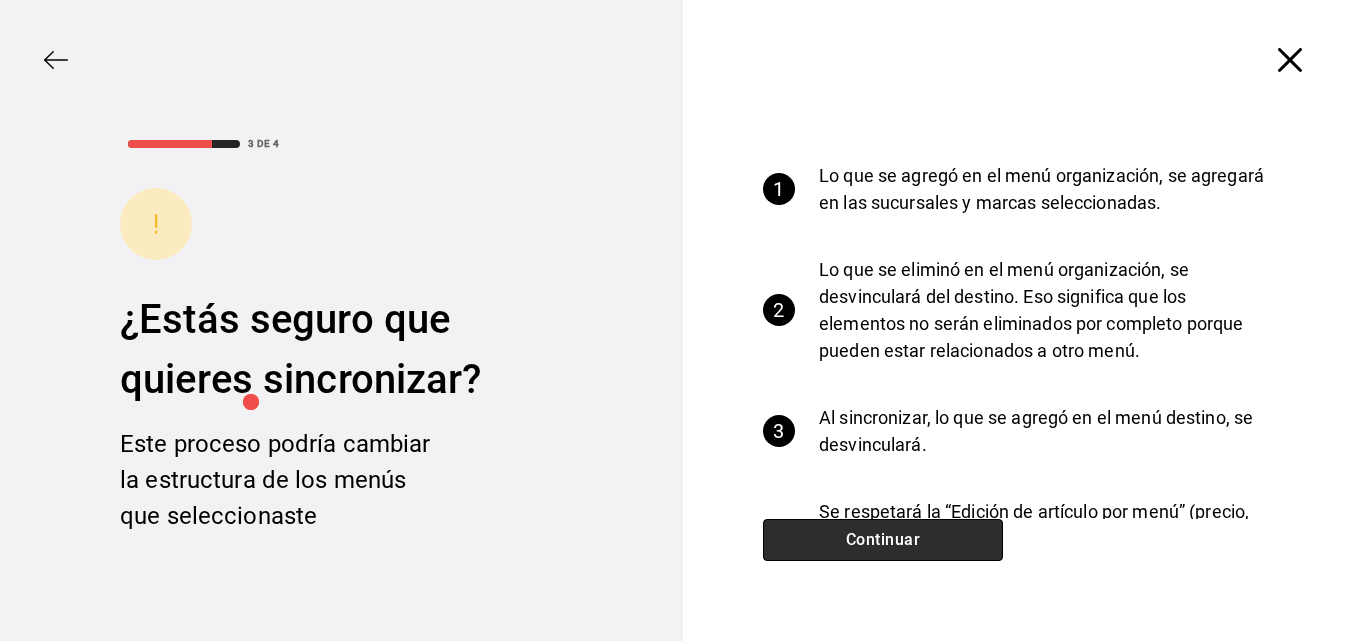 click on "Continuar" at bounding box center (883, 540) 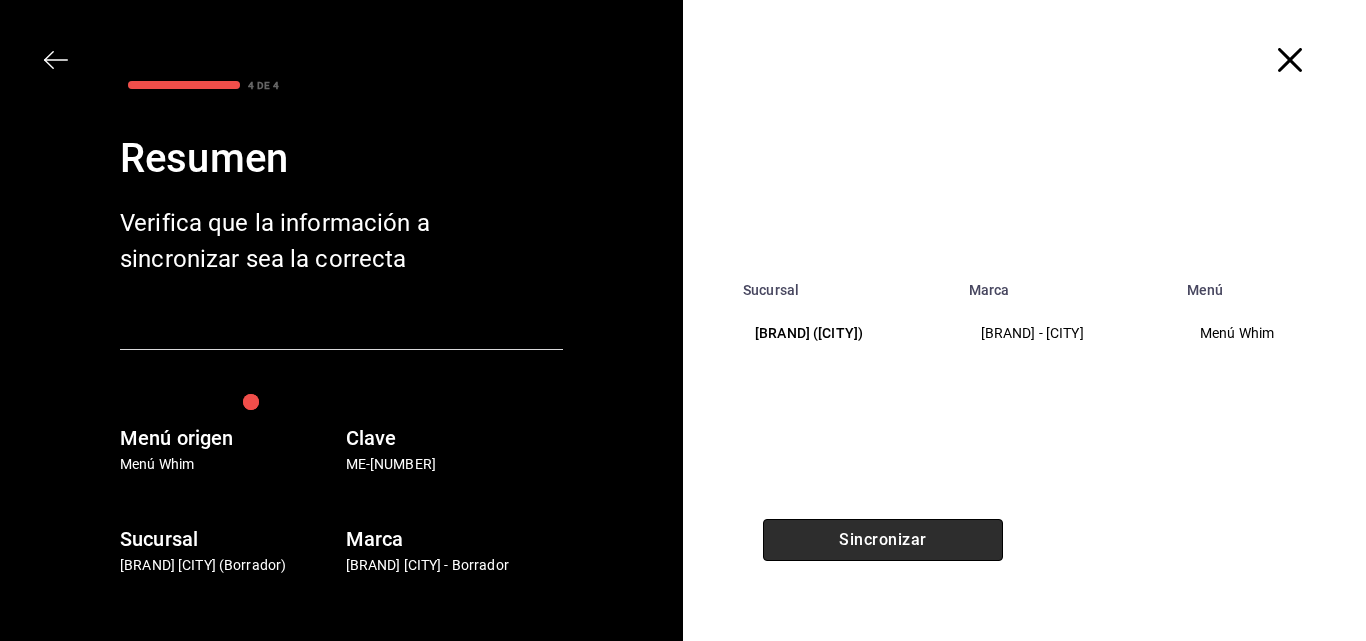 click on "Sincronizar" at bounding box center (883, 540) 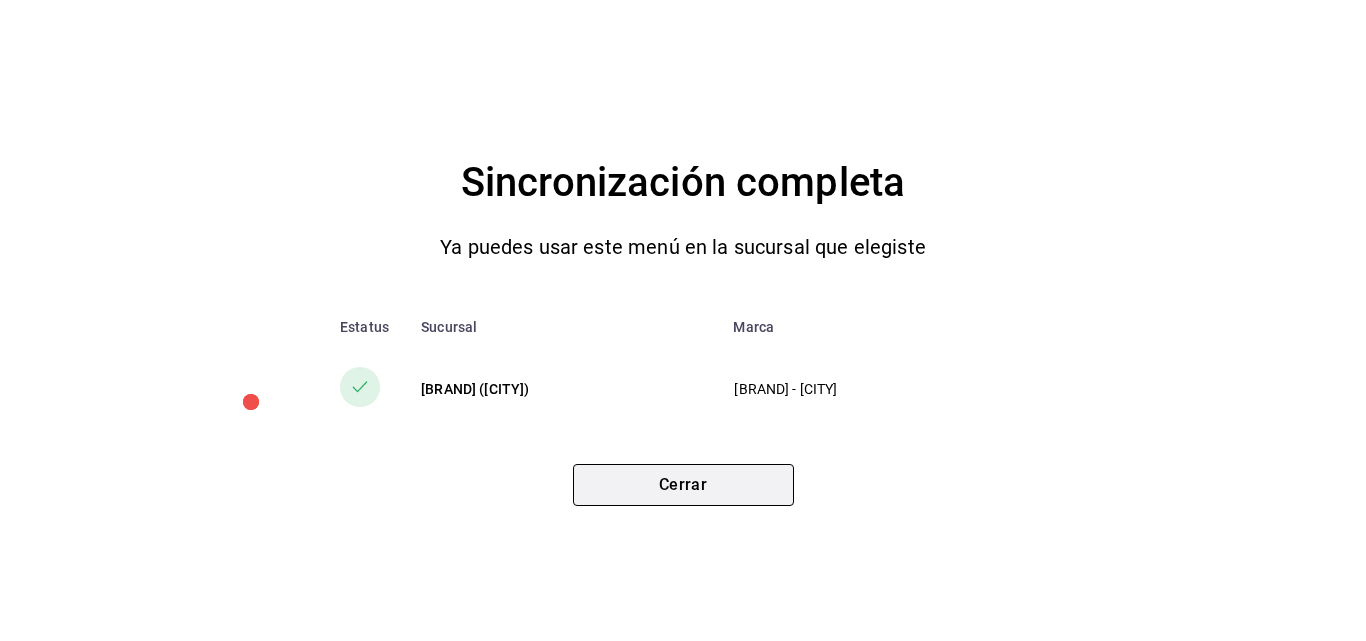 click on "Cerrar" at bounding box center [683, 485] 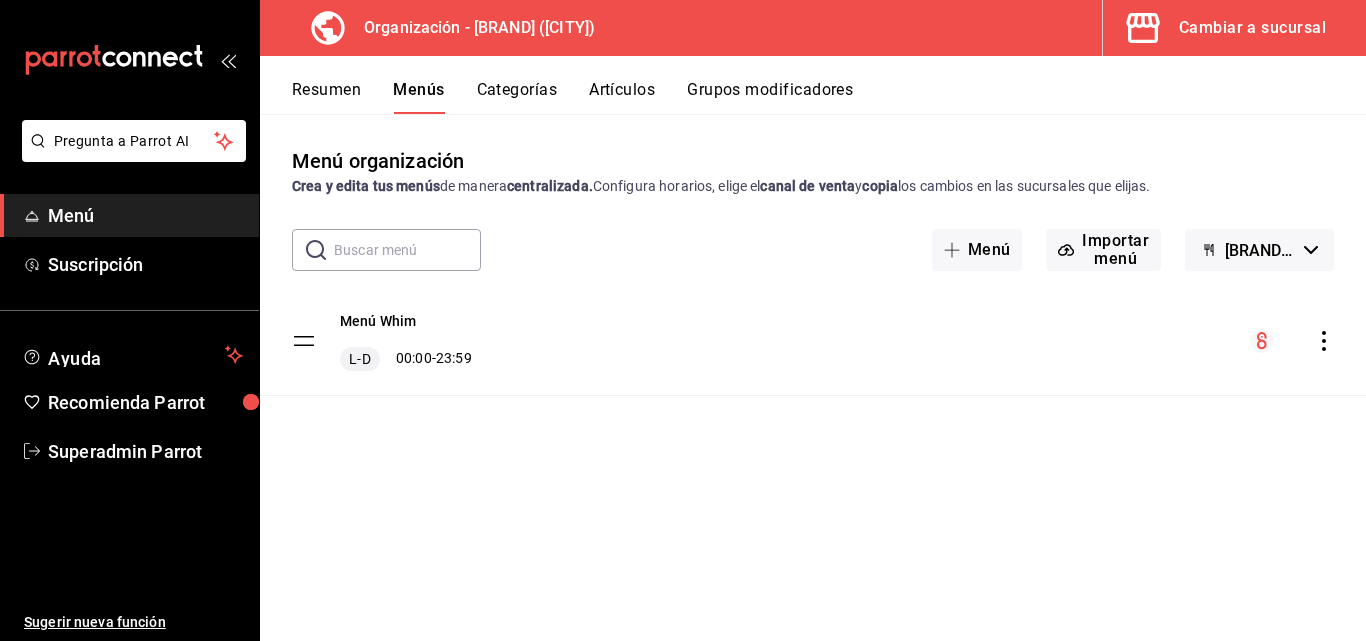 click on "Cambiar a sucursal" at bounding box center [1252, 28] 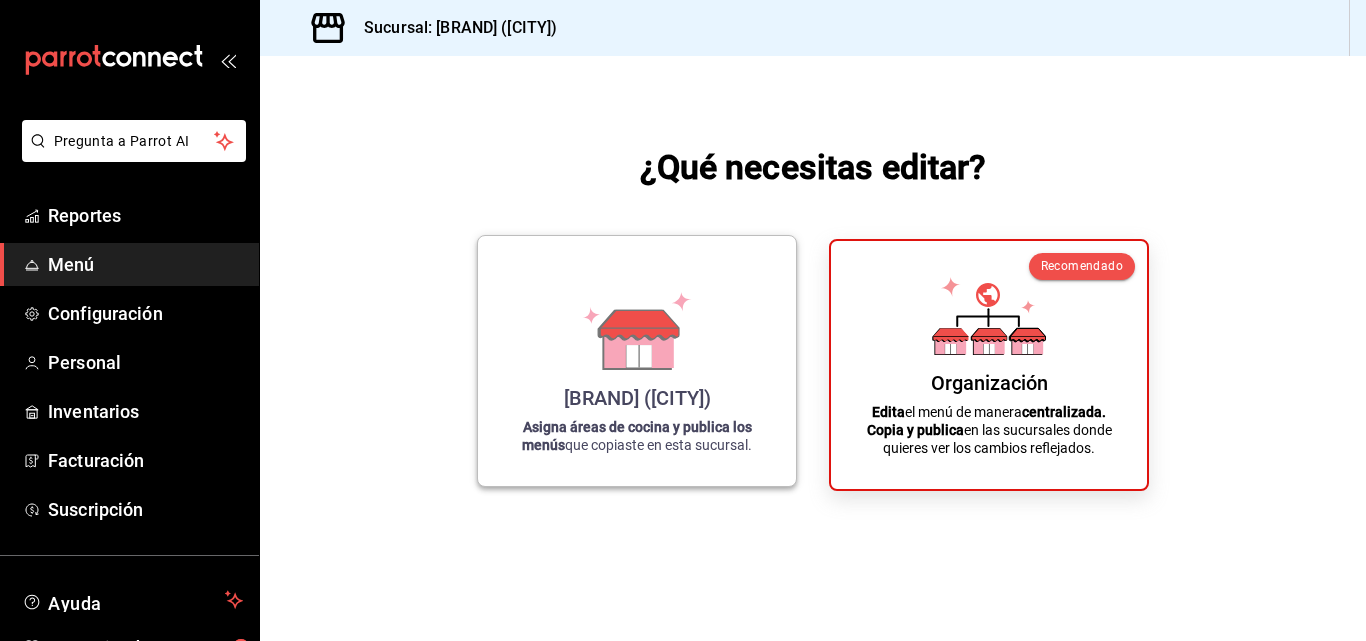 click 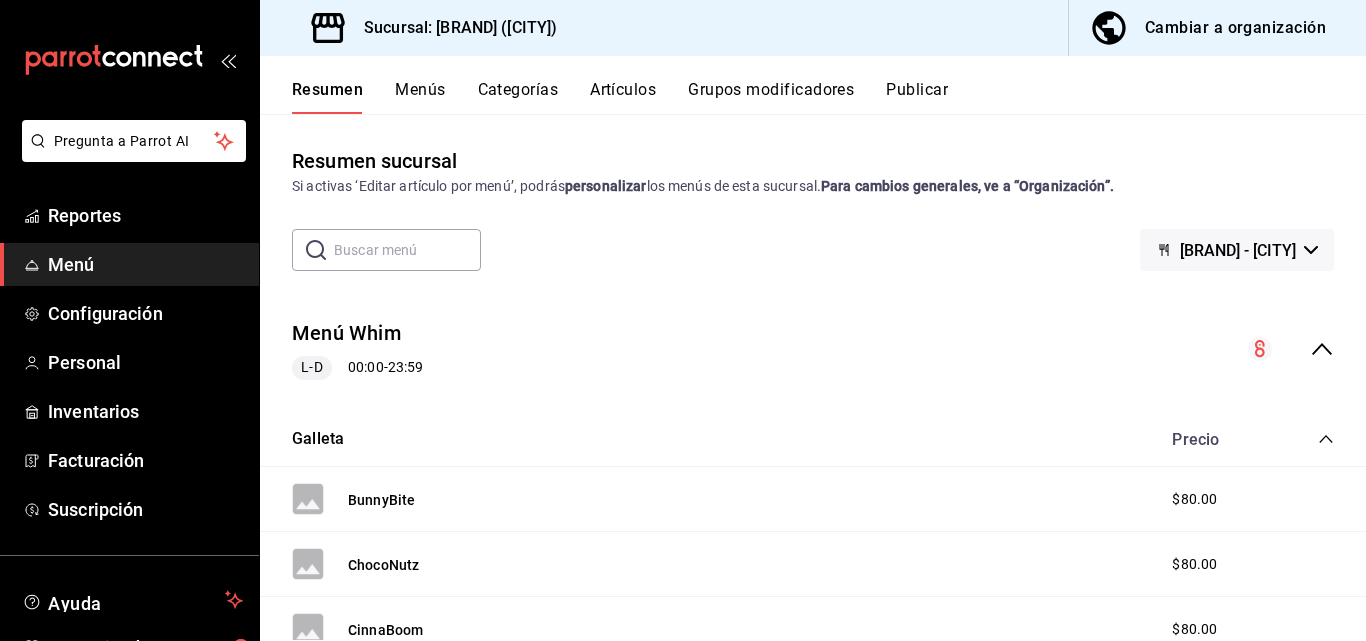 click on "Categorías" at bounding box center [518, 97] 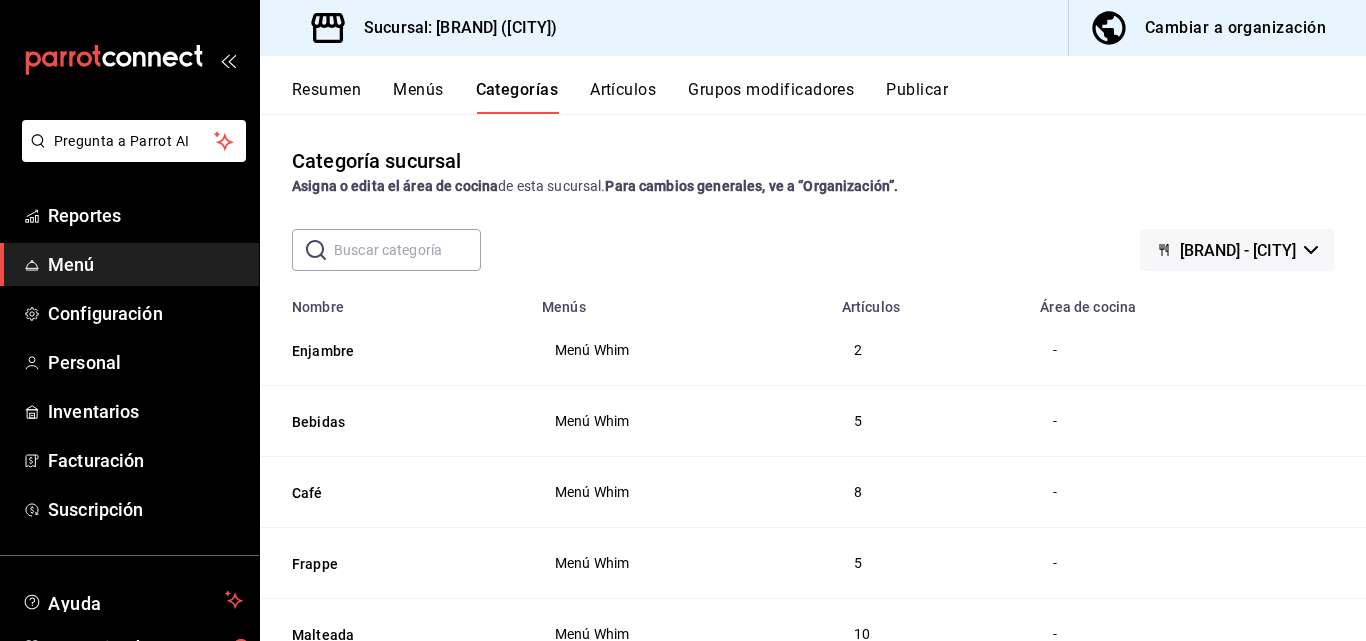 scroll, scrollTop: 100, scrollLeft: 0, axis: vertical 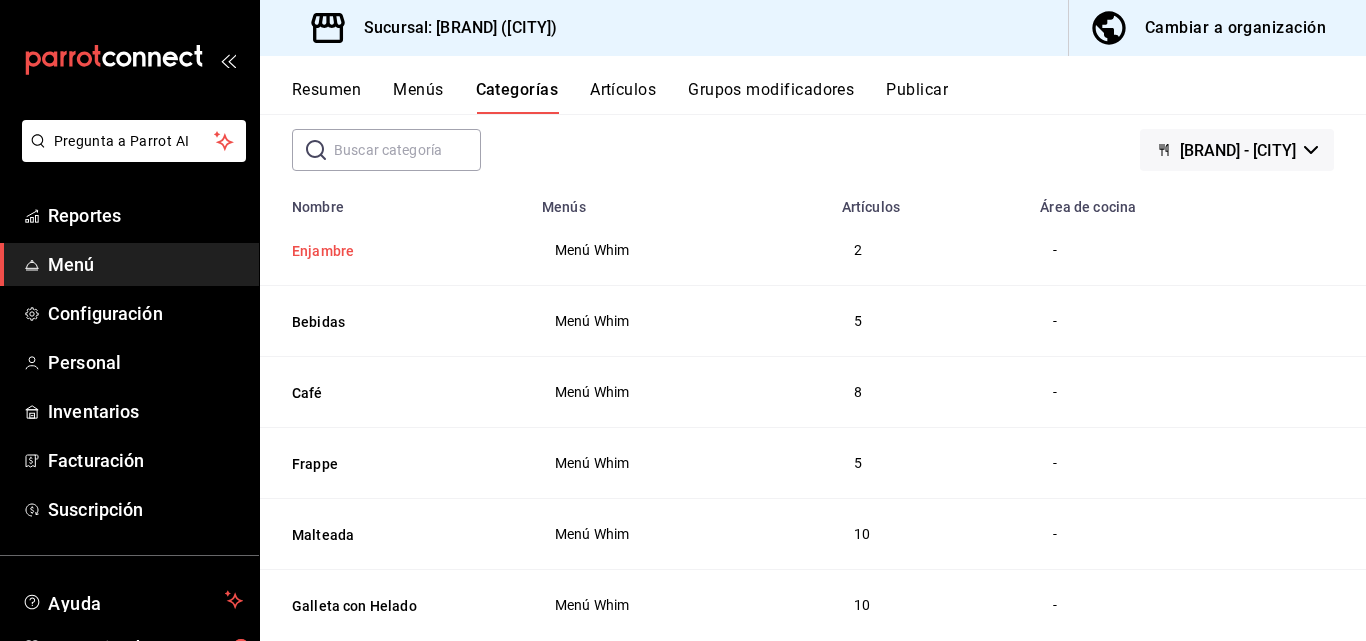 click on "Enjambre" at bounding box center (392, 251) 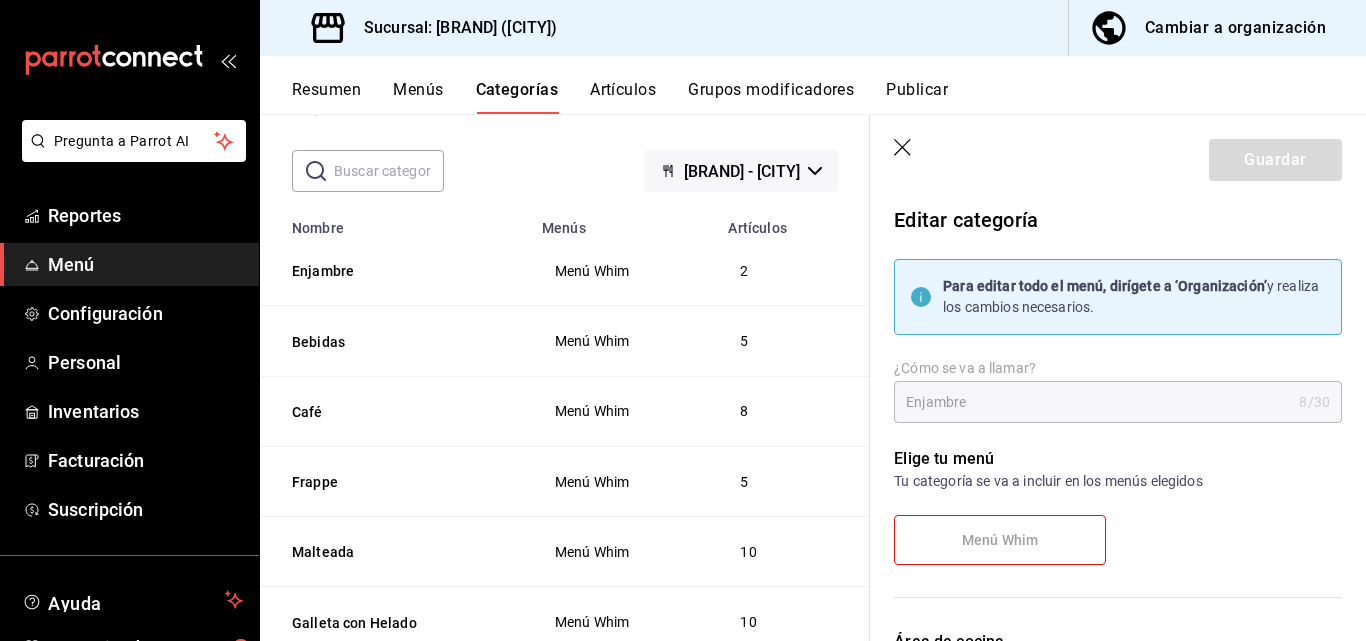 scroll, scrollTop: 200, scrollLeft: 0, axis: vertical 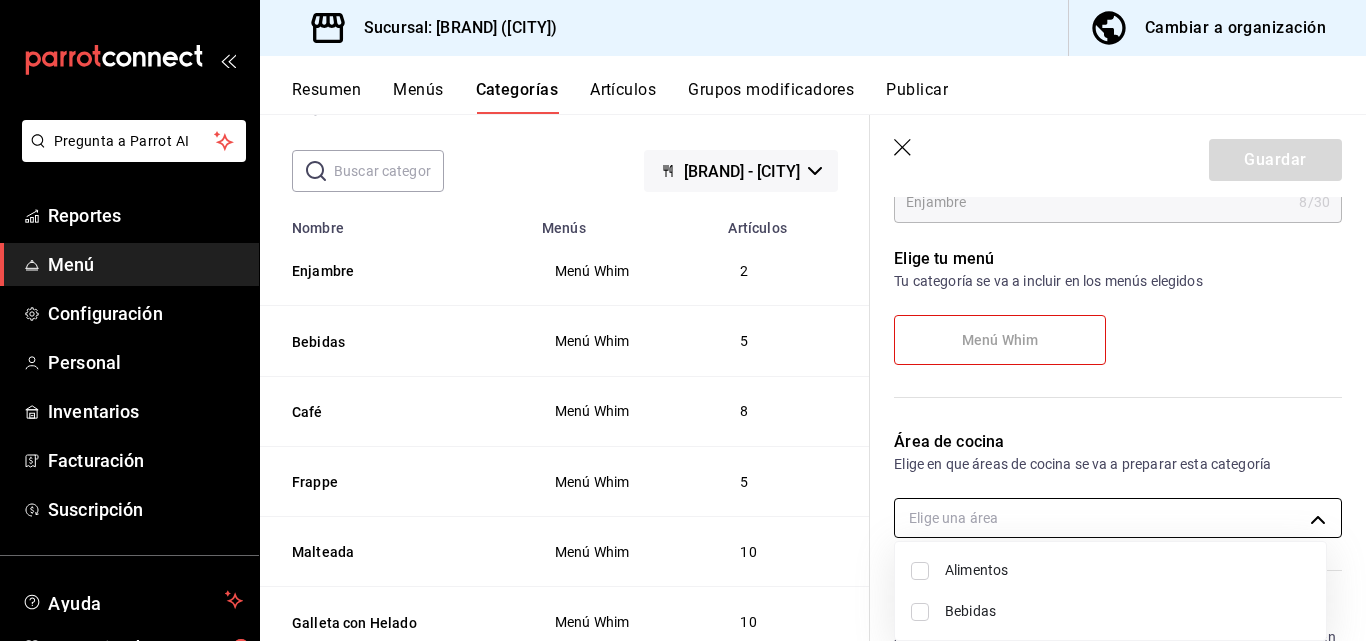click on "Pregunta a Parrot AI Reportes   Menú   Configuración   Personal   Inventarios   Facturación   Suscripción   Ayuda Recomienda Parrot   Superadmin Parrot   Sugerir nueva función   Sucursal: [BRAND] ([CITY]) Cambiar a organización Resumen Menús Categorías Artículos Grupos modificadores Publicar Categoría sucursal Asigna o edita el área de cocina  de esta sucursal.  Para cambios generales, ve a “Organización”. ​ ​ [BRAND] - [CITY] Nombre Menús Artículos Enjambre Menú [BRAND] 2 Bebidas Menú [BRAND] 5 Café Menú [BRAND] 8 Frappe Menú [BRAND] 5 Malteada Menú [BRAND] 10 Galleta con Helado Menú [BRAND] 10 Panes Menú [BRAND] 6 Caja Galleta Menú [BRAND] 2 Galleta Menú [BRAND] 11 Guardar Editar categoría Para editar todo el menú, dirígete a ‘Organización’  y realiza los cambios necesarios. ¿Cómo se va a llamar? Enjambre 8 /30 ¿Cómo se va a llamar? Elige tu menú Tu categoría se va a incluir en los menús elegidos Menú [BRAND] Área de cocina Elige en que áreas de cocina se va a preparar esta categoría Artículos /" at bounding box center (683, 320) 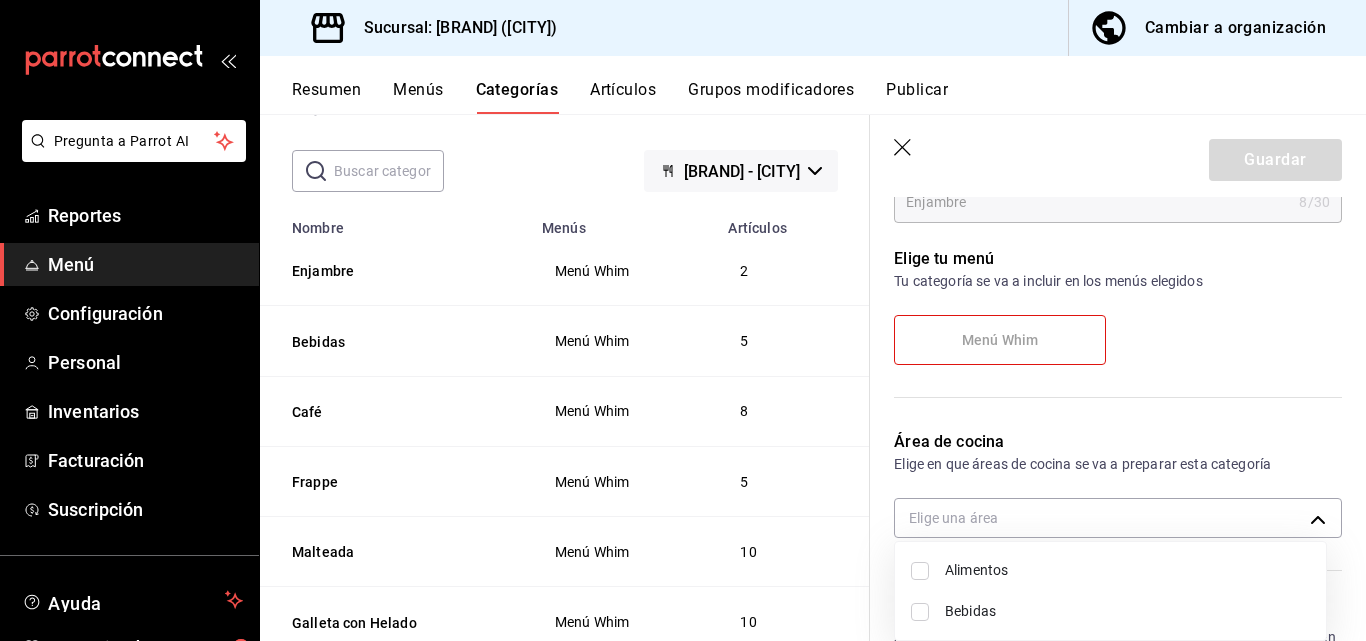 click on "Alimentos" at bounding box center (1127, 570) 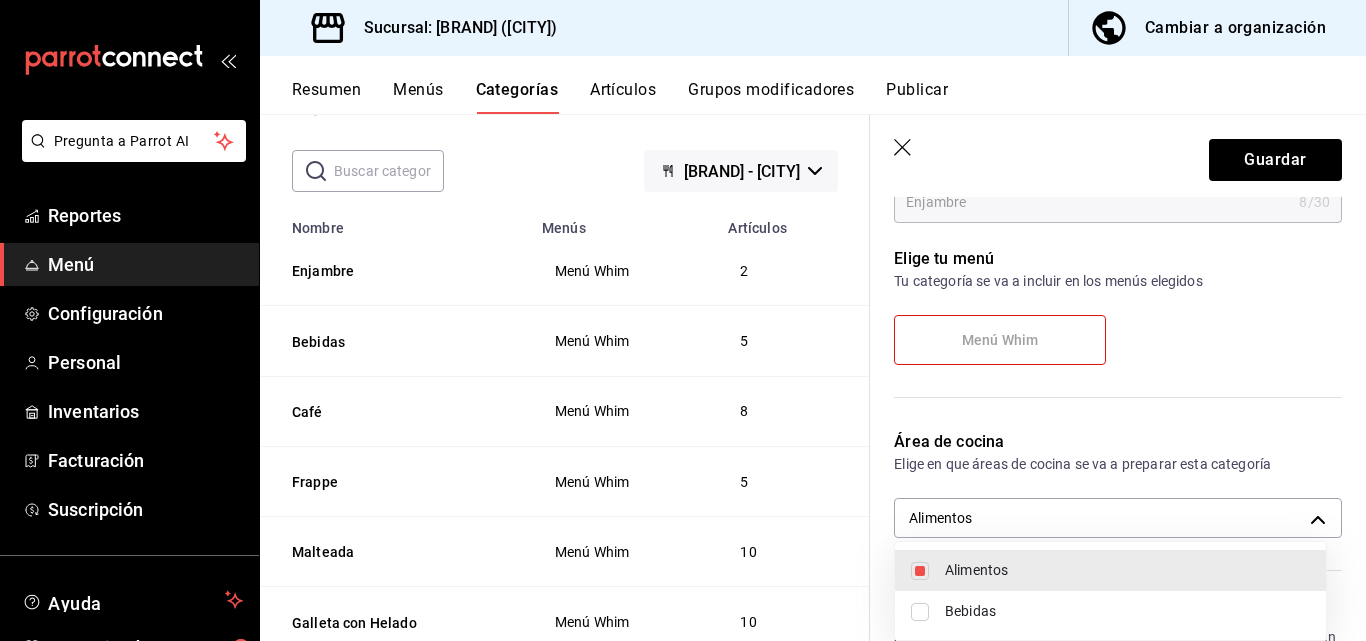 click at bounding box center (683, 320) 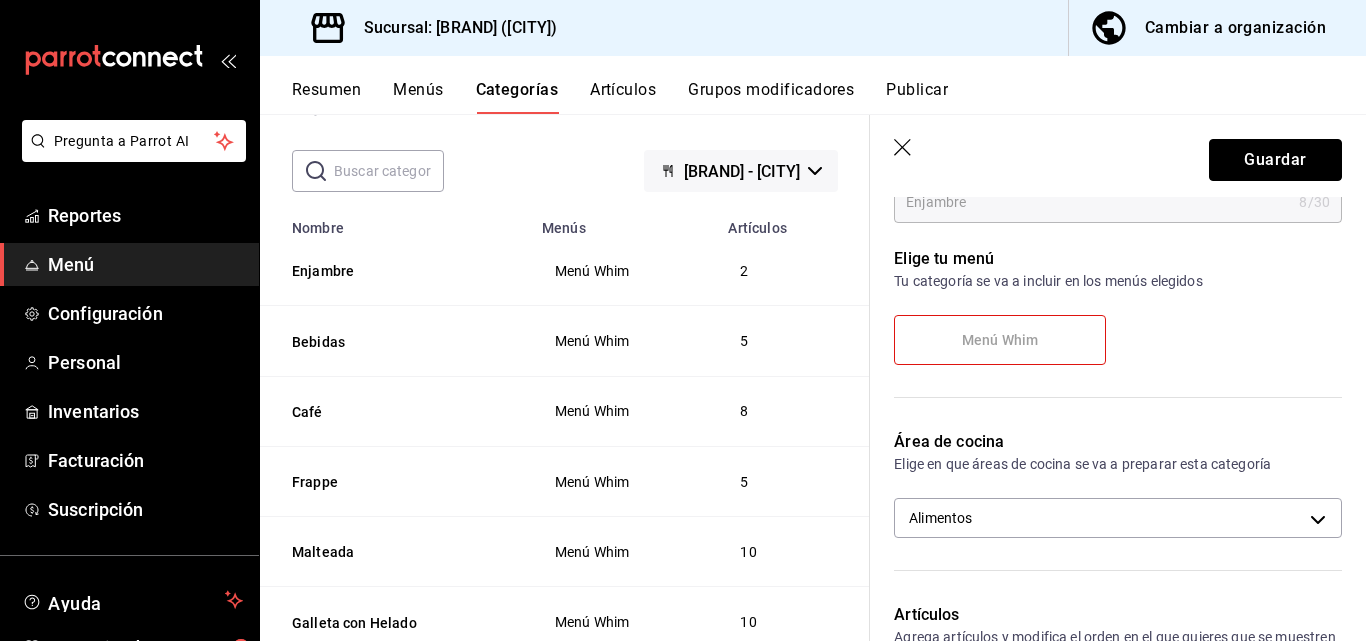 click on "Guardar" at bounding box center (1275, 160) 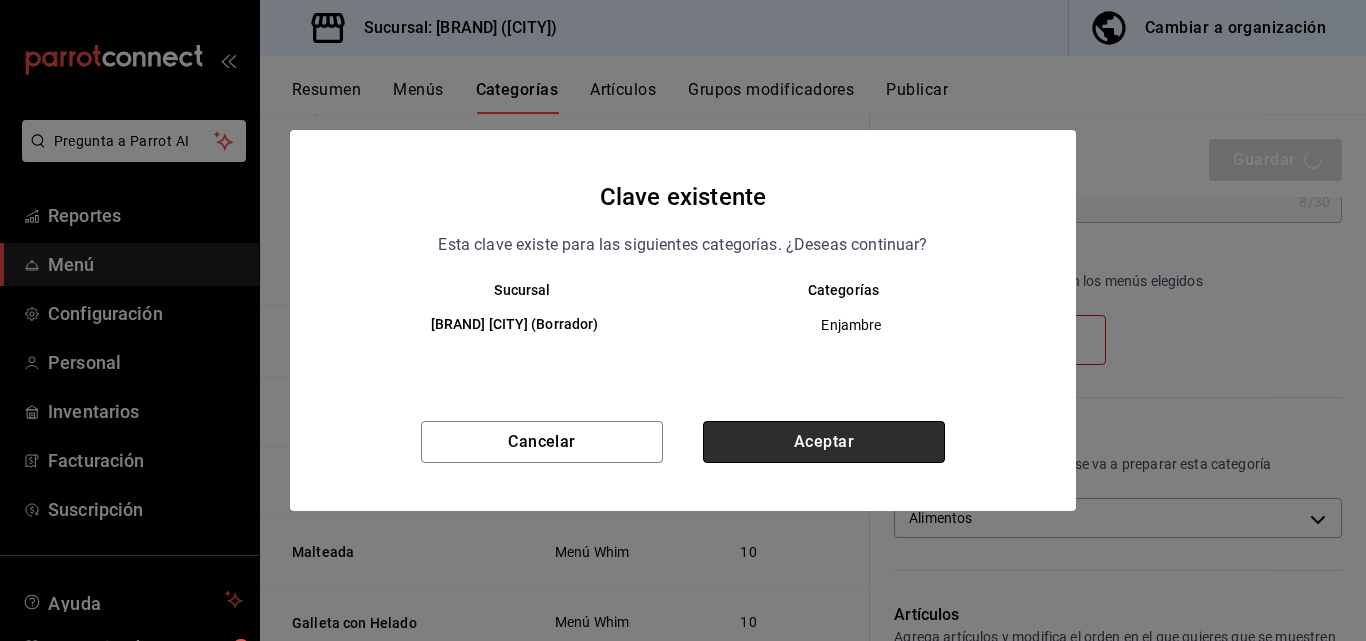click on "Aceptar" at bounding box center (824, 442) 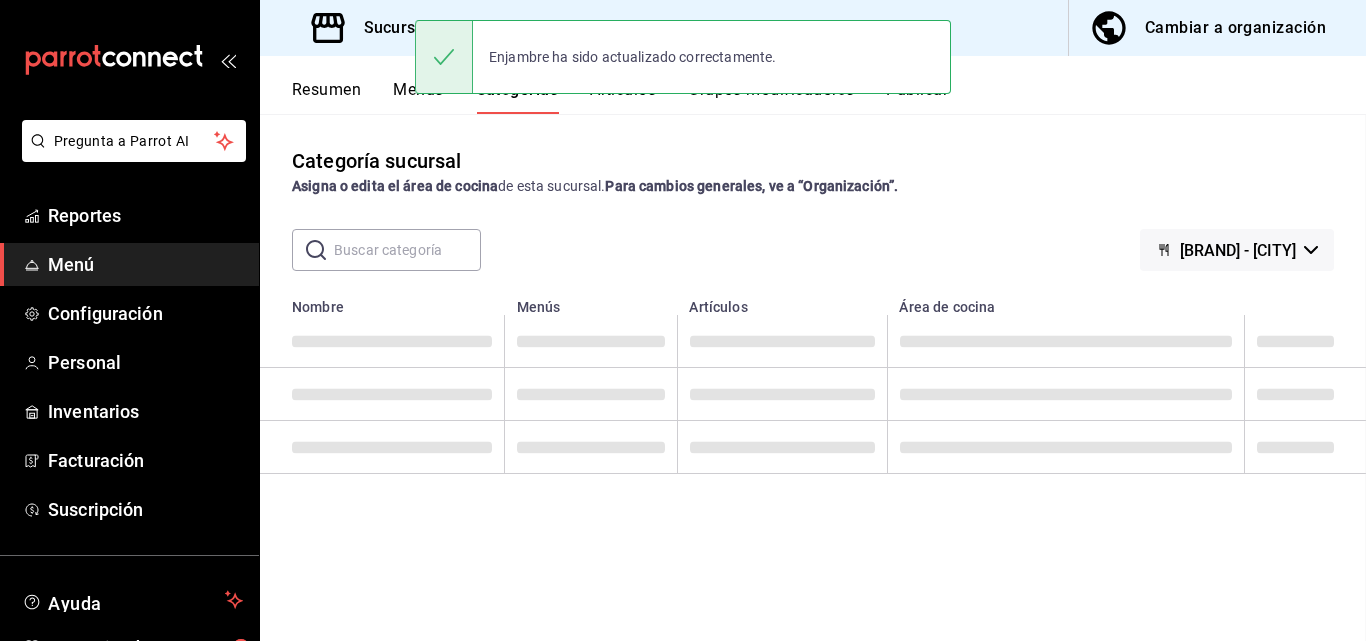 scroll, scrollTop: 0, scrollLeft: 0, axis: both 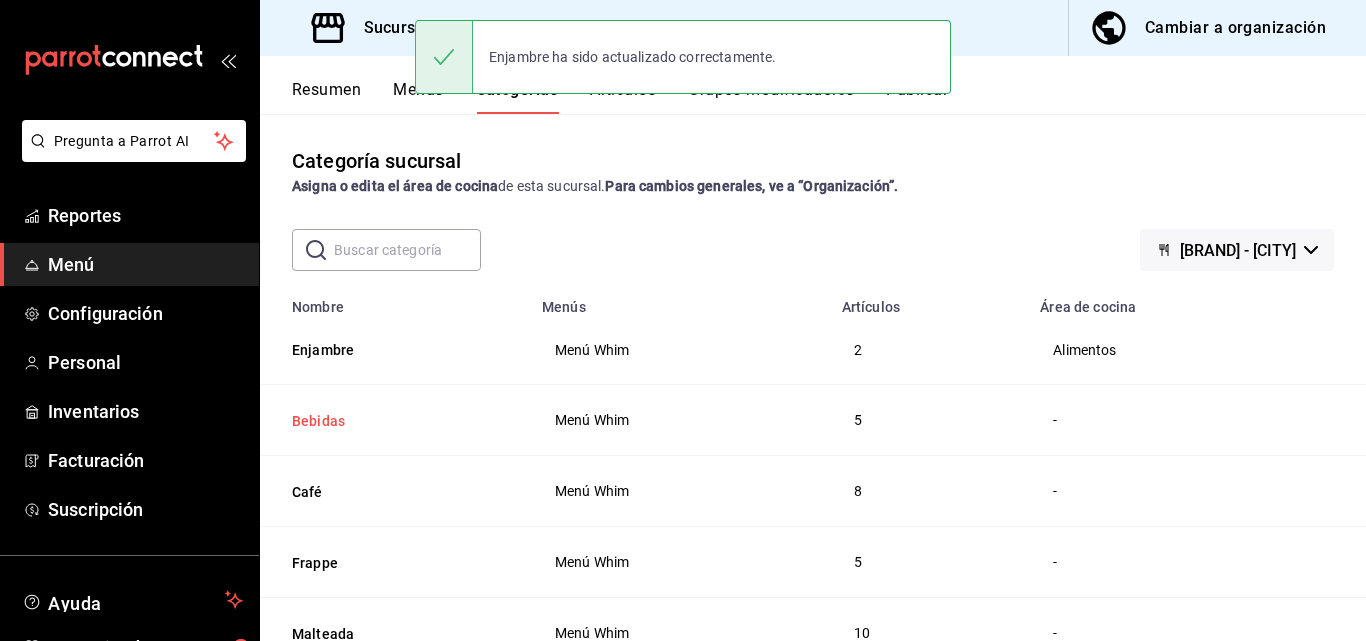click on "Bebidas" at bounding box center (392, 421) 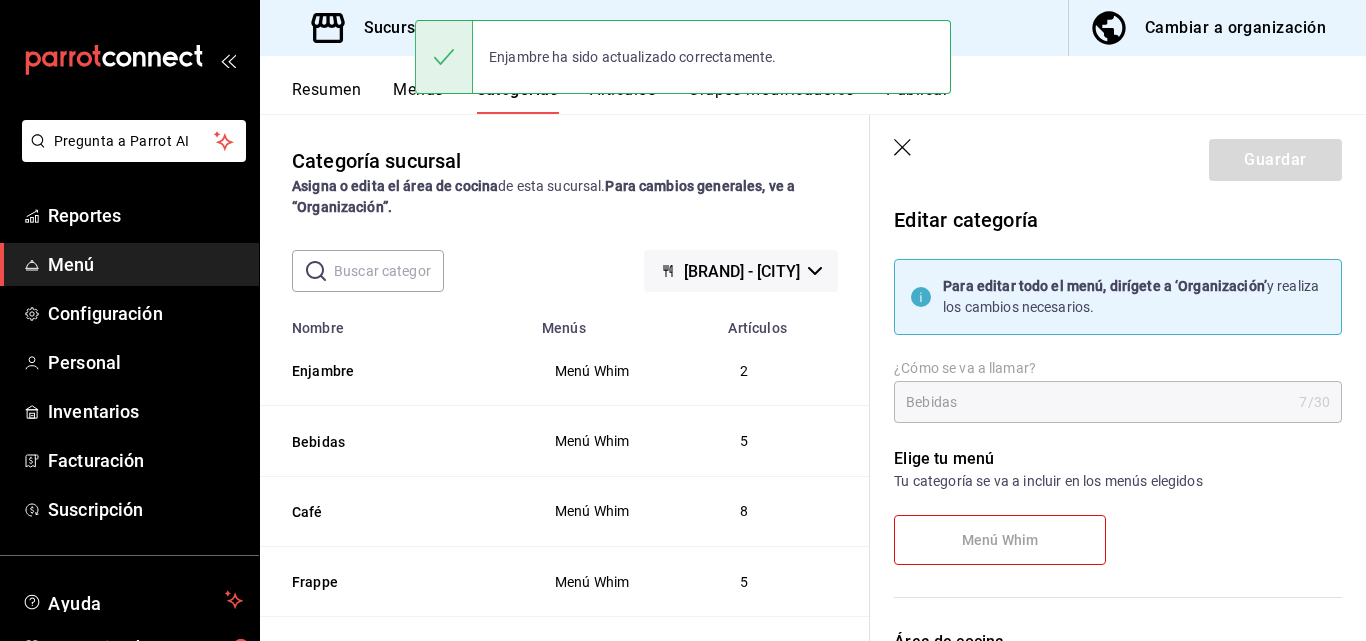 scroll, scrollTop: 200, scrollLeft: 0, axis: vertical 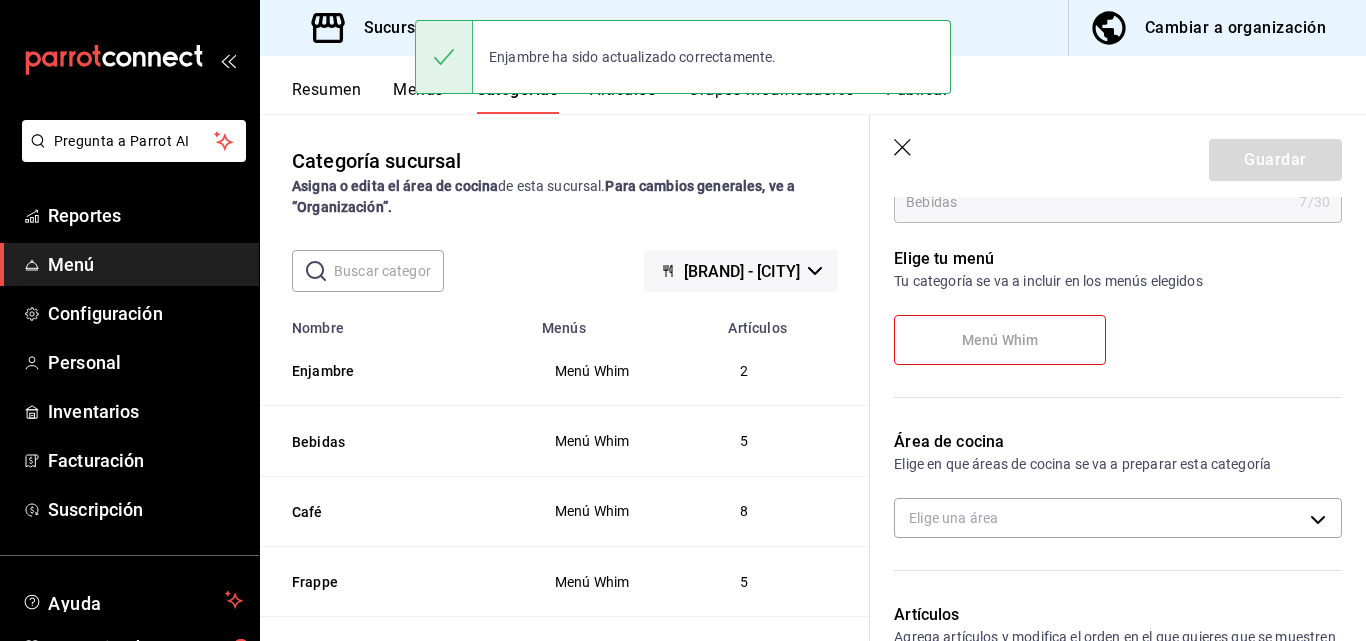click on "Área de cocina Elige en que áreas de cocina se va a preparar esta categoría Elige una área" at bounding box center [1106, 492] 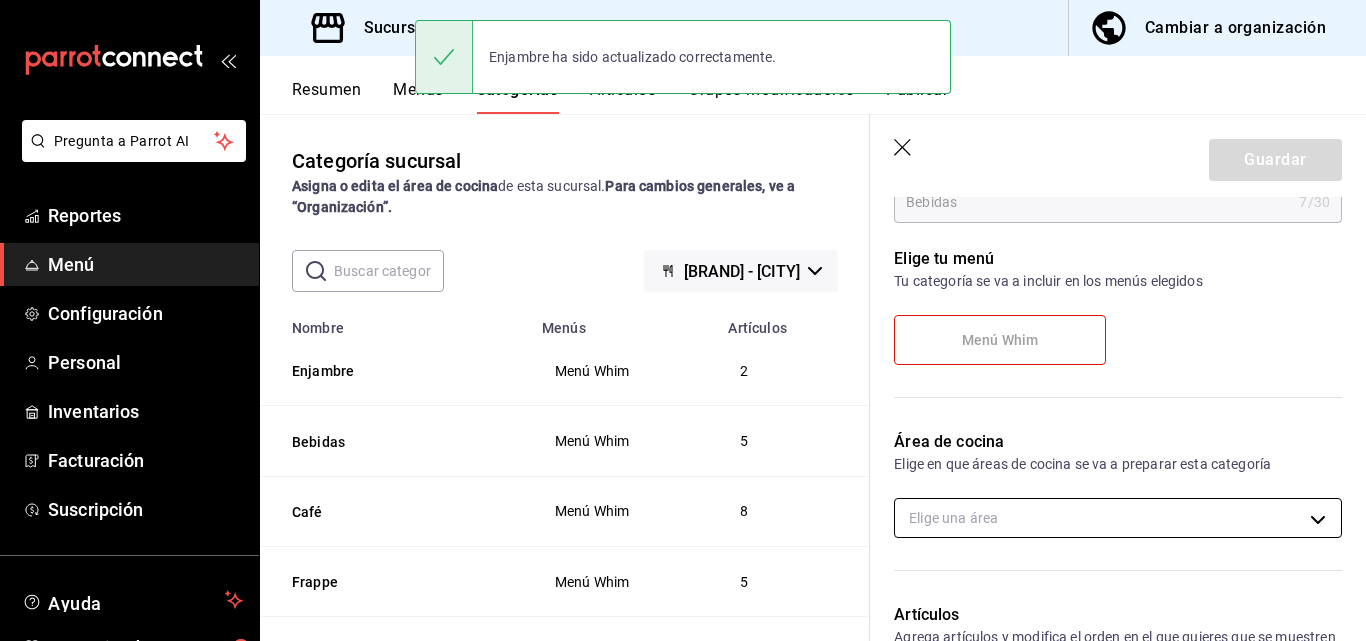 click on "Pregunta a Parrot AI Reportes   Menú   Configuración   Personal   Inventarios   Facturación   Suscripción   Ayuda Recomienda Parrot   Superadmin Parrot   Sugerir nueva función   Sucursal: [BRAND] ([CITY]) Cambiar a organización Resumen Menús Categorías Artículos Grupos modificadores Publicar Categoría sucursal Asigna o edita el área de cocina  de esta sucursal.  Para cambios generales, ve a “Organización”. ​ ​ [BRAND] - [CITY] Nombre Menús Artículos Enjambre Menú [BRAND] 2 Bebidas Menú [BRAND] 5 Café Menú [BRAND] 8 Frappe Menú [BRAND] 5 Malteada Menú [BRAND] 10 Galleta con Helado Menú [BRAND] 10 Panes Menú [BRAND] 6 Caja Galleta Menú [BRAND] 2 Galleta Menú [BRAND] 11 Guardar Editar categoría Para editar todo el menú, dirígete a ‘Organización’  y realiza los cambios necesarios. ¿Cómo se va a llamar? Bebidas 7 /30 ¿Cómo se va a llamar? Elige tu menú Tu categoría se va a incluir en los menús elegidos Menú [BRAND] Área de cocina Elige en que áreas de cocina se va a preparar esta categoría Artículos 14" at bounding box center [683, 320] 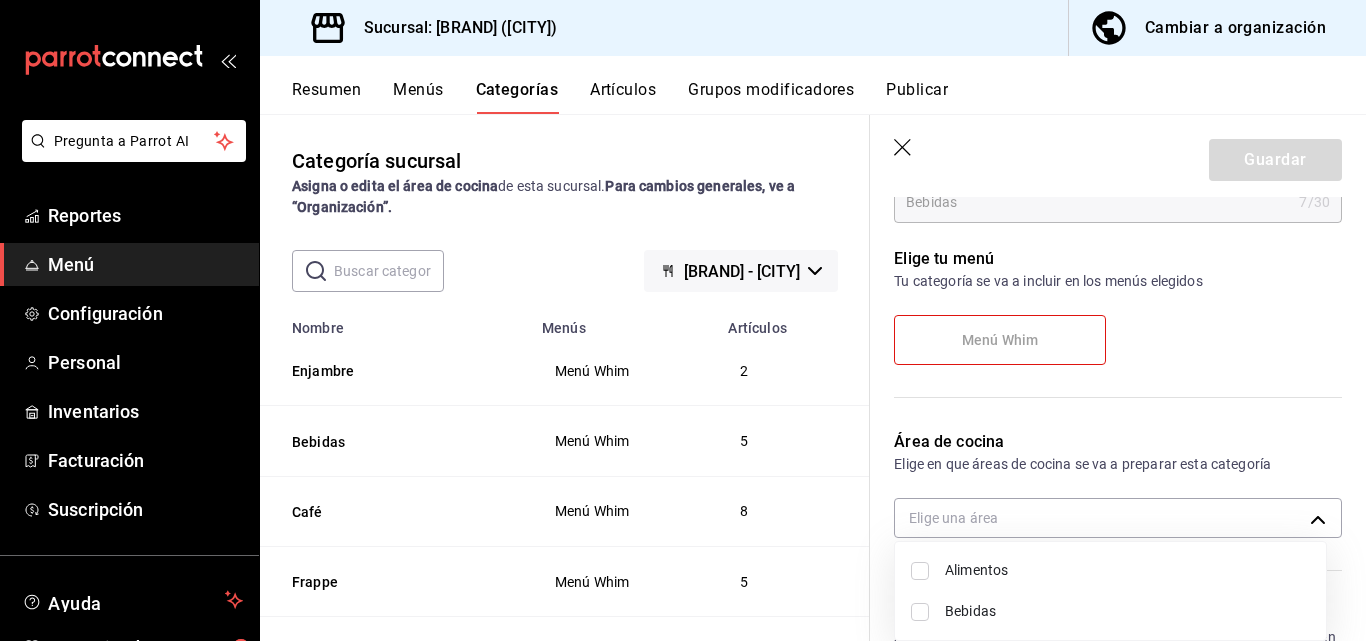 click on "Bebidas" at bounding box center [1127, 611] 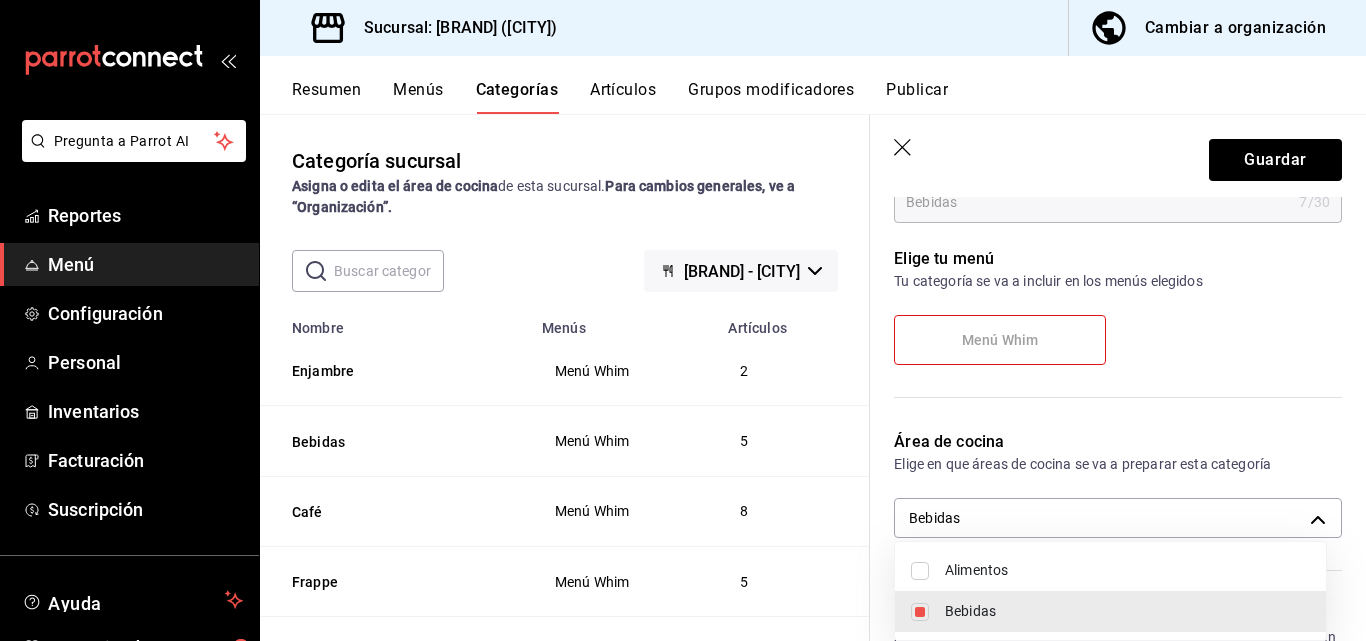 click at bounding box center [683, 320] 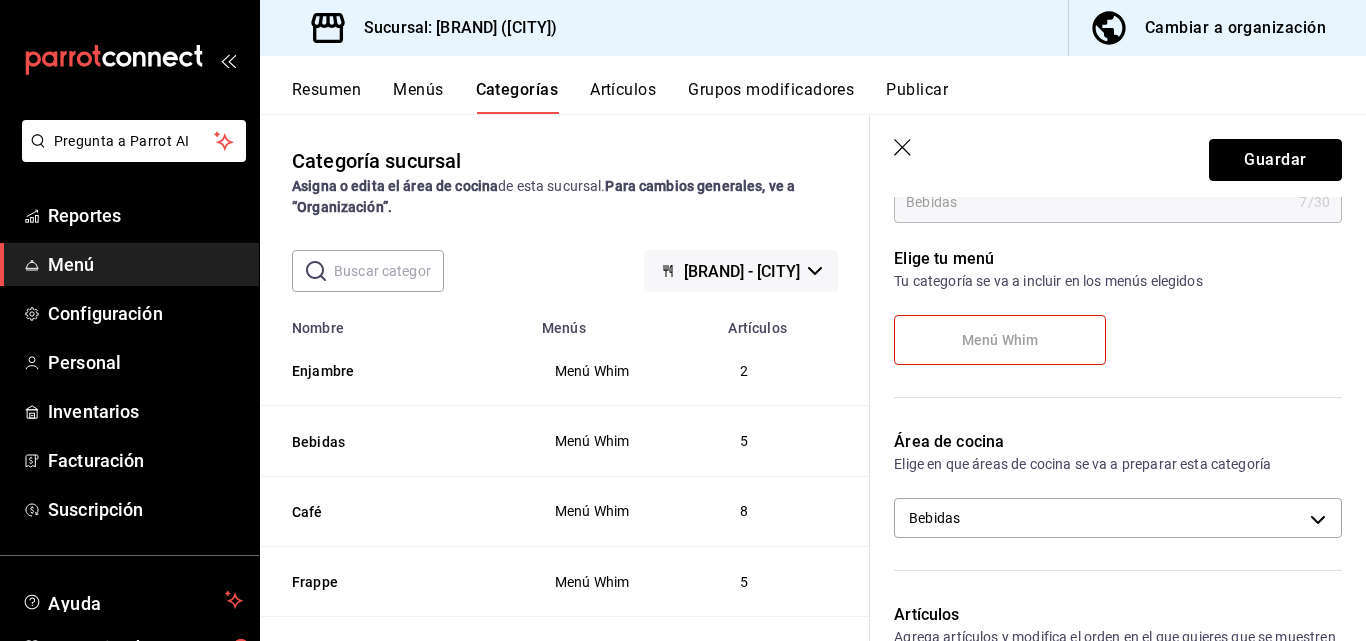 click on "Guardar" at bounding box center [1275, 160] 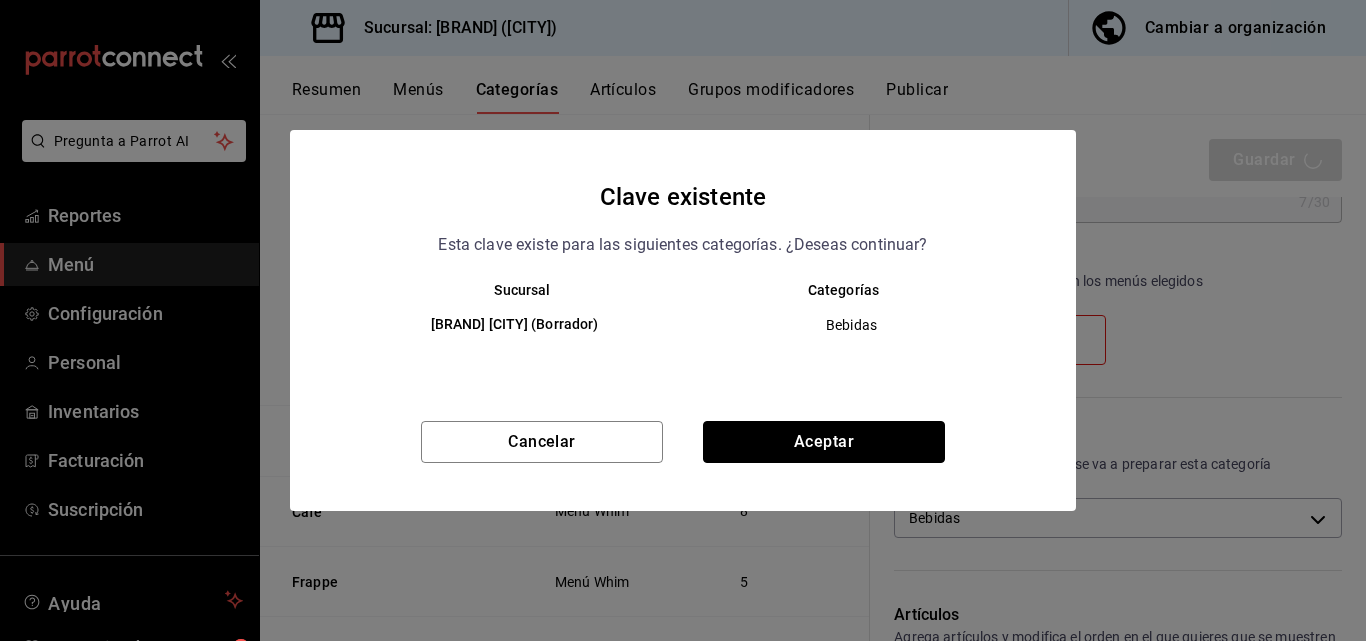 drag, startPoint x: 924, startPoint y: 433, endPoint x: 938, endPoint y: 358, distance: 76.29548 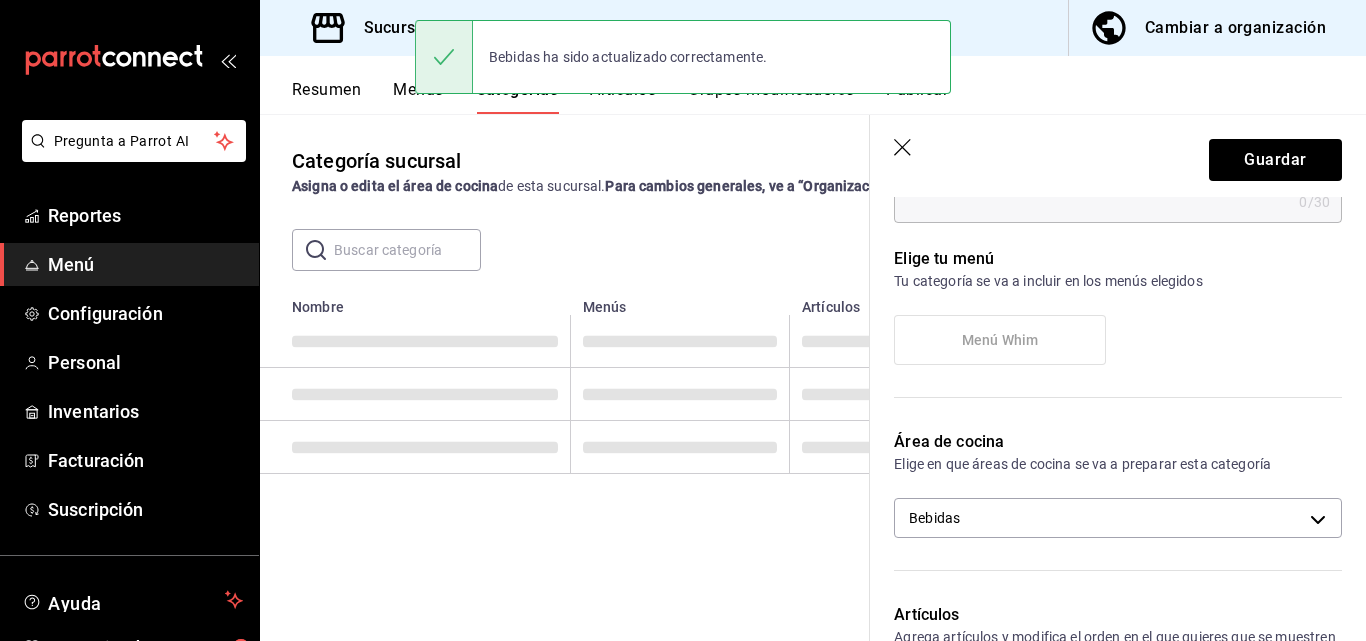 scroll, scrollTop: 0, scrollLeft: 0, axis: both 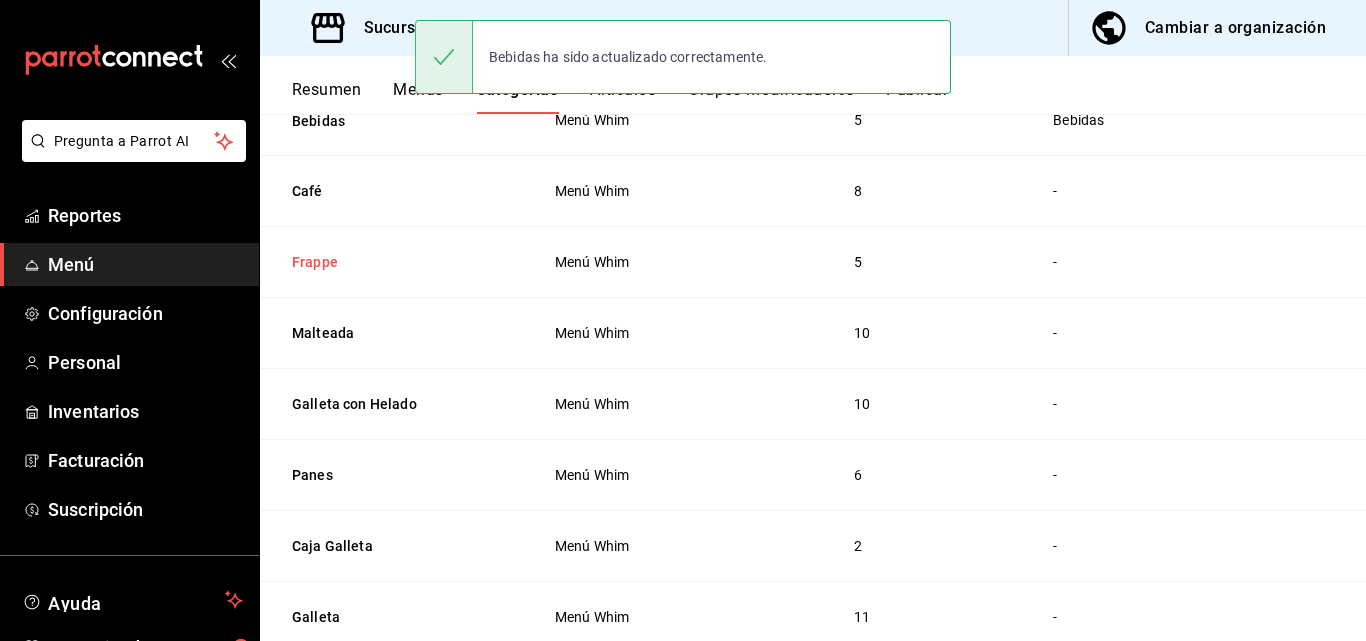 click on "Frappe" at bounding box center [392, 262] 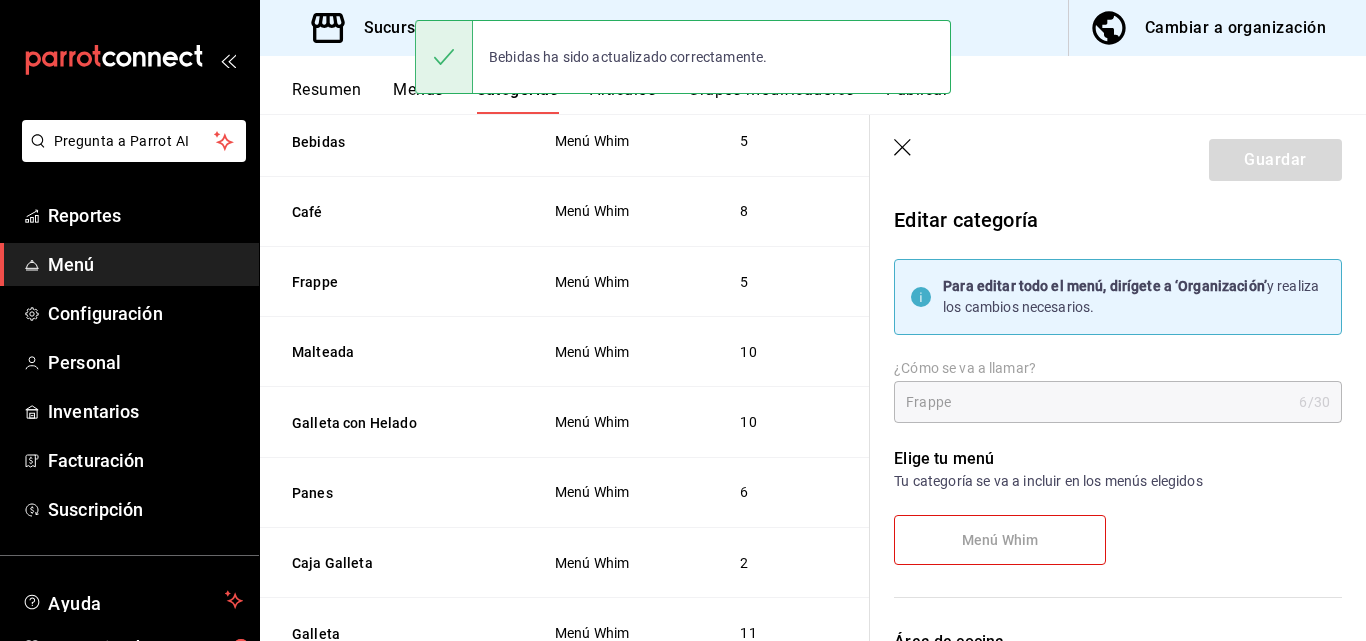 scroll, scrollTop: 300, scrollLeft: 0, axis: vertical 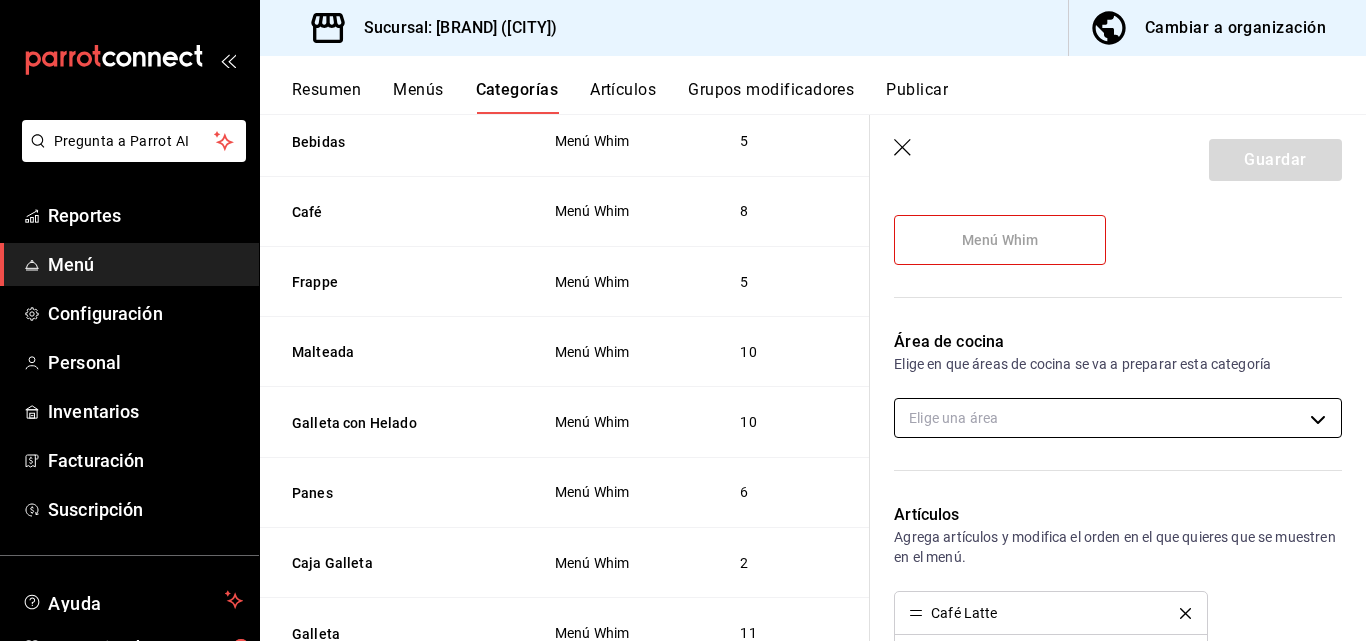 click on "Pregunta a Parrot AI Reportes   Menú   Configuración   Personal   Inventarios   Facturación   Suscripción   Ayuda Recomienda Parrot   Superadmin Parrot   Sugerir nueva función   Sucursal: Whim (CDMX) Cambiar a organización Resumen Menús Categorías Artículos Grupos modificadores Publicar Categoría sucursal Asigna o edita el área de cocina  de esta sucursal.  Para cambios generales, ve a “Organización”. ​ ​ Whim - CDMX Nombre Menús Artículos Enjambre Menú Whim 2 Bebidas Menú Whim 5 Café Menú Whim 8 Frappe Menú Whim 5 Malteada Menú Whim 10 Galleta con Helado Menú Whim 10 Panes Menú Whim 6 Caja Galleta Menú Whim 2 Galleta Menú Whim 11 Guardar Editar categoría Para editar todo el menú, dirígete a ‘Organización’  y realiza los cambios necesarios. ¿Cómo se va a llamar? Frappe 6 /30 ¿Cómo se va a llamar? Elige tu menú Tu categoría se va a incluir en los menús elegidos Menú Whim Área de cocina Elige en que áreas de cocina se va a preparar esta categoría Artículos CA-" at bounding box center (683, 320) 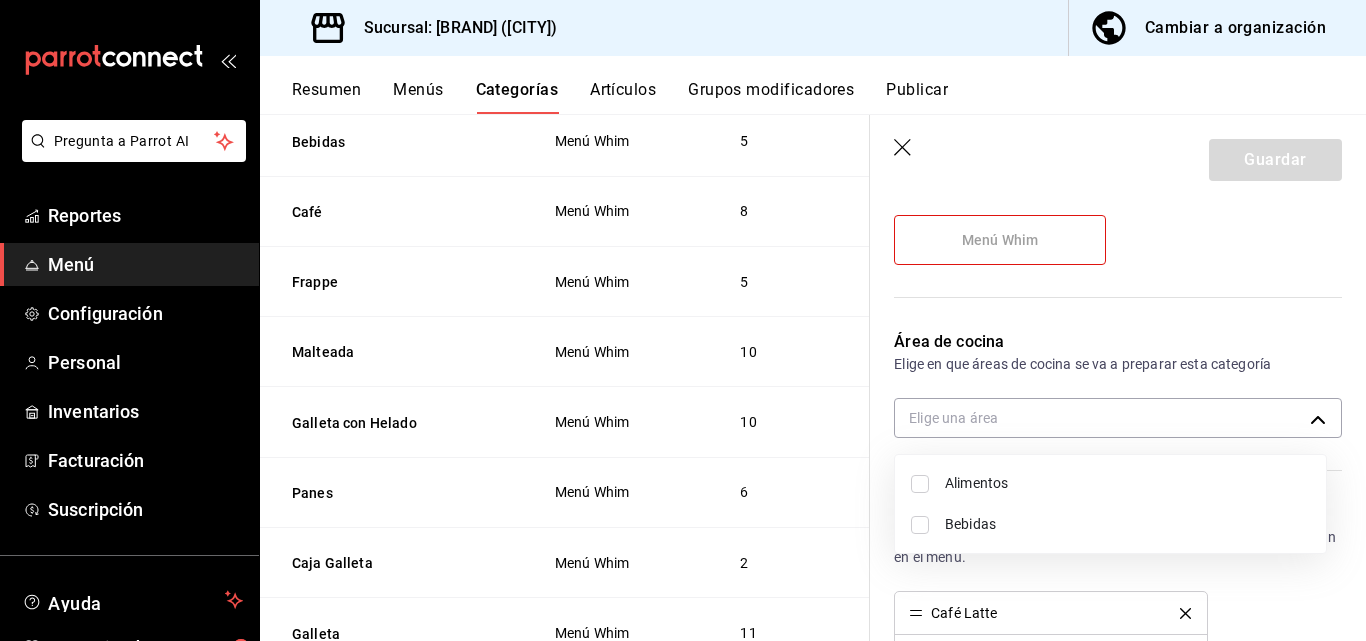 click on "Bebidas" at bounding box center (1127, 524) 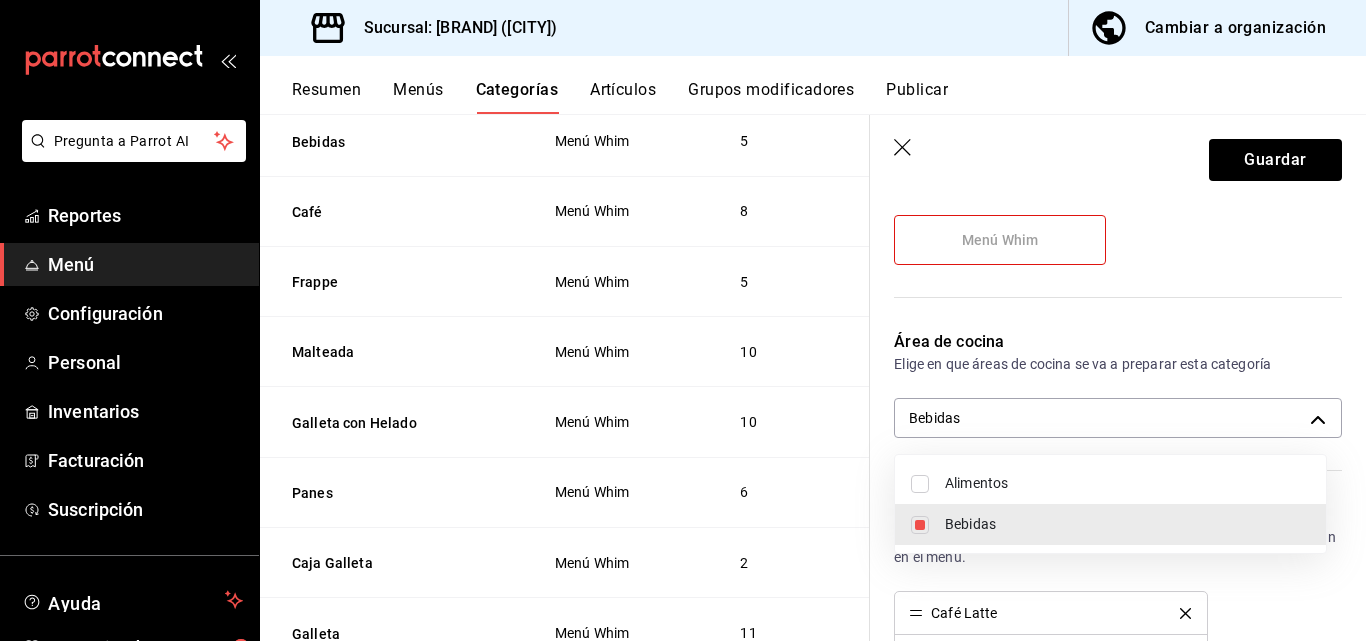 click at bounding box center [683, 320] 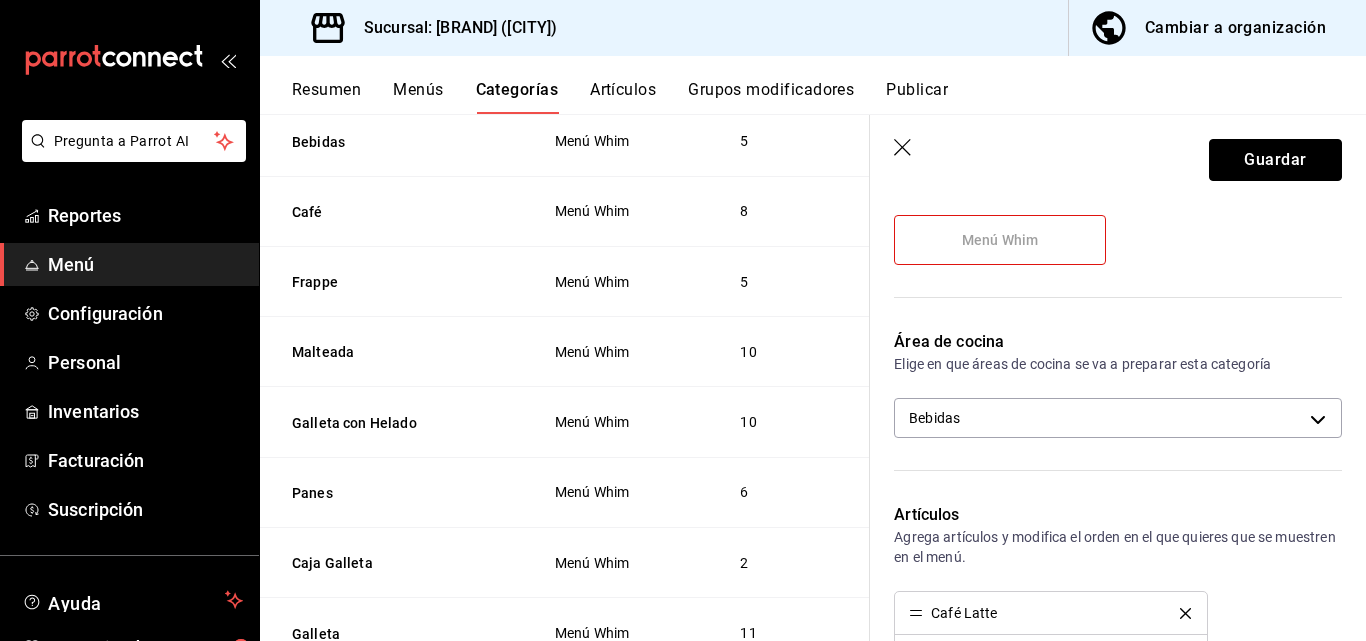 click on "Guardar" at bounding box center [1275, 160] 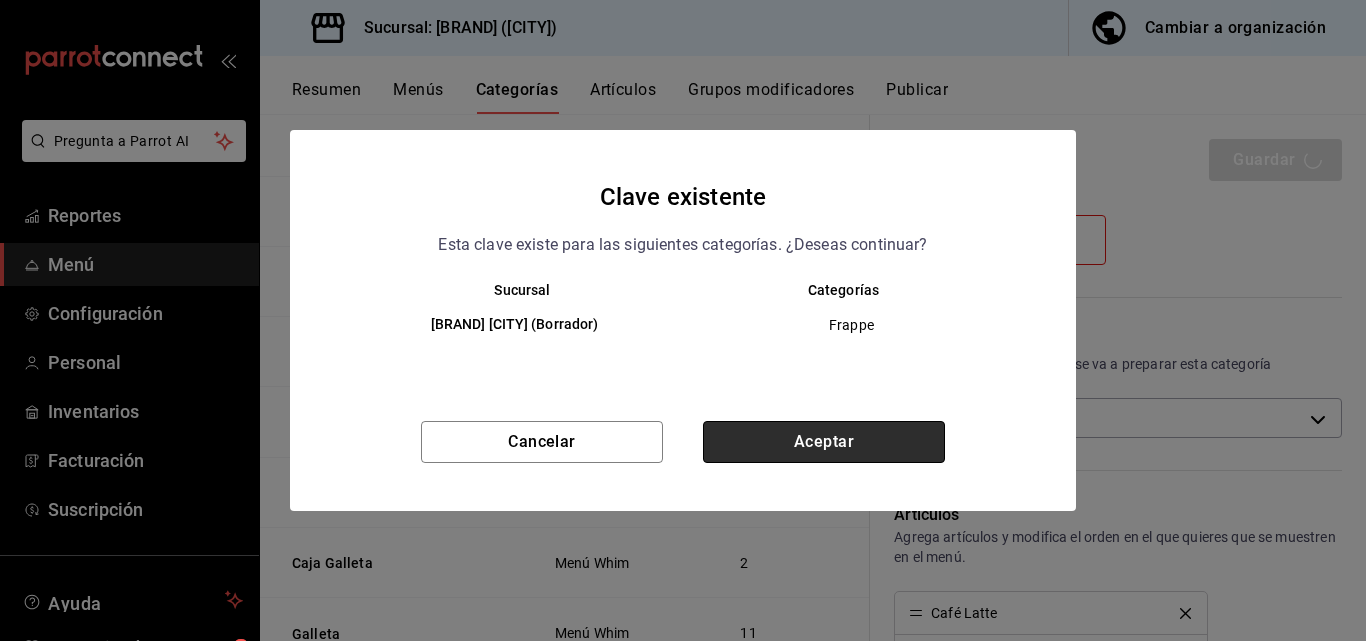 click on "Aceptar" at bounding box center [824, 442] 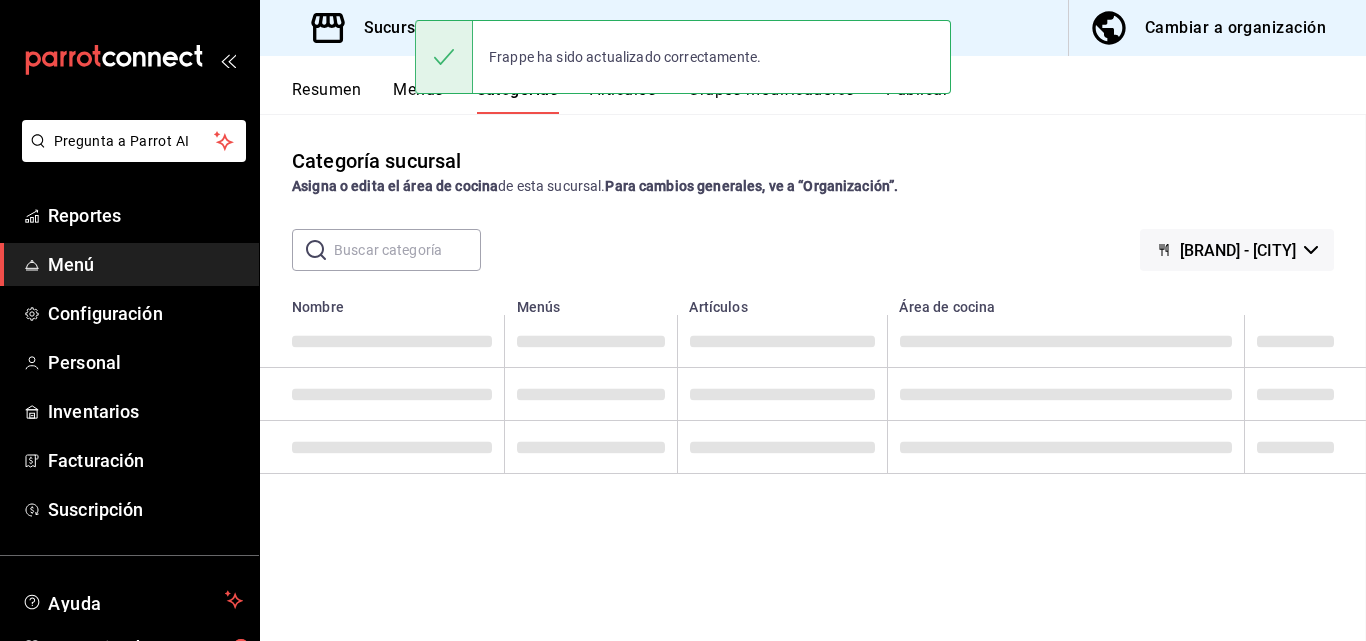 scroll, scrollTop: 0, scrollLeft: 0, axis: both 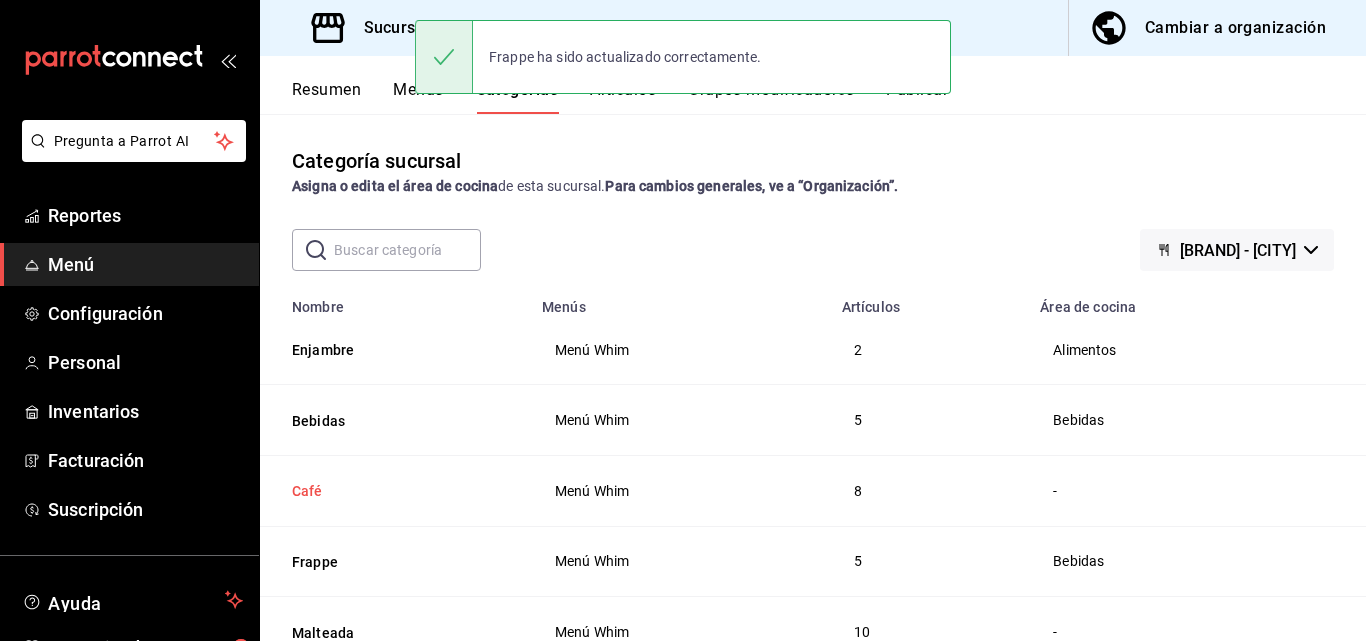 click on "Café" at bounding box center (392, 491) 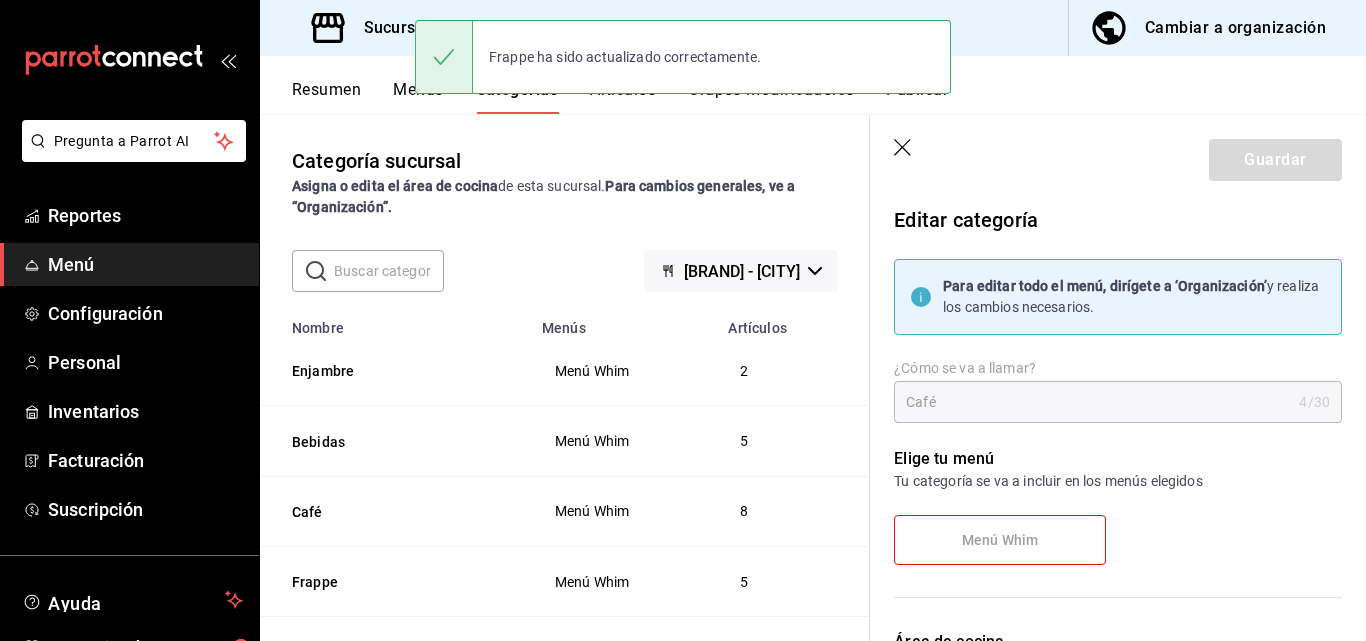 scroll, scrollTop: 200, scrollLeft: 0, axis: vertical 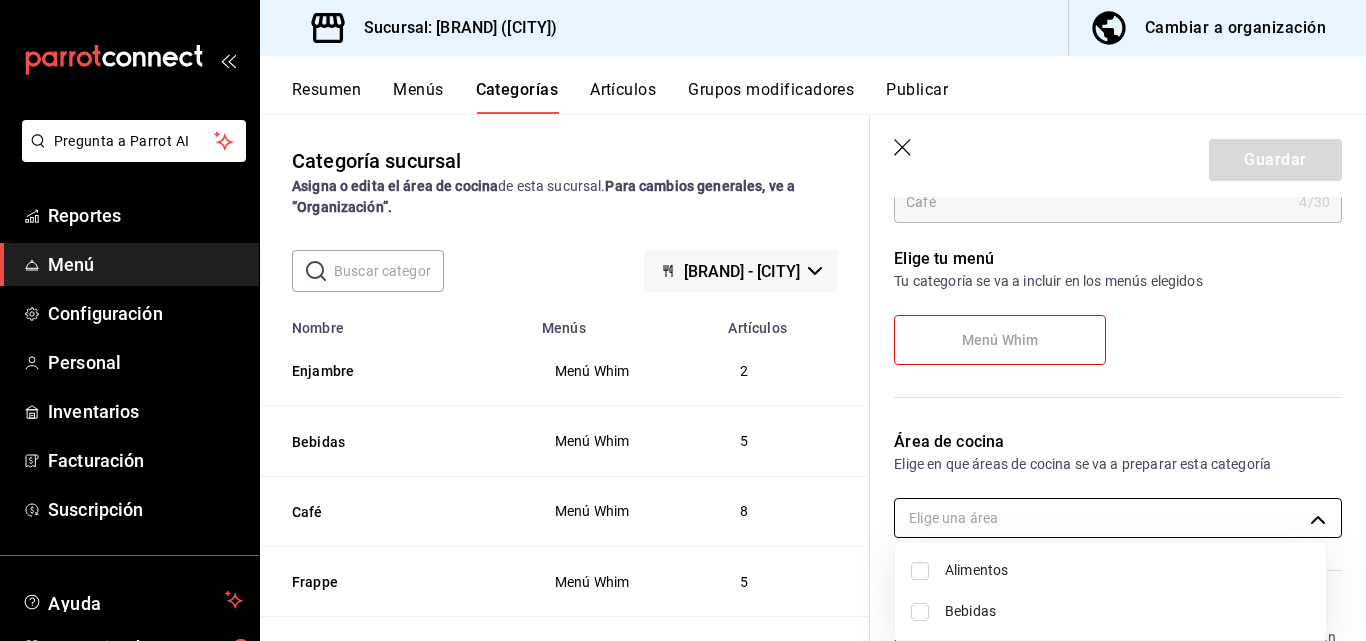 click on "Pregunta a Parrot AI Reportes   Menú   Configuración   Personal   Inventarios   Facturación   Suscripción   Ayuda Recomienda Parrot   Superadmin Parrot   Sugerir nueva función   Sucursal: Whim (CDMX) Cambiar a organización Resumen Menús Categorías Artículos Grupos modificadores Publicar Categoría sucursal Asigna o edita el área de cocina  de esta sucursal.  Para cambios generales, ve a “Organización”. ​ ​ Whim - CDMX Nombre Menús Artículos Enjambre Menú Whim 2 Bebidas Menú Whim 5 Café Menú Whim 8 Frappe Menú Whim 5 Malteada Menú Whim 10 Galleta con Helado Menú Whim 10 Panes Menú Whim 6 Caja Galleta Menú Whim 2 Galleta Menú Whim 11 Guardar Editar categoría Para editar todo el menú, dirígete a ‘Organización’  y realiza los cambios necesarios. ¿Cómo se va a llamar? Café 4 /30 ¿Cómo se va a llamar? Elige tu menú Tu categoría se va a incluir en los menús elegidos Menú Whim Área de cocina Elige en que áreas de cocina se va a preparar esta categoría Elige una área" at bounding box center (683, 320) 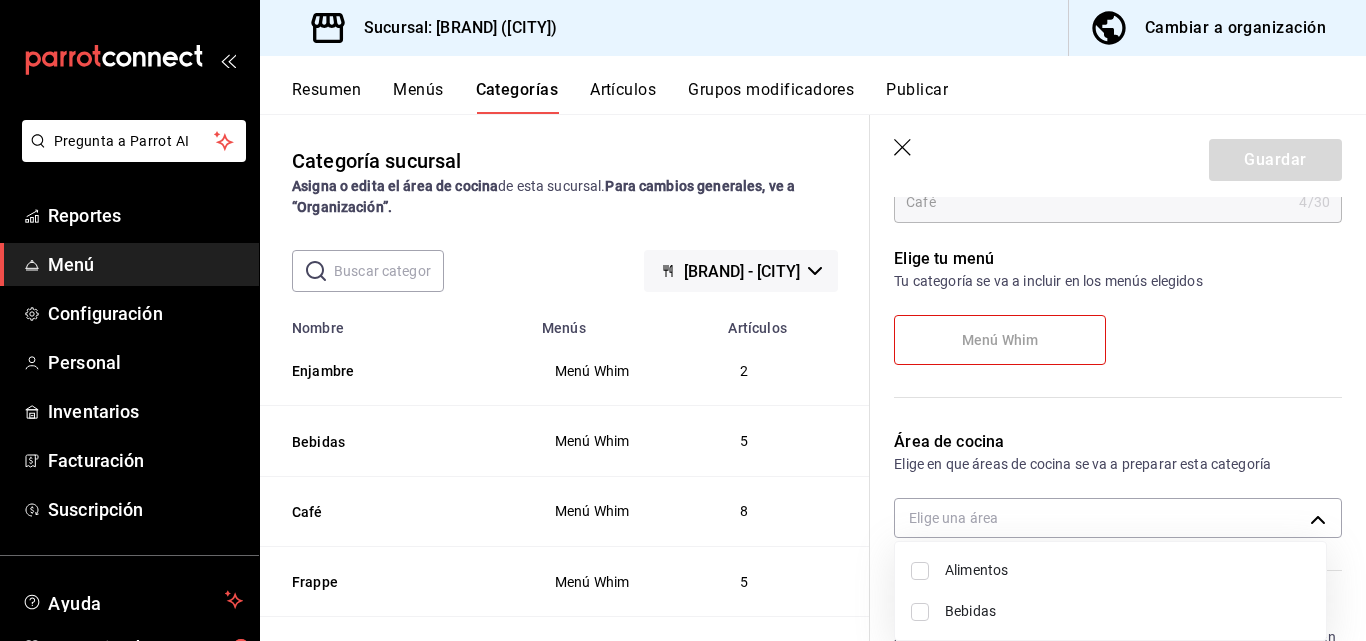 click on "Bebidas" at bounding box center (1110, 611) 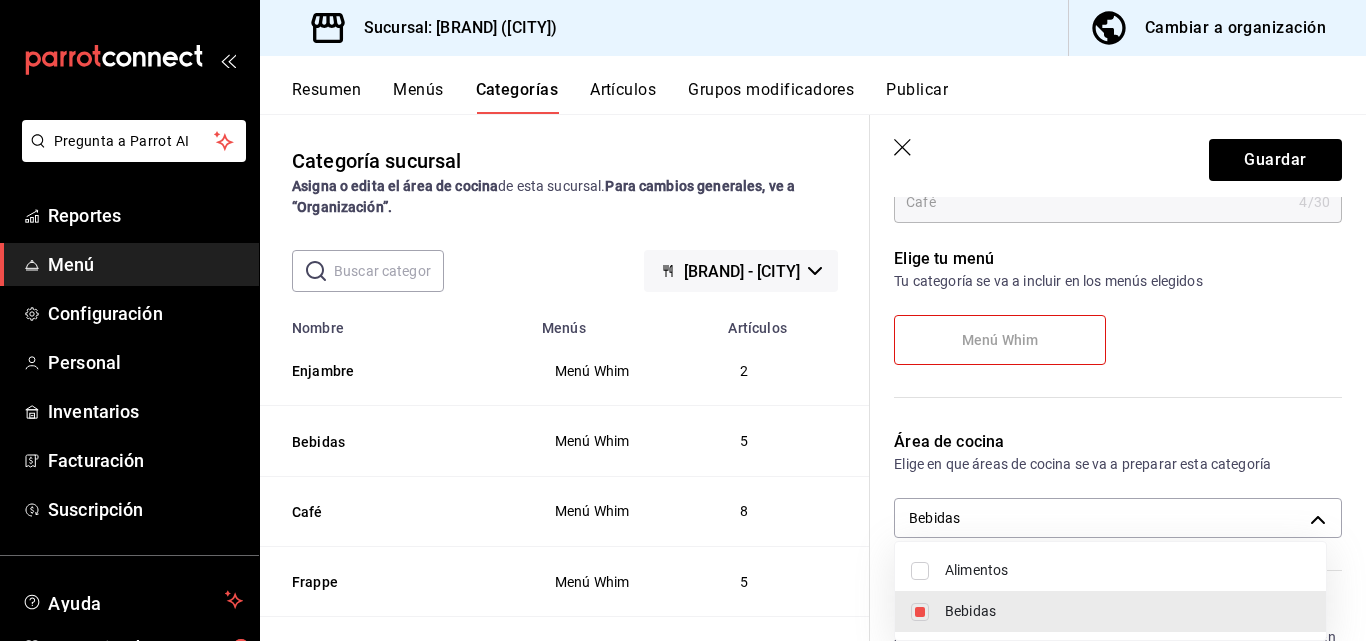 click at bounding box center (683, 320) 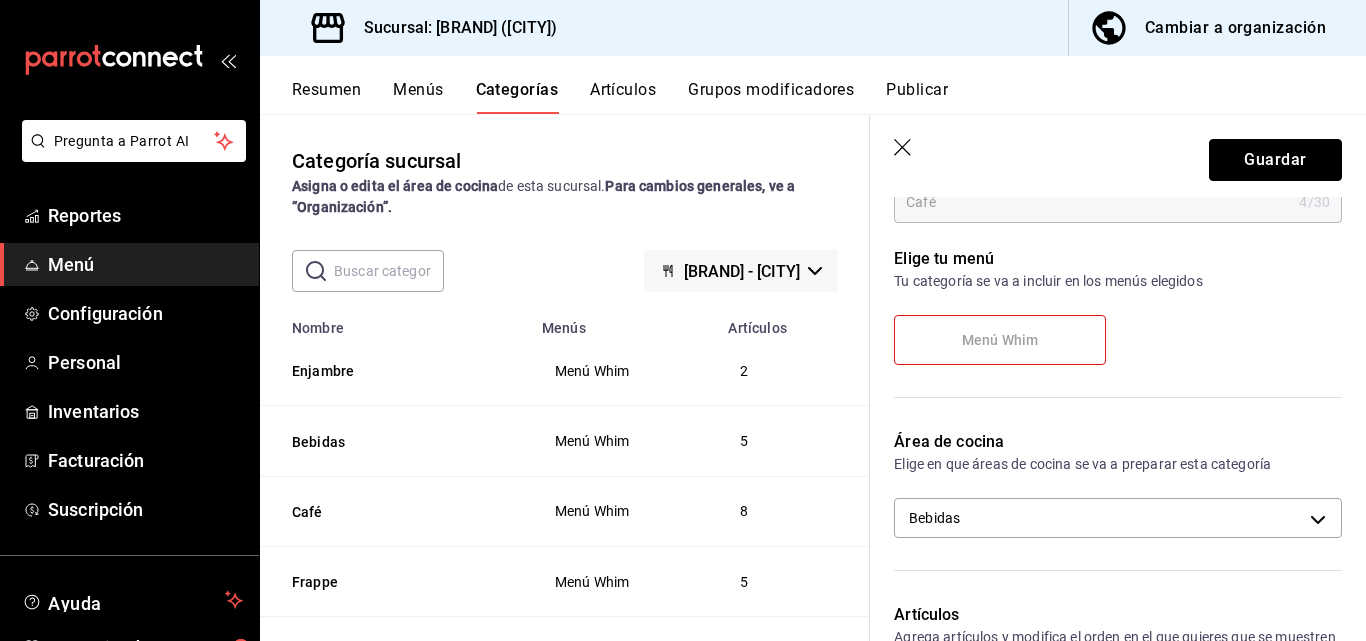 click on "Guardar" at bounding box center [1275, 160] 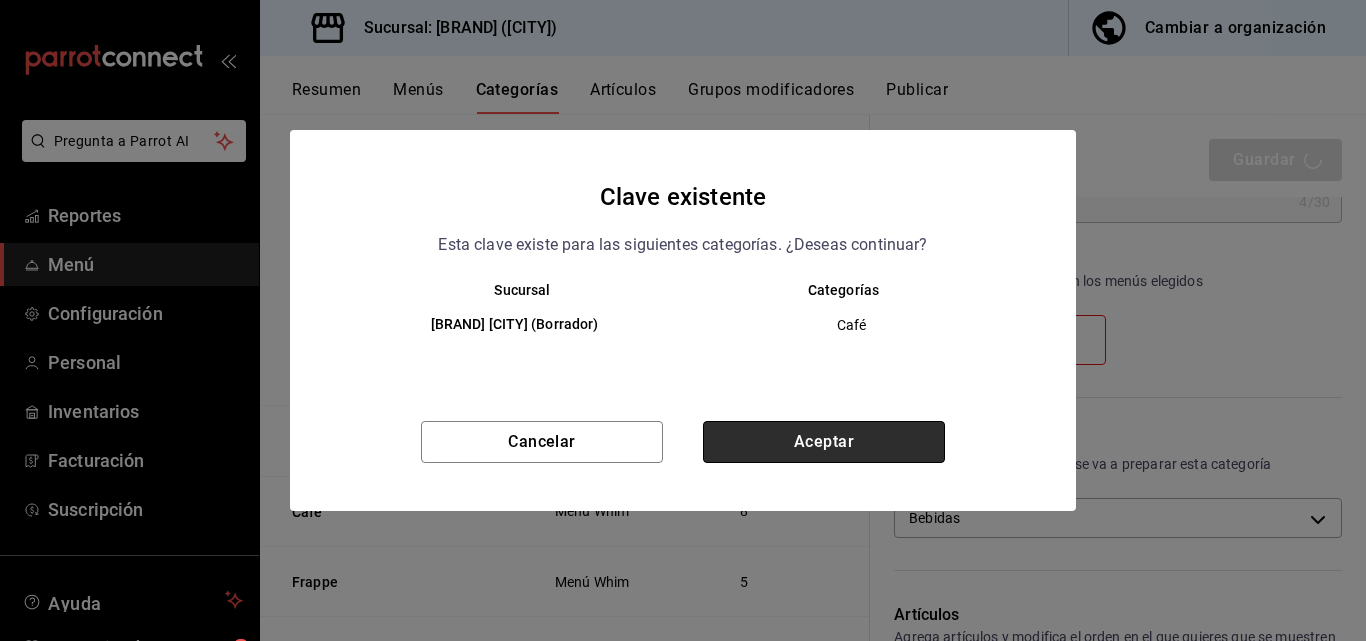 click on "Aceptar" at bounding box center (824, 442) 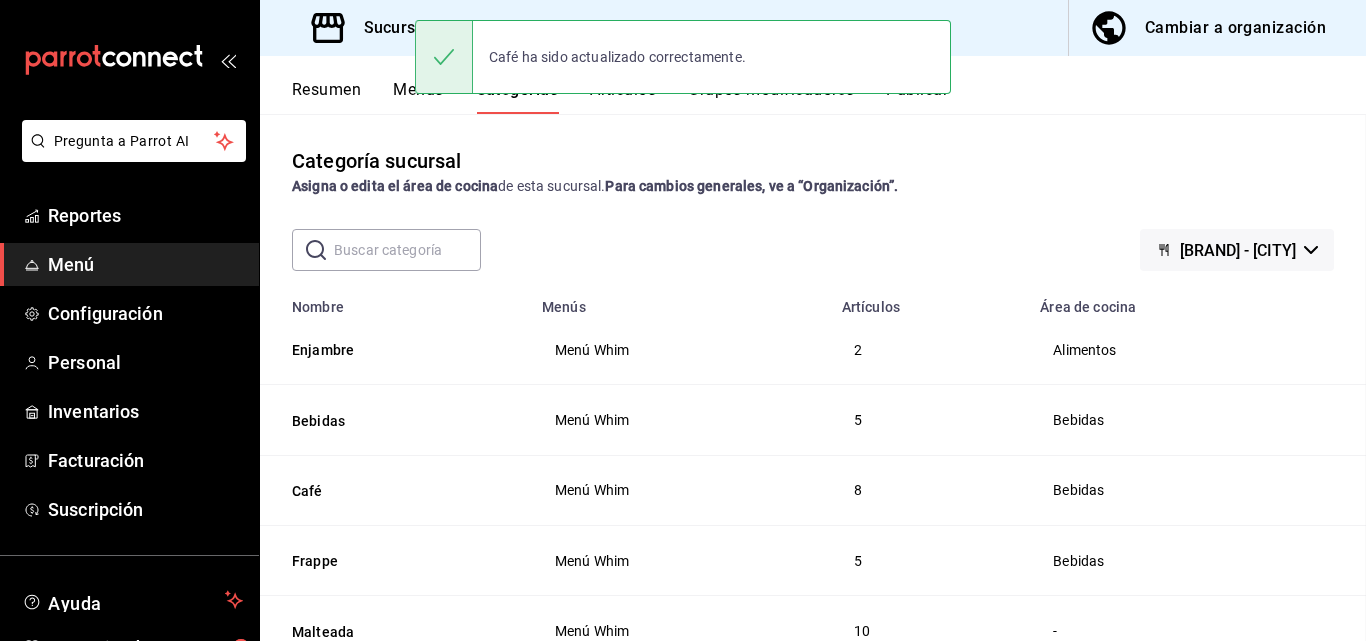 scroll, scrollTop: 0, scrollLeft: 0, axis: both 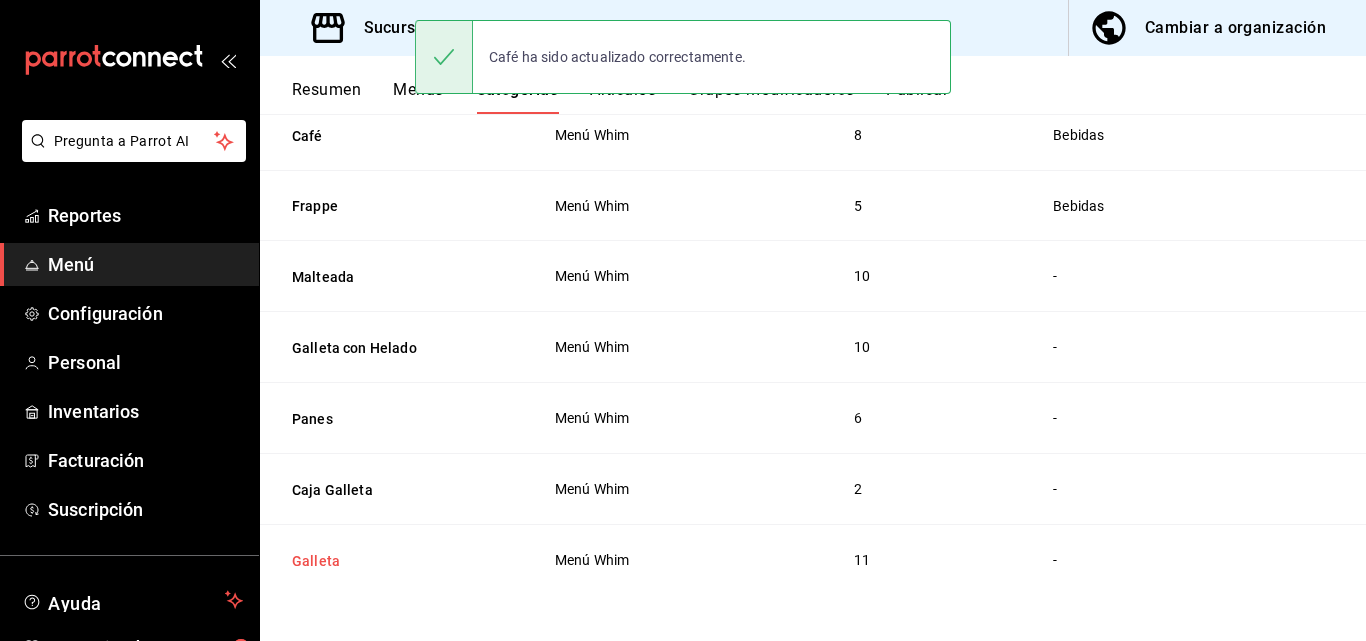 click on "Galleta" at bounding box center [392, 561] 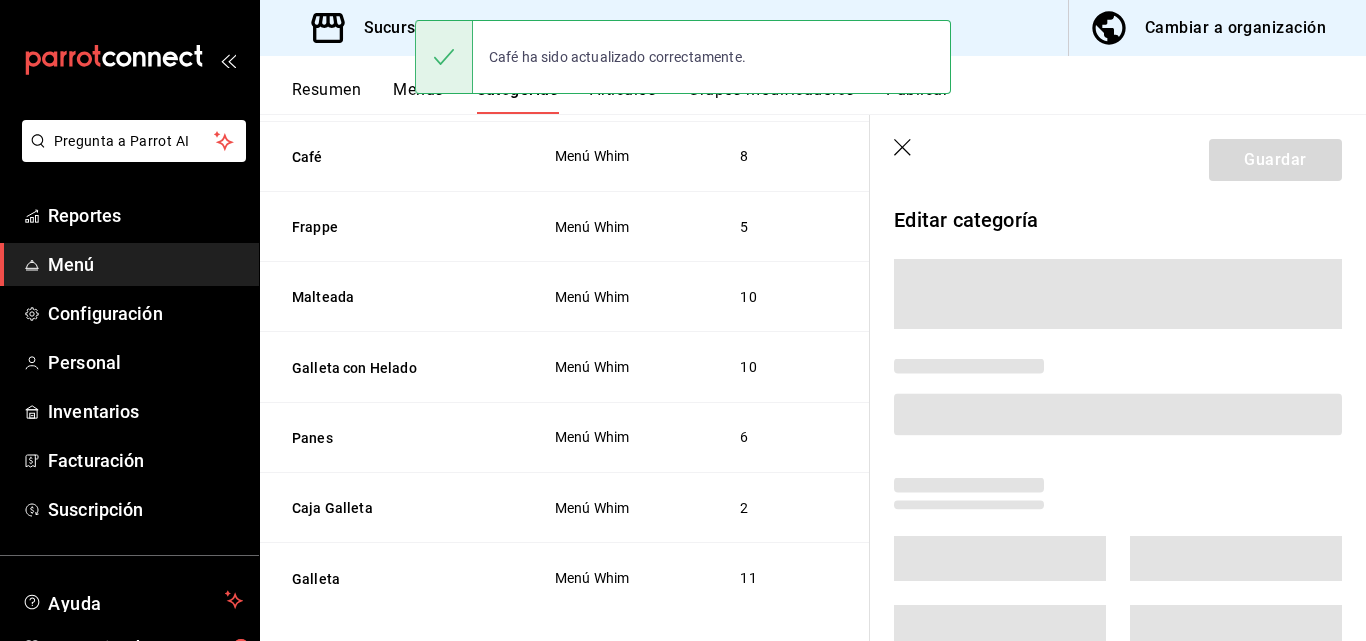 scroll, scrollTop: 347, scrollLeft: 0, axis: vertical 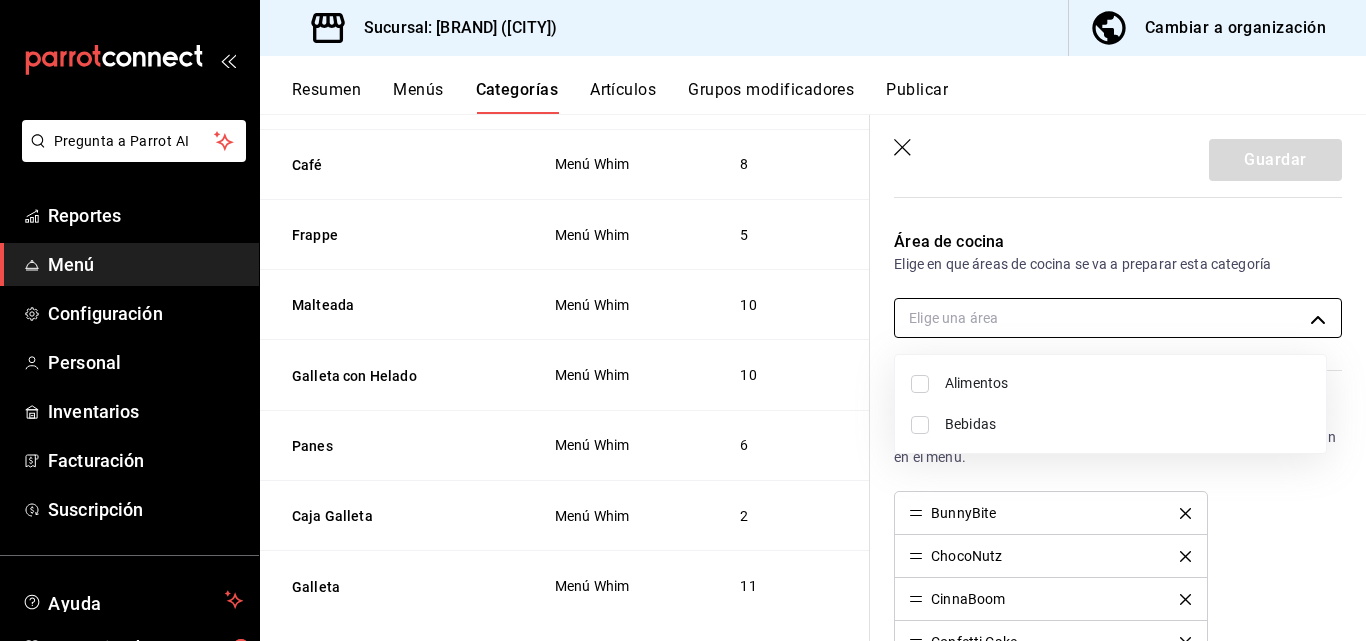click on "Pregunta a Parrot AI Reportes   Menú   Configuración   Personal   Inventarios   Facturación   Suscripción   Ayuda Recomienda Parrot   Superadmin Parrot   Sugerir nueva función   Sucursal: Whim (CDMX) Cambiar a organización Resumen Menús Categorías Artículos Grupos modificadores Publicar Categoría sucursal Asigna o edita el área de cocina  de esta sucursal.  Para cambios generales, ve a “Organización”. ​ ​ Whim - CDMX Nombre Menús Artículos Enjambre Menú Whim 2 Bebidas Menú Whim 5 Café Menú Whim 8 Frappe Menú Whim 5 Malteada Menú Whim 10 Galleta con Helado Menú Whim 10 Panes Menú Whim 6 Caja Galleta Menú Whim 2 Galleta Menú Whim 11 Guardar Editar categoría Para editar todo el menú, dirígete a ‘Organización’  y realiza los cambios necesarios. ¿Cómo se va a llamar? Galleta 7 /30 ¿Cómo se va a llamar? Elige tu menú Tu categoría se va a incluir en los menús elegidos Menú Whim Área de cocina Elige en que áreas de cocina se va a preparar esta categoría Artículos 14" at bounding box center [683, 320] 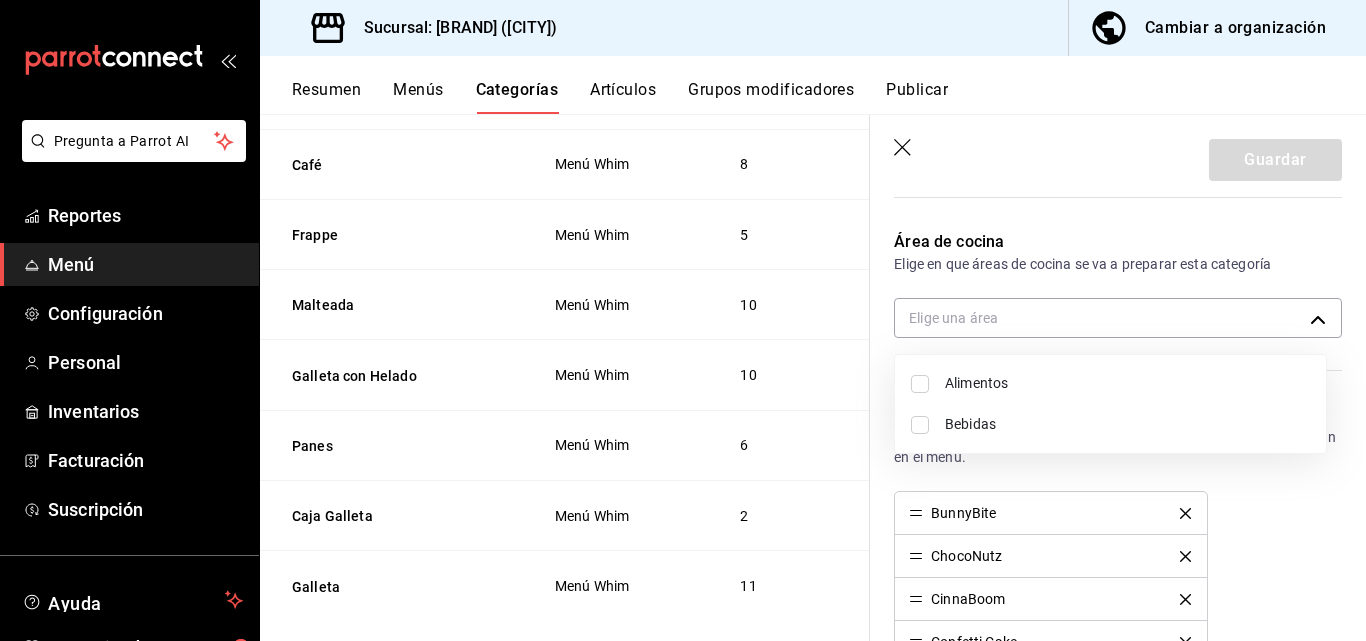 click on "Alimentos" at bounding box center [1127, 383] 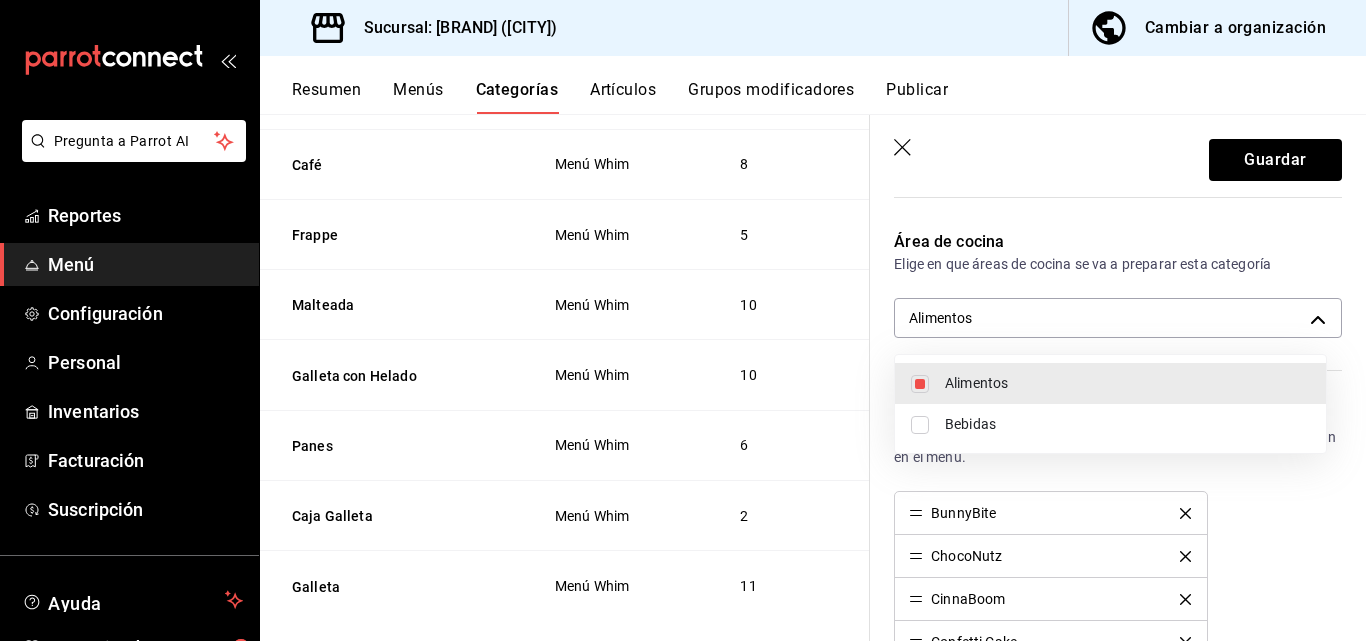 click at bounding box center [683, 320] 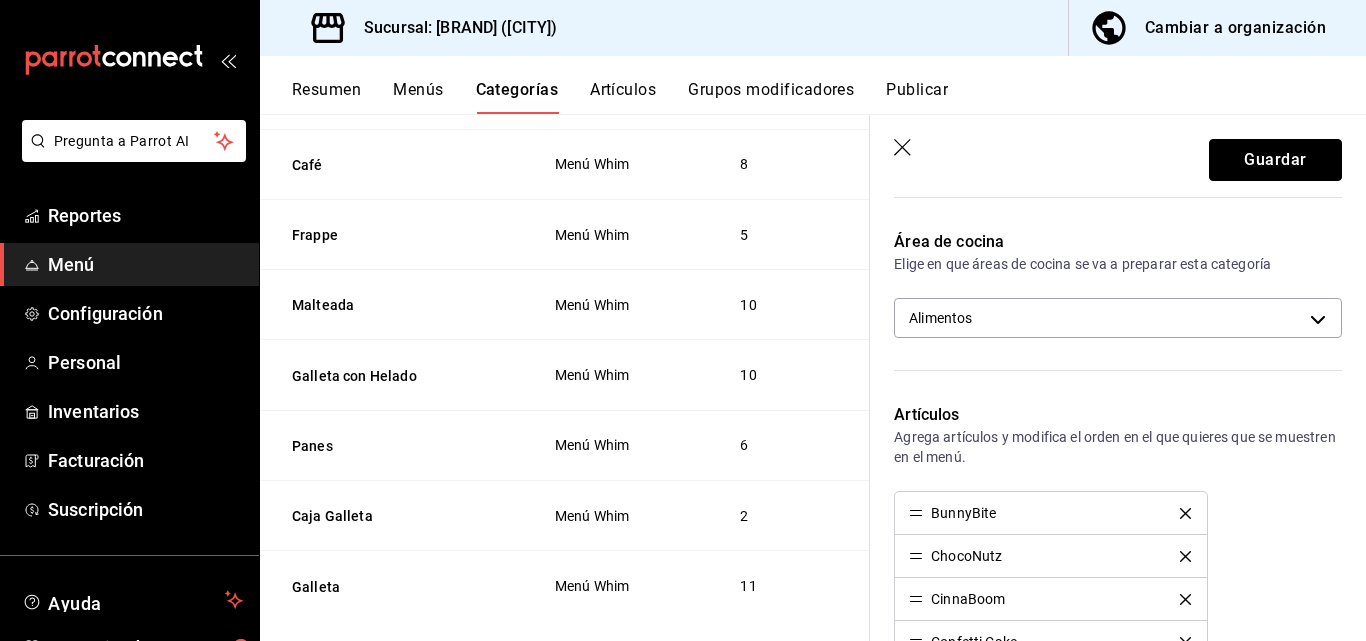 click on "Guardar" at bounding box center [1275, 160] 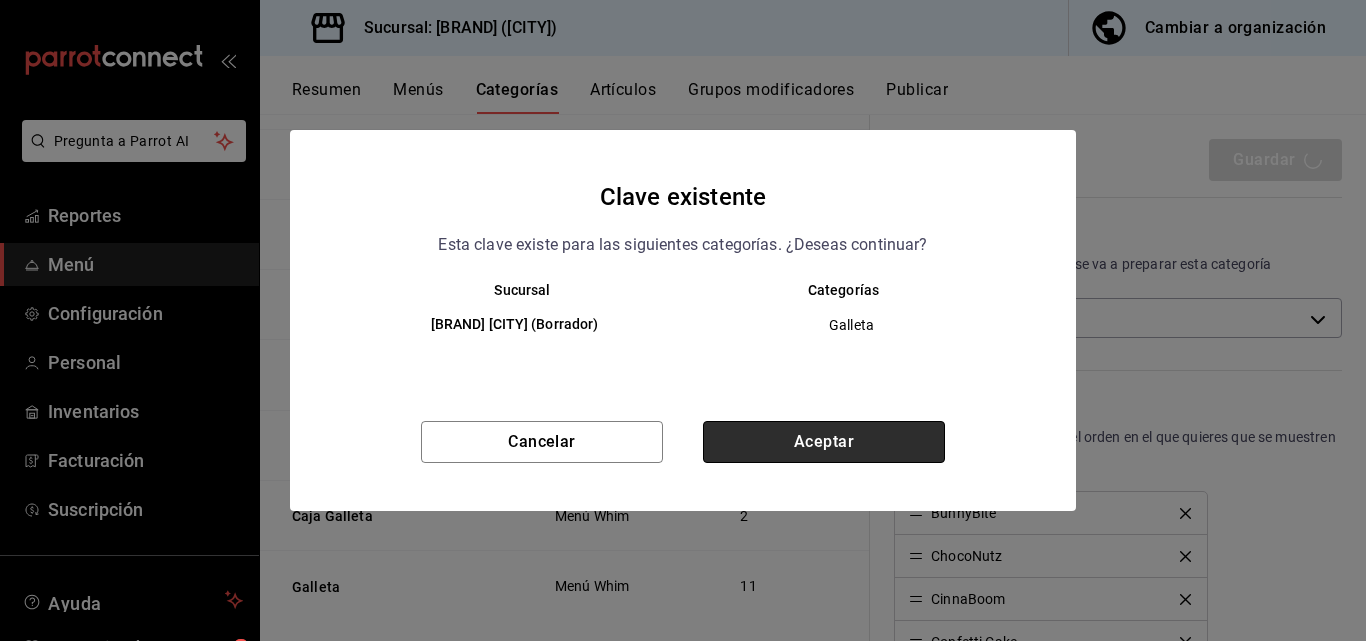 click on "Aceptar" at bounding box center (824, 442) 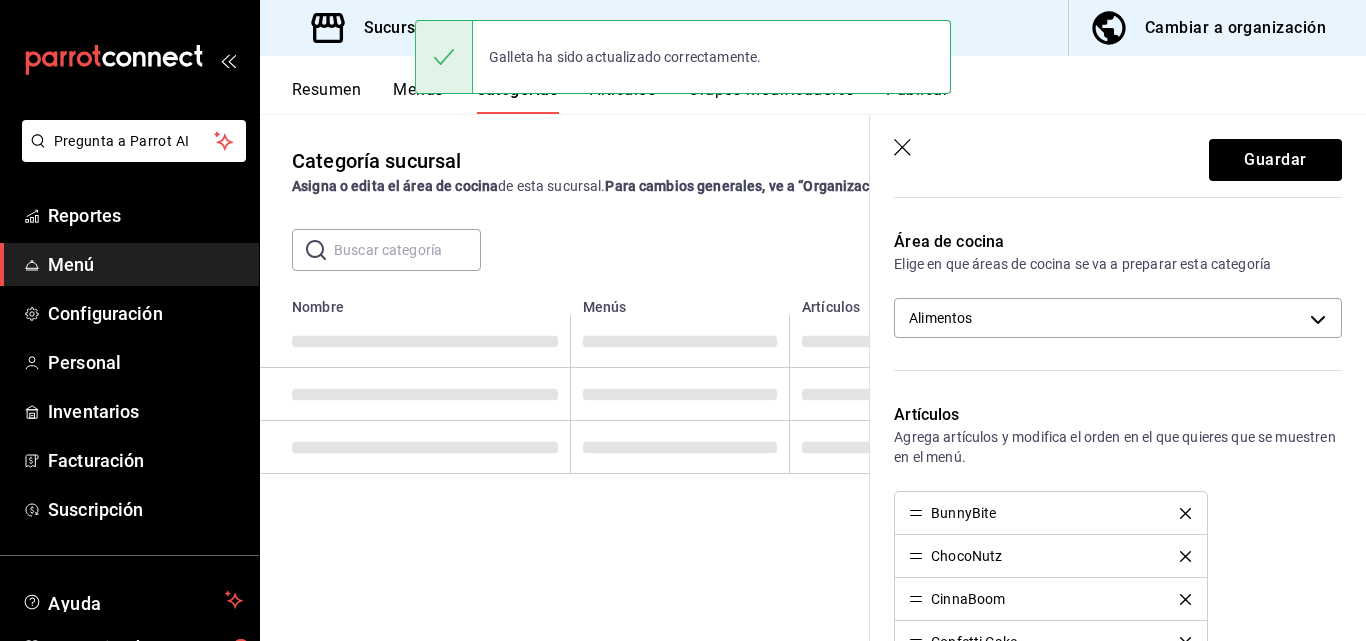 scroll, scrollTop: 0, scrollLeft: 0, axis: both 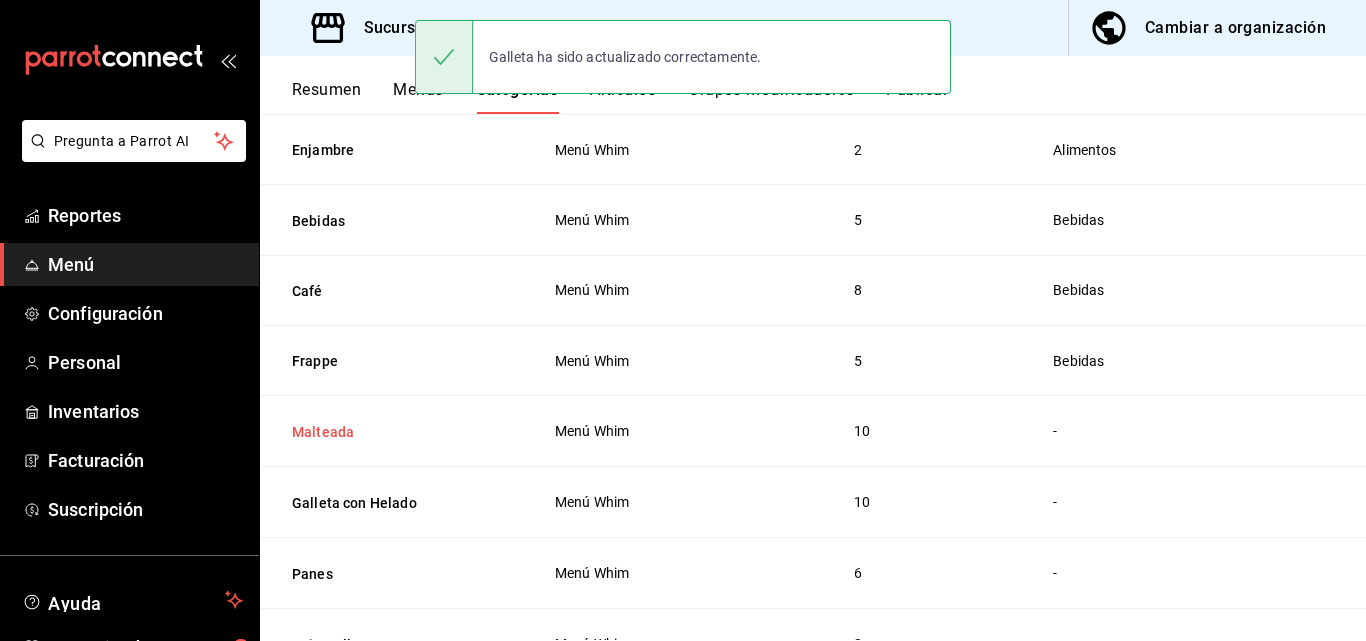click on "Malteada" at bounding box center [392, 432] 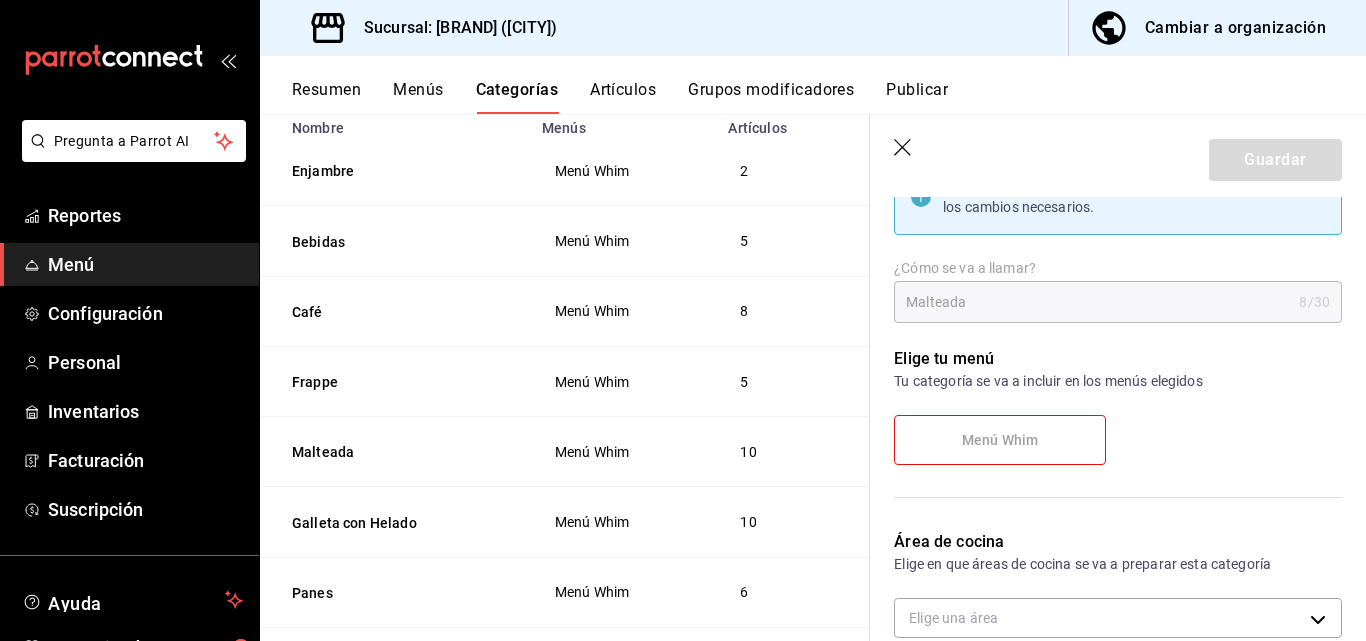 scroll, scrollTop: 200, scrollLeft: 0, axis: vertical 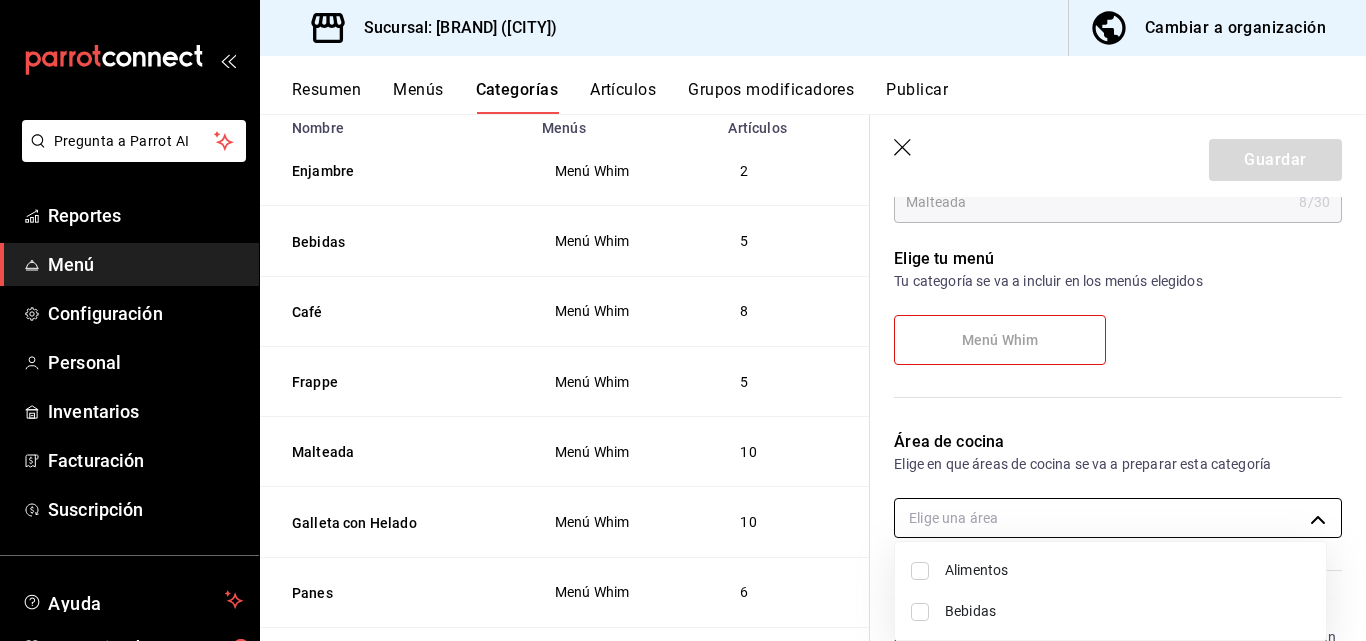 click on "Pregunta a Parrot AI Reportes   Menú   Configuración   Personal   Inventarios   Facturación   Suscripción   Ayuda Recomienda Parrot   Superadmin Parrot   Sugerir nueva función   Sucursal: Whim (CDMX) Cambiar a organización Resumen Menús Categorías Artículos Grupos modificadores Publicar Categoría sucursal Asigna o edita el área de cocina  de esta sucursal.  Para cambios generales, ve a “Organización”. ​ ​ Whim - CDMX Nombre Menús Artículos Enjambre Menú Whim 2 Bebidas Menú Whim 5 Café Menú Whim 8 Frappe Menú Whim 5 Malteada Menú Whim 10 Galleta con Helado Menú Whim 10 Panes Menú Whim 6 Caja Galleta Menú Whim 2 Galleta Menú Whim 11 Guardar Editar categoría Para editar todo el menú, dirígete a ‘Organización’  y realiza los cambios necesarios. ¿Cómo se va a llamar? Malteada 8 /30 ¿Cómo se va a llamar? Elige tu menú Tu categoría se va a incluir en los menús elegidos Menú Whim Área de cocina Elige en que áreas de cocina se va a preparar esta categoría Artículos /" at bounding box center (683, 320) 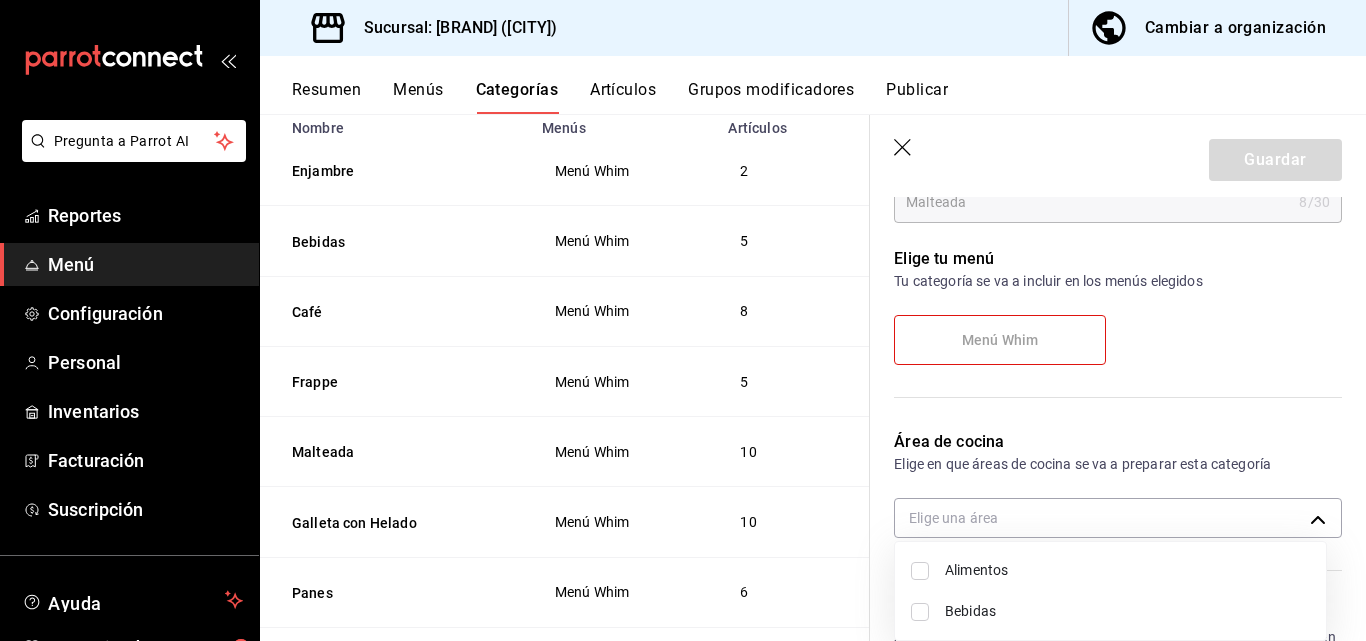 click on "Alimentos" at bounding box center (1127, 570) 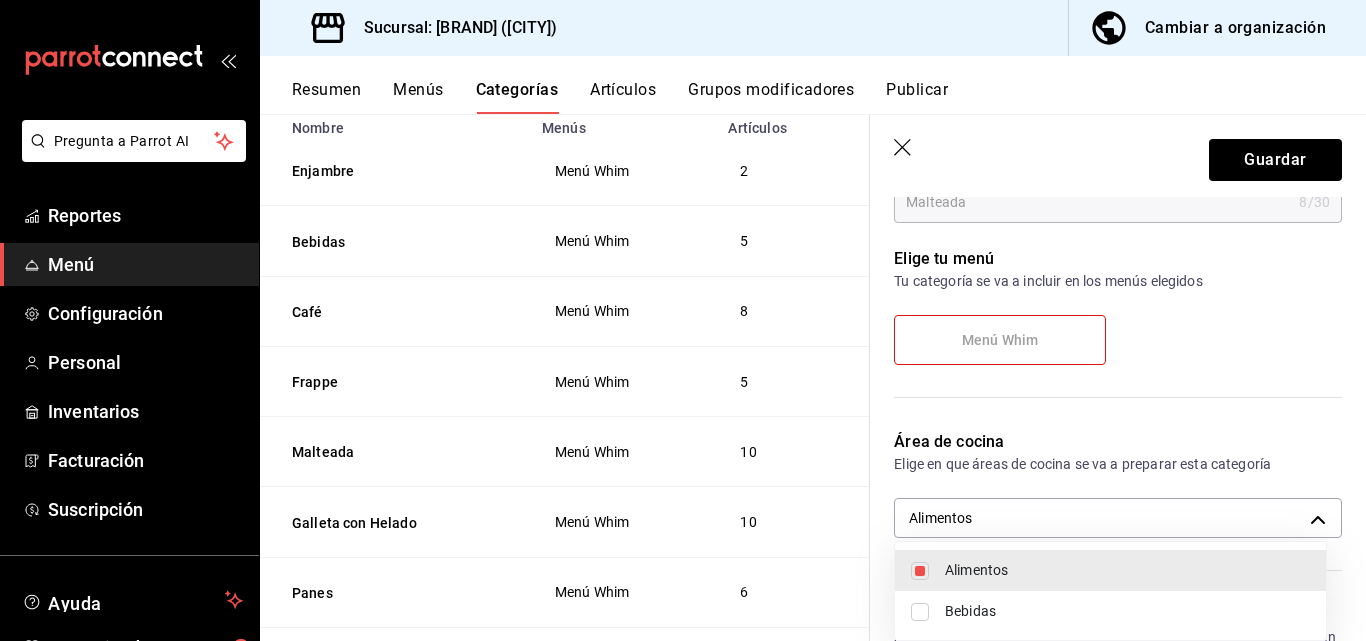 click at bounding box center [683, 320] 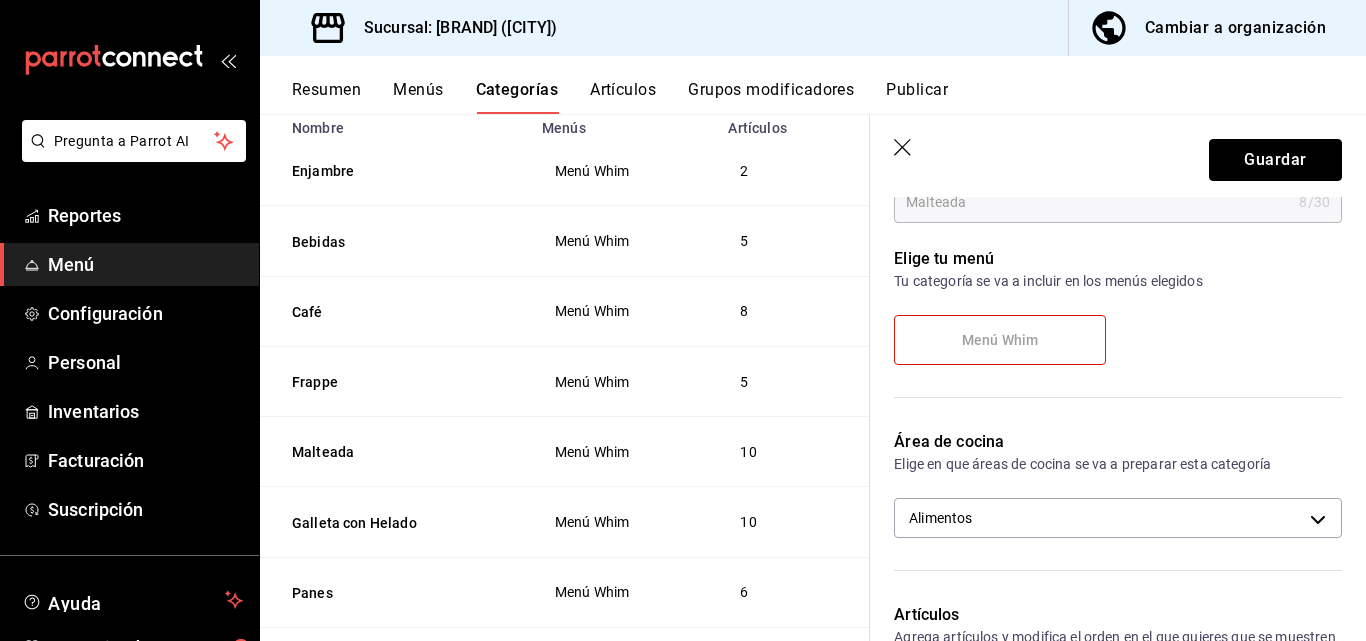 click on "Guardar" at bounding box center [1275, 160] 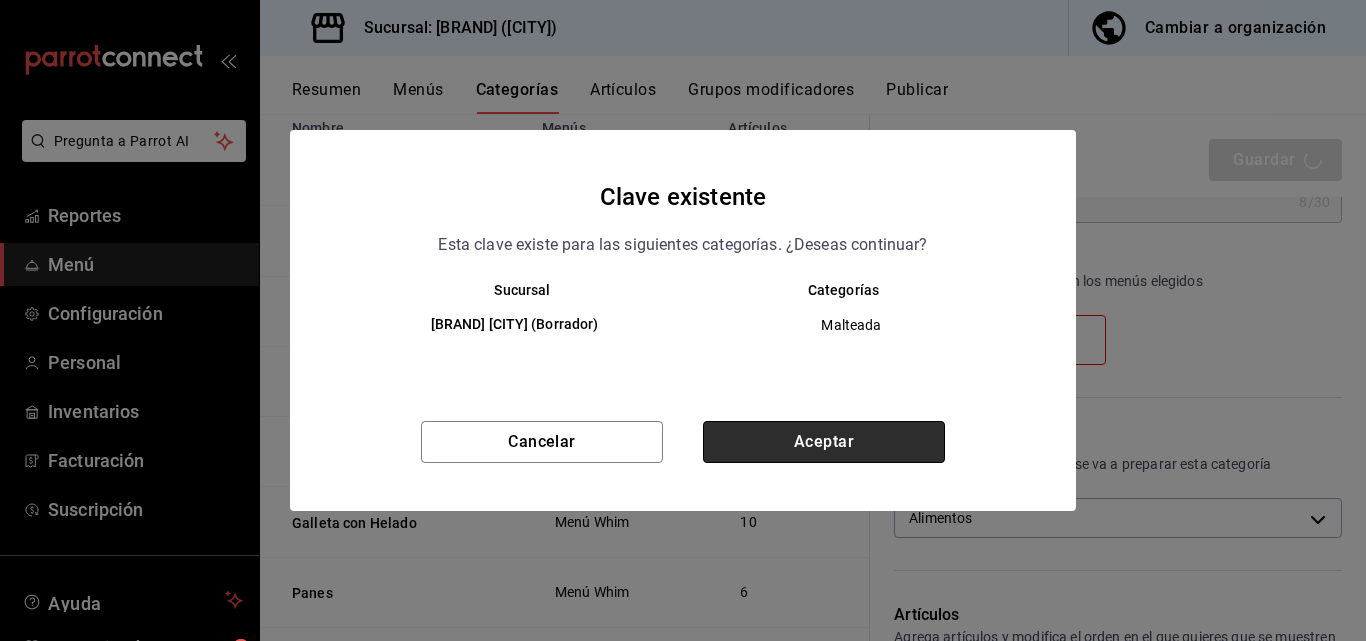 click on "Aceptar" at bounding box center (824, 442) 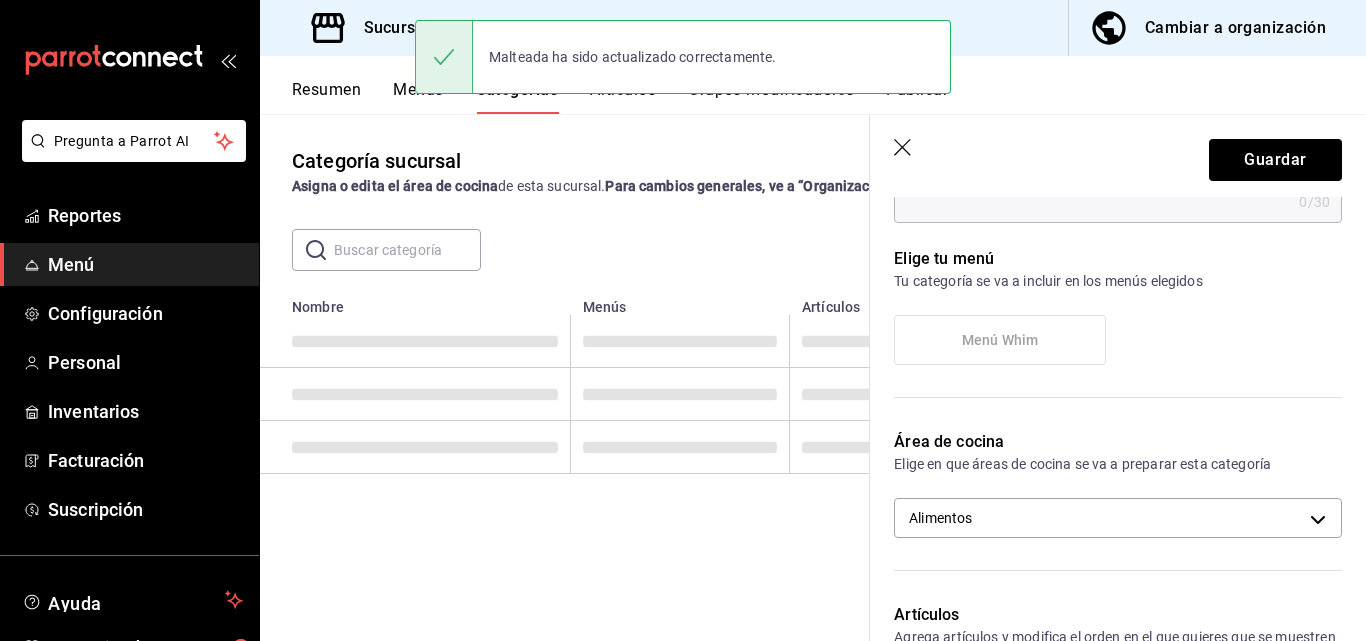 scroll, scrollTop: 0, scrollLeft: 0, axis: both 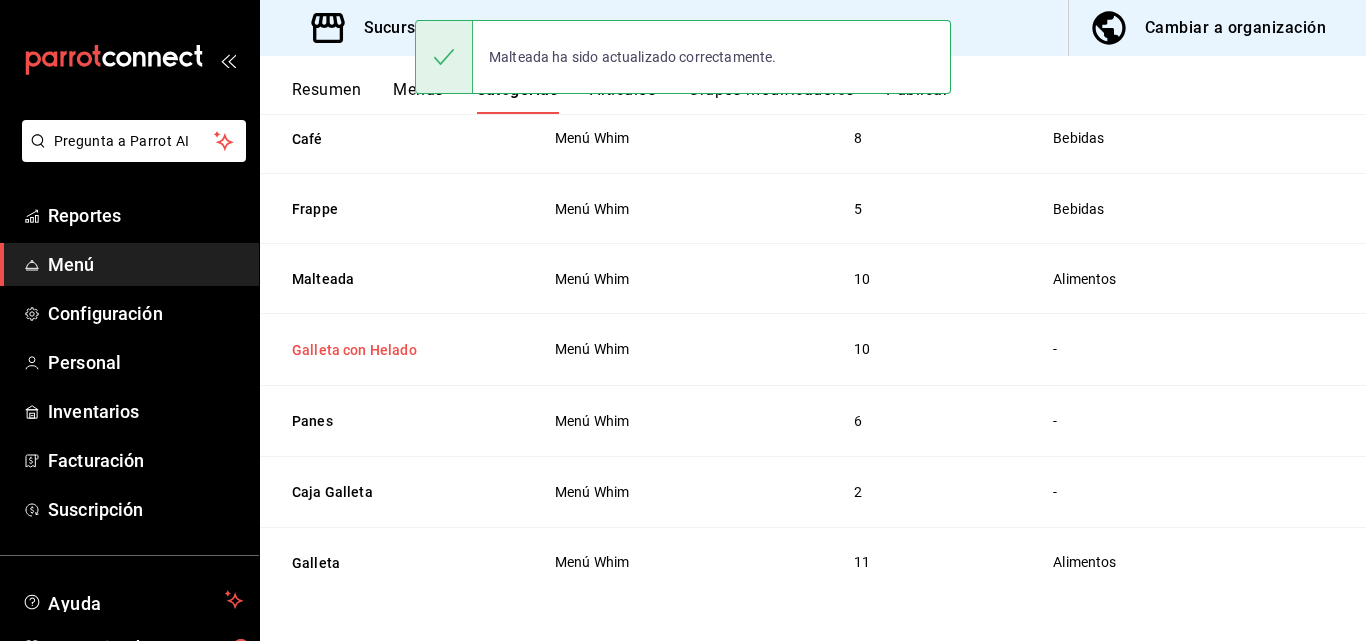 click on "Galleta con Helado" at bounding box center [392, 350] 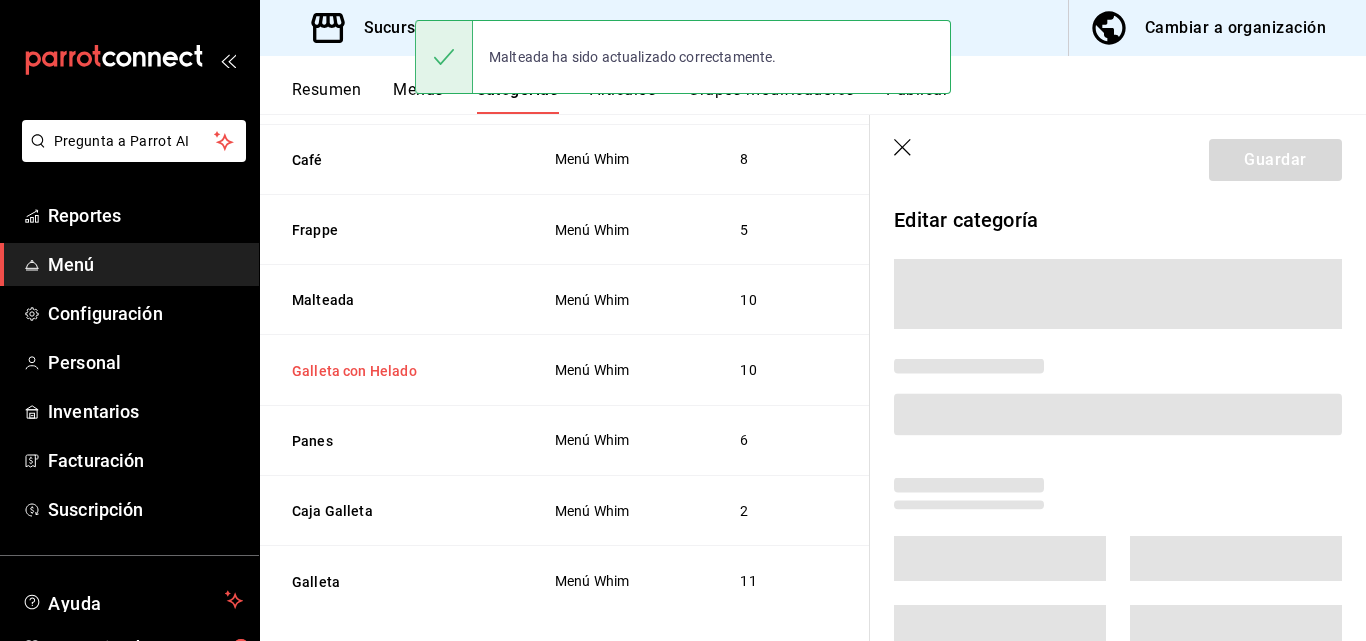 scroll, scrollTop: 347, scrollLeft: 0, axis: vertical 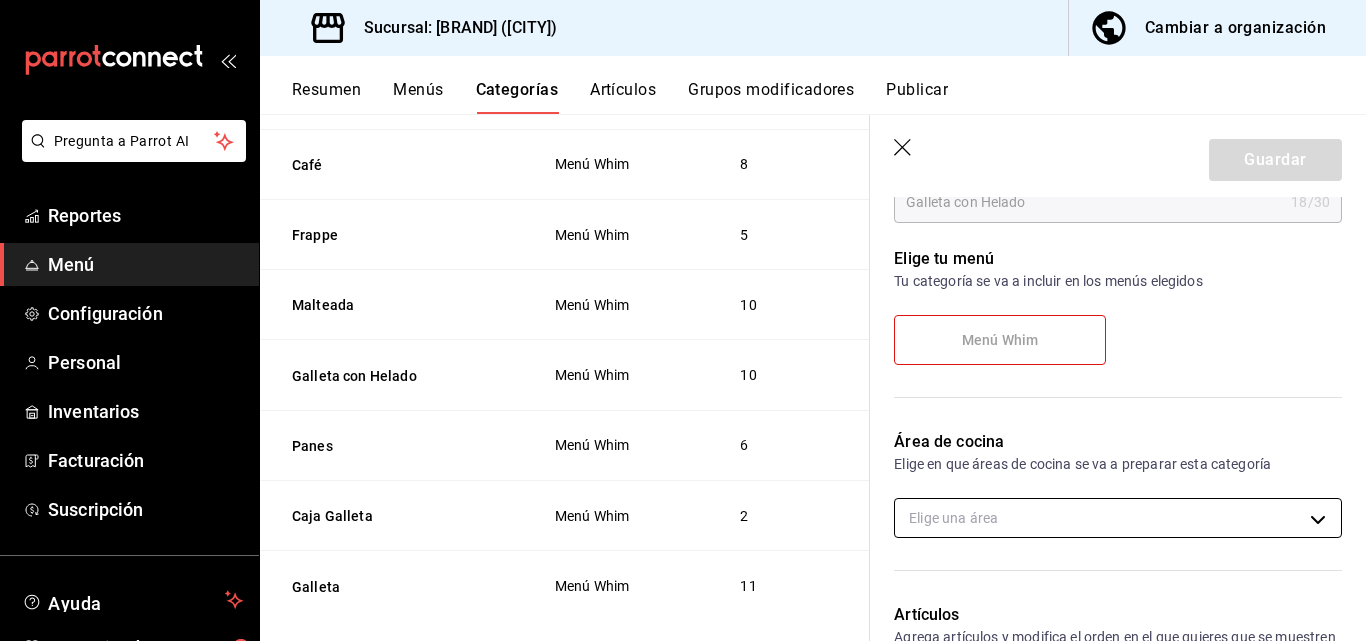 click on "Pregunta a Parrot AI Reportes   Menú   Configuración   Personal   Inventarios   Facturación   Suscripción   Ayuda Recomienda Parrot   Superadmin Parrot   Sugerir nueva función   Sucursal: Whim (CDMX) Cambiar a organización Resumen Menús Categorías Artículos Grupos modificadores Publicar Categoría sucursal Asigna o edita el área de cocina  de esta sucursal.  Para cambios generales, ve a “Organización”. ​ ​ Whim - CDMX Nombre Menús Artículos Enjambre Menú Whim 2 Bebidas Menú Whim 5 Café Menú Whim 8 Frappe Menú Whim 5 Malteada Menú Whim 10 Galleta con Helado Menú Whim 10 Panes Menú Whim 6 Caja Galleta Menú Whim 2 Galleta Menú Whim 11 Guardar Editar categoría Para editar todo el menú, dirígete a ‘Organización’  y realiza los cambios necesarios. ¿Cómo se va a llamar? Galleta con Helado 18 /30 ¿Cómo se va a llamar? Elige tu menú Tu categoría se va a incluir en los menús elegidos Menú Whim Área de cocina Elige en que áreas de cocina se va a preparar esta categoría /" at bounding box center [683, 320] 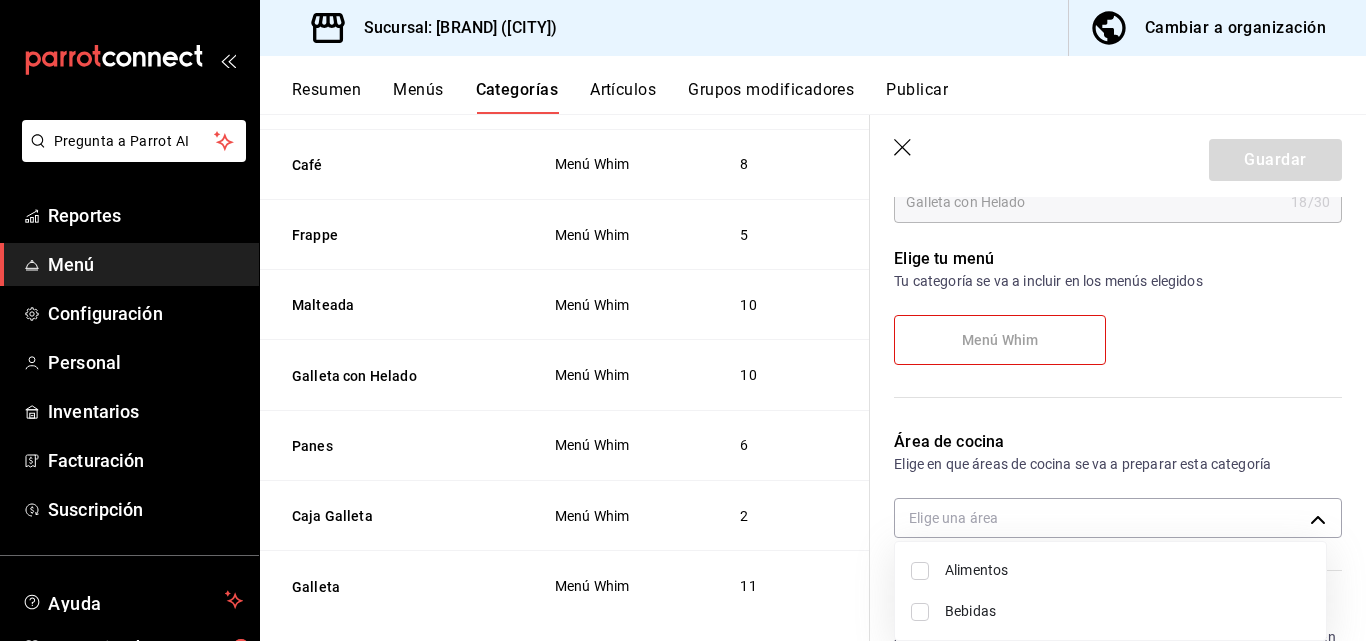 click on "Alimentos" at bounding box center (1127, 570) 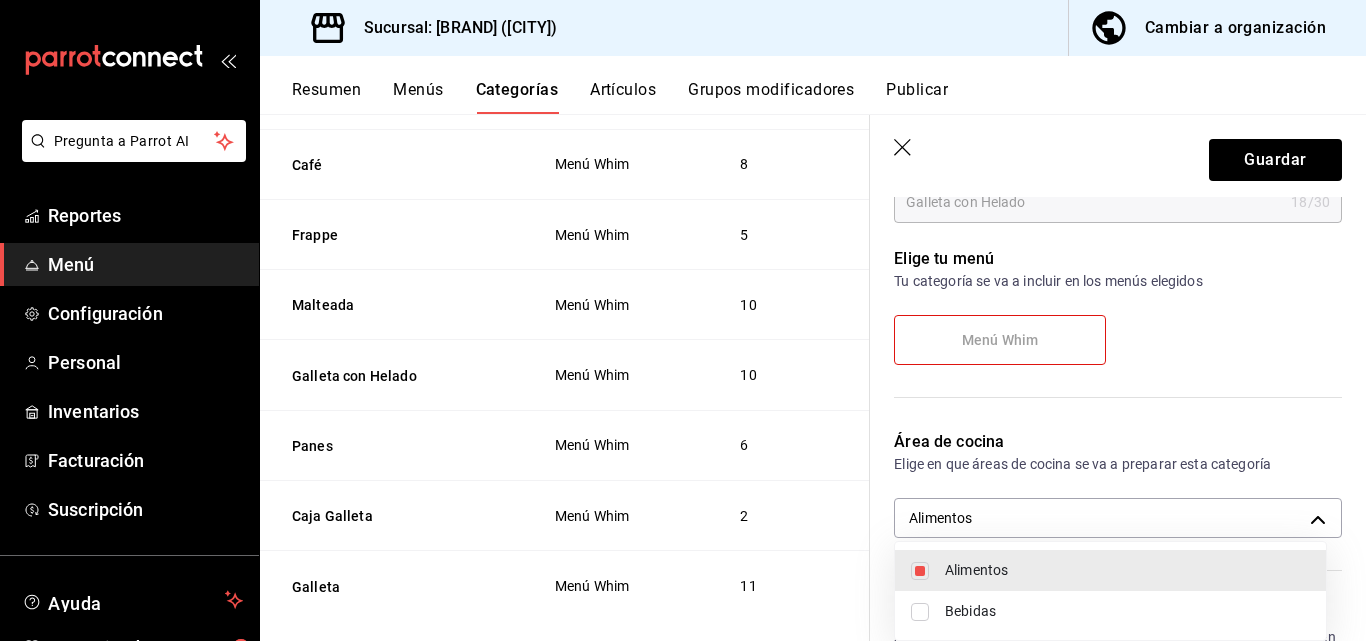 click at bounding box center [683, 320] 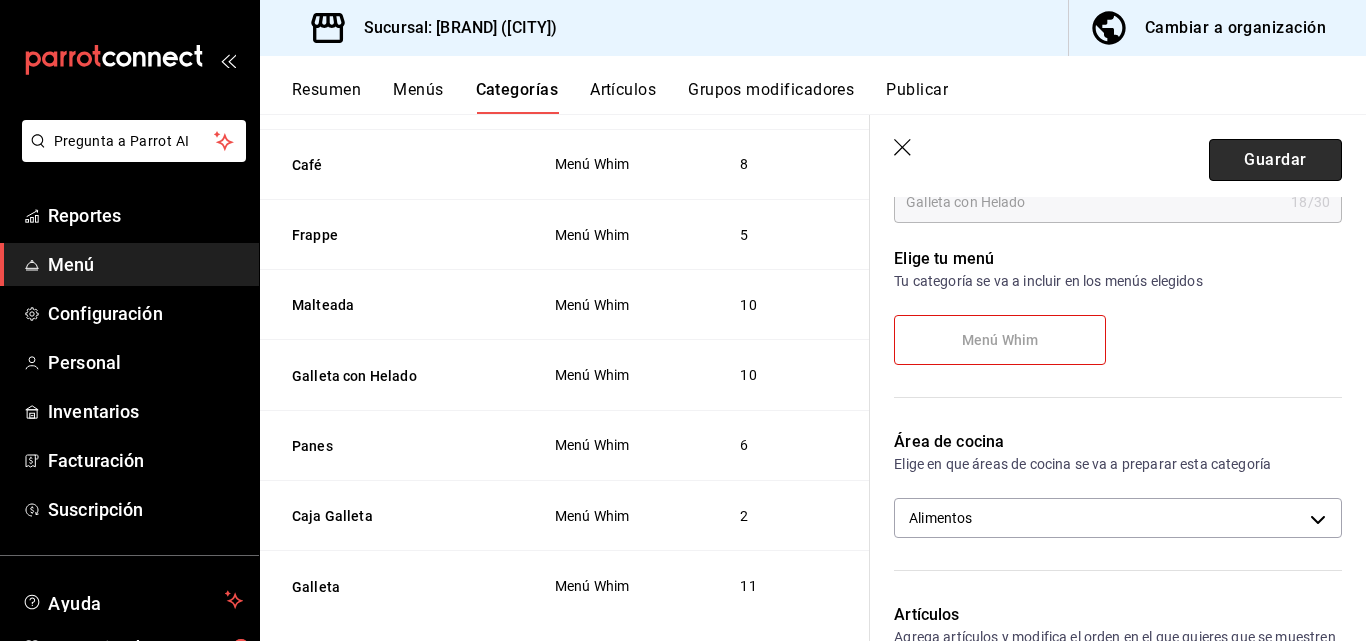 click on "Guardar" at bounding box center (1275, 160) 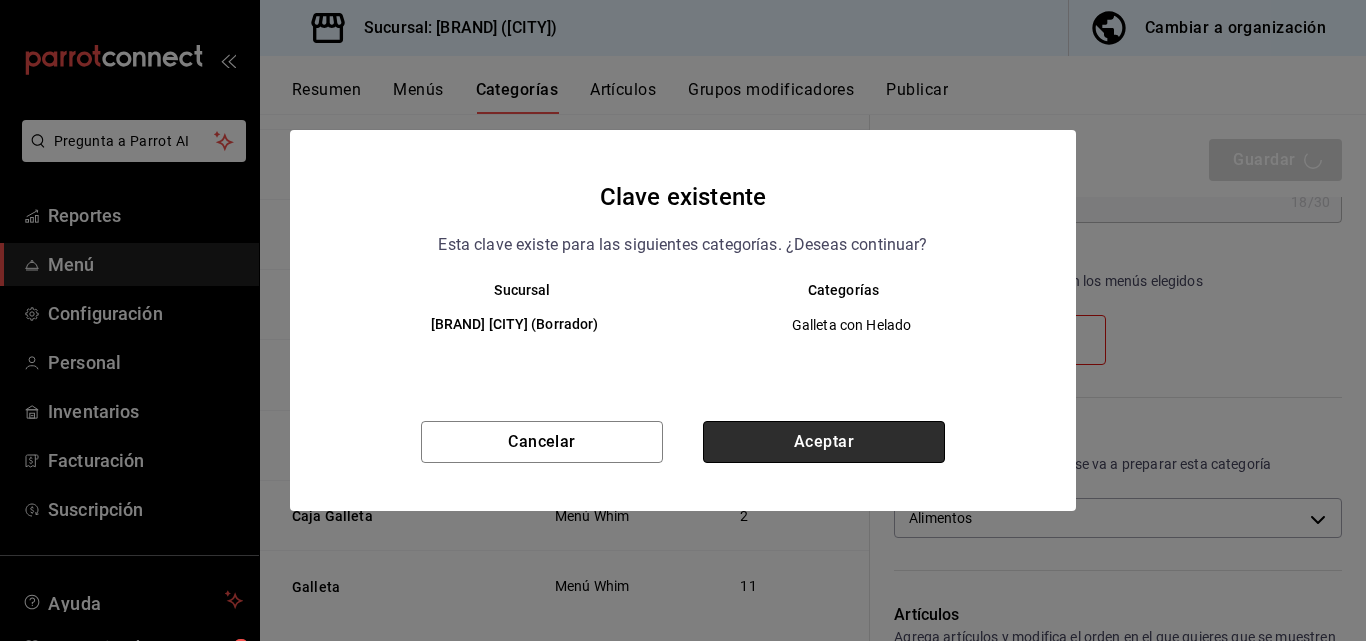 click on "Aceptar" at bounding box center (824, 442) 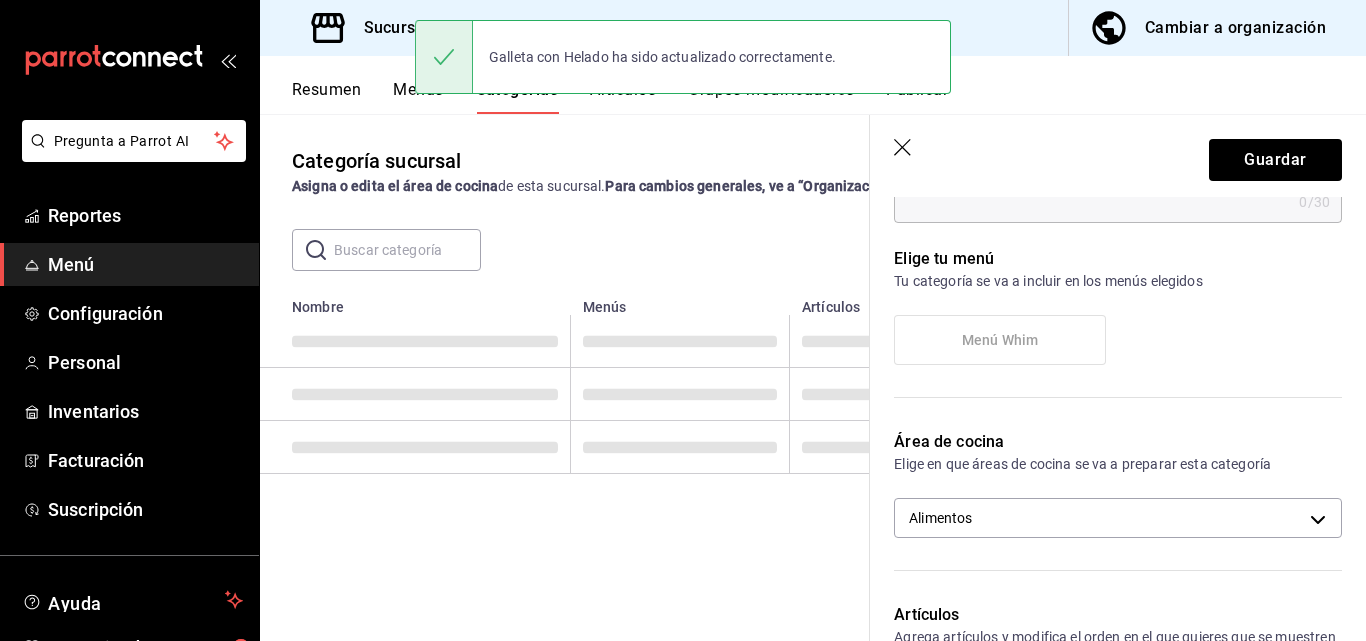 scroll, scrollTop: 0, scrollLeft: 0, axis: both 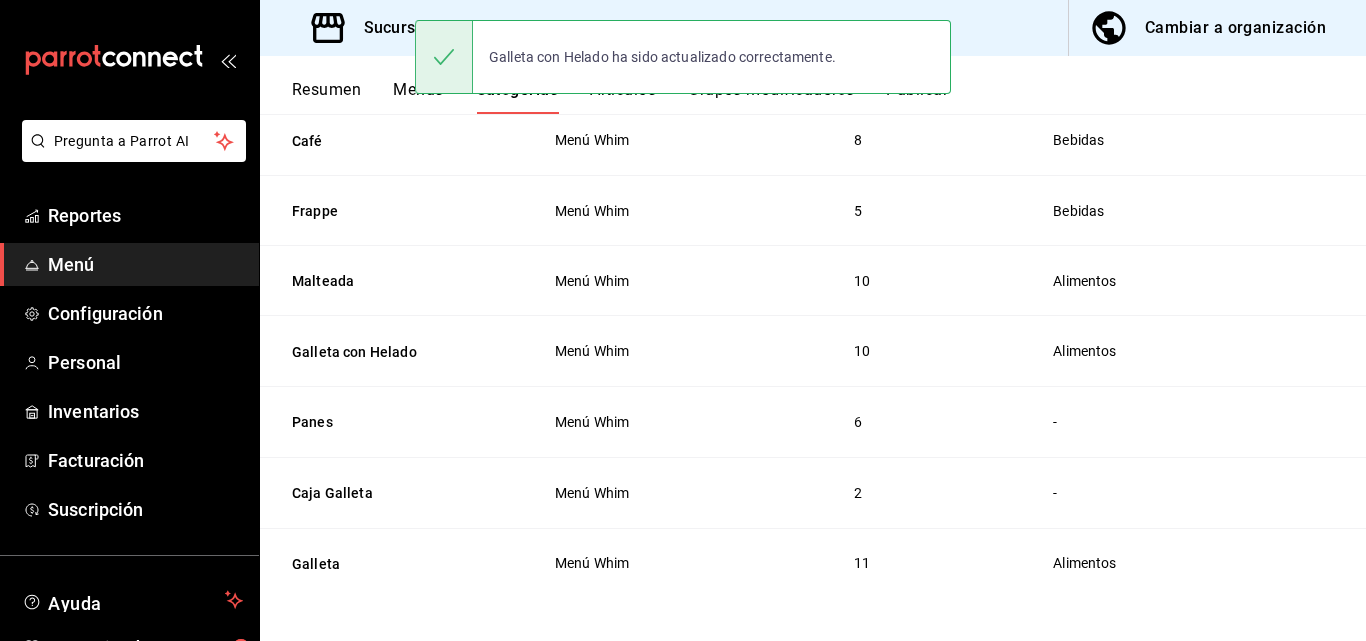 click on "Panes" at bounding box center (395, 421) 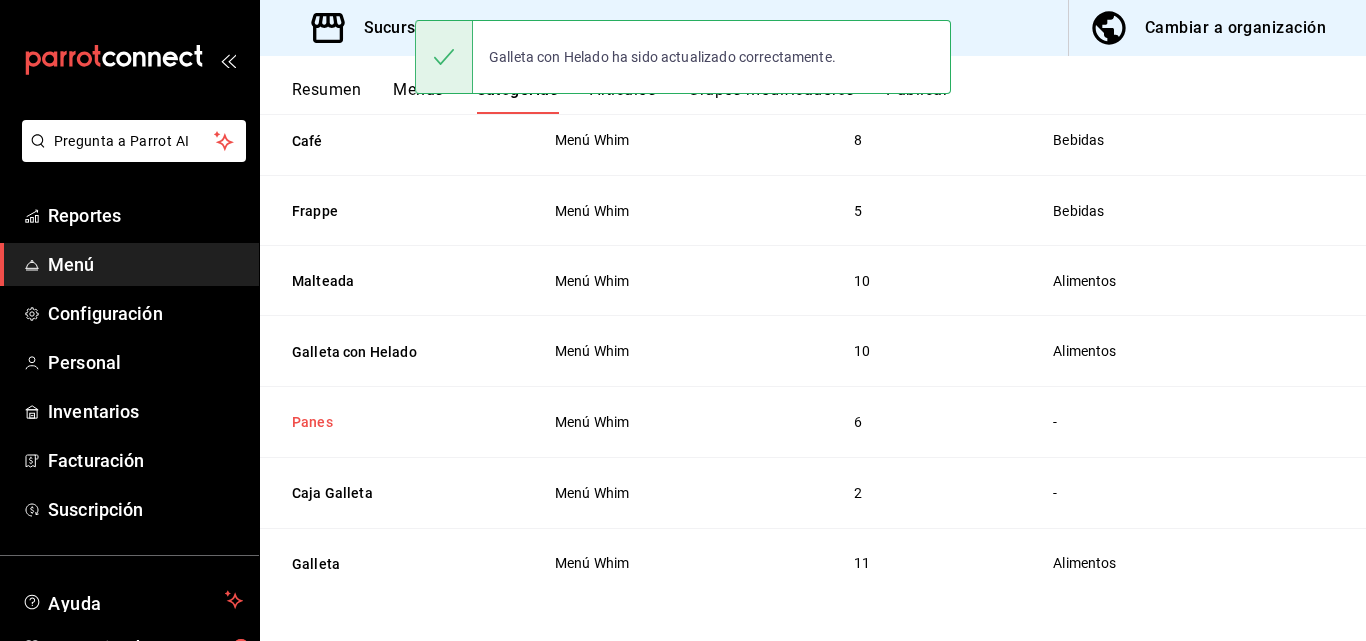 click on "Panes" at bounding box center (392, 422) 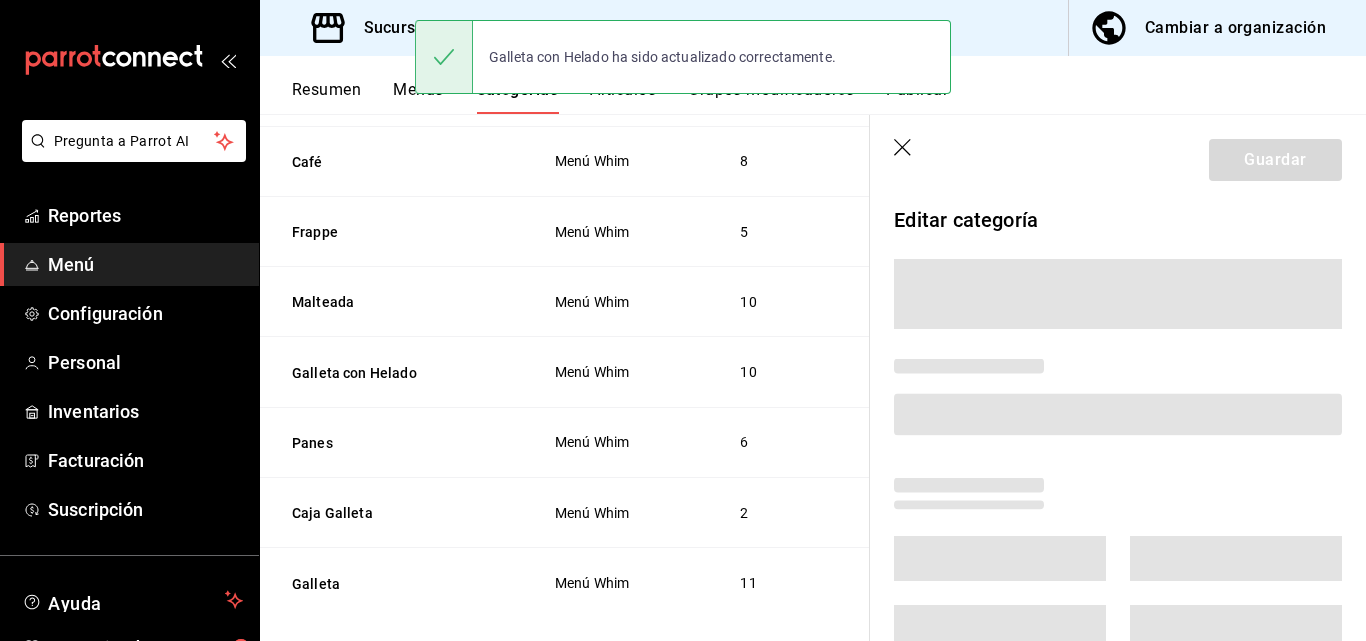 scroll, scrollTop: 347, scrollLeft: 0, axis: vertical 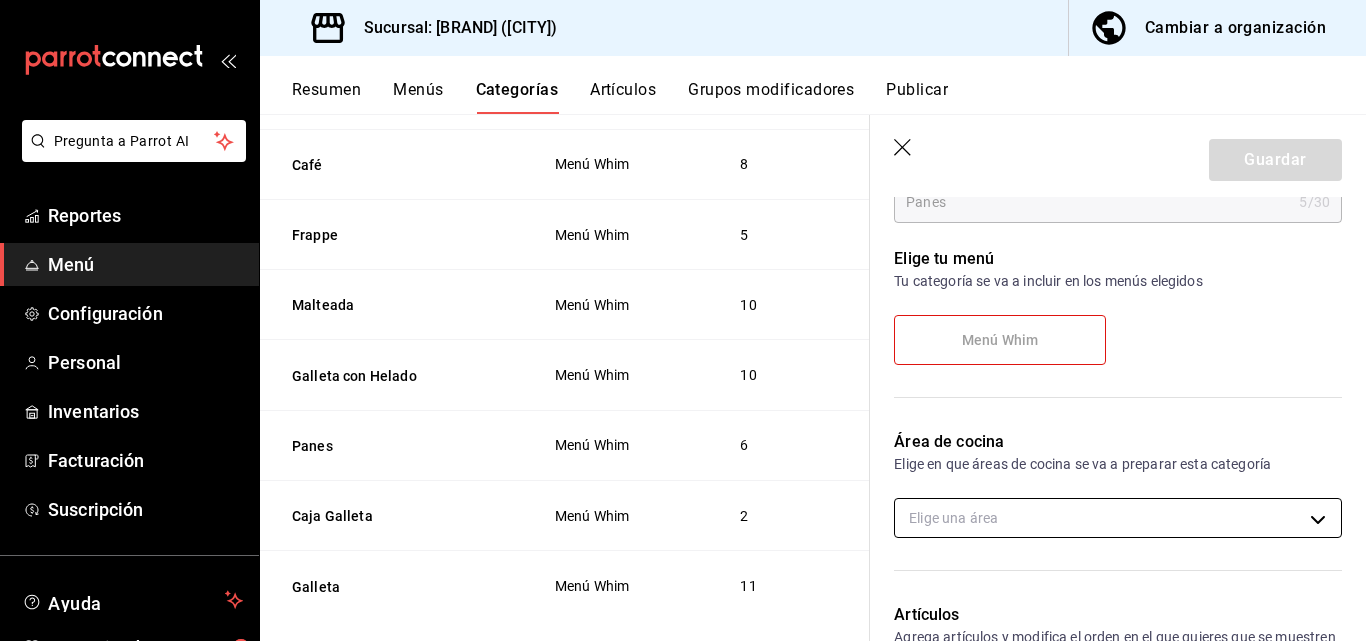 click on "Pregunta a Parrot AI Reportes   Menú   Configuración   Personal   Inventarios   Facturación   Suscripción   Ayuda Recomienda Parrot   Superadmin Parrot   Sugerir nueva función   Sucursal: Whim (CDMX) Cambiar a organización Resumen Menús Categorías Artículos Grupos modificadores Publicar Categoría sucursal Asigna o edita el área de cocina  de esta sucursal.  Para cambios generales, ve a “Organización”. ​ ​ Whim - CDMX Nombre Menús Artículos Enjambre Menú Whim 2 Bebidas Menú Whim 5 Café Menú Whim 8 Frappe Menú Whim 5 Malteada Menú Whim 10 Galleta con Helado Menú Whim 10 Panes Menú Whim 6 Caja Galleta Menú Whim 2 Galleta Menú Whim 11 Guardar Editar categoría Para editar todo el menú, dirígete a ‘Organización’  y realiza los cambios necesarios. ¿Cómo se va a llamar? Panes 5 /30 ¿Cómo se va a llamar? Elige tu menú Tu categoría se va a incluir en los menús elegidos Menú Whim Área de cocina Elige en que áreas de cocina se va a preparar esta categoría Elige una área" at bounding box center [683, 320] 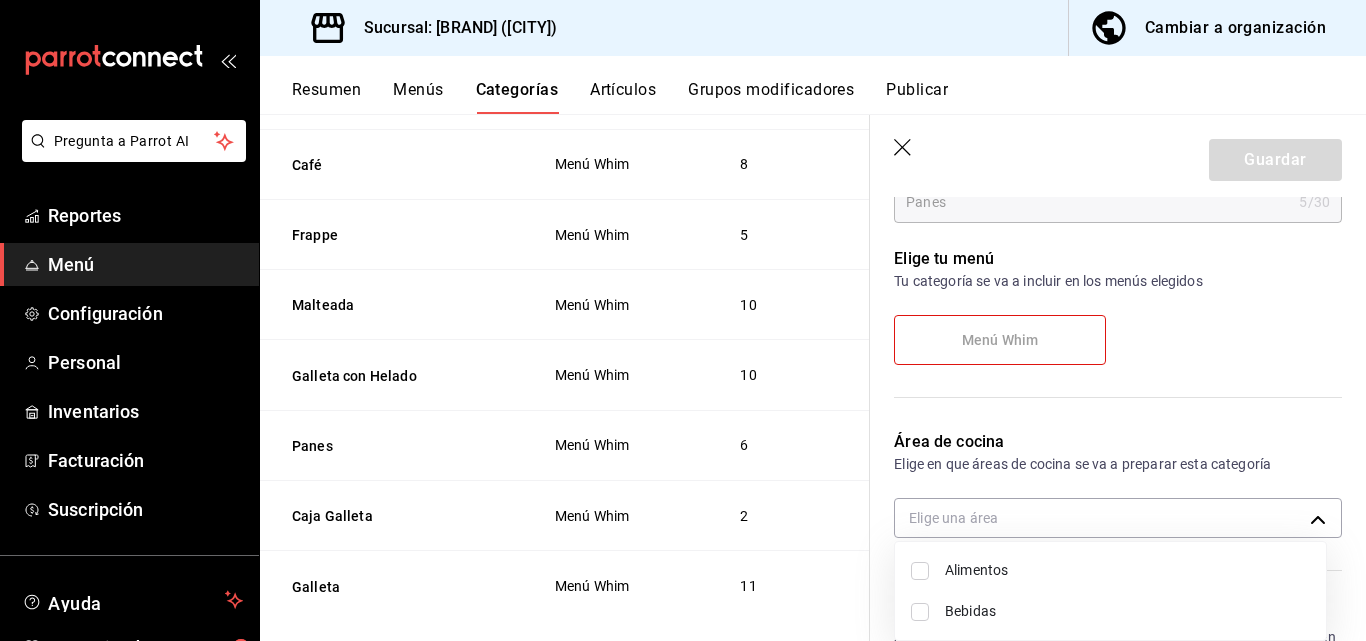 click on "Alimentos" at bounding box center (1110, 570) 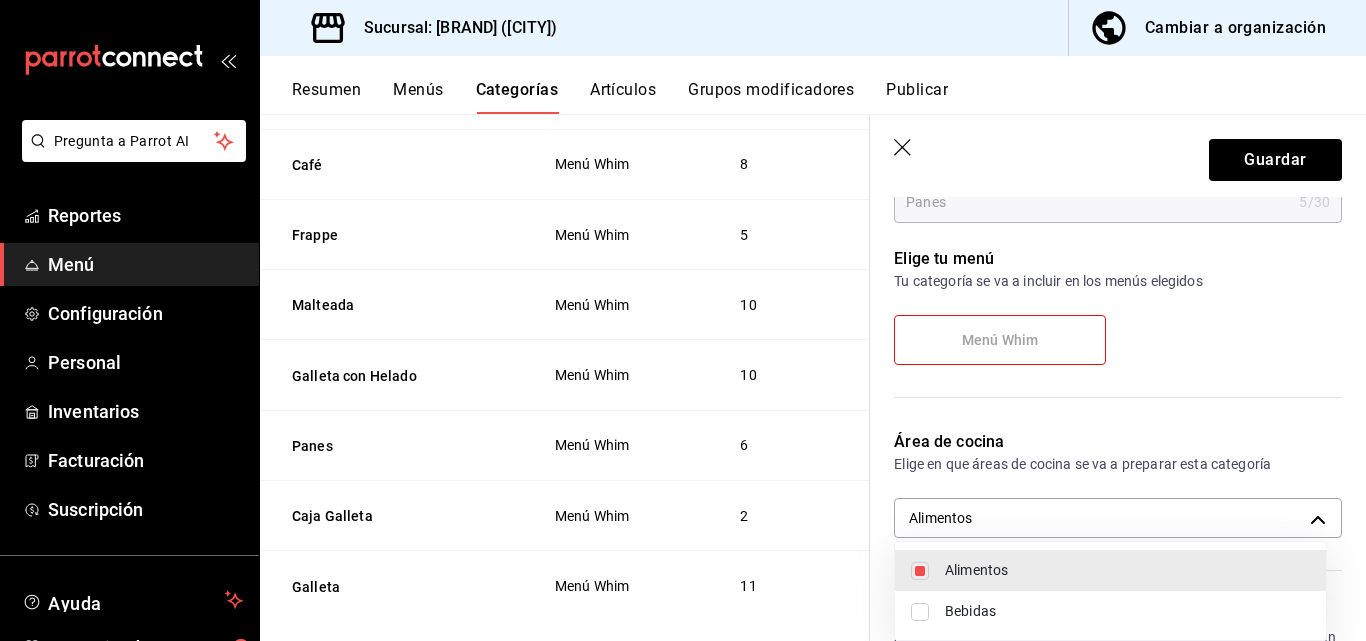 click at bounding box center [683, 320] 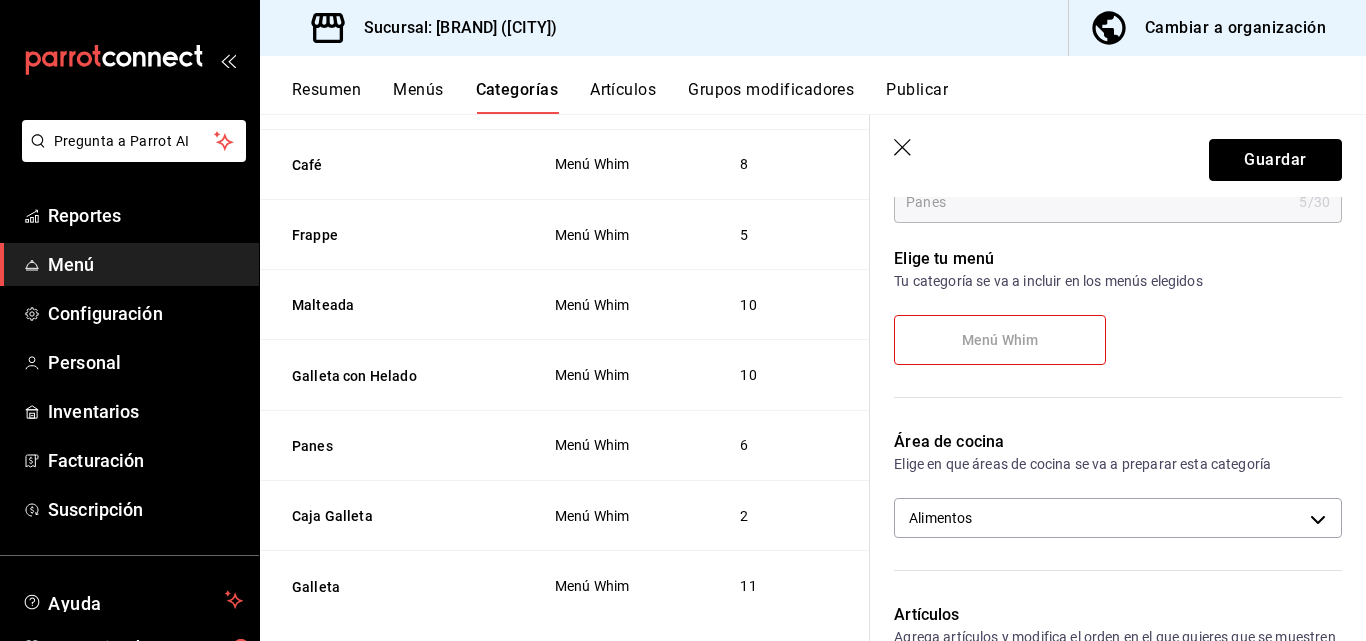 click on "Guardar" at bounding box center (1275, 160) 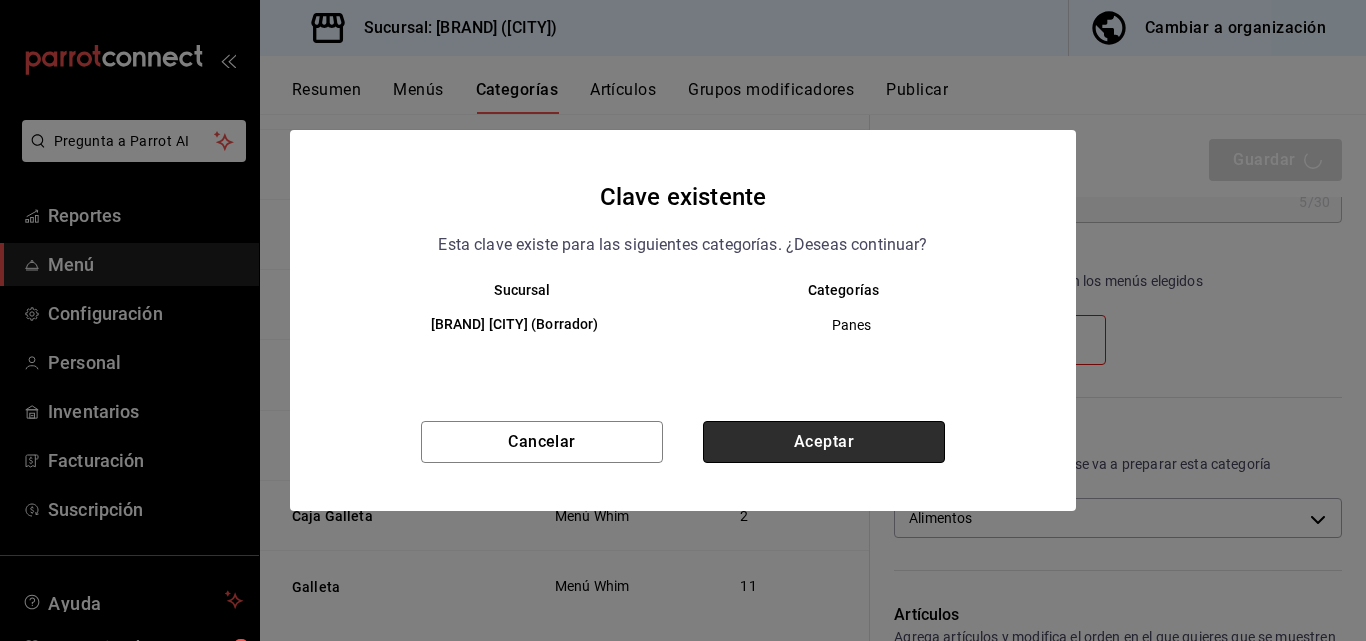 click on "Aceptar" at bounding box center (824, 442) 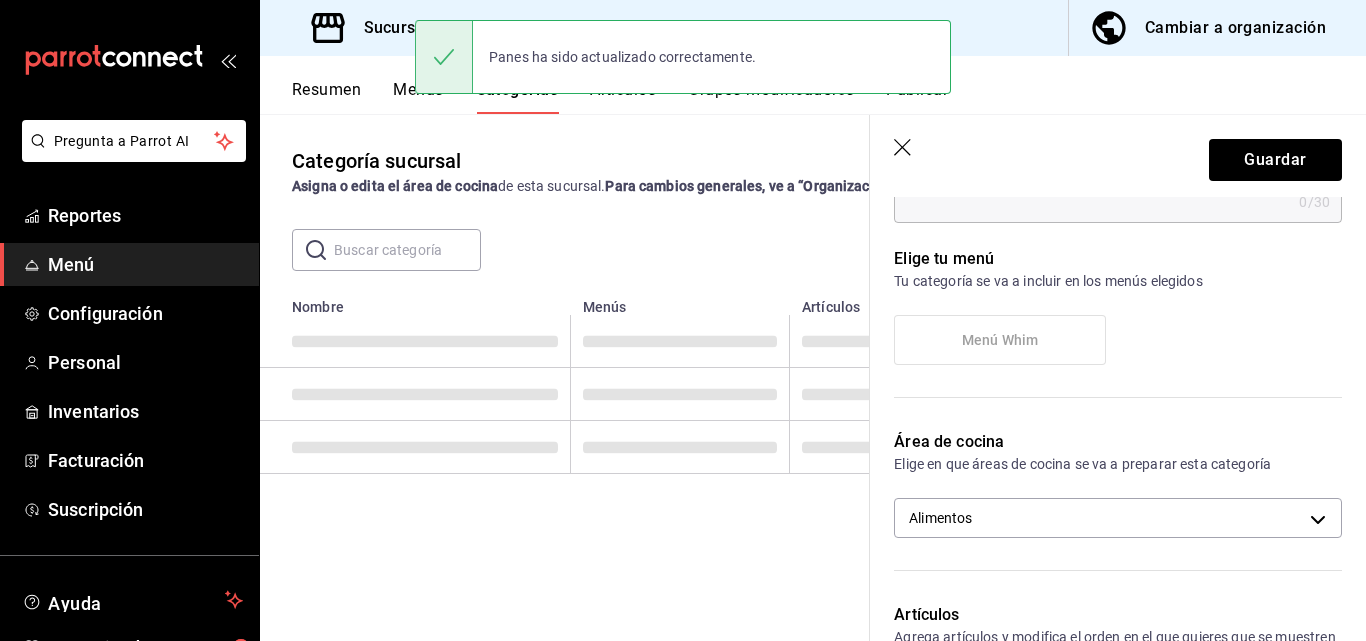 scroll, scrollTop: 0, scrollLeft: 0, axis: both 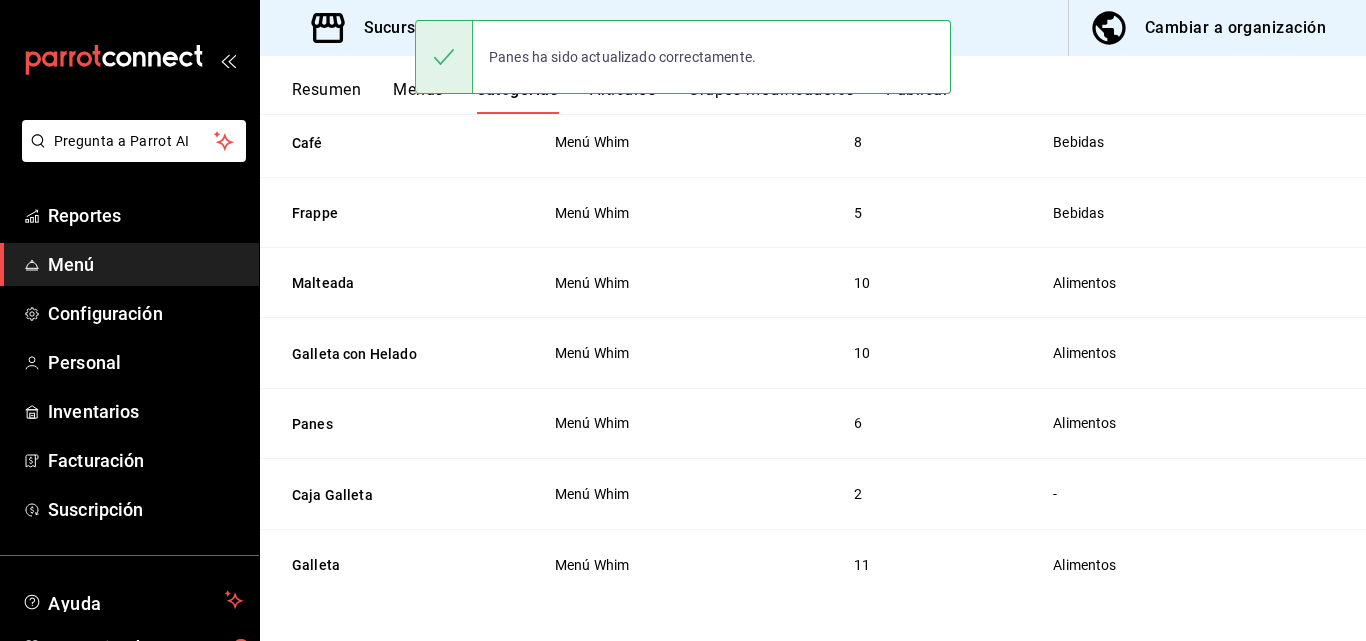click on "Caja Galleta" at bounding box center [395, 494] 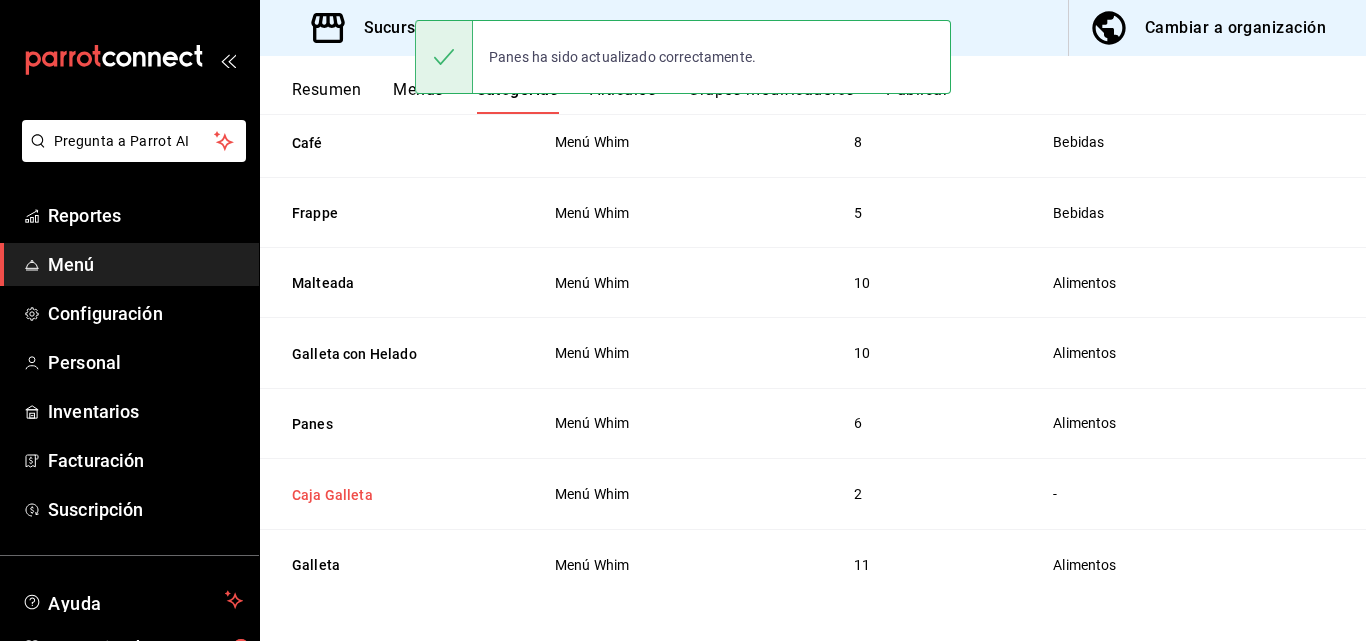 click on "Caja Galleta" at bounding box center (392, 495) 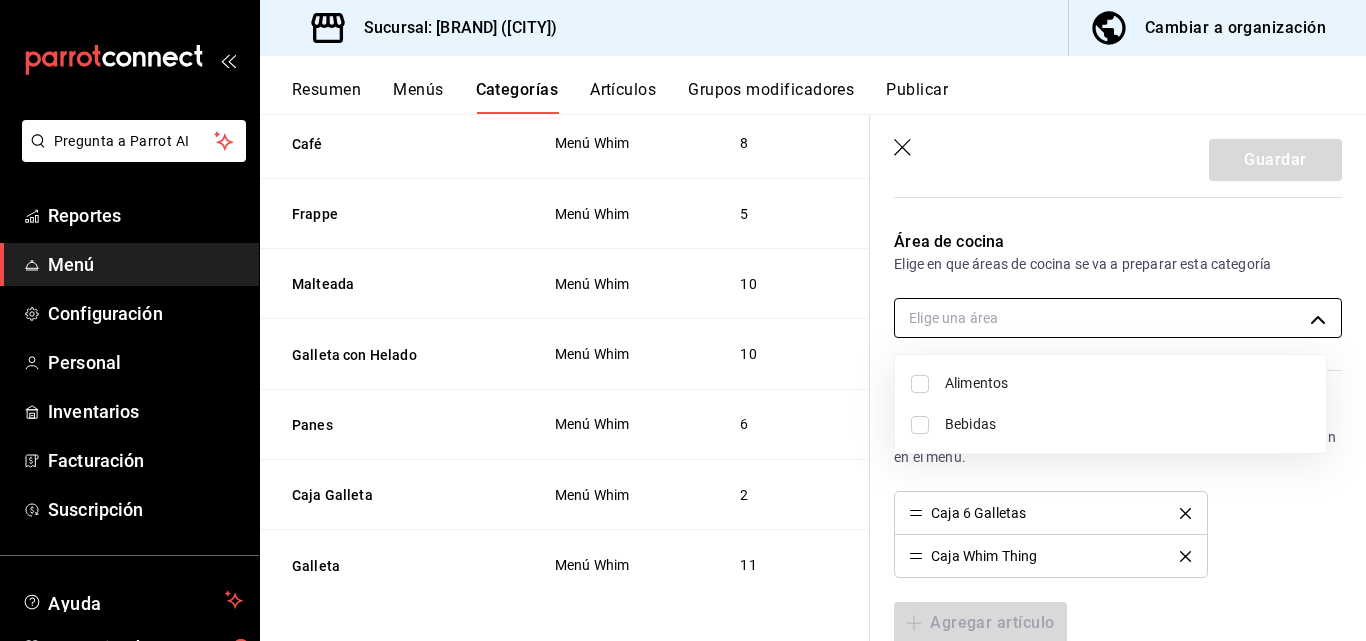 click on "Pregunta a Parrot AI Reportes   Menú   Configuración   Personal   Inventarios   Facturación   Suscripción   Ayuda Recomienda Parrot   Superadmin Parrot   Sugerir nueva función   Sucursal: Whim (CDMX) Cambiar a organización Resumen Menús Categorías Artículos Grupos modificadores Publicar Categoría sucursal Asigna o edita el área de cocina  de esta sucursal.  Para cambios generales, ve a “Organización”. ​ ​ Whim - CDMX Nombre Menús Artículos Enjambre Menú Whim 2 Bebidas Menú Whim 5 Café Menú Whim 8 Frappe Menú Whim 5 Malteada Menú Whim 10 Galleta con Helado Menú Whim 10 Panes Menú Whim 6 Caja Galleta Menú Whim 2 Galleta Menú Whim 11 Guardar Editar categoría Para editar todo el menú, dirígete a ‘Organización’  y realiza los cambios necesarios. ¿Cómo se va a llamar? Caja Galleta 12 /30 ¿Cómo se va a llamar? Elige tu menú Tu categoría se va a incluir en los menús elegidos Menú Whim Área de cocina Elige en que áreas de cocina se va a preparar esta categoría Color /" at bounding box center (683, 320) 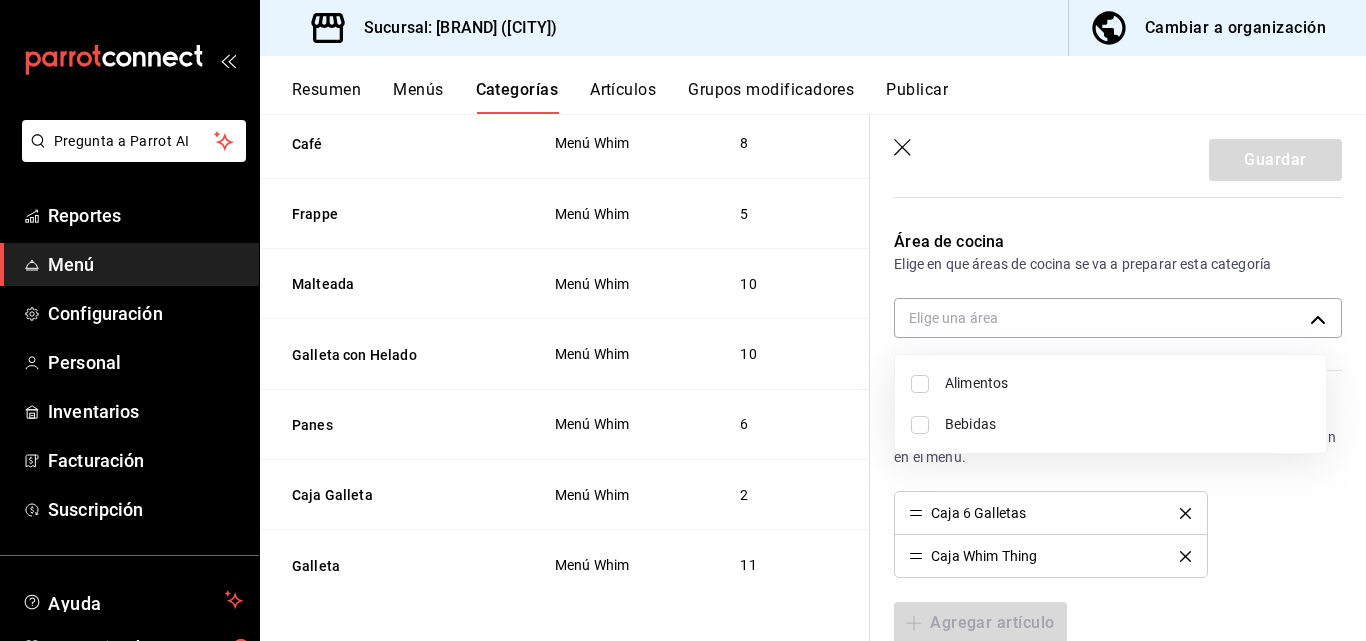 click on "Alimentos" at bounding box center [1127, 383] 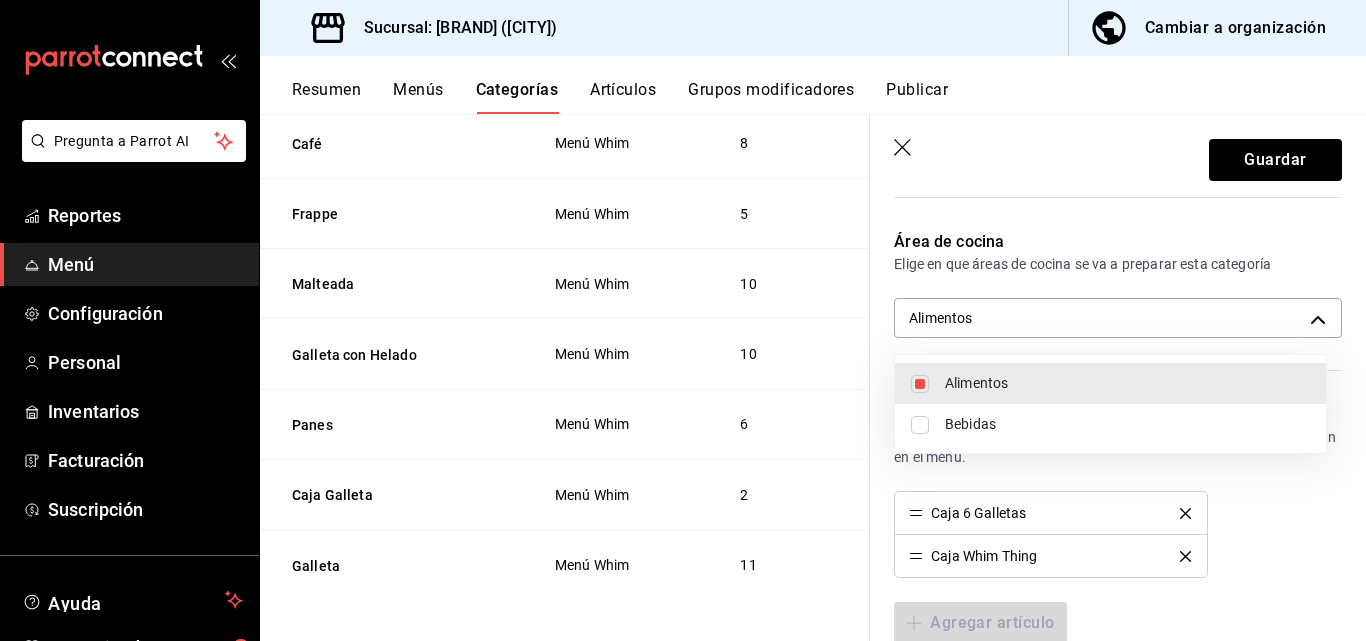 click at bounding box center (683, 320) 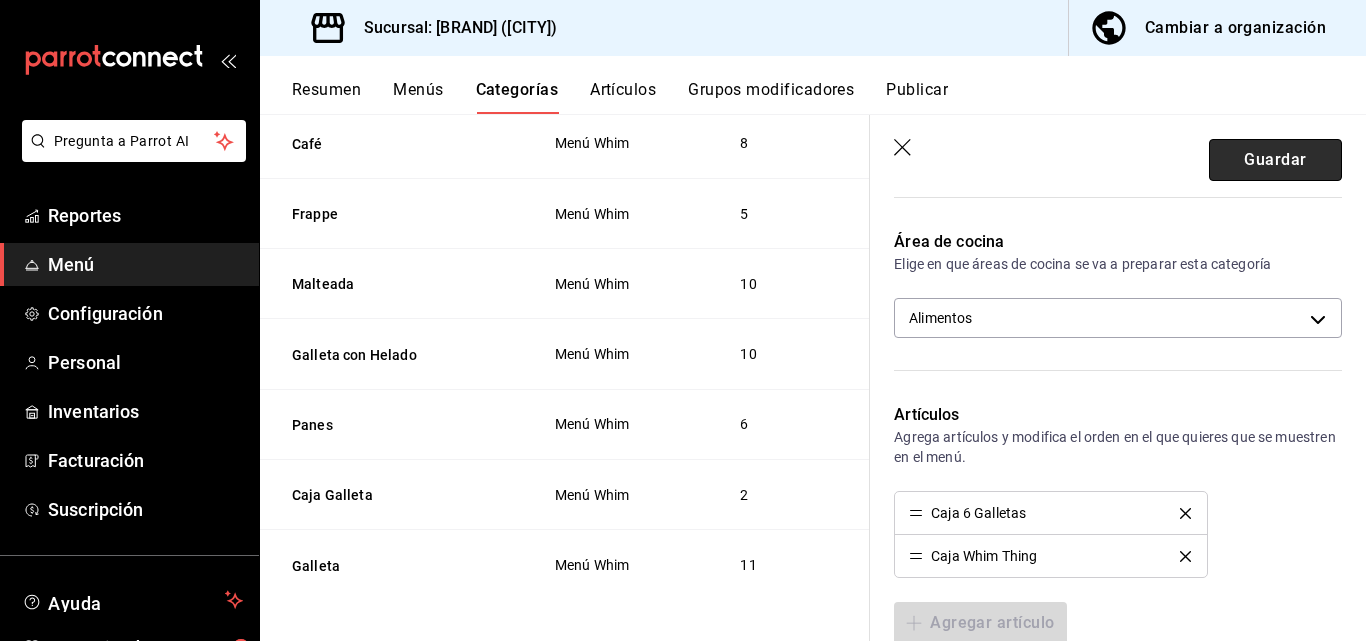 click on "Guardar" at bounding box center [1275, 160] 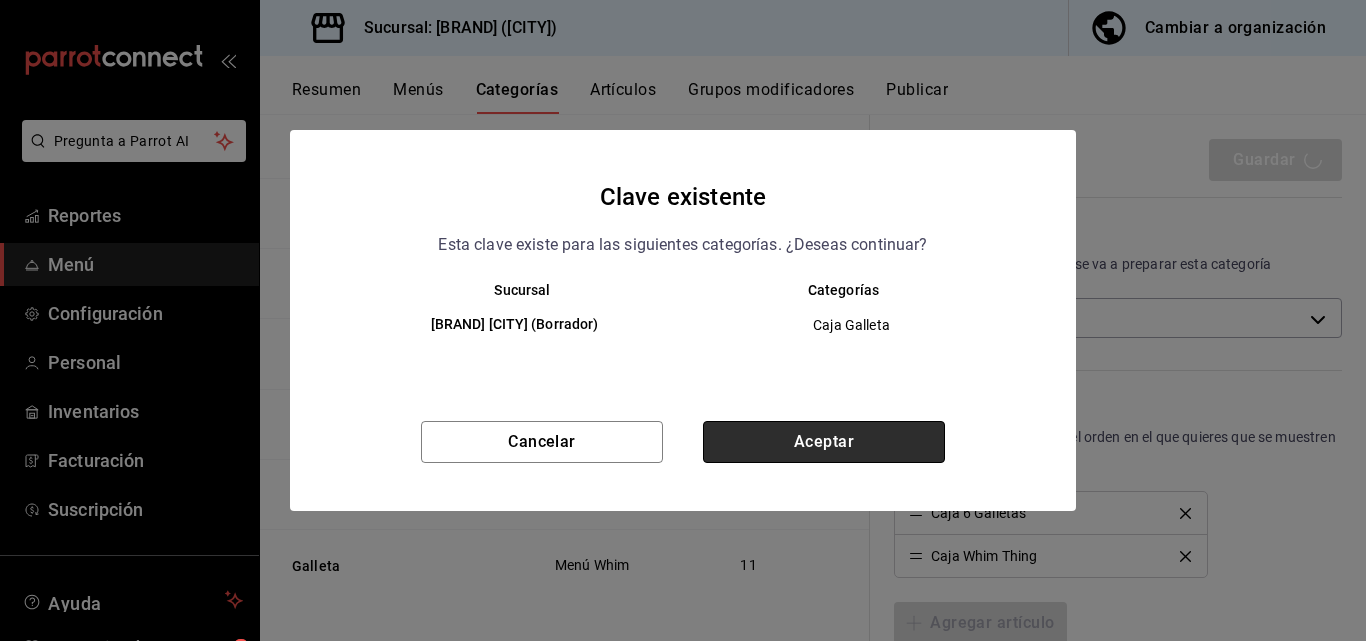 click on "Aceptar" at bounding box center (824, 442) 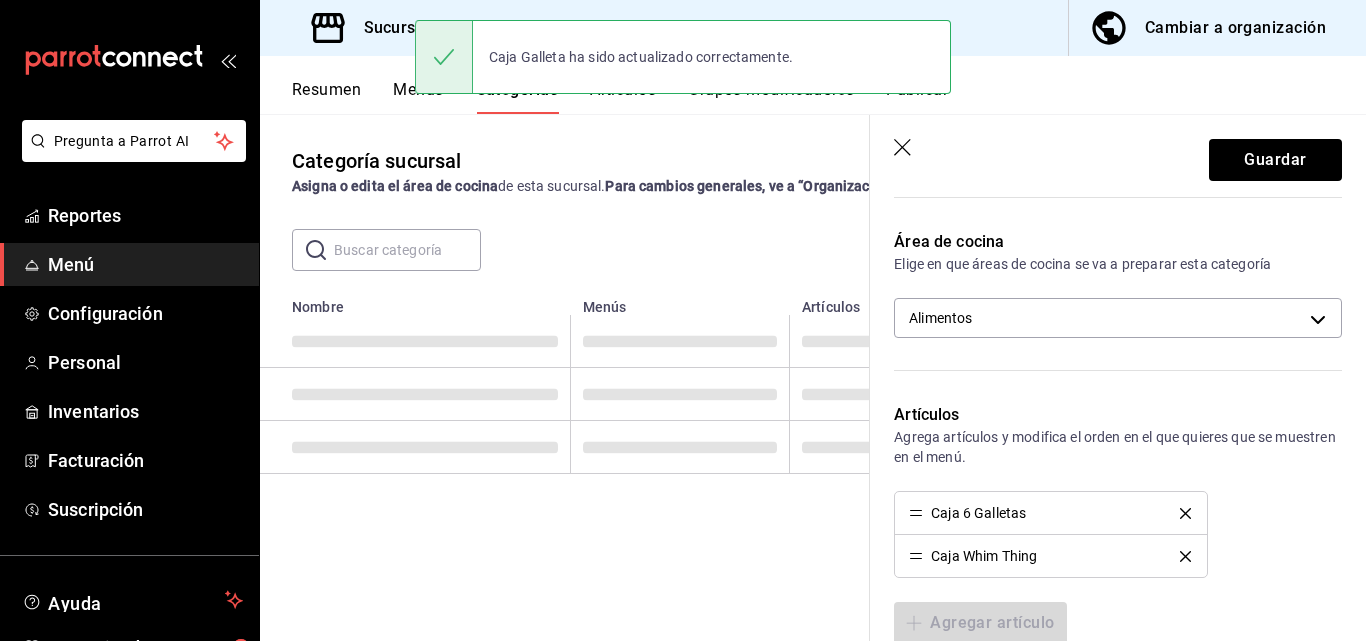 scroll, scrollTop: 0, scrollLeft: 0, axis: both 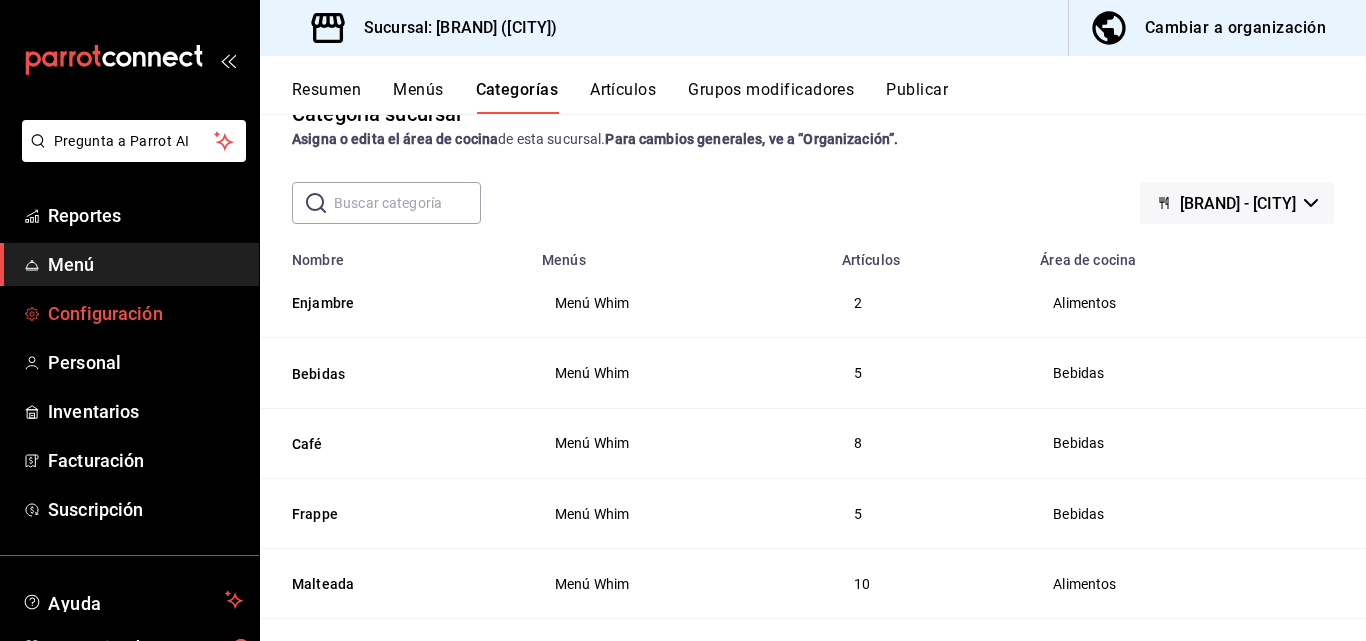 click on "Configuración" at bounding box center (129, 313) 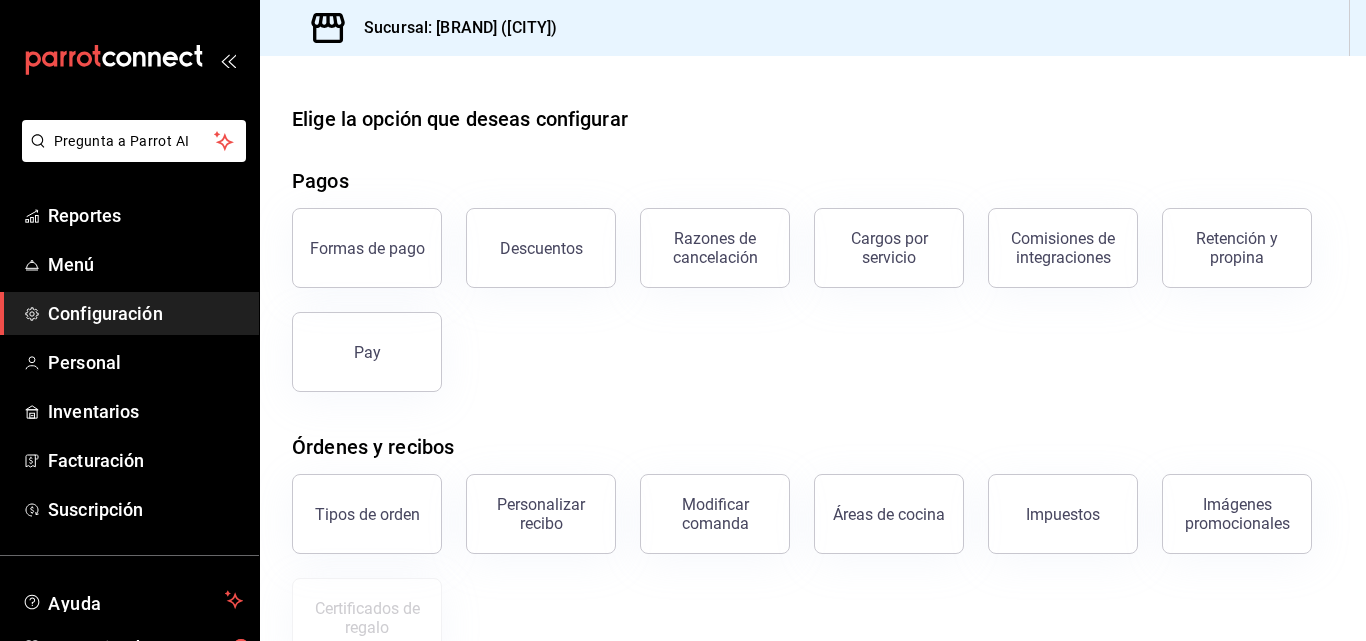 click on "Formas de pago" at bounding box center [367, 248] 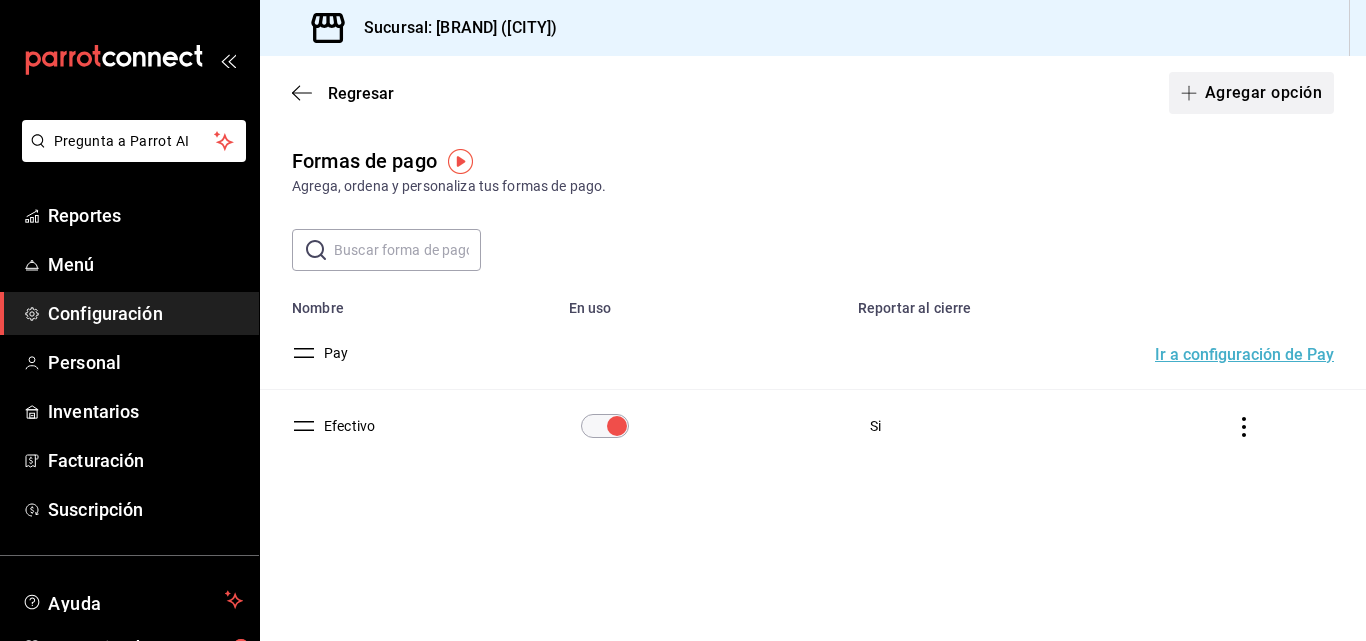 click on "Agregar opción" at bounding box center (1251, 93) 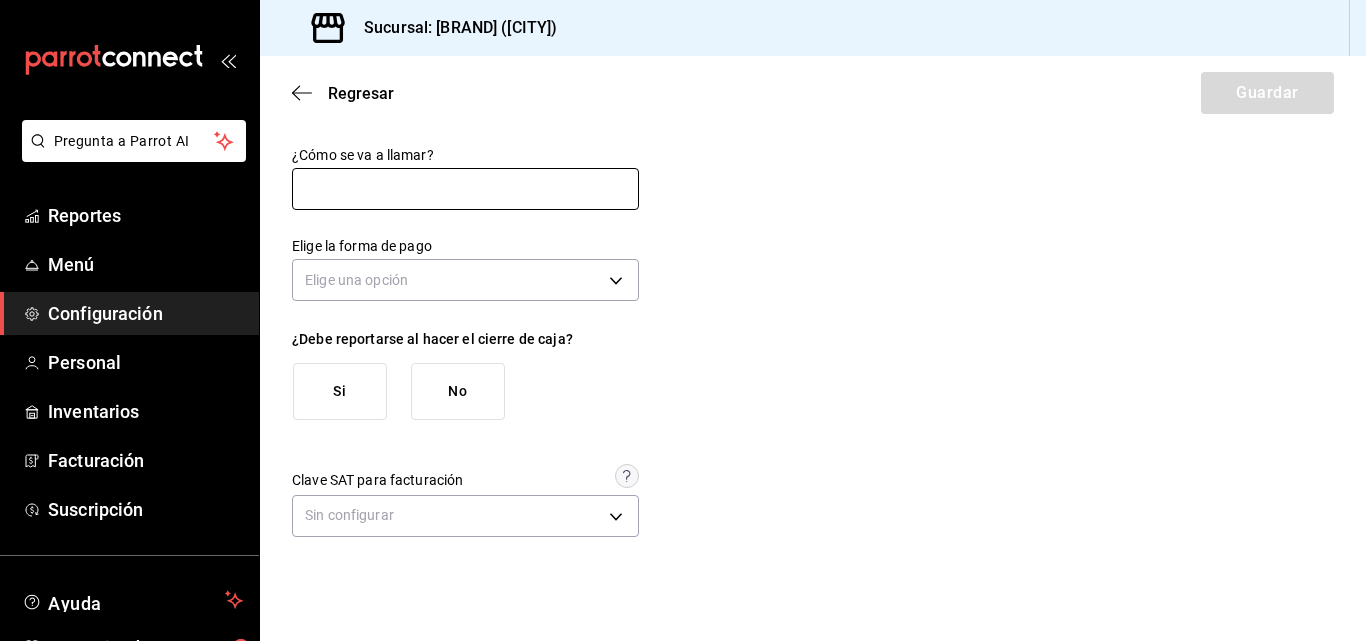 click at bounding box center [465, 189] 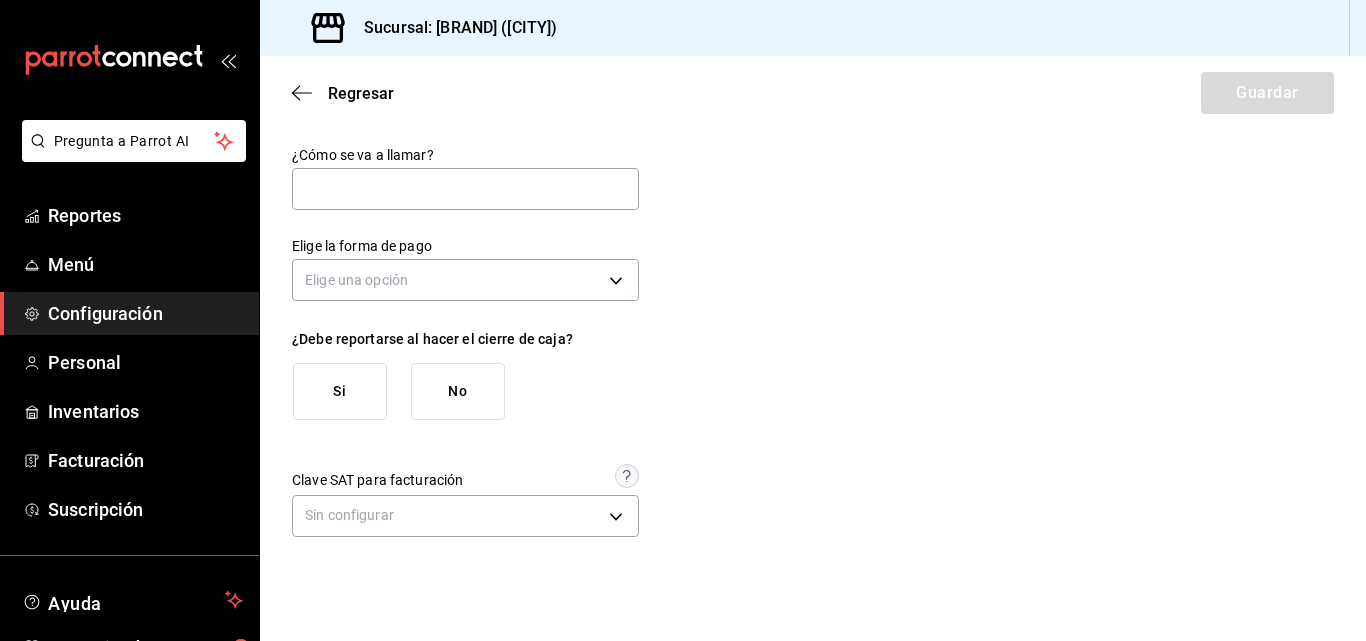 click on "¿Cómo se va a llamar? Elige la forma de pago Elige una opción ¿Debe reportarse al hacer el cierre de caja? Si No Clave SAT para facturación Sin configurar" at bounding box center [813, 344] 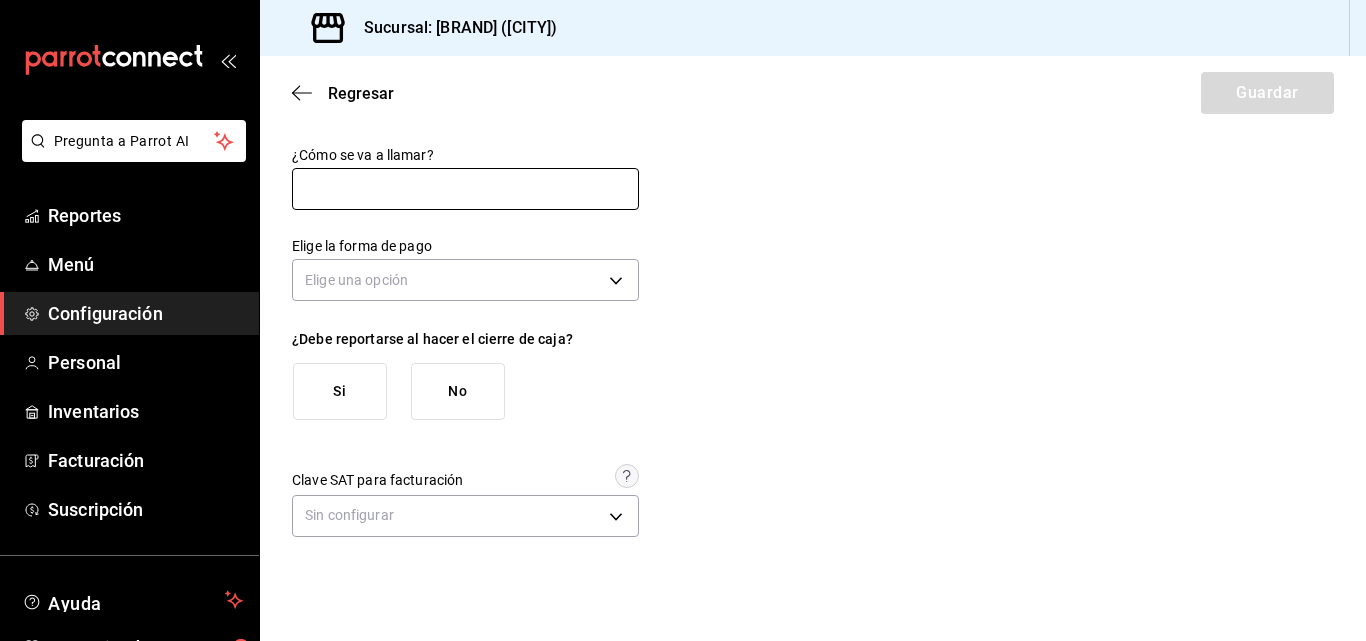 click at bounding box center (465, 189) 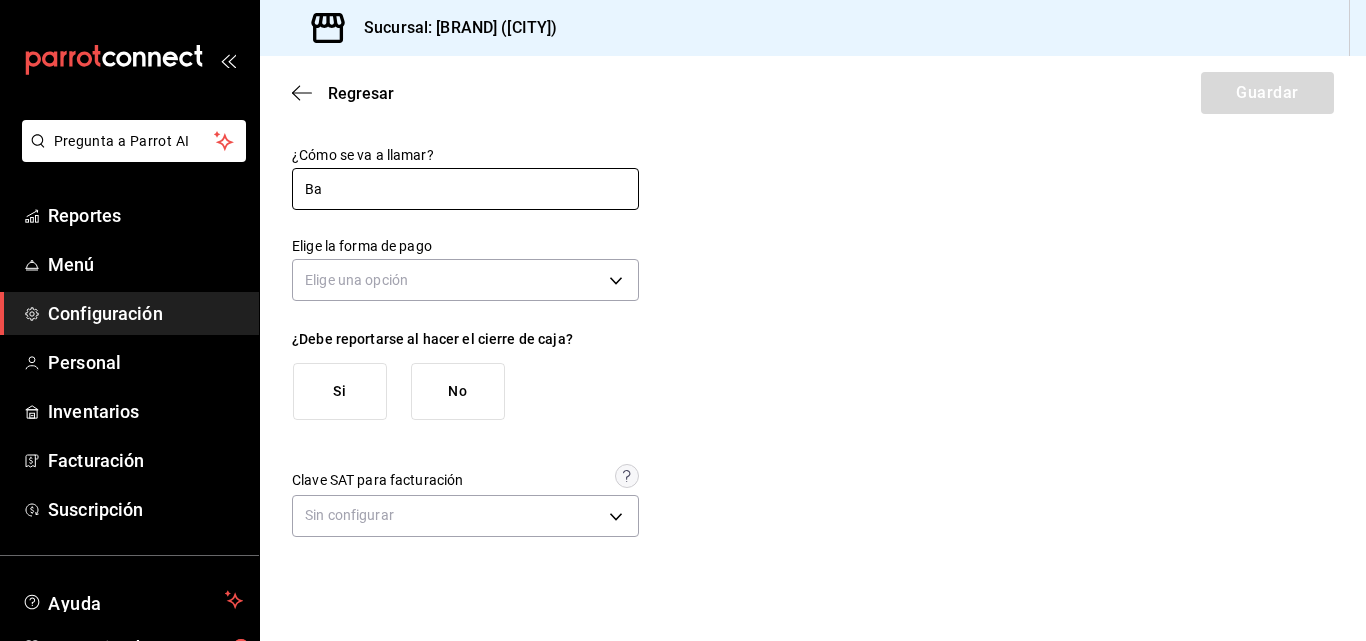 type on "B" 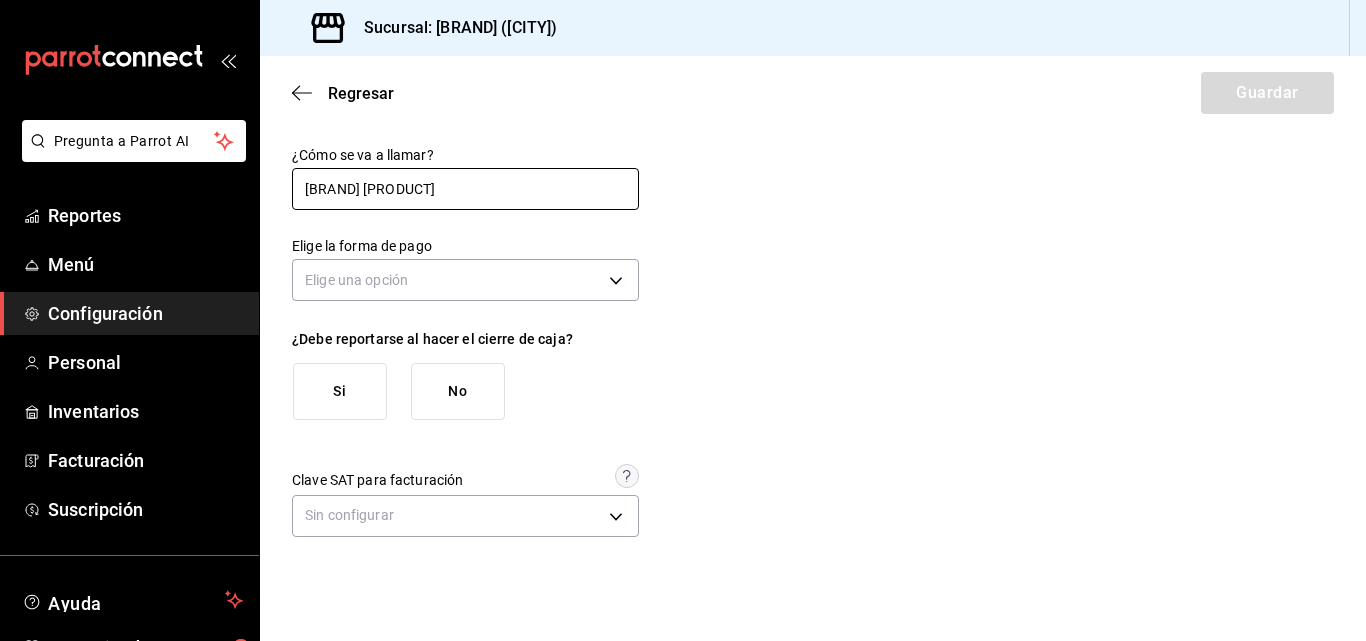 click on "BanBajio Creditod" at bounding box center (465, 189) 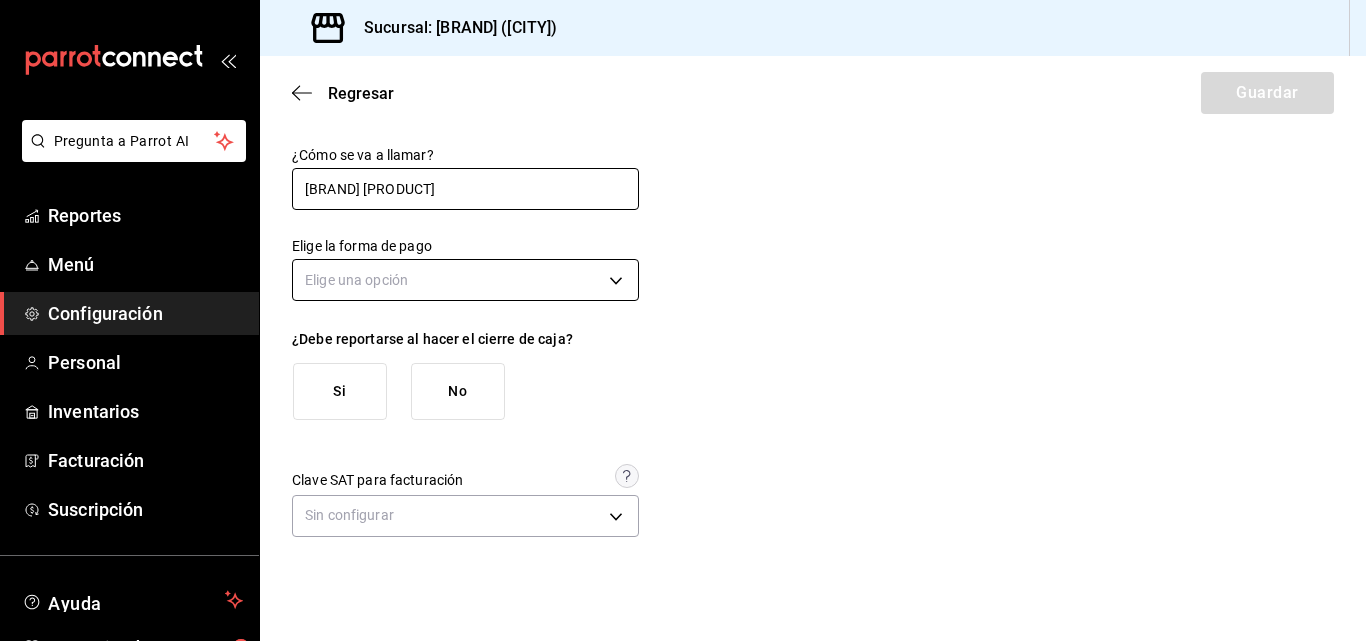 type on "BanBajio Credito" 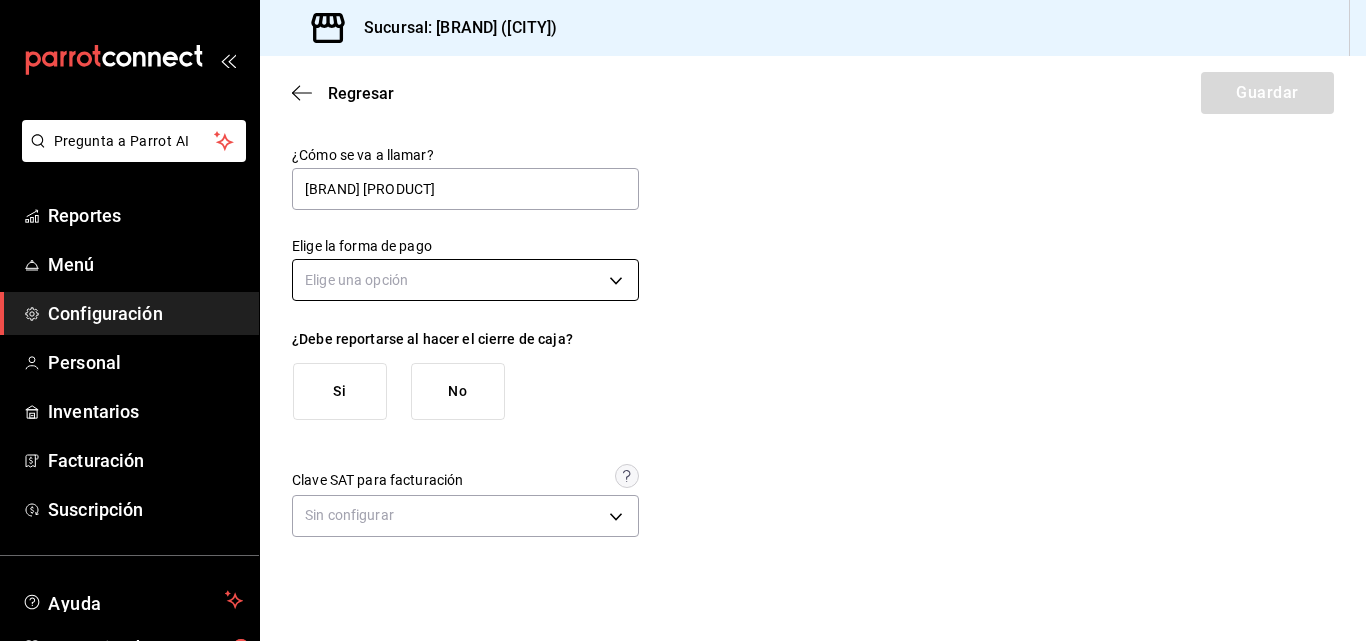 click on "Pregunta a Parrot AI Reportes   Menú   Configuración   Personal   Inventarios   Facturación   Suscripción   Ayuda Recomienda Parrot   Superadmin Parrot   Sugerir nueva función   Sucursal: Whim (CDMX) Regresar Guardar ¿Cómo se va a llamar? BanBajio Credito Elige la forma de pago Elige una opción ¿Debe reportarse al hacer el cierre de caja? Si No Clave SAT para facturación Sin configurar GANA 1 MES GRATIS EN TU SUSCRIPCIÓN AQUÍ ¿Recuerdas cómo empezó tu restaurante?
Hoy puedes ayudar a un colega a tener el mismo cambio que tú viviste.
Recomienda Parrot directamente desde tu Portal Administrador.
Es fácil y rápido.
🎁 Por cada restaurante que se una, ganas 1 mes gratis. Ver video tutorial Ir a video Pregunta a Parrot AI Reportes   Menú   Configuración   Personal   Inventarios   Facturación   Suscripción   Ayuda Recomienda Parrot   Superadmin Parrot   Sugerir nueva función   Visitar centro de ayuda (81) 2046 6363 soporte@parrotsoftware.io Visitar centro de ayuda (81) 2046 6363" at bounding box center [683, 320] 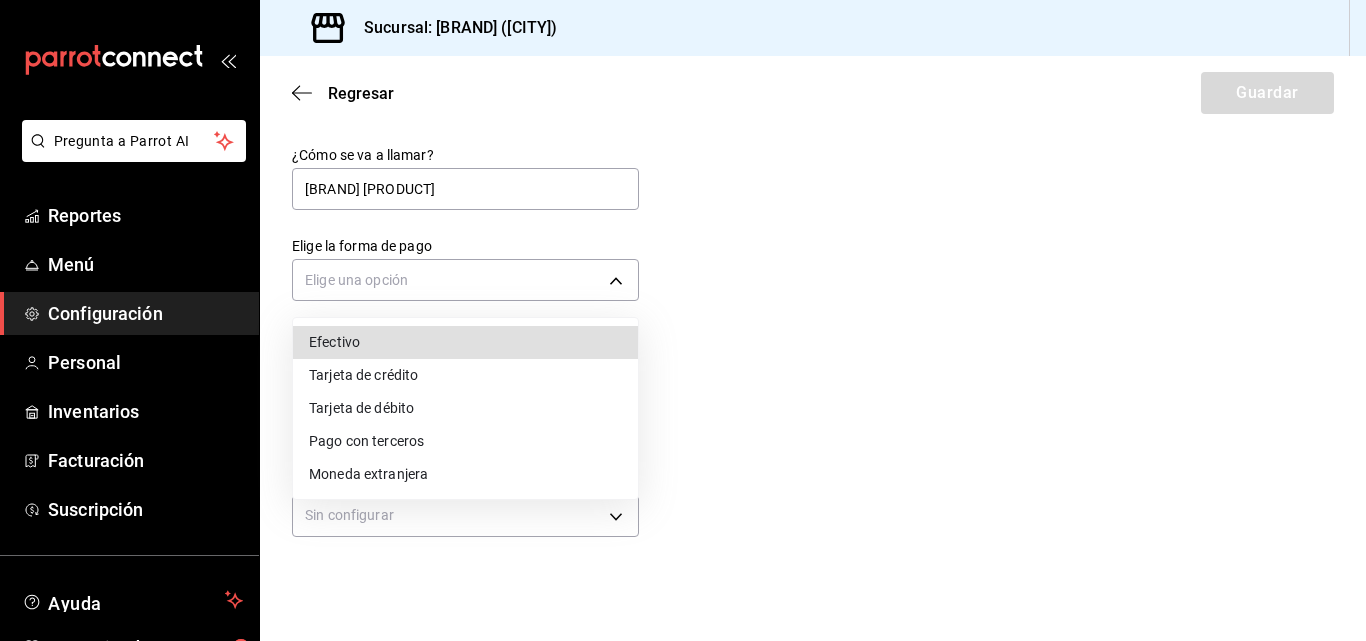 click on "Tarjeta de crédito" at bounding box center (465, 375) 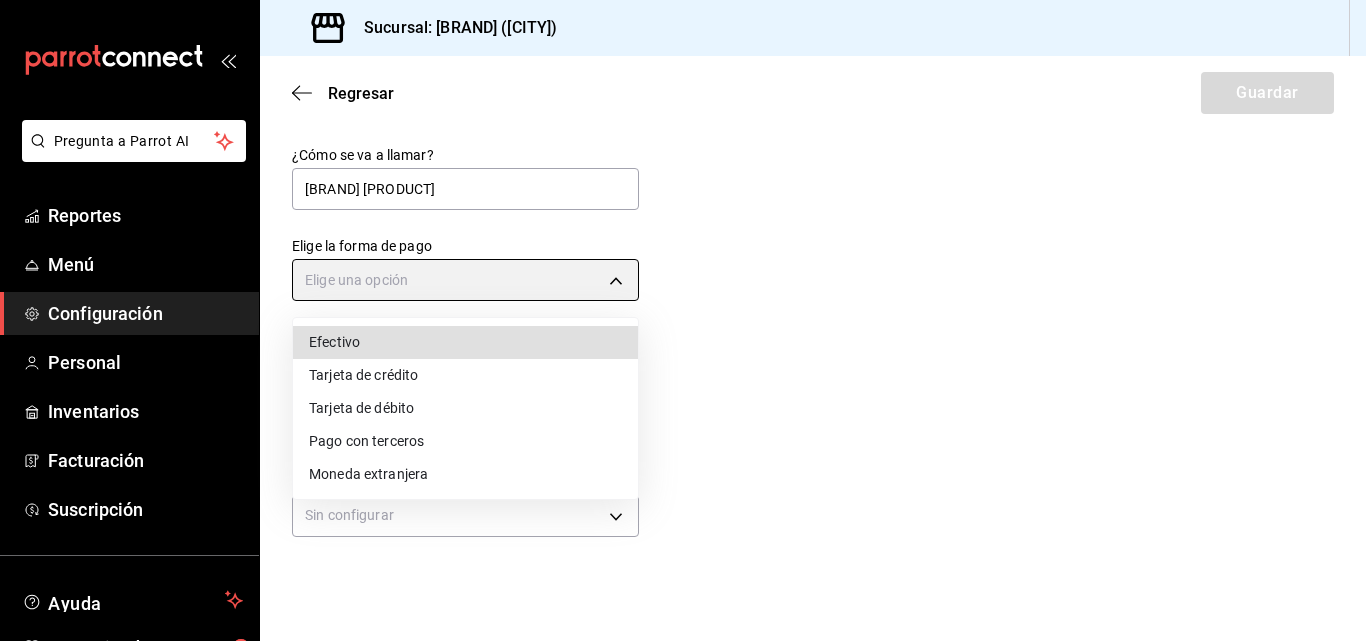 type on "CREDIT_CARD" 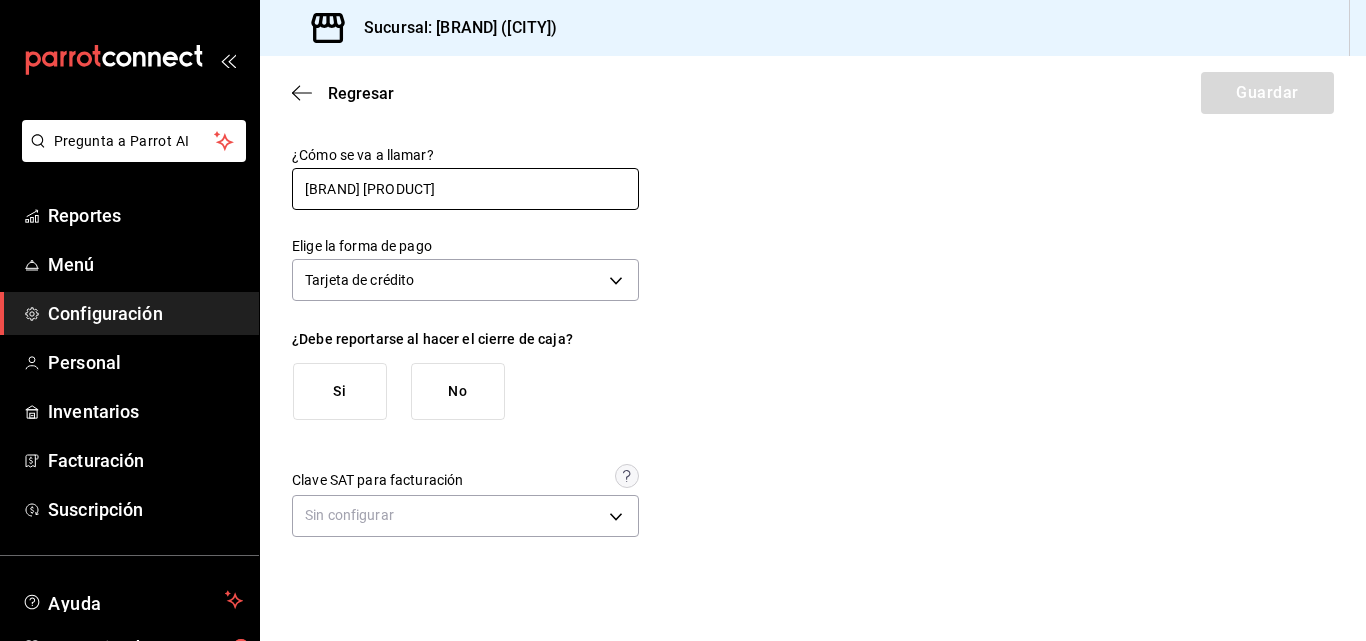 drag, startPoint x: 416, startPoint y: 192, endPoint x: 269, endPoint y: 188, distance: 147.05441 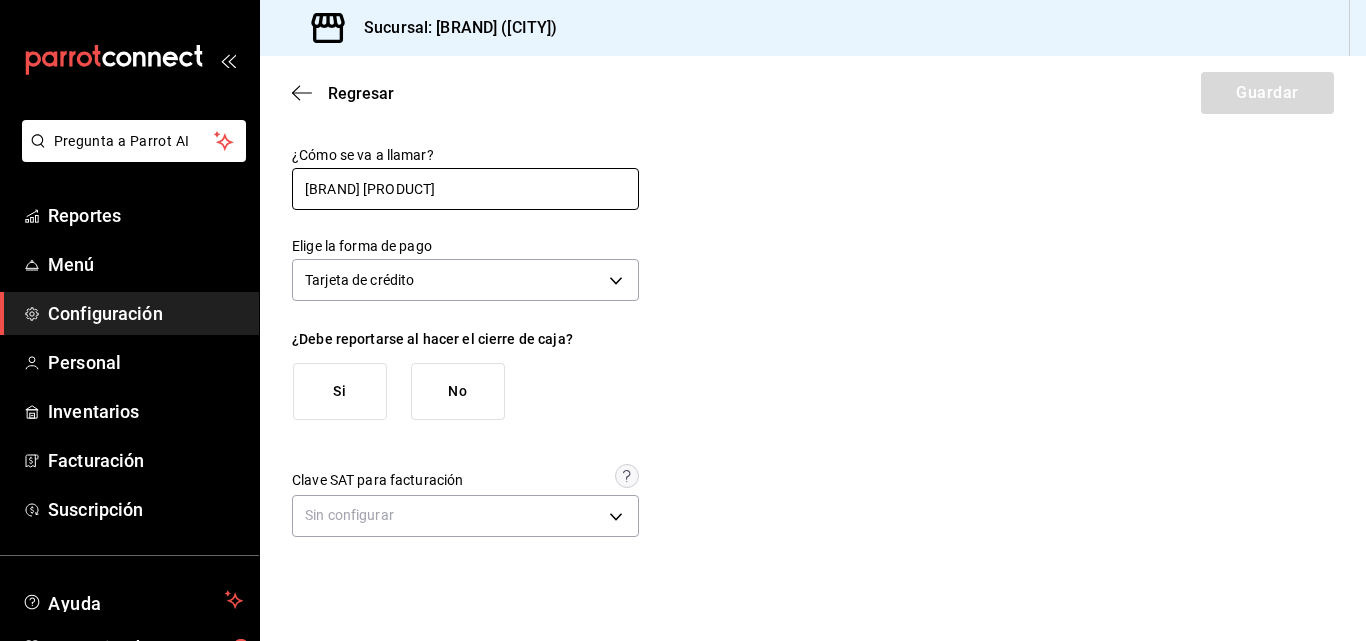 click on "BanBajio Credito" at bounding box center (465, 189) 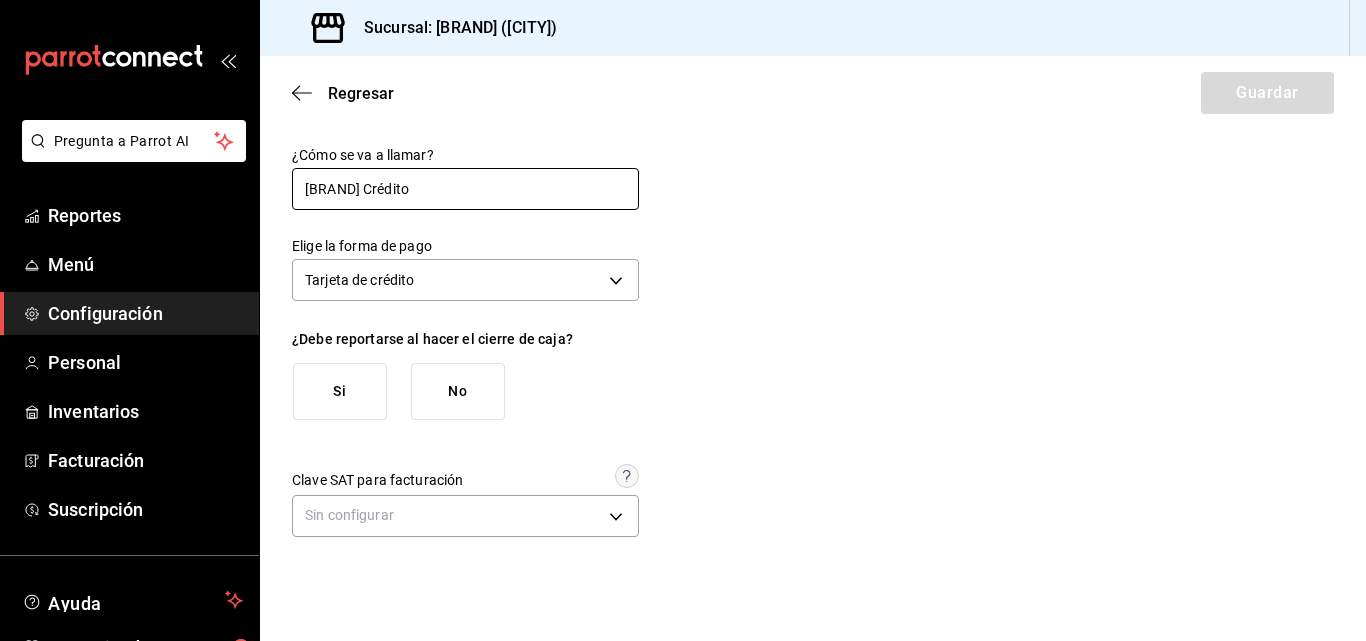 drag, startPoint x: 447, startPoint y: 191, endPoint x: 285, endPoint y: 192, distance: 162.00308 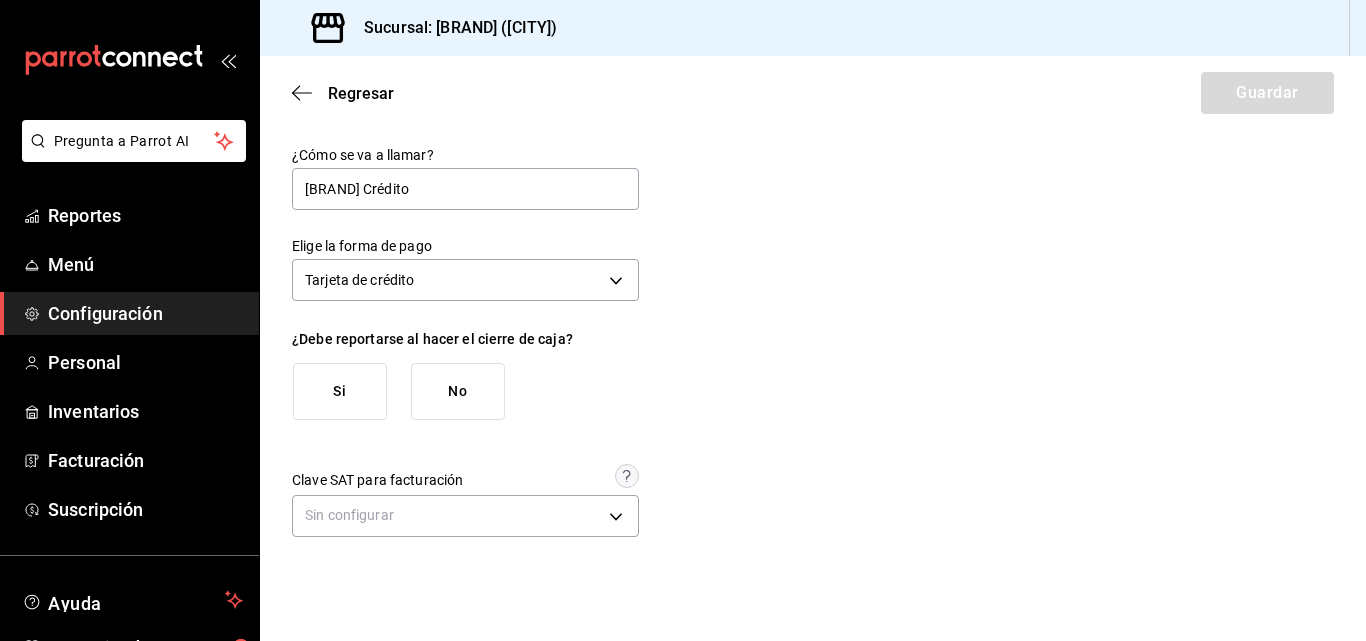 click on "¿Cómo se va a llamar? Banbajio Crédito Elige la forma de pago Tarjeta de crédito CREDIT_CARD ¿Debe reportarse al hacer el cierre de caja? Si No Clave SAT para facturación Sin configurar" at bounding box center [465, 344] 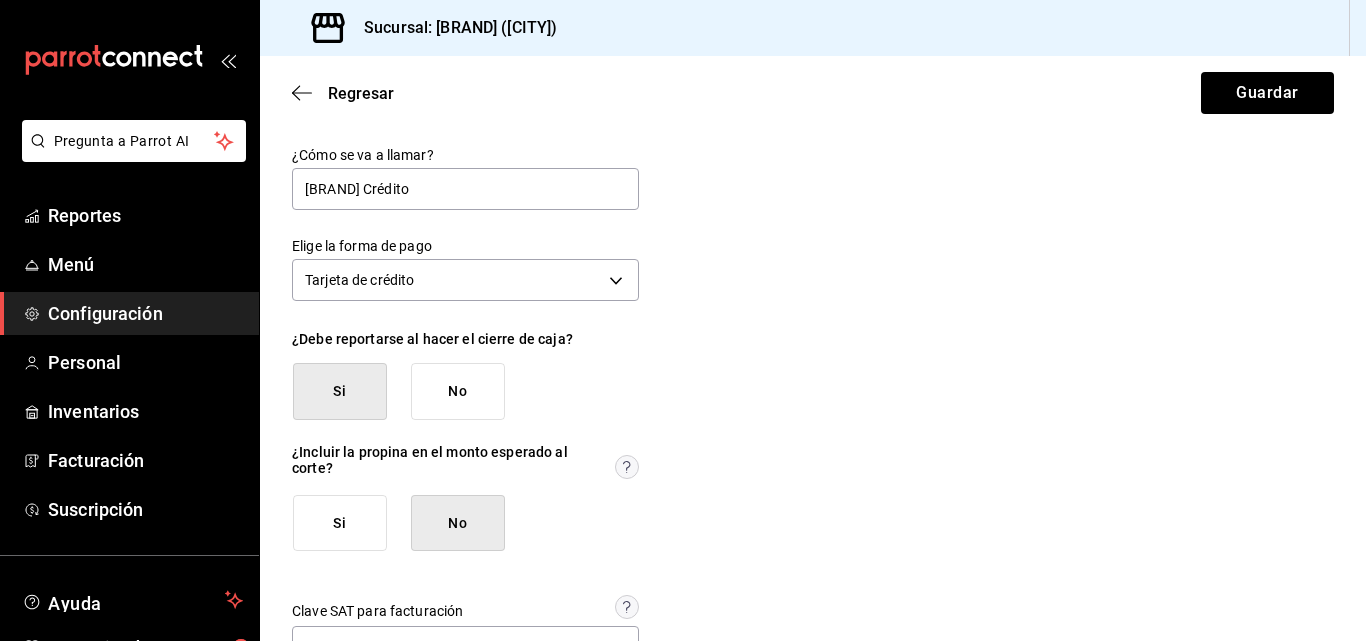 scroll, scrollTop: 68, scrollLeft: 0, axis: vertical 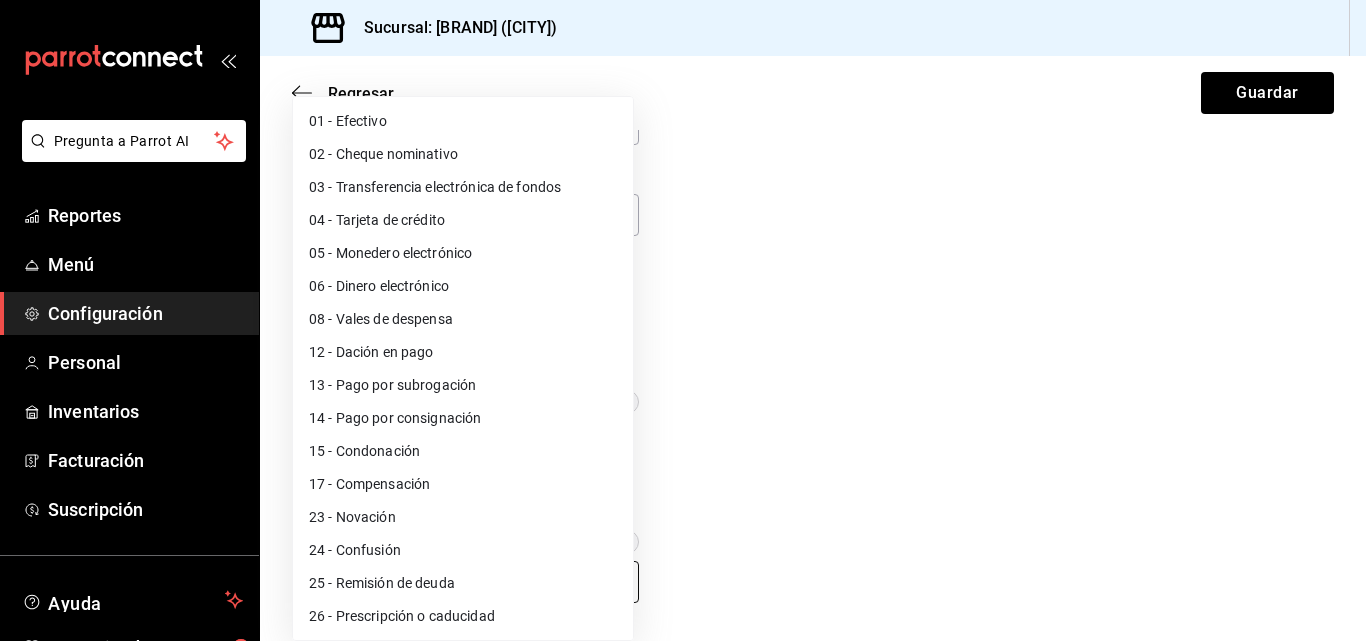 click on "Pregunta a Parrot AI Reportes   Menú   Configuración   Personal   Inventarios   Facturación   Suscripción   Ayuda Recomienda Parrot   Superadmin Parrot   Sugerir nueva función   Sucursal: Whim (CDMX) Regresar Guardar ¿Cómo se va a llamar? Banbajio Crédito Elige la forma de pago Tarjeta de crédito CREDIT_CARD ¿Debe reportarse al hacer el cierre de caja? Si No ¿Incluir la propina en el monto esperado al corte? Si No Clave SAT para facturación Sin configurar GANA 1 MES GRATIS EN TU SUSCRIPCIÓN AQUÍ ¿Recuerdas cómo empezó tu restaurante?
Hoy puedes ayudar a un colega a tener el mismo cambio que tú viviste.
Recomienda Parrot directamente desde tu Portal Administrador.
Es fácil y rápido.
🎁 Por cada restaurante que se una, ganas 1 mes gratis. Ver video tutorial Ir a video Pregunta a Parrot AI Reportes   Menú   Configuración   Personal   Inventarios   Facturación   Suscripción   Ayuda Recomienda Parrot   Superadmin Parrot   Sugerir nueva función   Visitar centro de ayuda (81) 2046 6363" at bounding box center [683, 320] 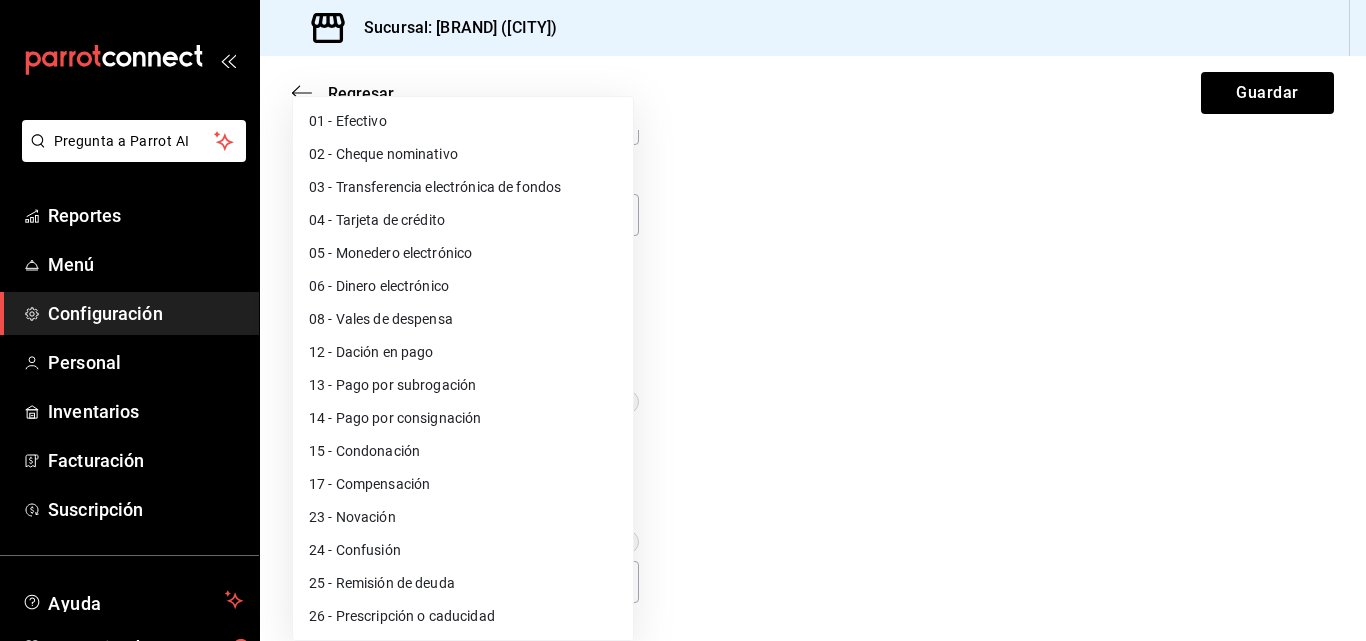click on "04 - Tarjeta de crédito" at bounding box center (463, 220) 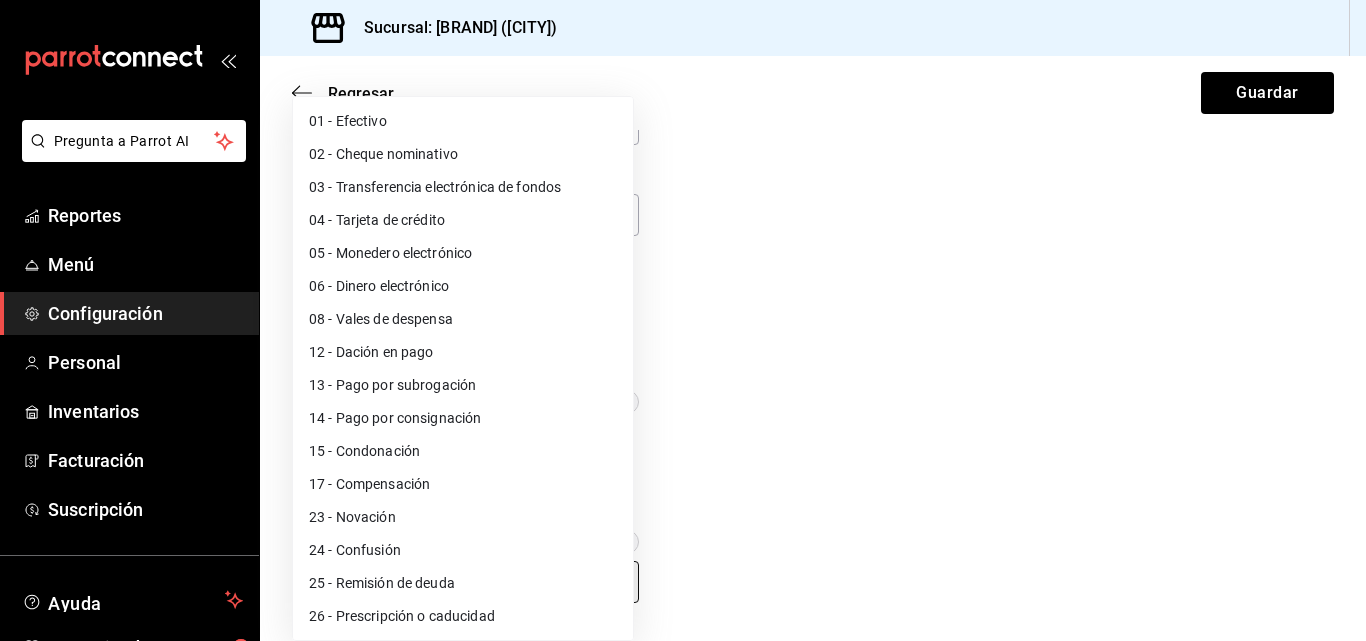 type on "04" 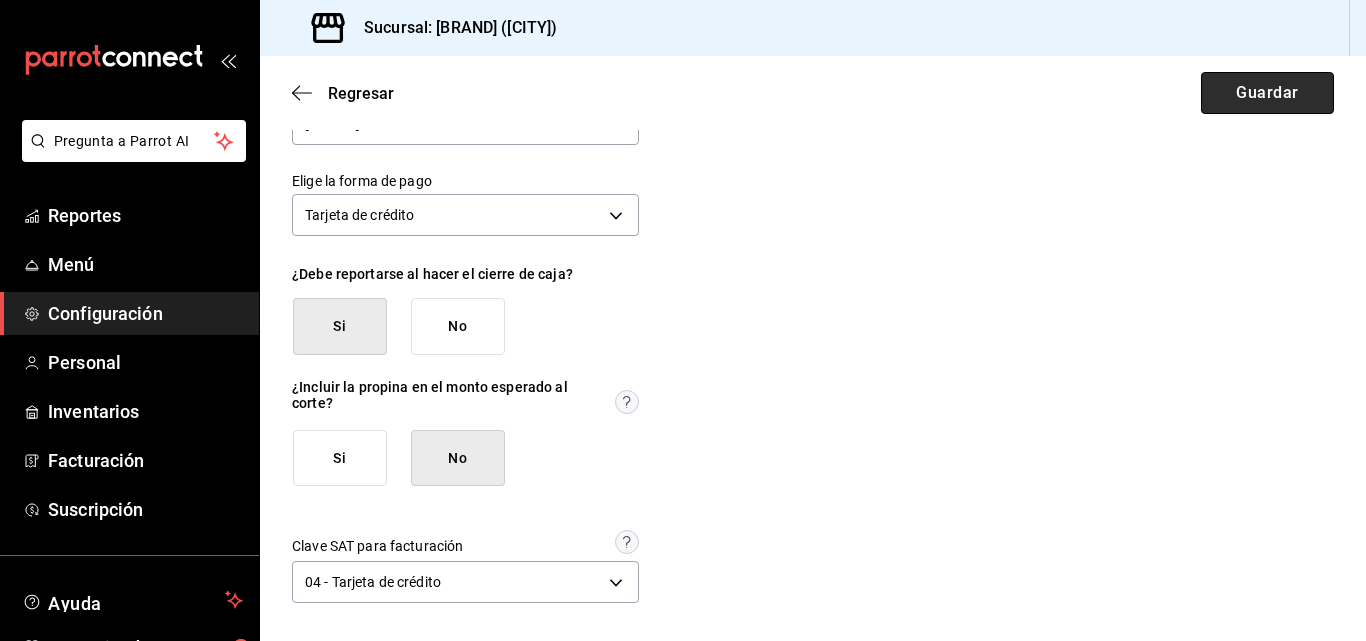 click on "Guardar" at bounding box center [1267, 93] 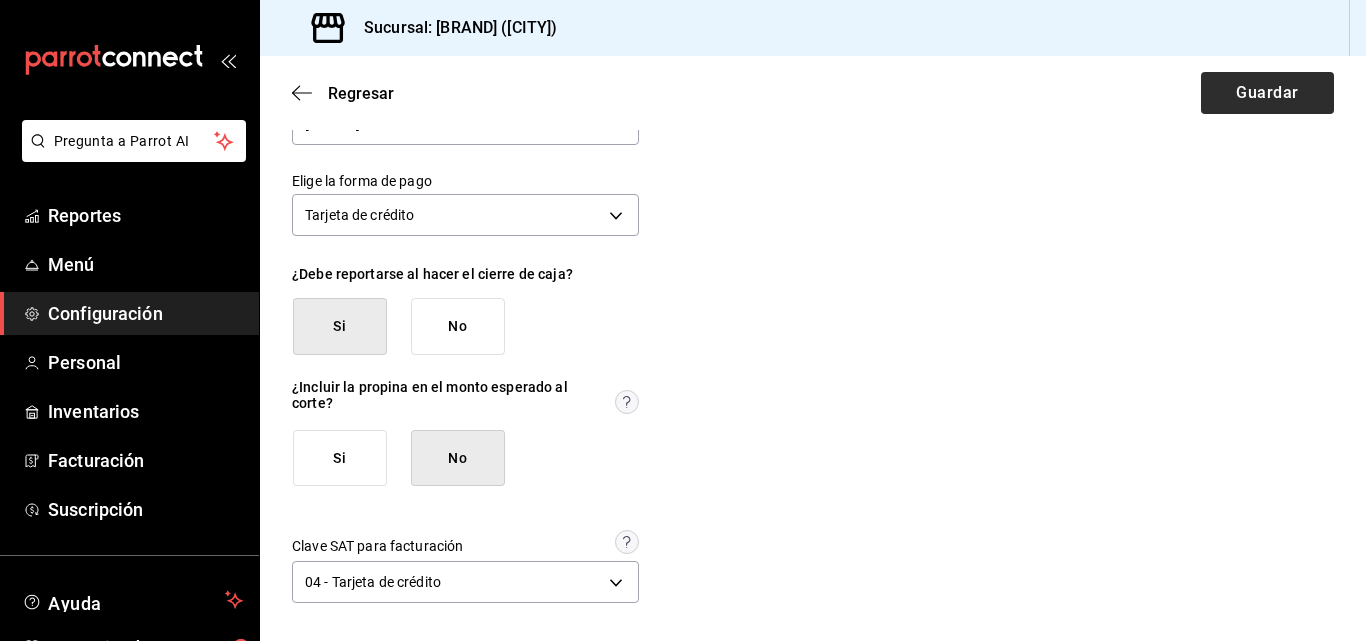 scroll, scrollTop: 0, scrollLeft: 0, axis: both 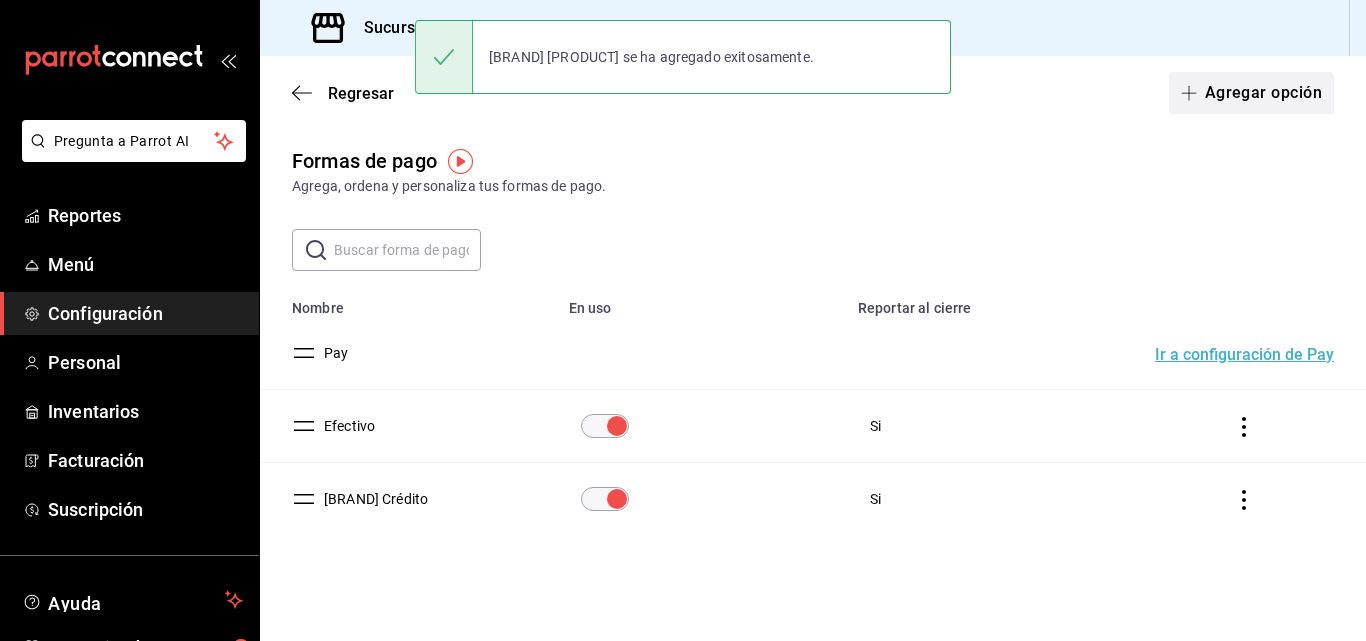 click on "Agregar opción" at bounding box center (1251, 93) 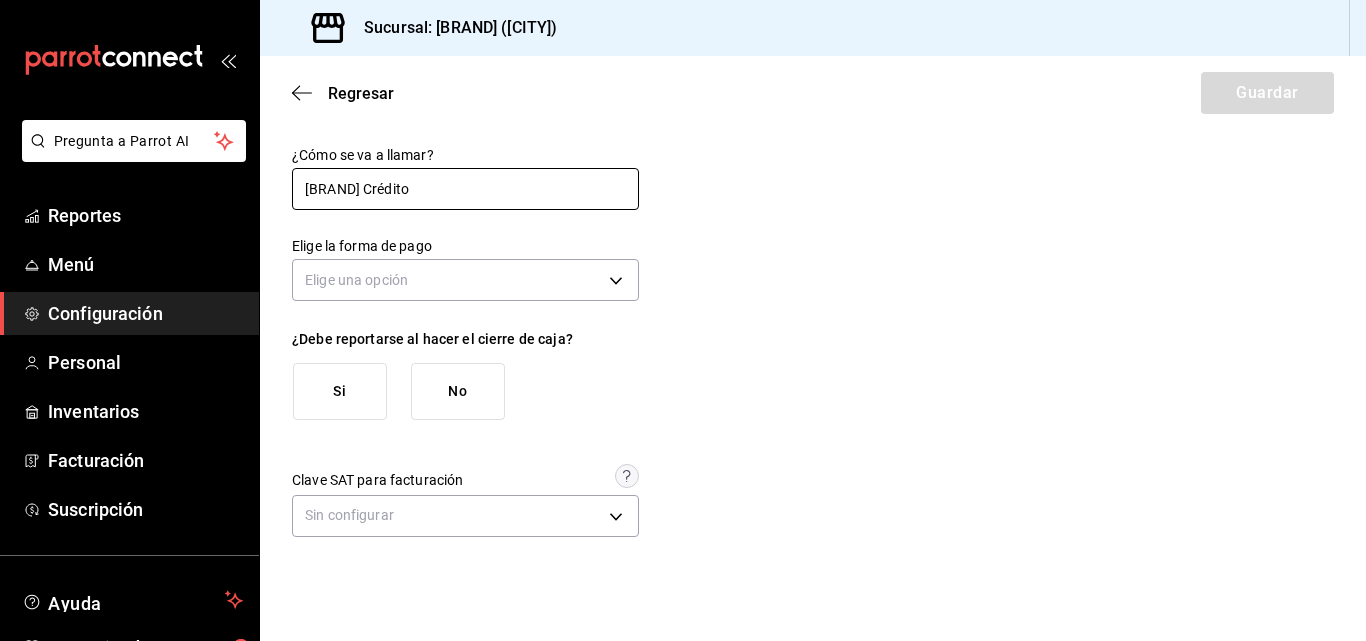 click on "Banbajio Crédito" at bounding box center (465, 189) 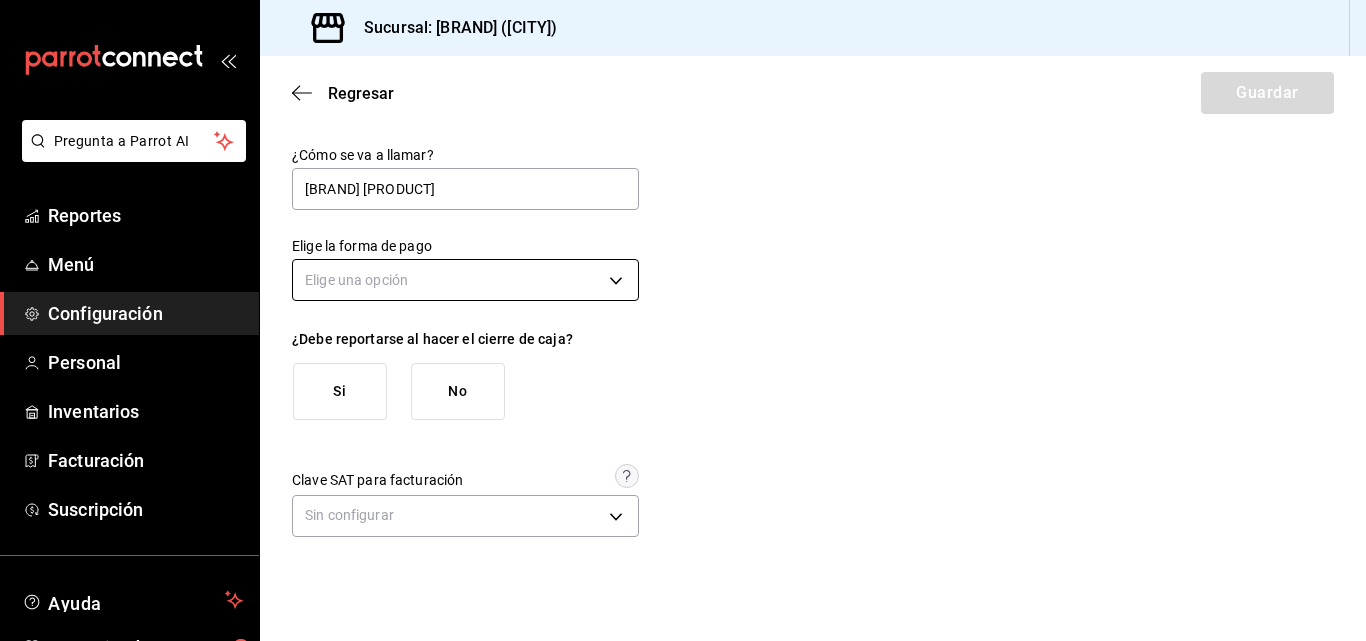 type on "Banbajio Debito" 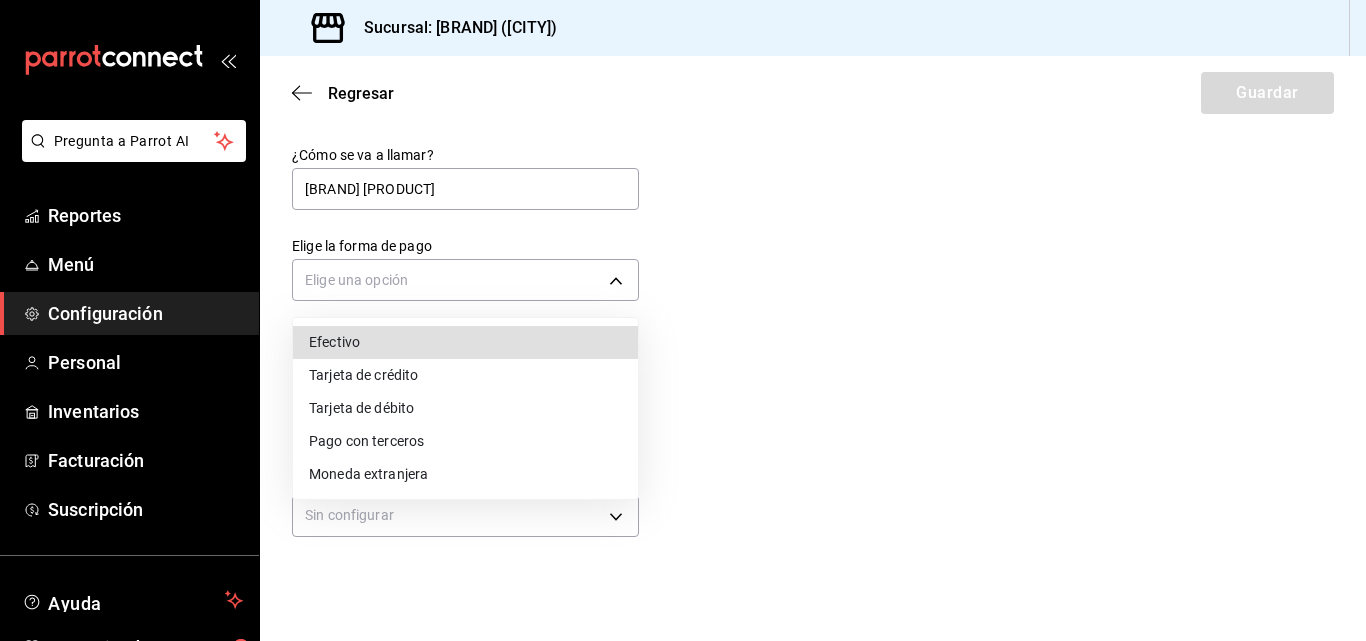click on "Tarjeta de débito" at bounding box center (465, 408) 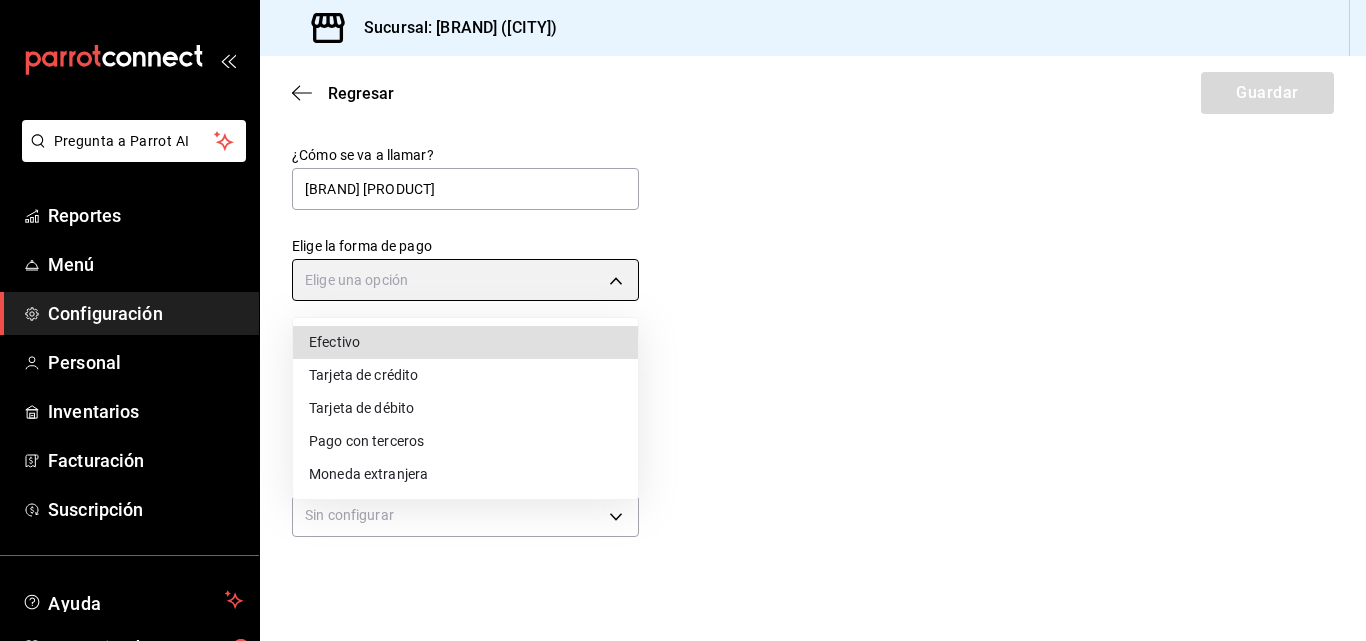 type on "DEBIT_CARD" 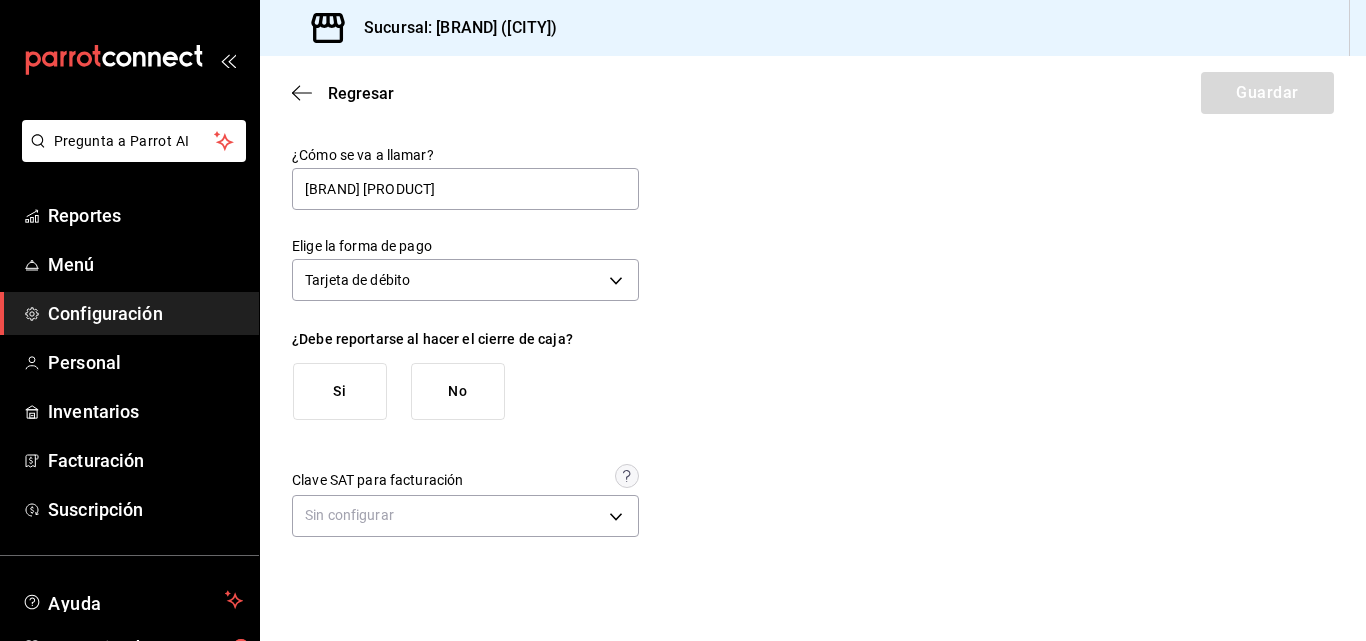 click on "Si" at bounding box center [340, 391] 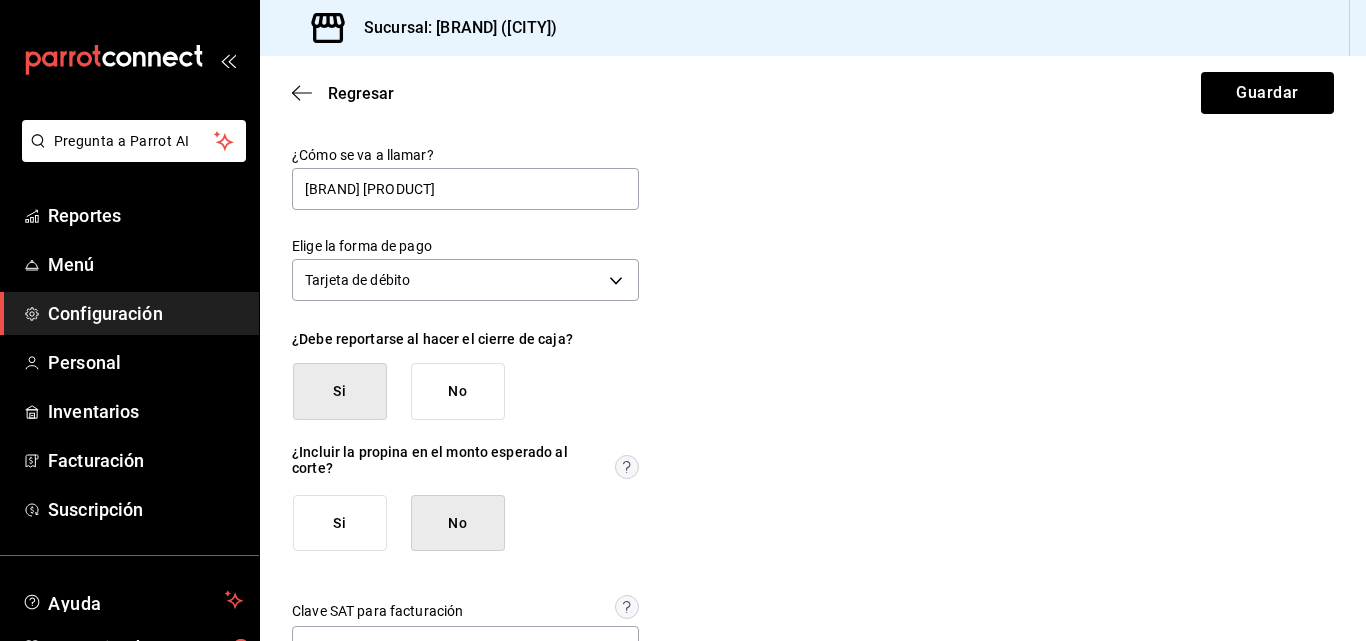 scroll, scrollTop: 68, scrollLeft: 0, axis: vertical 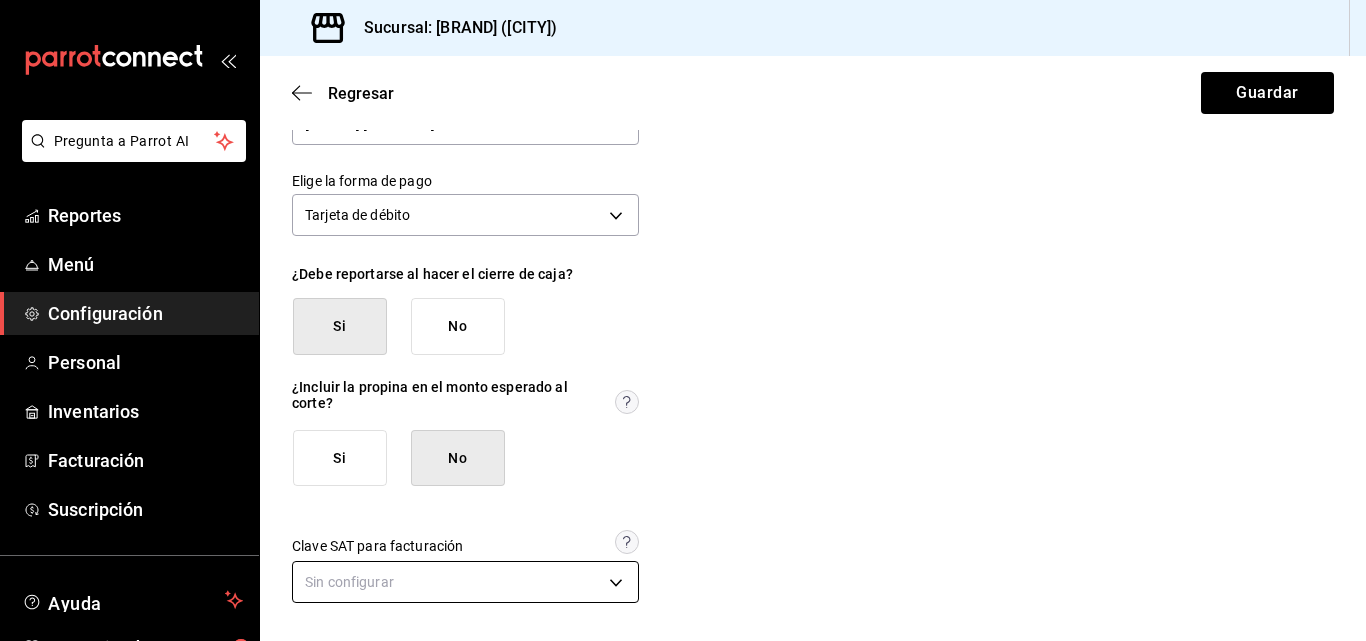 click on "Pregunta a Parrot AI Reportes   Menú   Configuración   Personal   Inventarios   Facturación   Suscripción   Ayuda Recomienda Parrot   Superadmin Parrot   Sugerir nueva función   Sucursal: Whim (CDMX) Regresar Guardar ¿Cómo se va a llamar? Banbajio Debito Elige la forma de pago Tarjeta de débito DEBIT_CARD ¿Debe reportarse al hacer el cierre de caja? Si No ¿Incluir la propina en el monto esperado al corte? Si No Clave SAT para facturación Sin configurar GANA 1 MES GRATIS EN TU SUSCRIPCIÓN AQUÍ ¿Recuerdas cómo empezó tu restaurante?
Hoy puedes ayudar a un colega a tener el mismo cambio que tú viviste.
Recomienda Parrot directamente desde tu Portal Administrador.
Es fácil y rápido.
🎁 Por cada restaurante que se una, ganas 1 mes gratis. Ver video tutorial Ir a video Pregunta a Parrot AI Reportes   Menú   Configuración   Personal   Inventarios   Facturación   Suscripción   Ayuda Recomienda Parrot   Superadmin Parrot   Sugerir nueva función   Visitar centro de ayuda (81) 2046 6363" at bounding box center [683, 320] 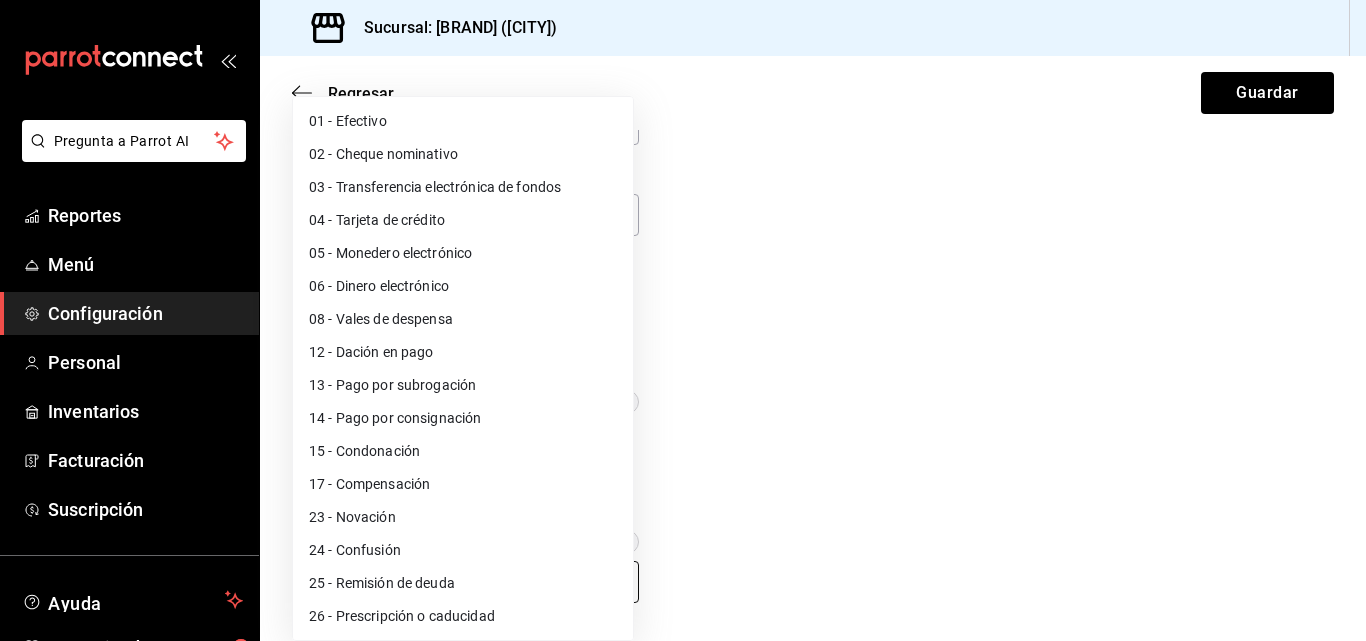 scroll, scrollTop: 100, scrollLeft: 0, axis: vertical 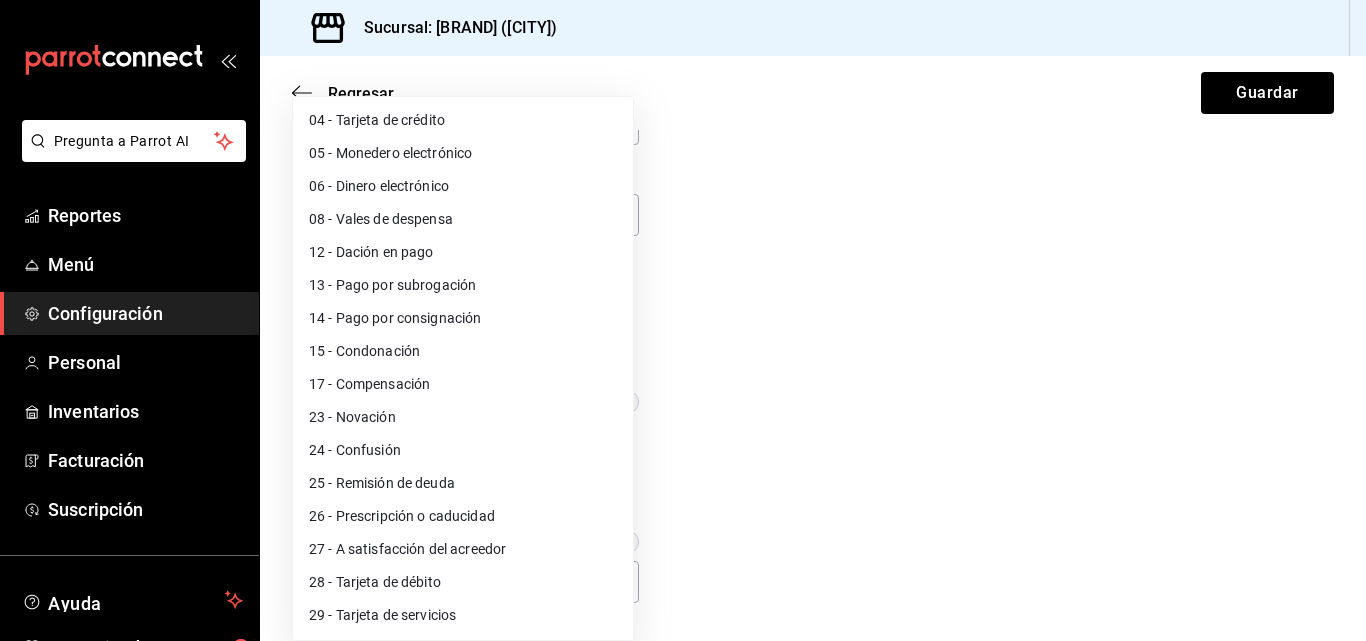 click on "28 - Tarjeta de débito" at bounding box center (463, 582) 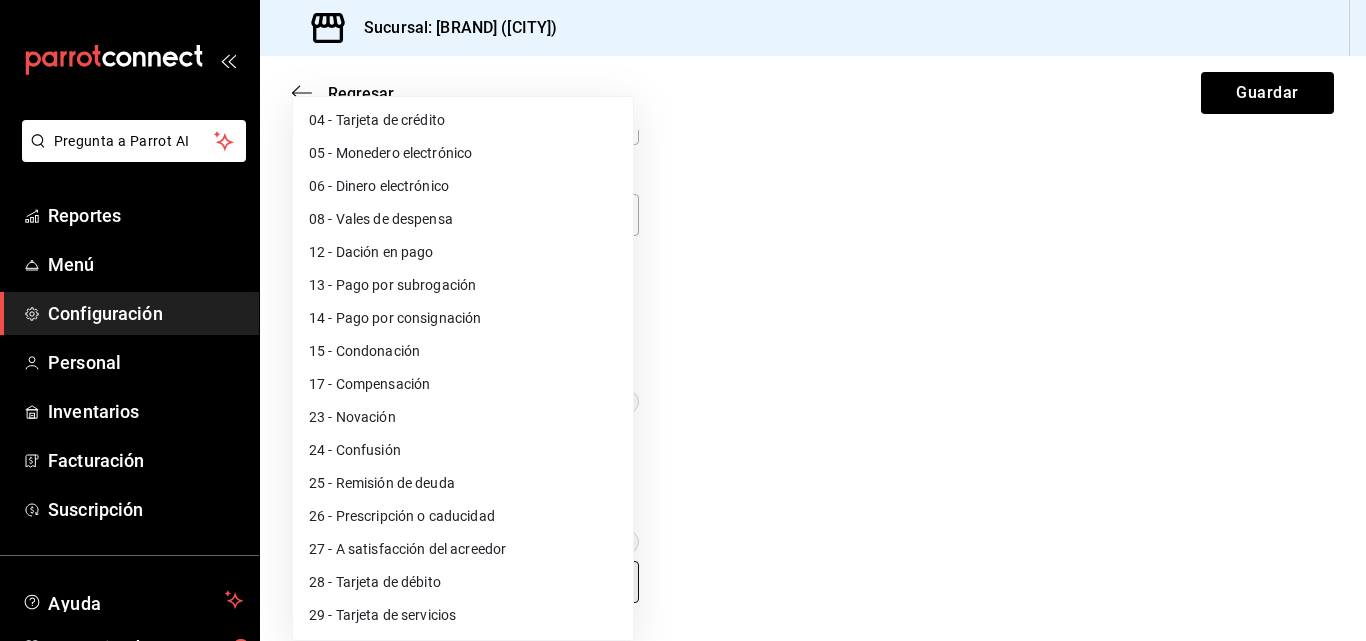 type on "28" 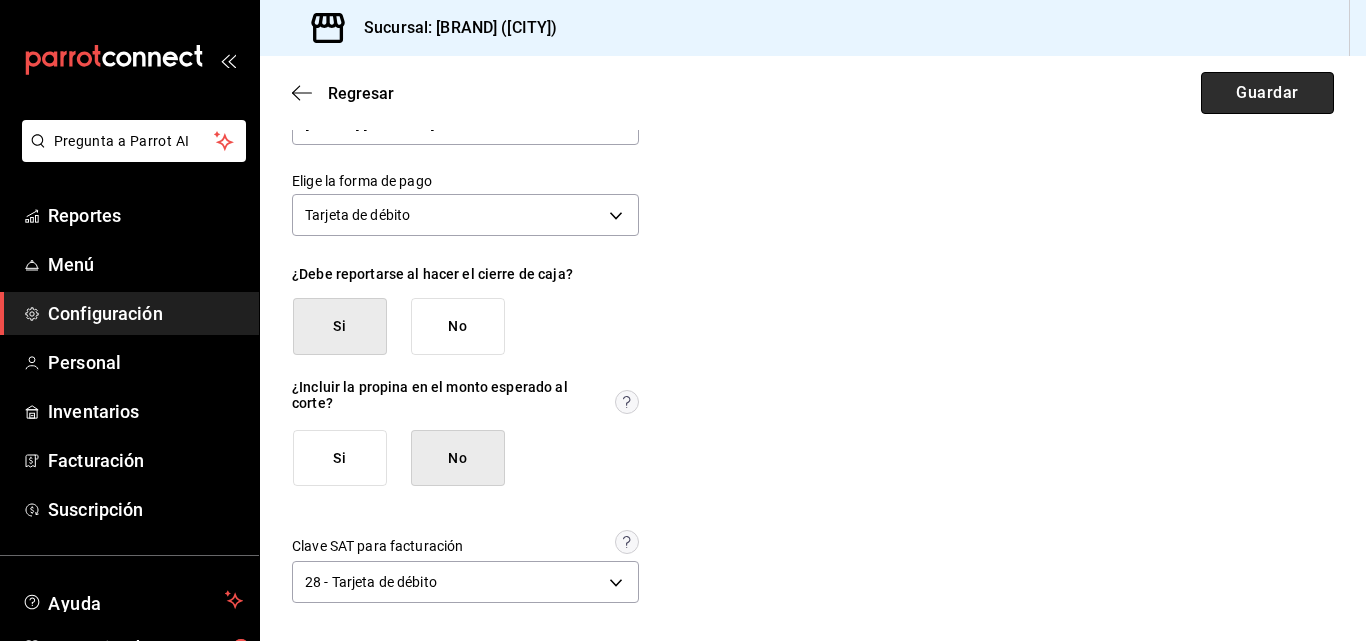 click on "Guardar" at bounding box center [1267, 93] 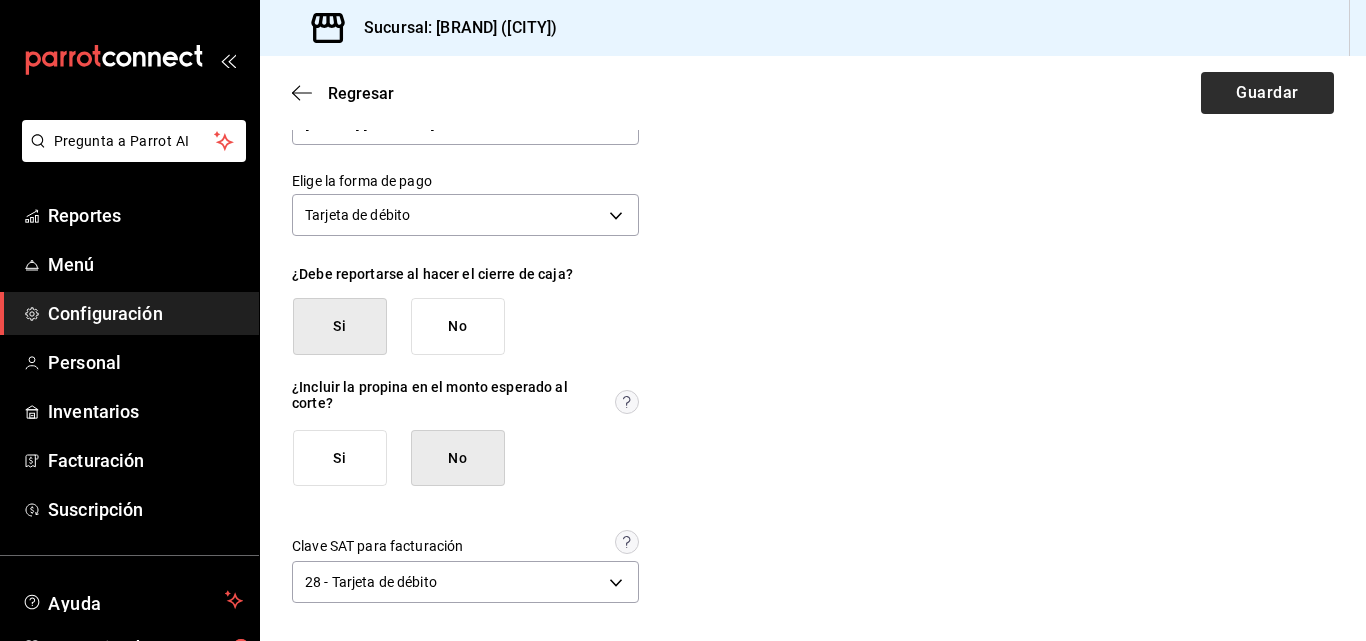 scroll, scrollTop: 0, scrollLeft: 0, axis: both 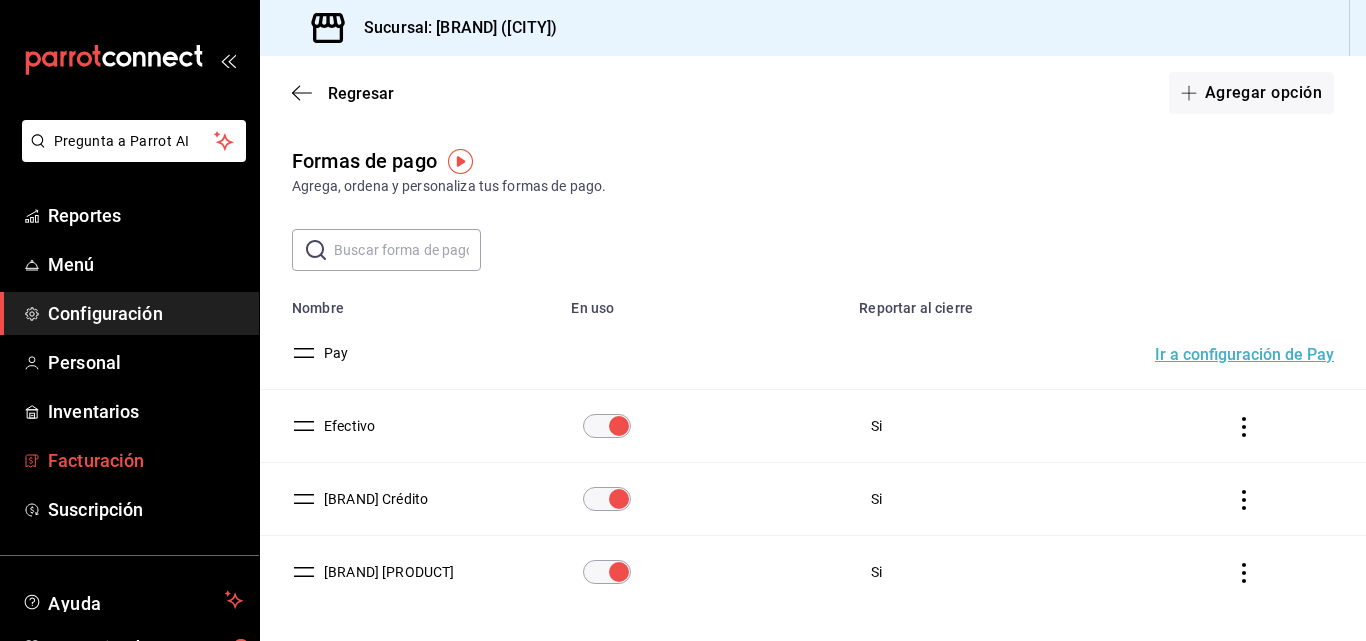 click on "Facturación" at bounding box center [145, 460] 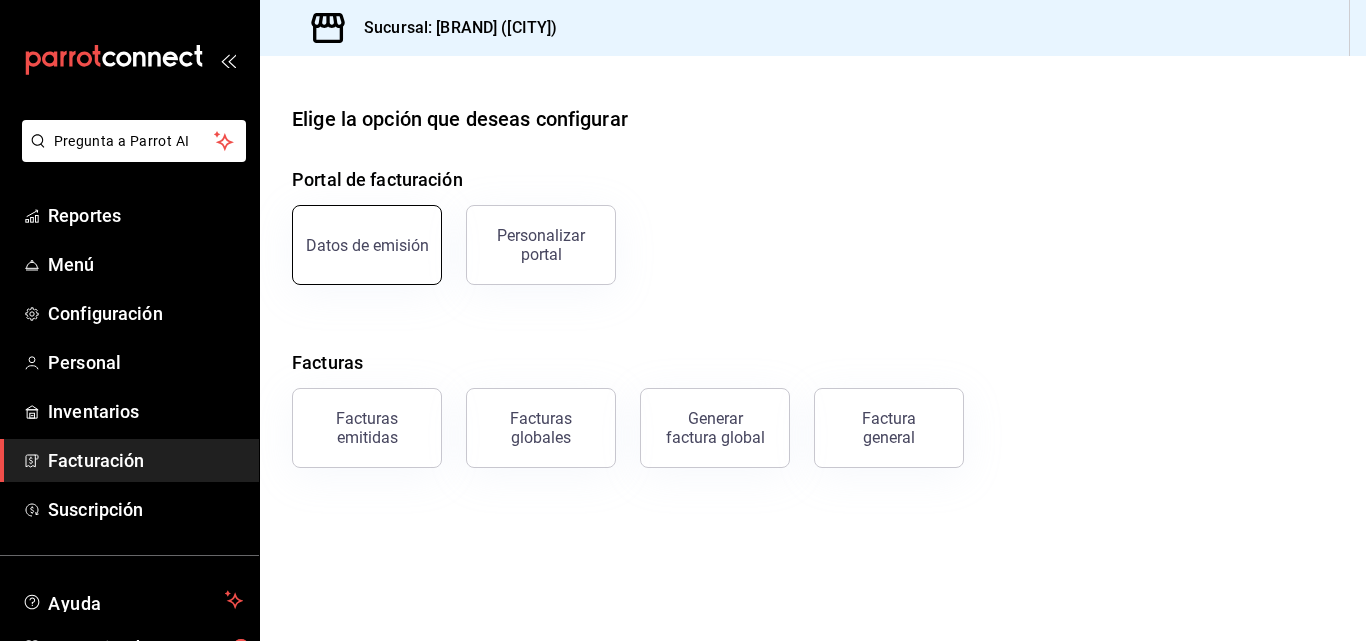 click on "Datos de emisión" at bounding box center [367, 245] 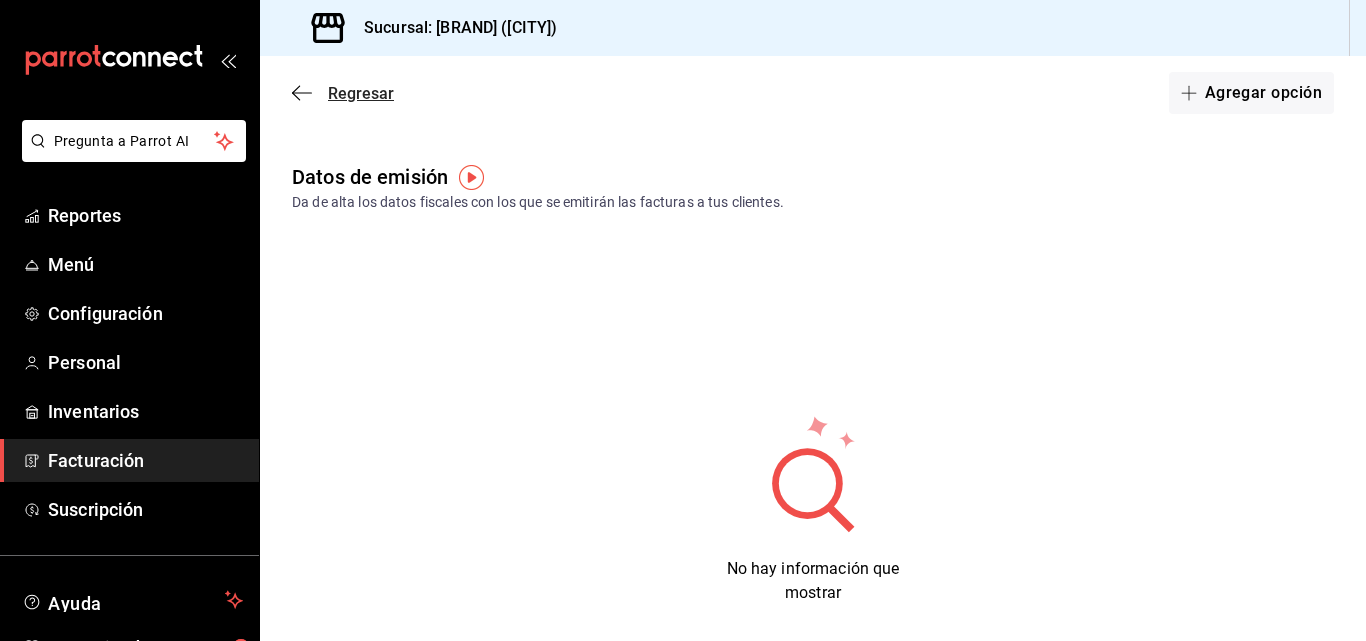 click on "Regresar" at bounding box center (361, 93) 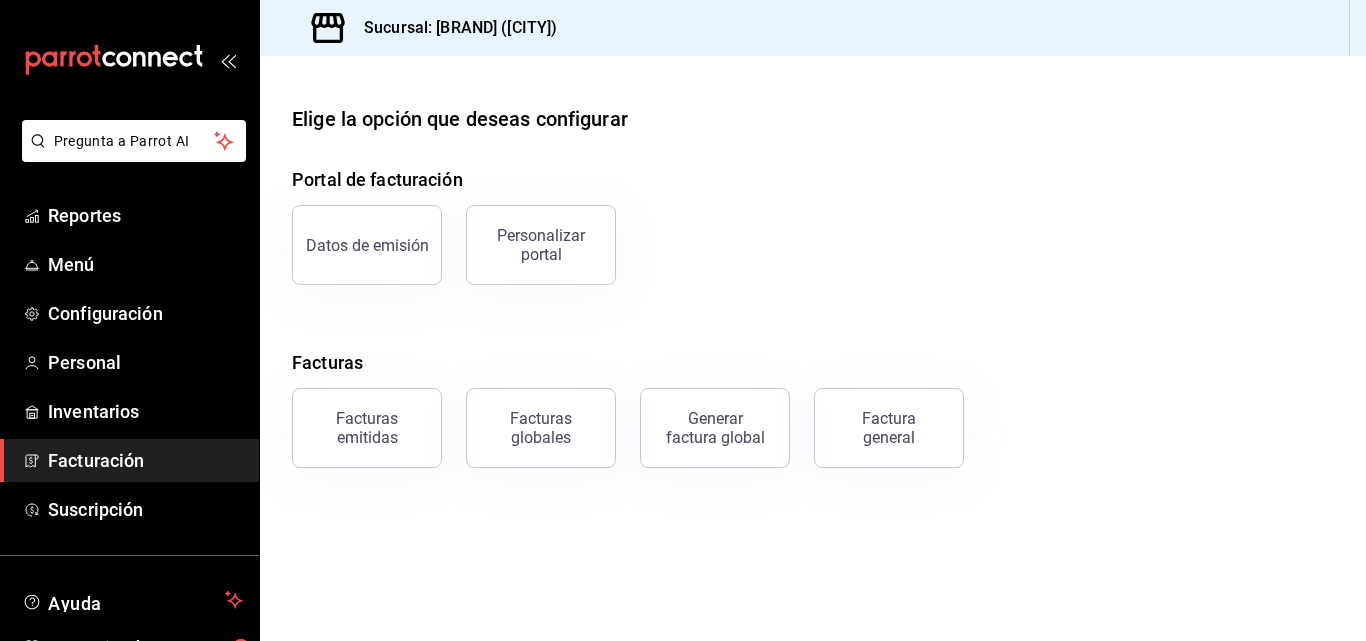 click on "Personalizar portal" at bounding box center [541, 245] 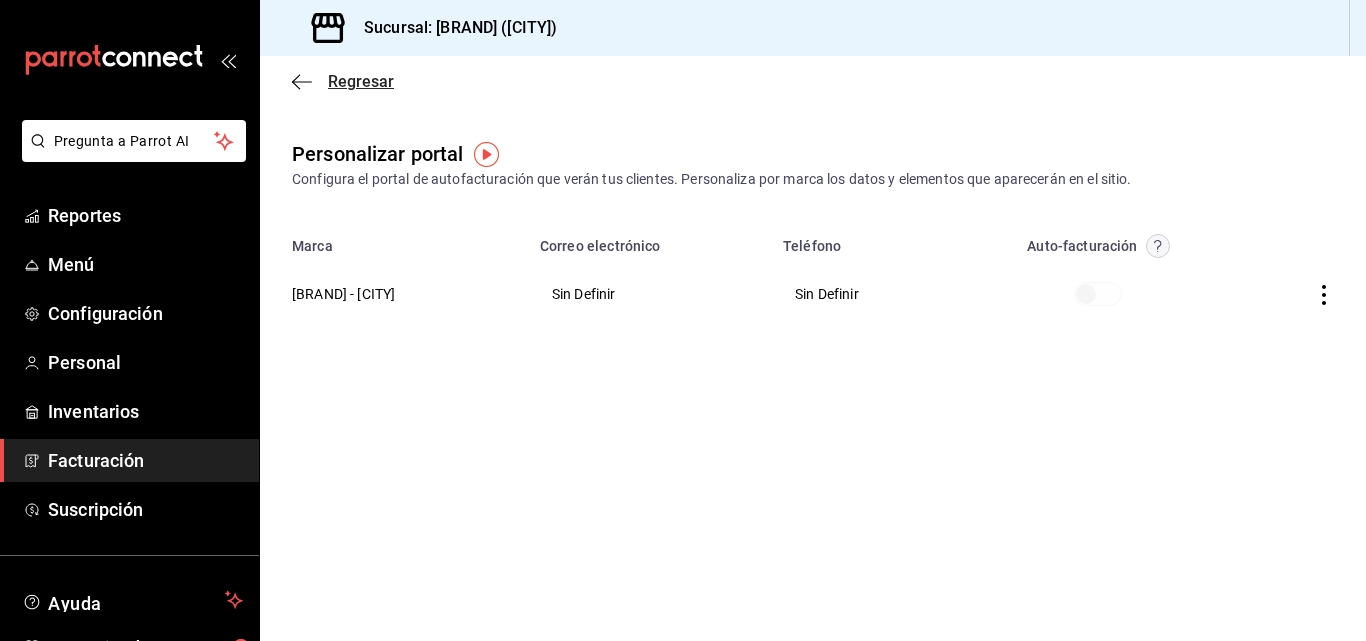 click on "Regresar" at bounding box center [343, 81] 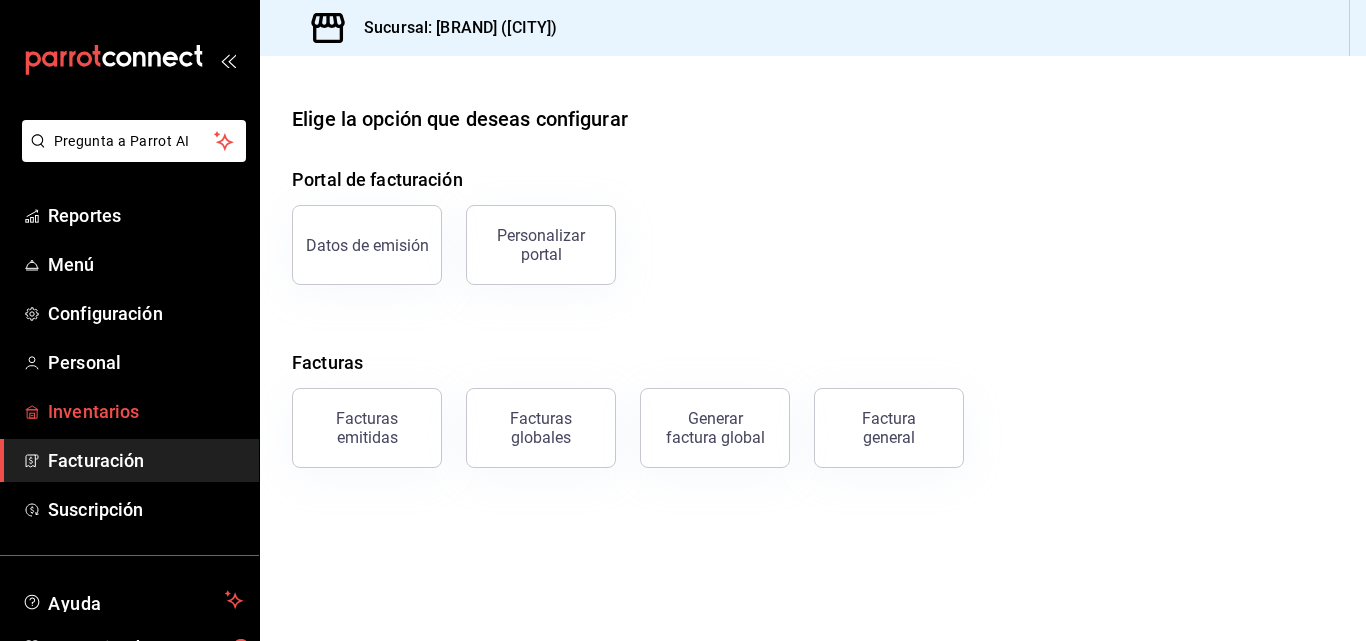 click on "Inventarios" at bounding box center [129, 411] 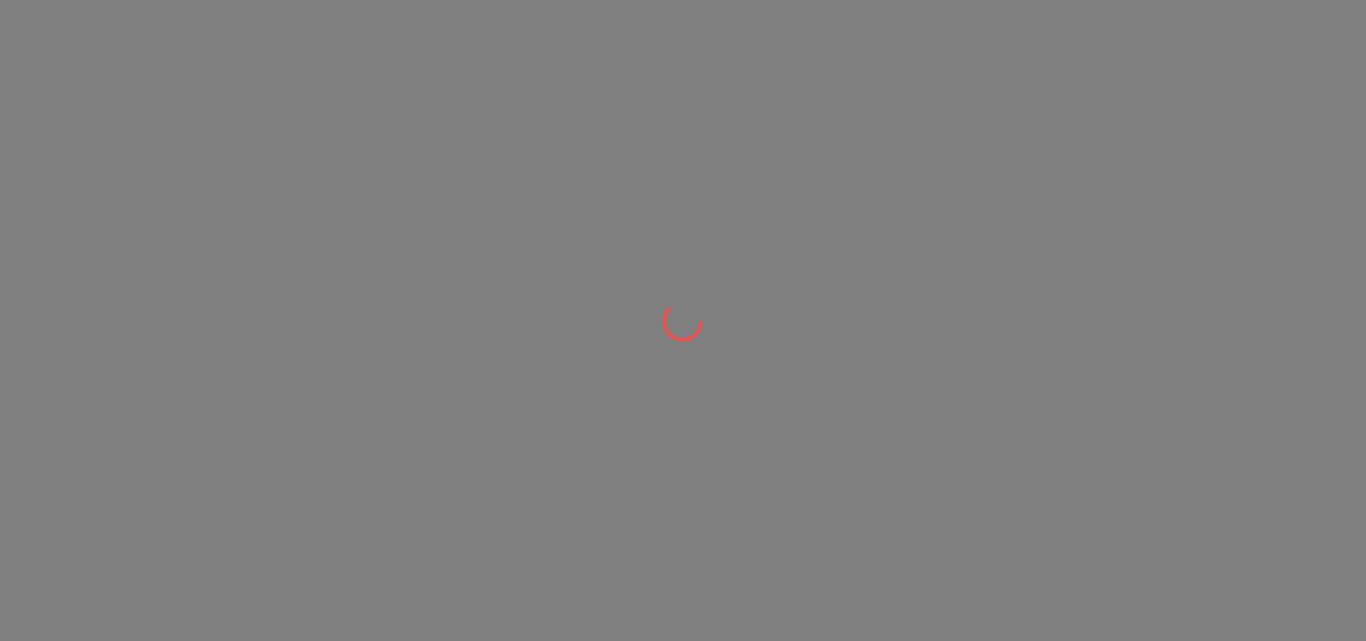 scroll, scrollTop: 0, scrollLeft: 0, axis: both 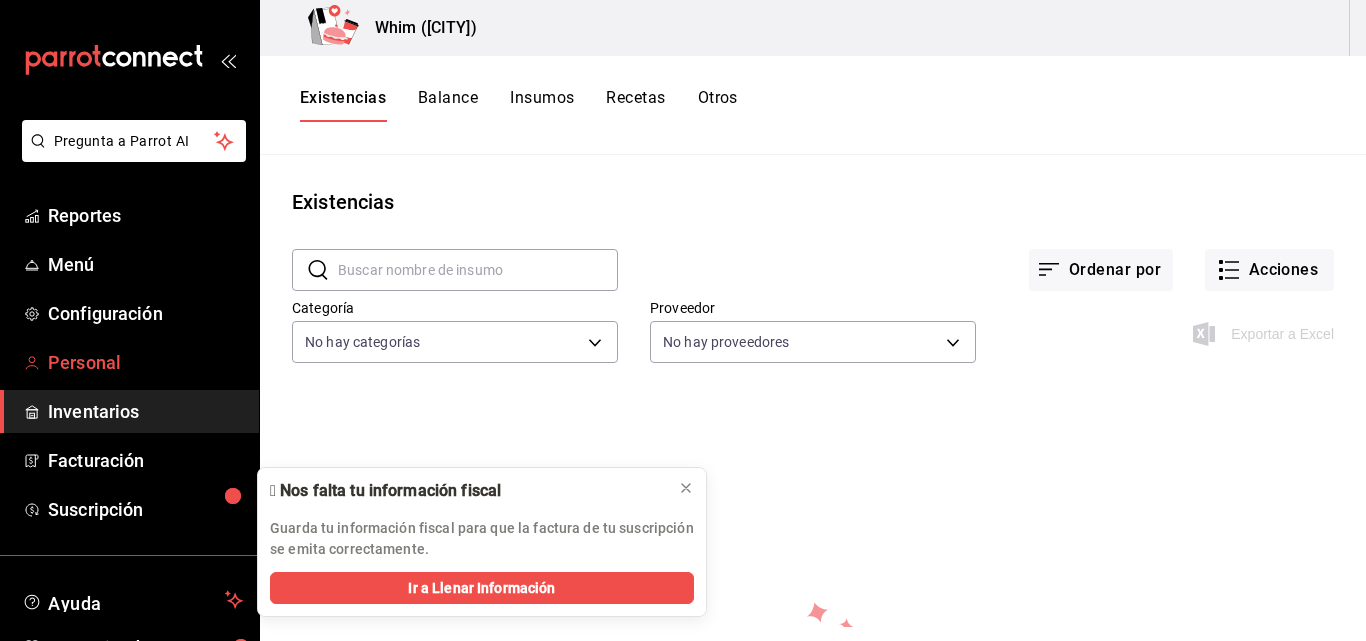 click on "Personal" at bounding box center [145, 362] 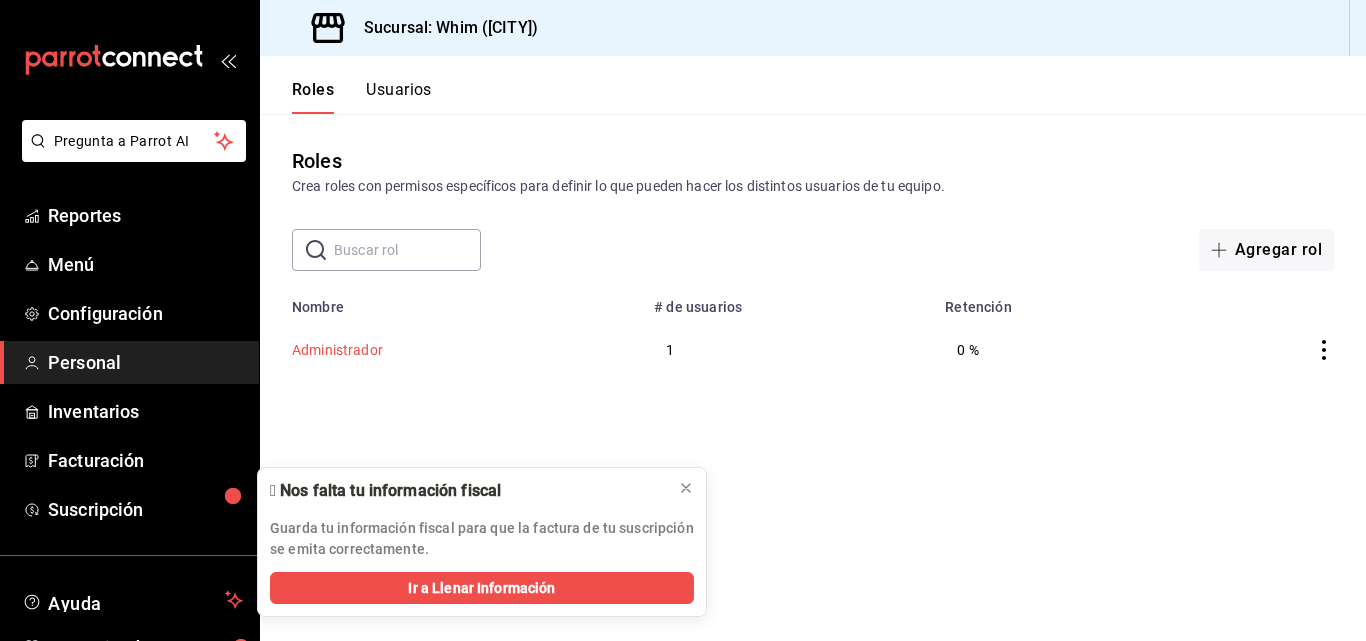 click on "Administrador" at bounding box center (337, 350) 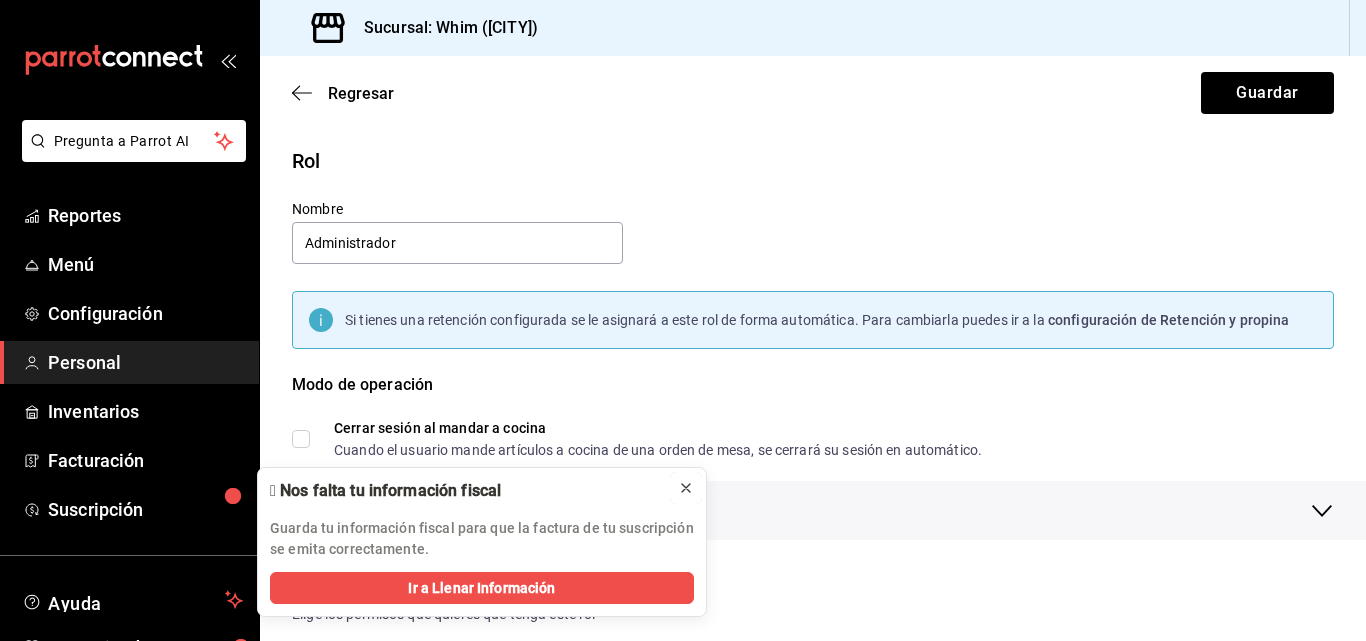click 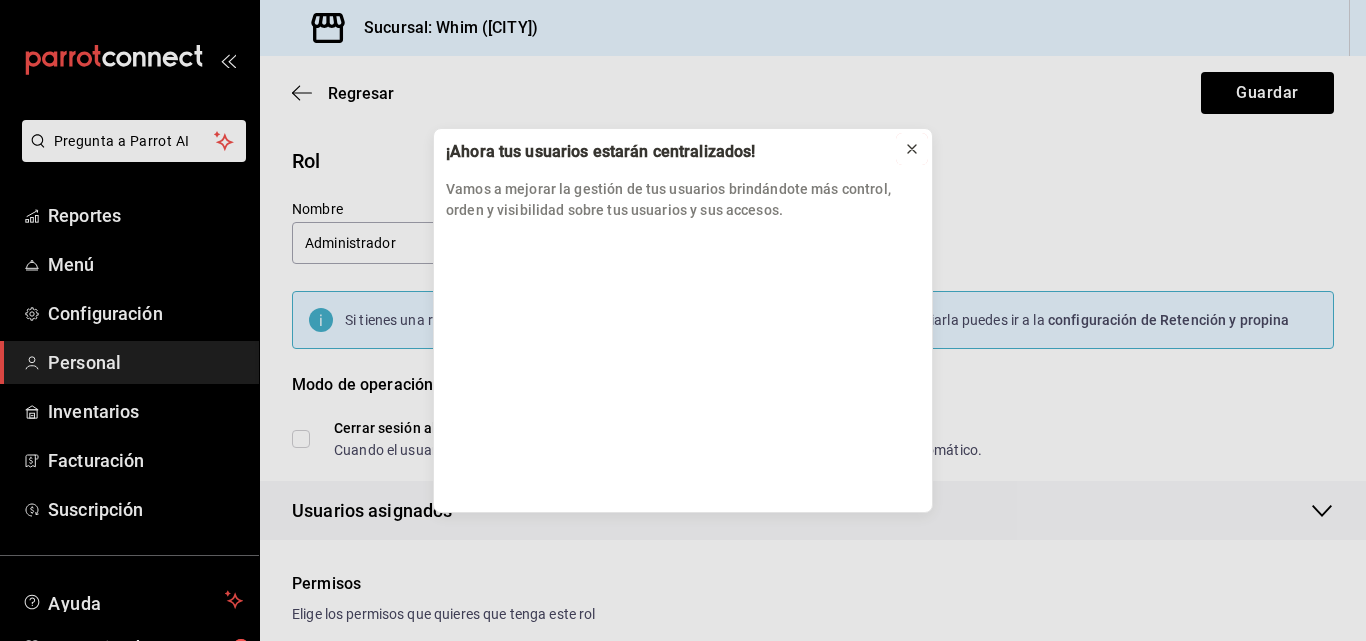 click 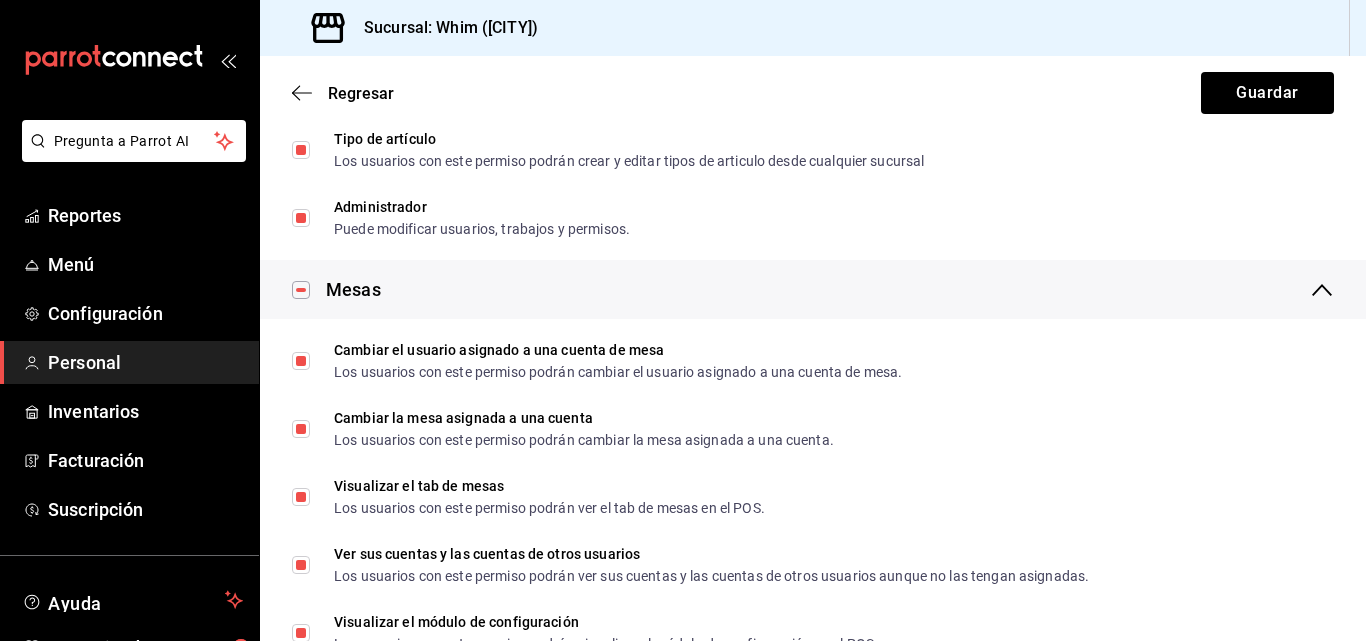 scroll, scrollTop: 700, scrollLeft: 0, axis: vertical 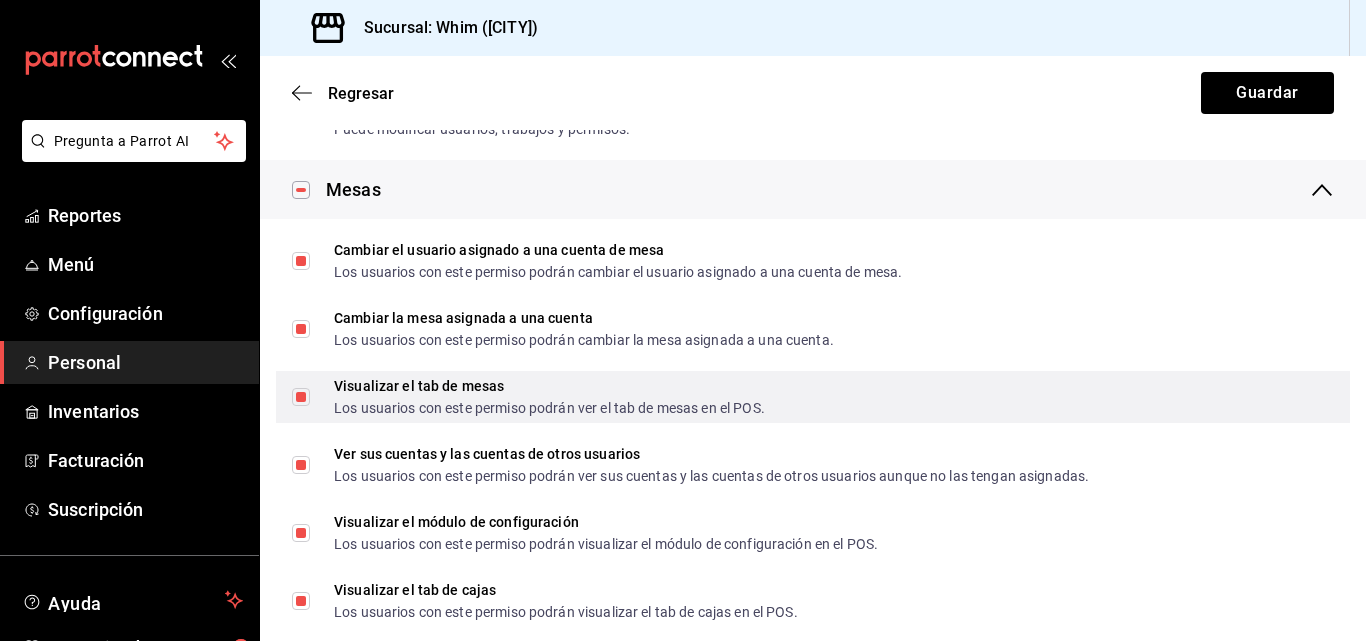 click on "Visualizar el tab de mesas Los usuarios con este permiso podrán ver el tab de mesas en el POS." at bounding box center (301, 397) 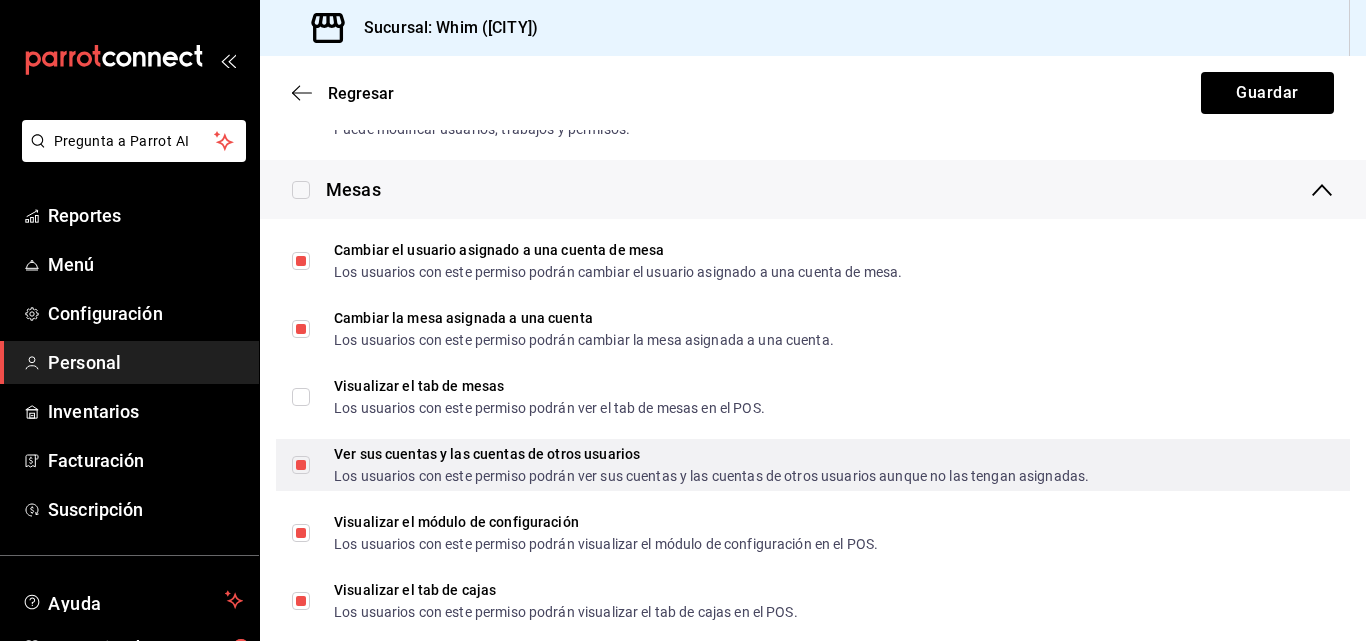 scroll, scrollTop: 800, scrollLeft: 0, axis: vertical 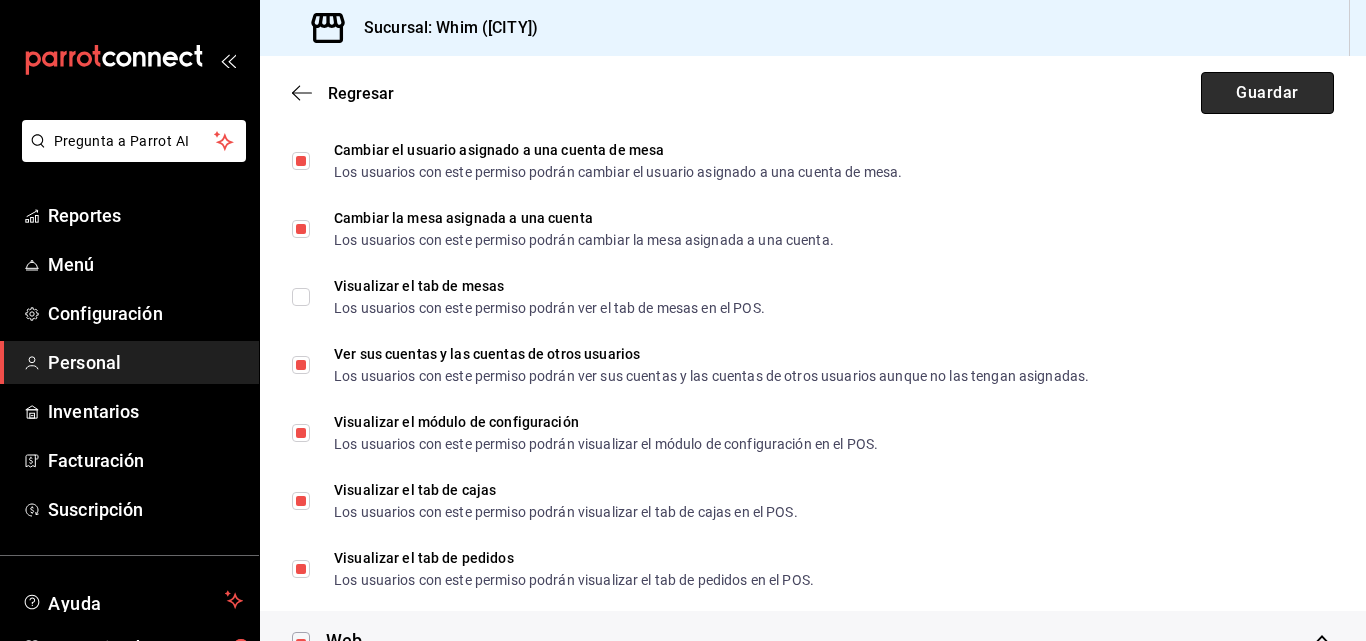 click on "Guardar" at bounding box center (1267, 93) 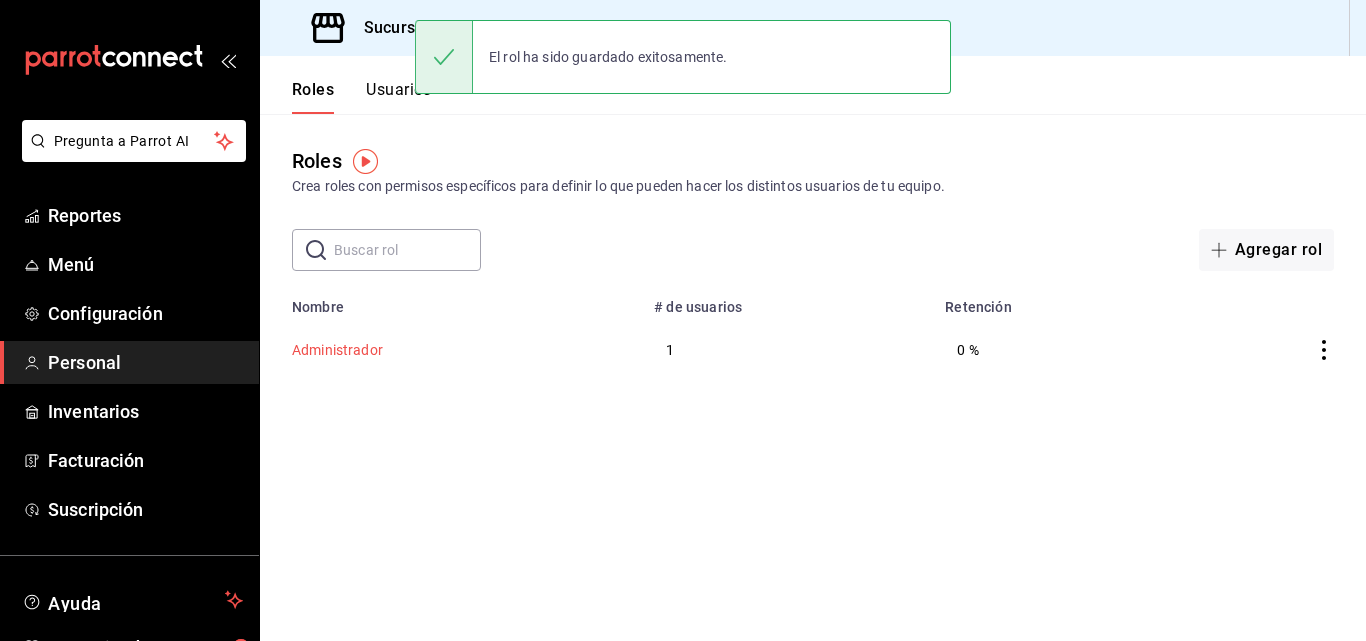 click on "Administrador" at bounding box center [337, 350] 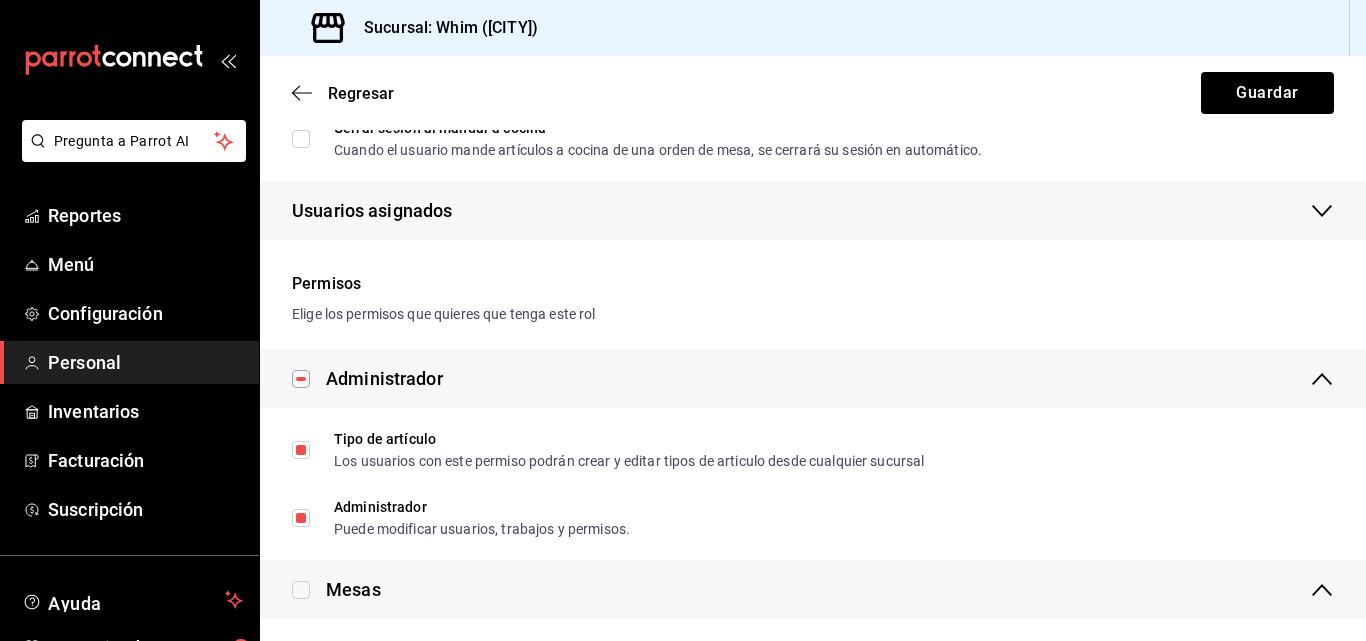 scroll, scrollTop: 0, scrollLeft: 0, axis: both 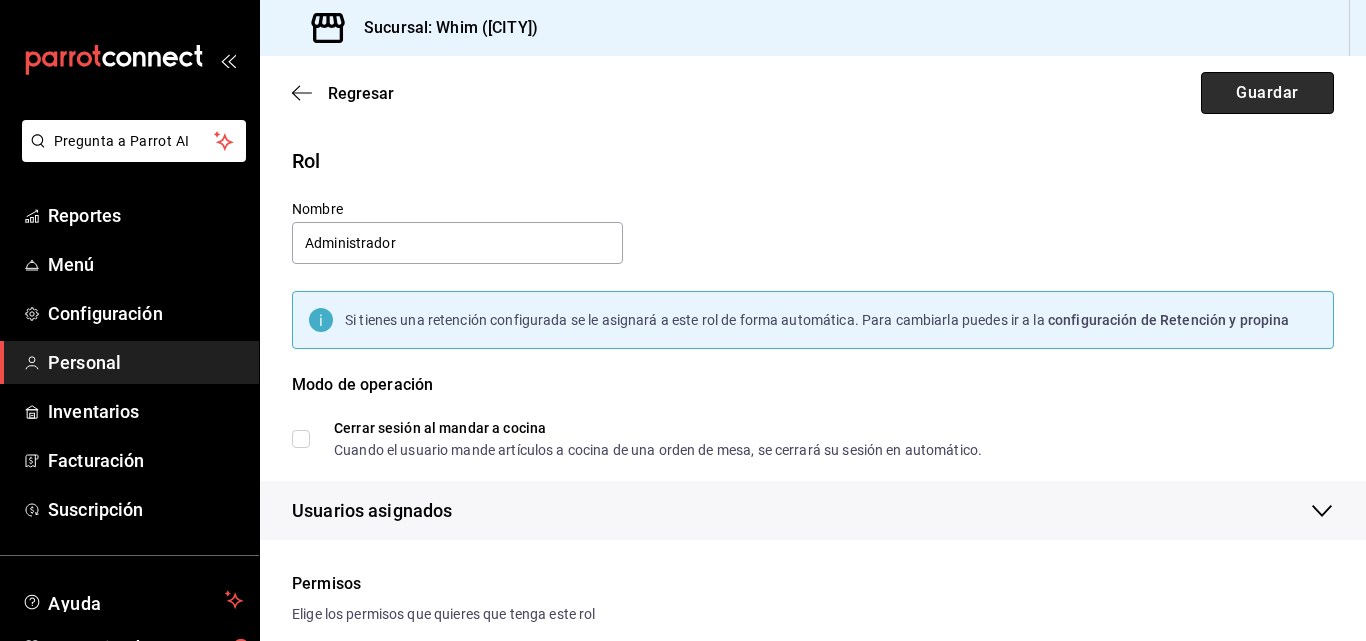 click on "Guardar" at bounding box center (1267, 93) 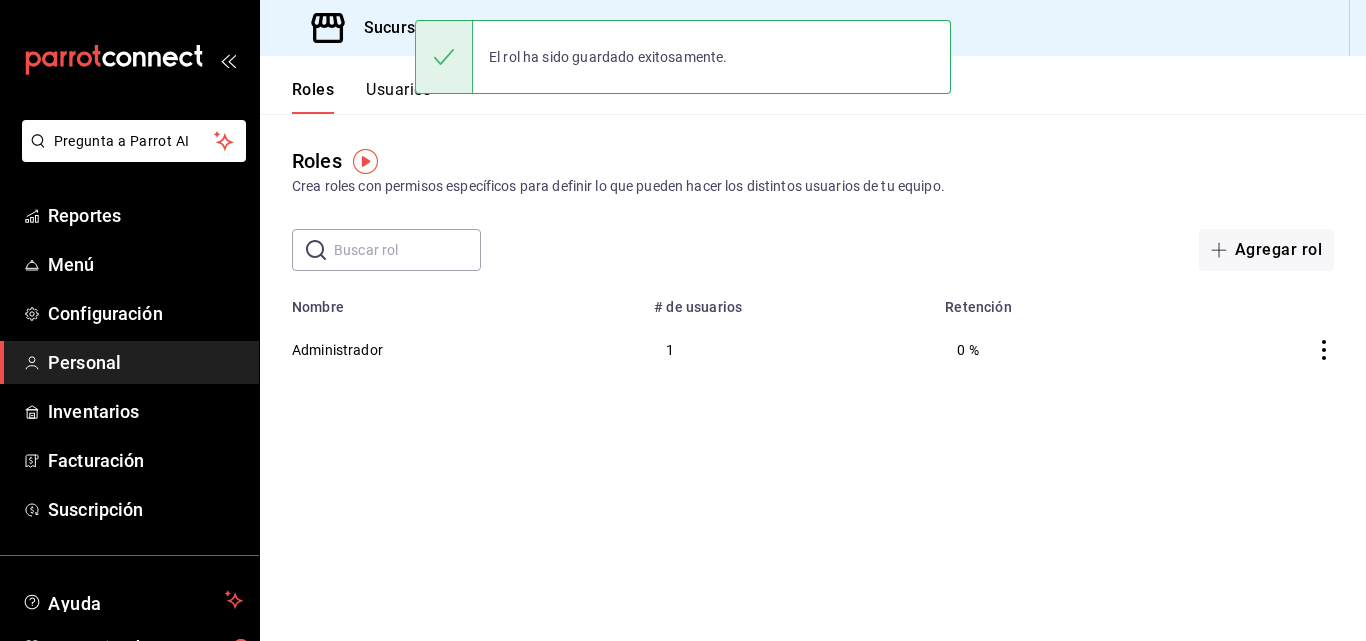 click on "Roles Usuarios" at bounding box center [346, 85] 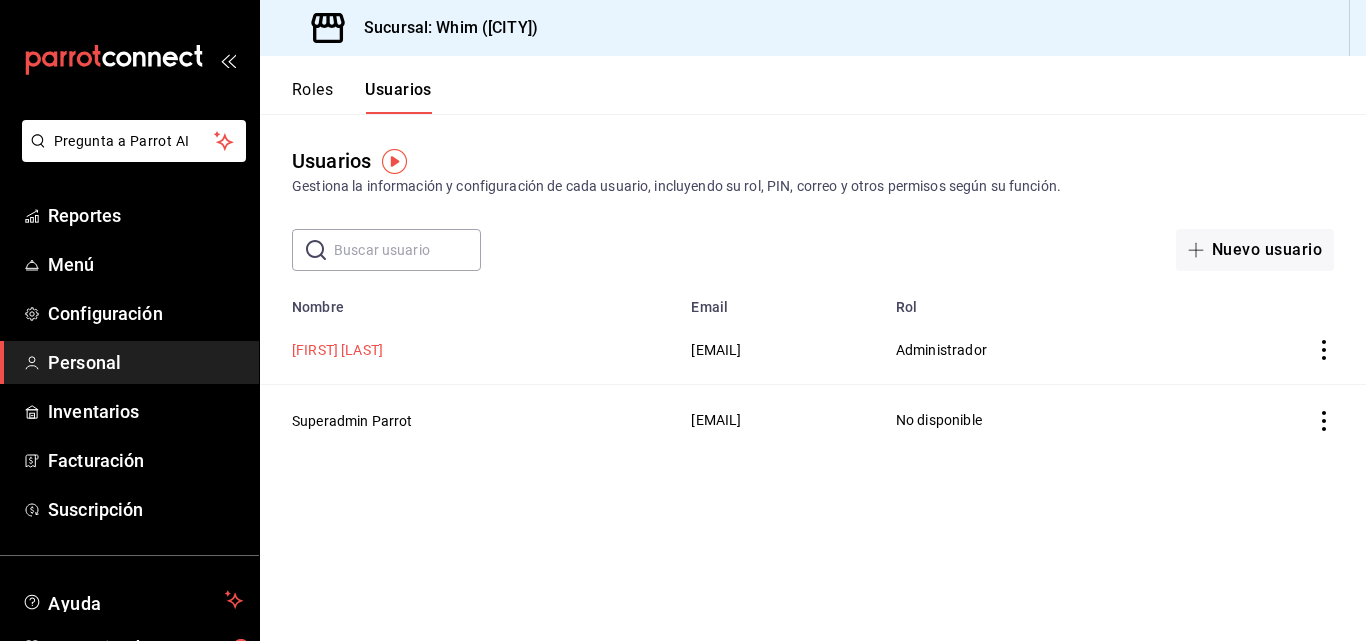 click on "Alberto De Velasco" at bounding box center [337, 350] 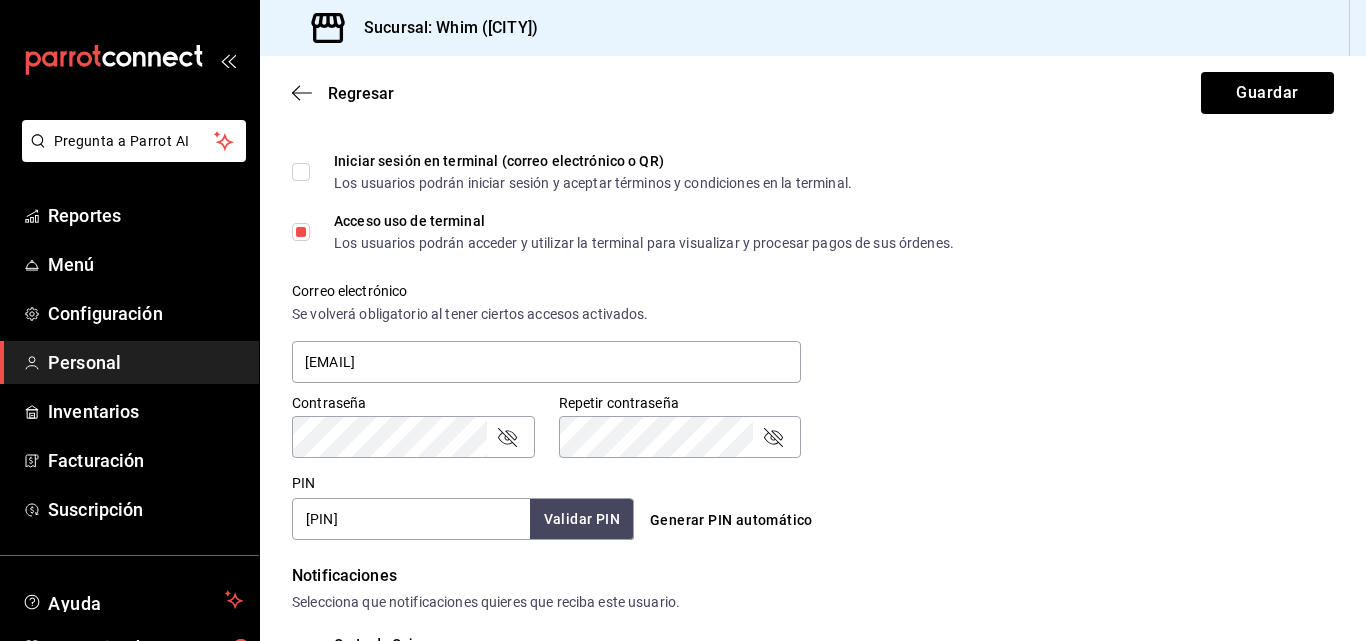 scroll, scrollTop: 1068, scrollLeft: 0, axis: vertical 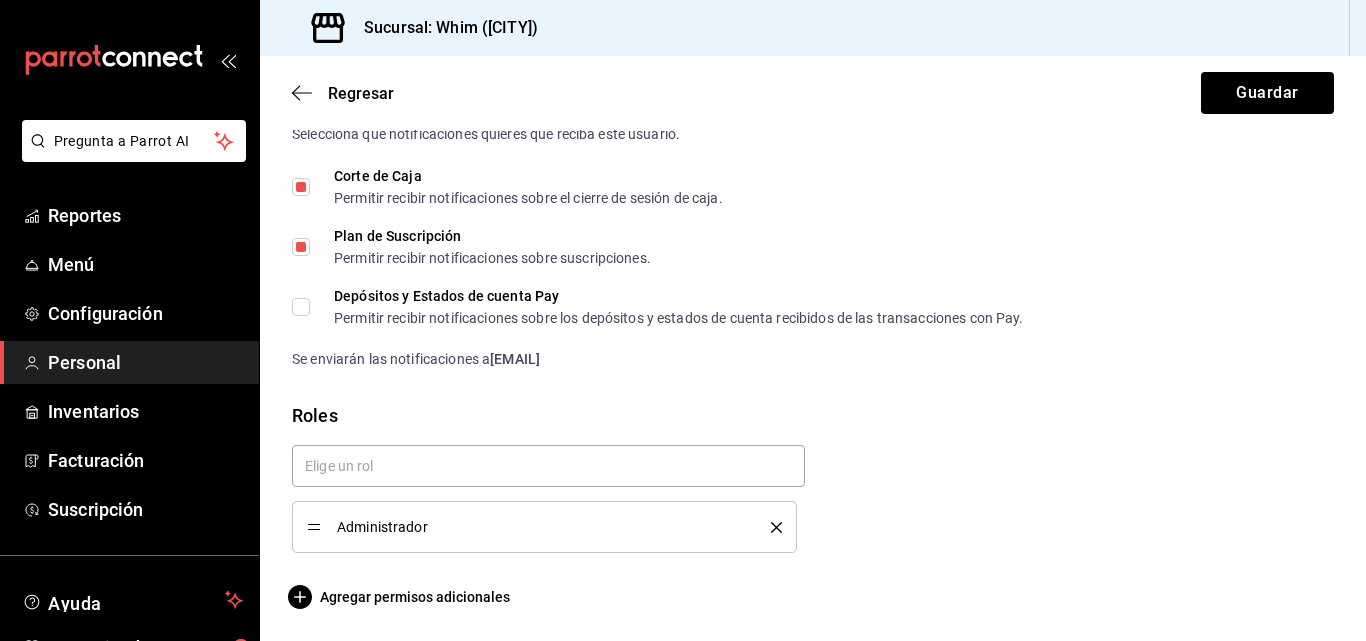 click on "Datos personales Nombre Alberto Apellido De Velasco Número celular (opcional) +52 (__) ____-____ Perfil que desempeña Administrador ADMIN Accesos Selecciona a que plataformas tendrá acceso este usuario. Administrador Web Posibilidad de iniciar sesión en la oficina administrativa de un restaurante.  Acceso al Punto de venta Posibilidad de autenticarse en el POS mediante PIN.  Iniciar sesión en terminal (correo electrónico o QR) Los usuarios podrán iniciar sesión y aceptar términos y condiciones en la terminal. Acceso uso de terminal Los usuarios podrán acceder y utilizar la terminal para visualizar y procesar pagos de sus órdenes. Correo electrónico Se volverá obligatorio al tener ciertos accesos activados. direccion@whim.com.mx Contraseña Contraseña Repetir contraseña Repetir contraseña PIN 1234 Validar PIN ​ Generar PIN automático Notificaciones Selecciona que notificaciones quieres que reciba este usuario. Corte de Caja Permitir recibir notificaciones sobre el cierre de sesión de caja." at bounding box center [813, -157] 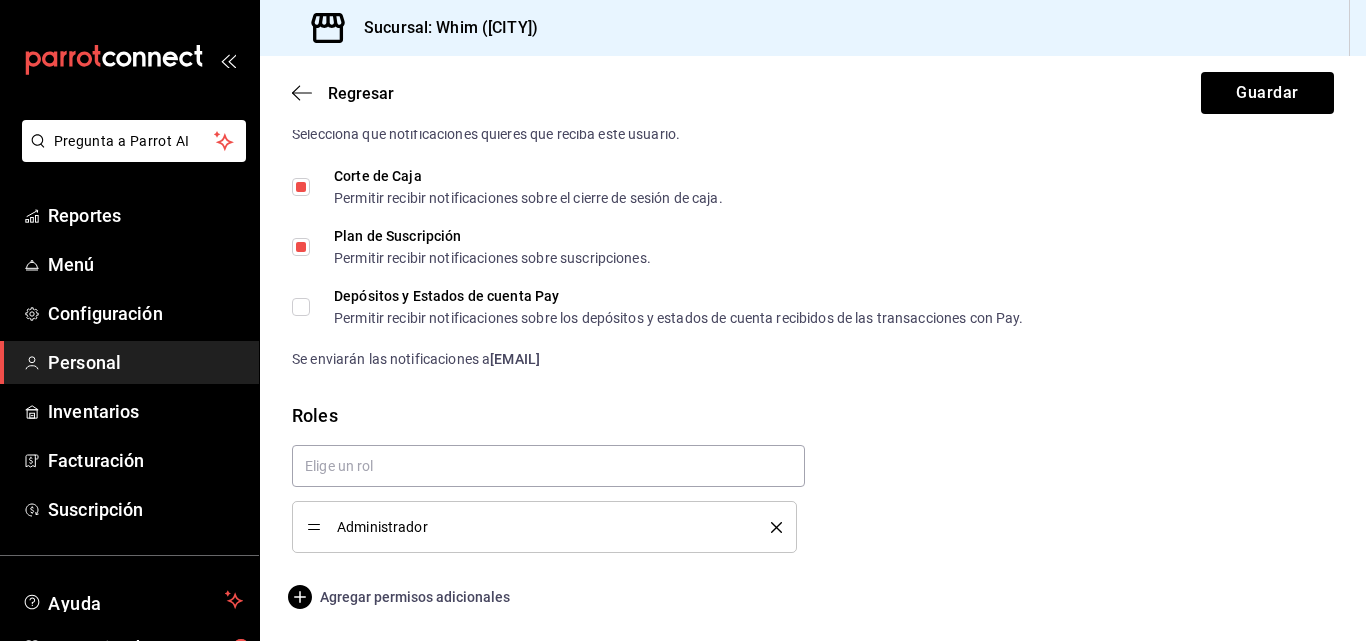 click on "Agregar permisos adicionales" at bounding box center [401, 597] 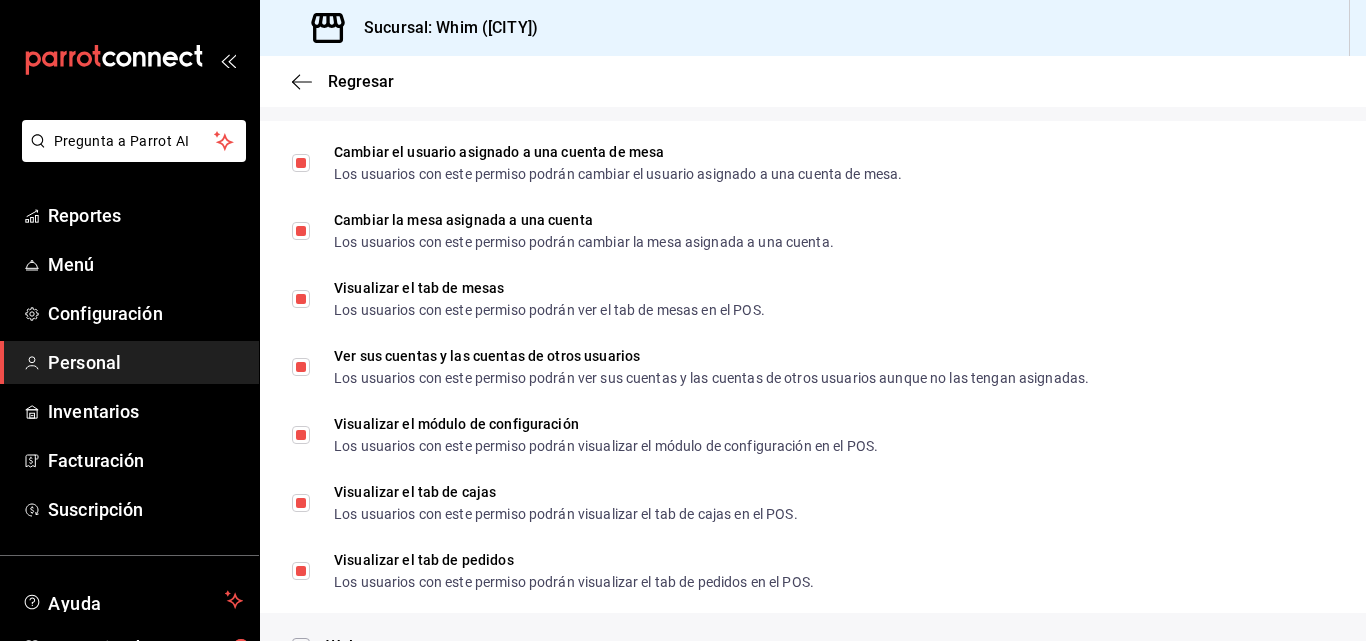 scroll, scrollTop: 268, scrollLeft: 0, axis: vertical 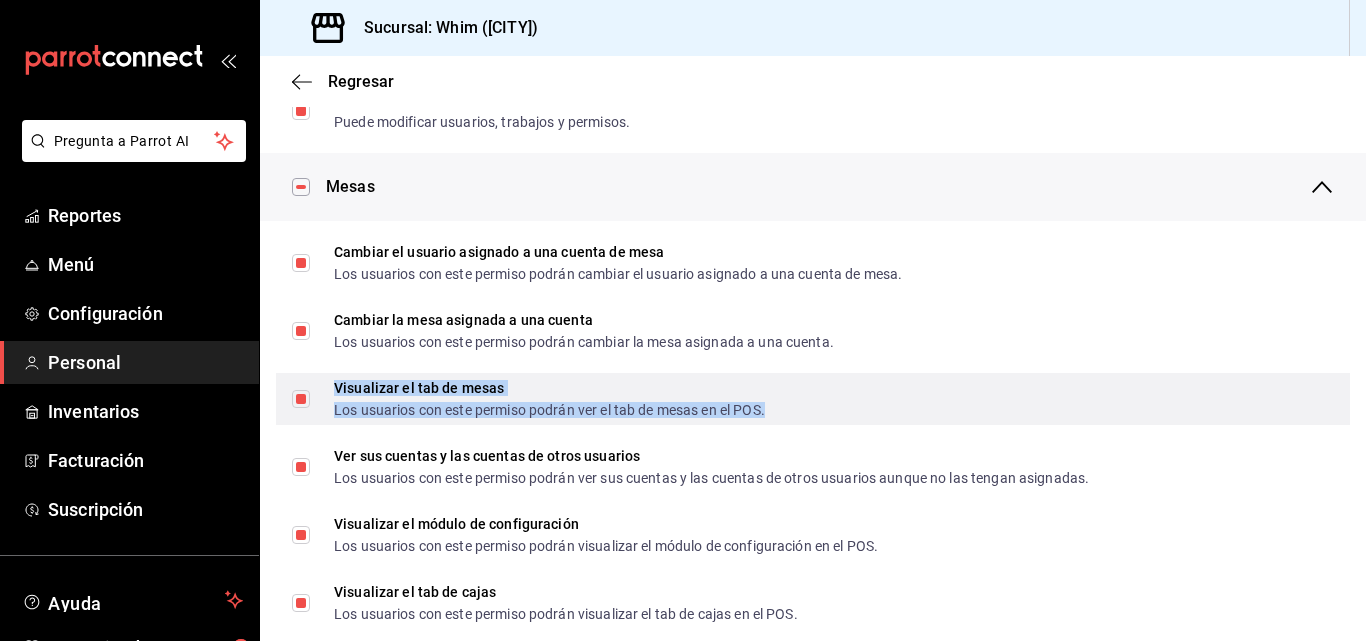 click on "Visualizar el tab de mesas Los usuarios con este permiso podrán ver el tab de mesas en el POS." at bounding box center (549, 399) 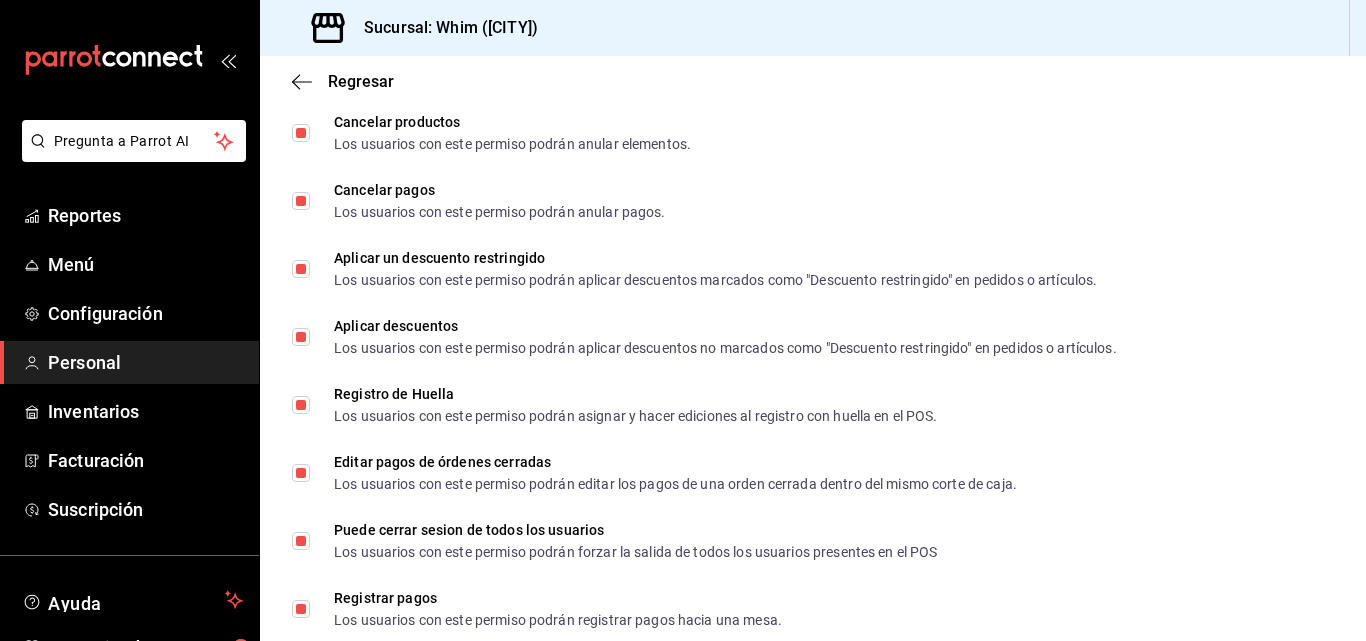 scroll, scrollTop: 3018, scrollLeft: 0, axis: vertical 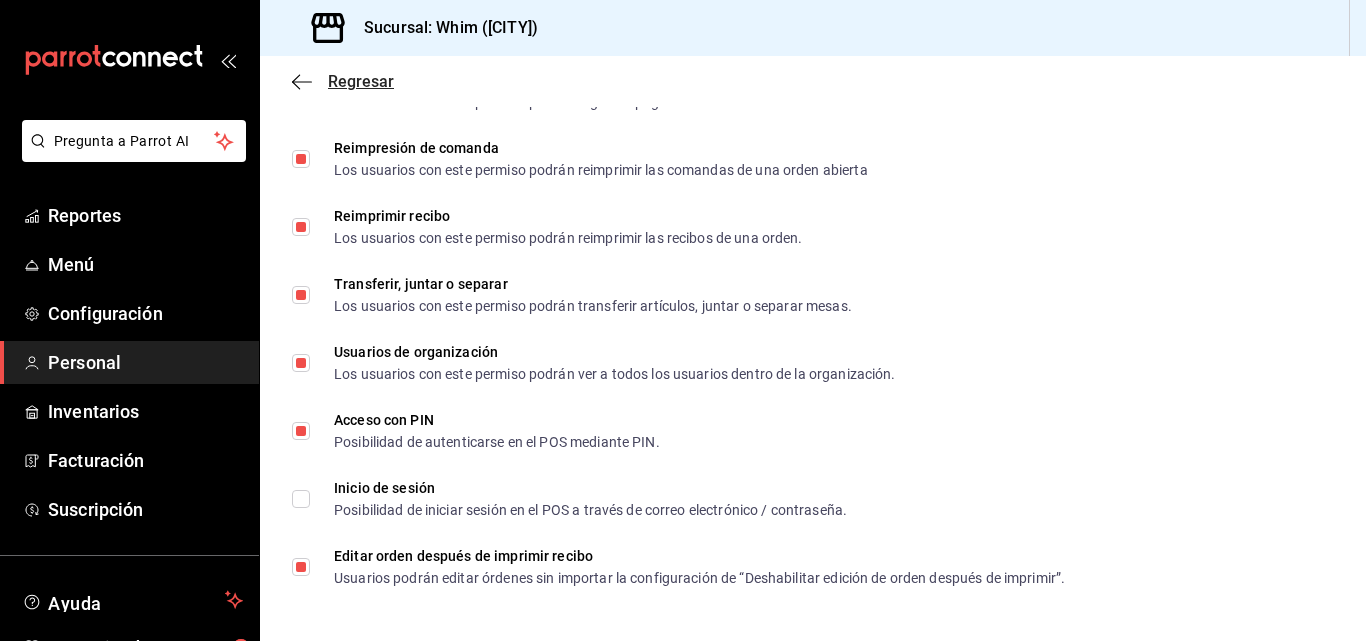 click 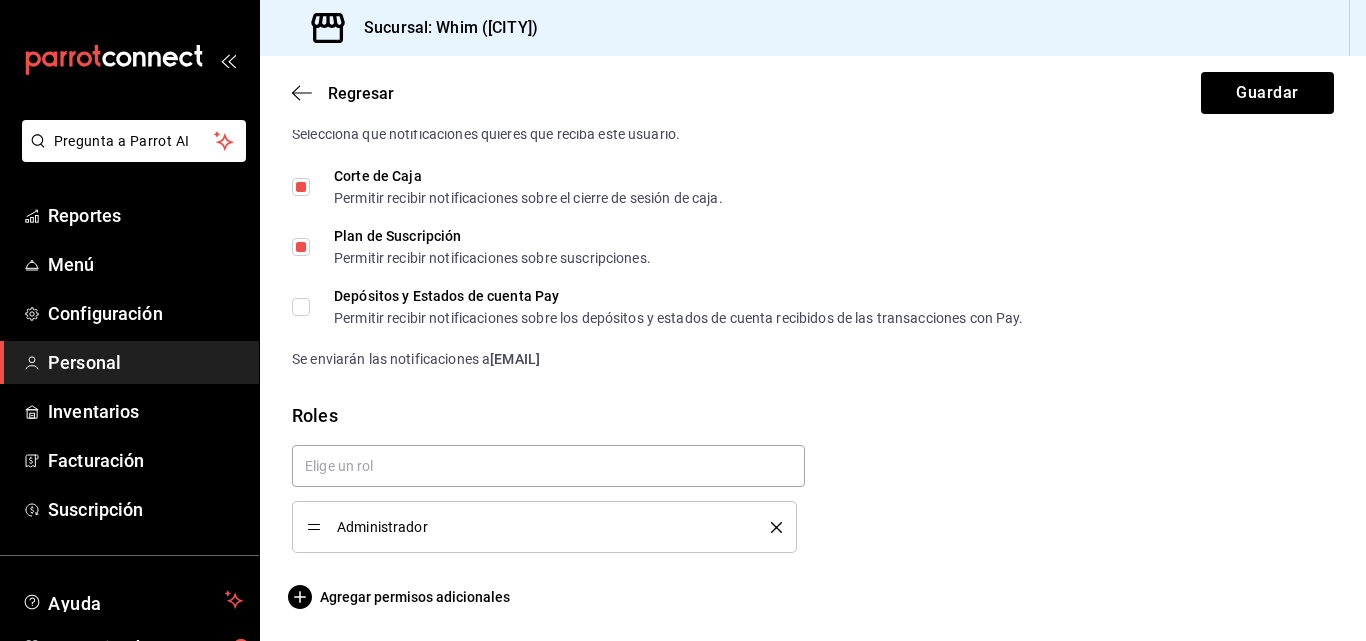 scroll, scrollTop: 1068, scrollLeft: 0, axis: vertical 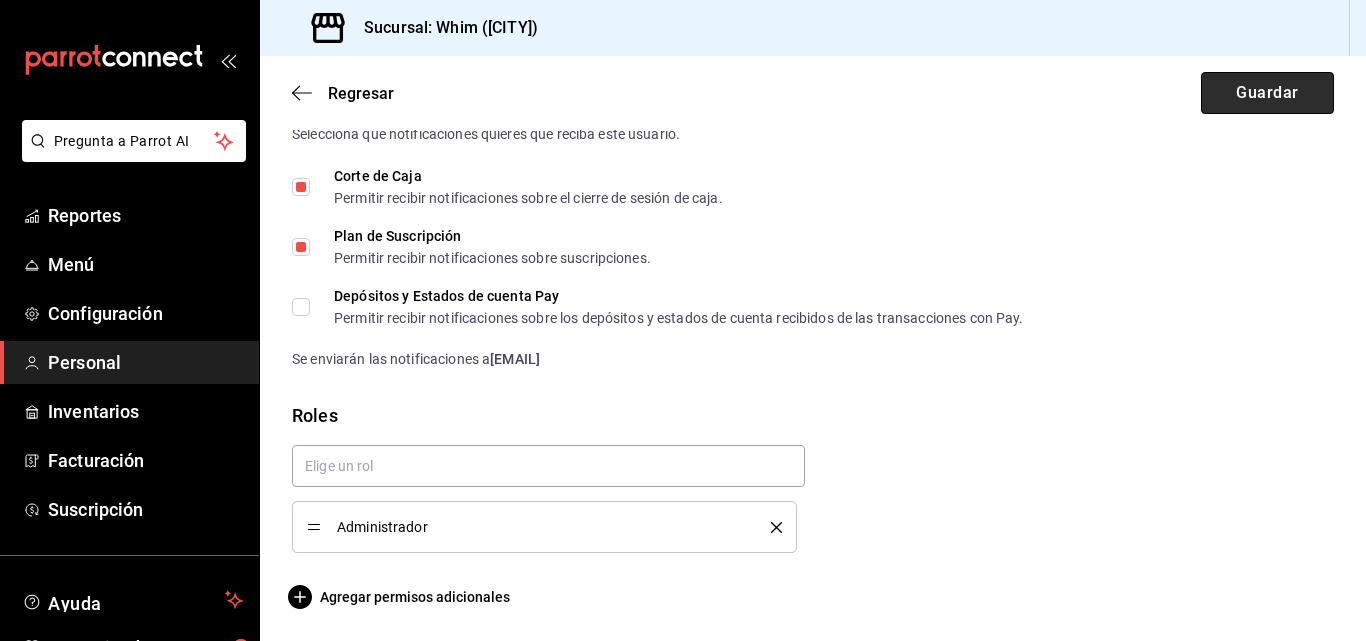 click on "Guardar" at bounding box center [1267, 93] 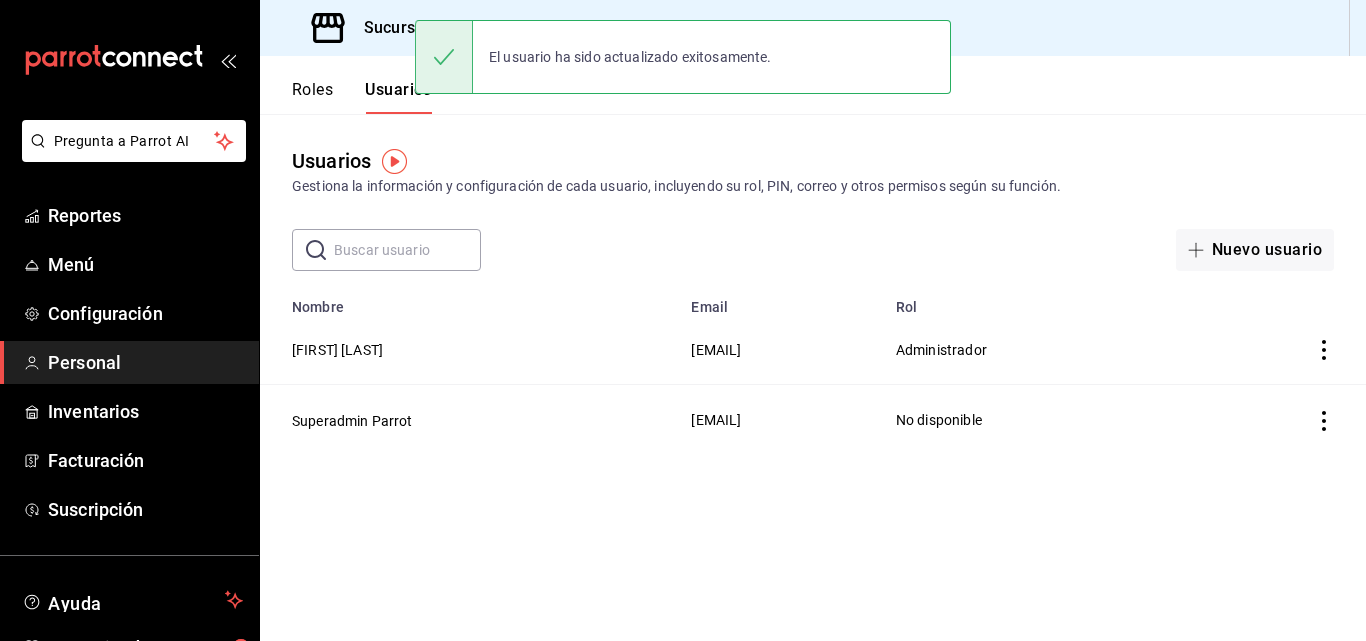 click on "Roles" at bounding box center [312, 97] 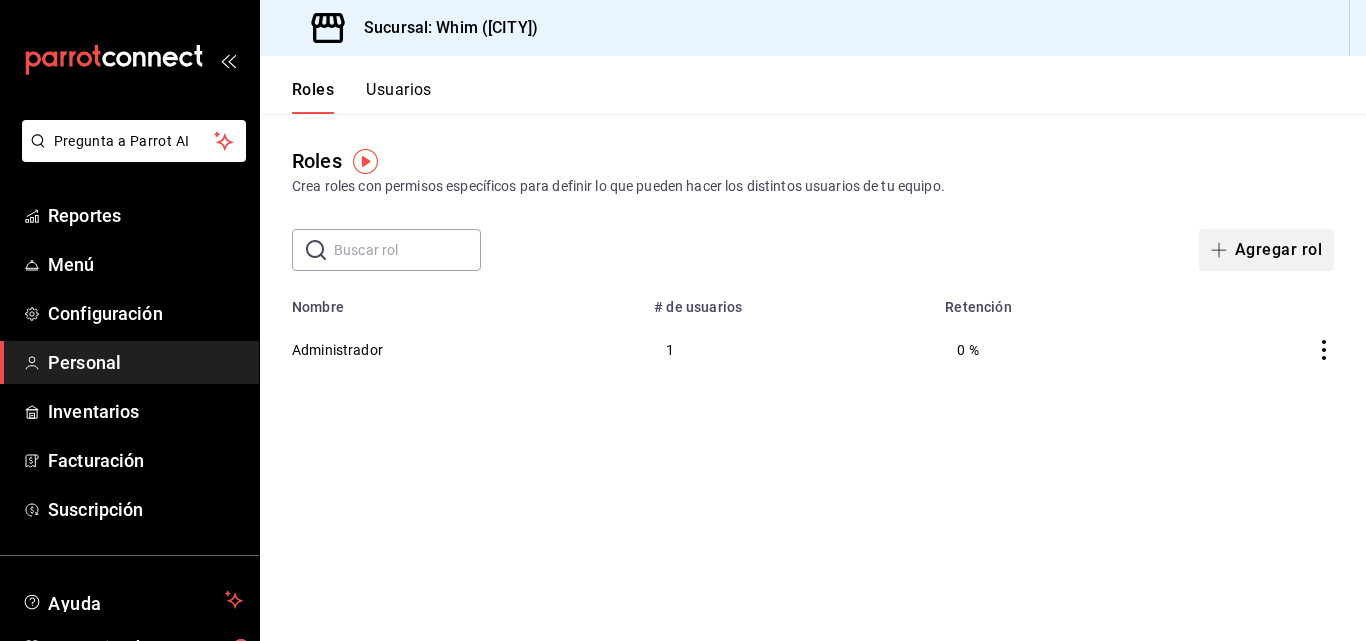 click on "Agregar rol" at bounding box center (1266, 250) 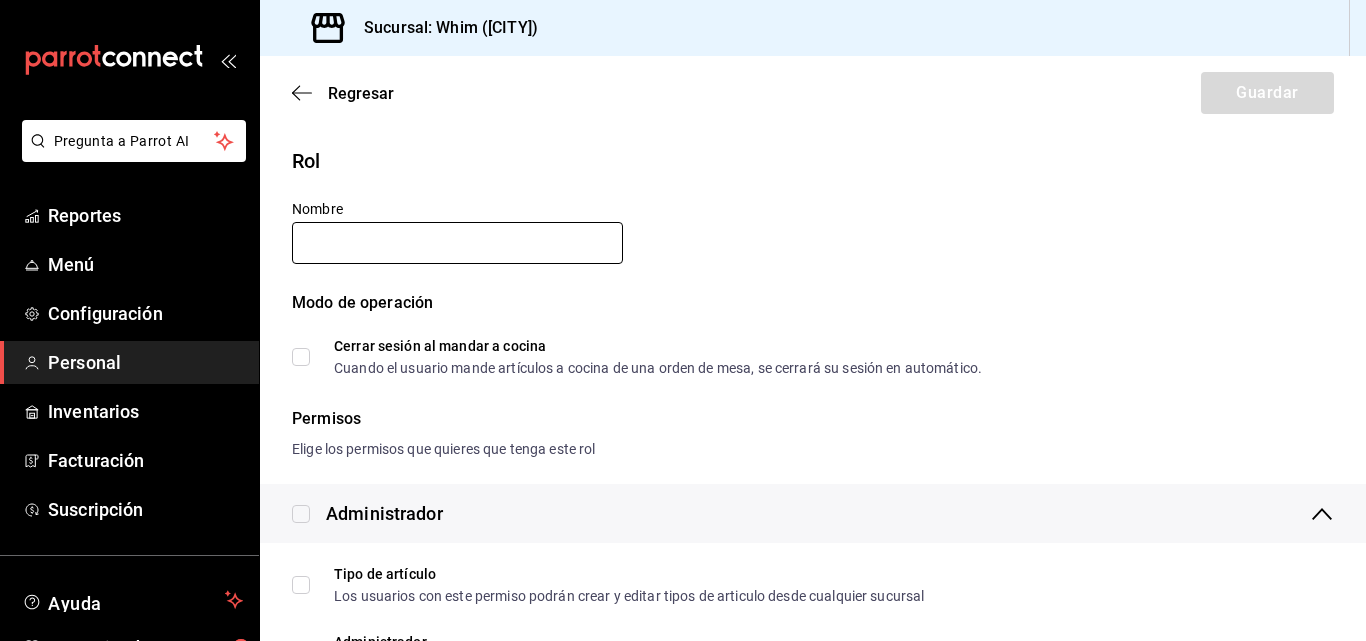 click at bounding box center [457, 243] 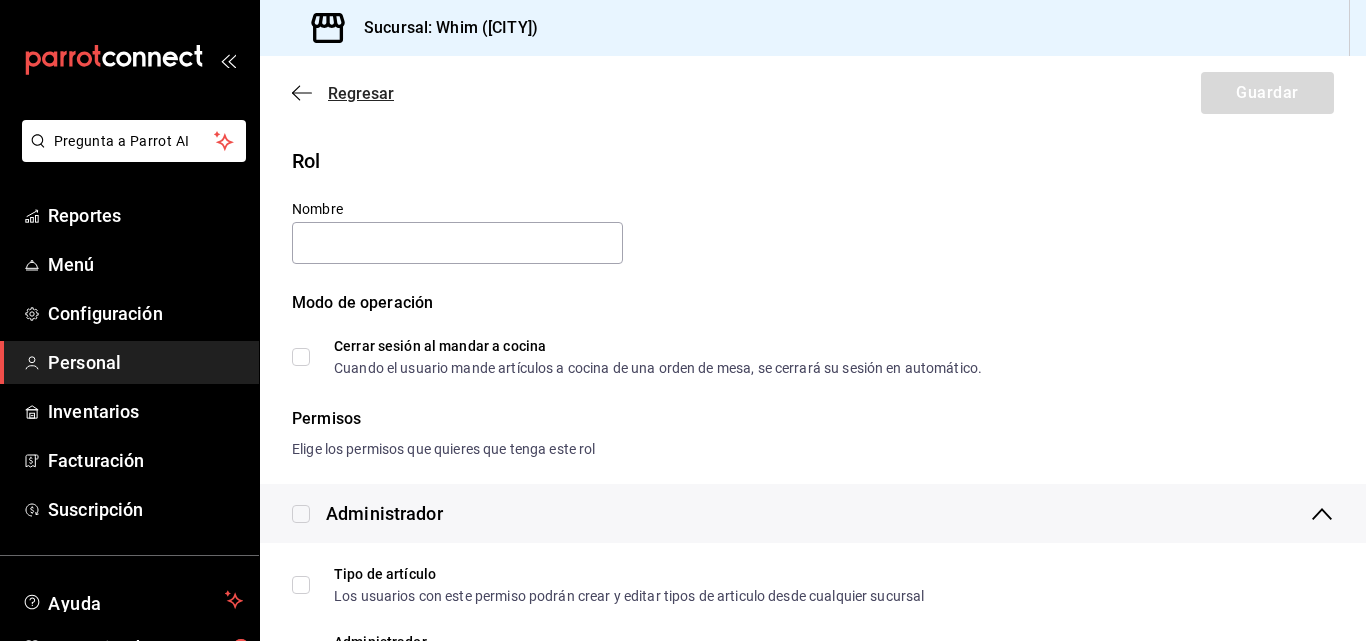 click on "Regresar" at bounding box center (361, 93) 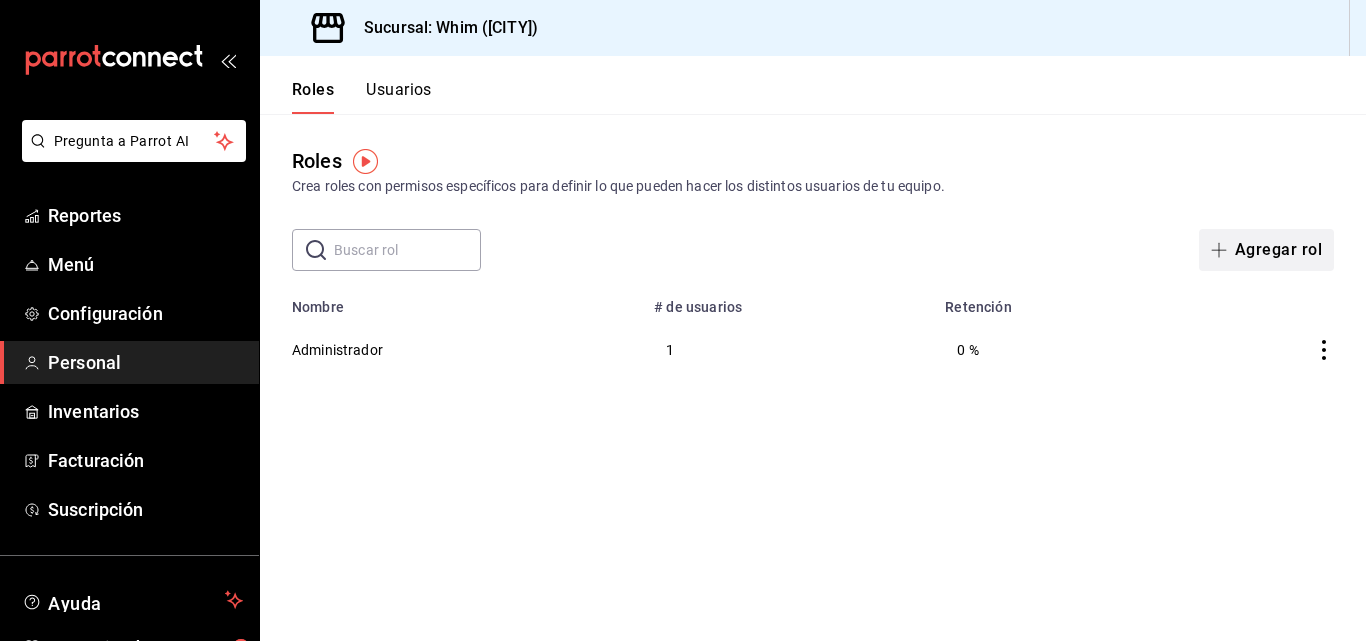 click on "Agregar rol" at bounding box center [1266, 250] 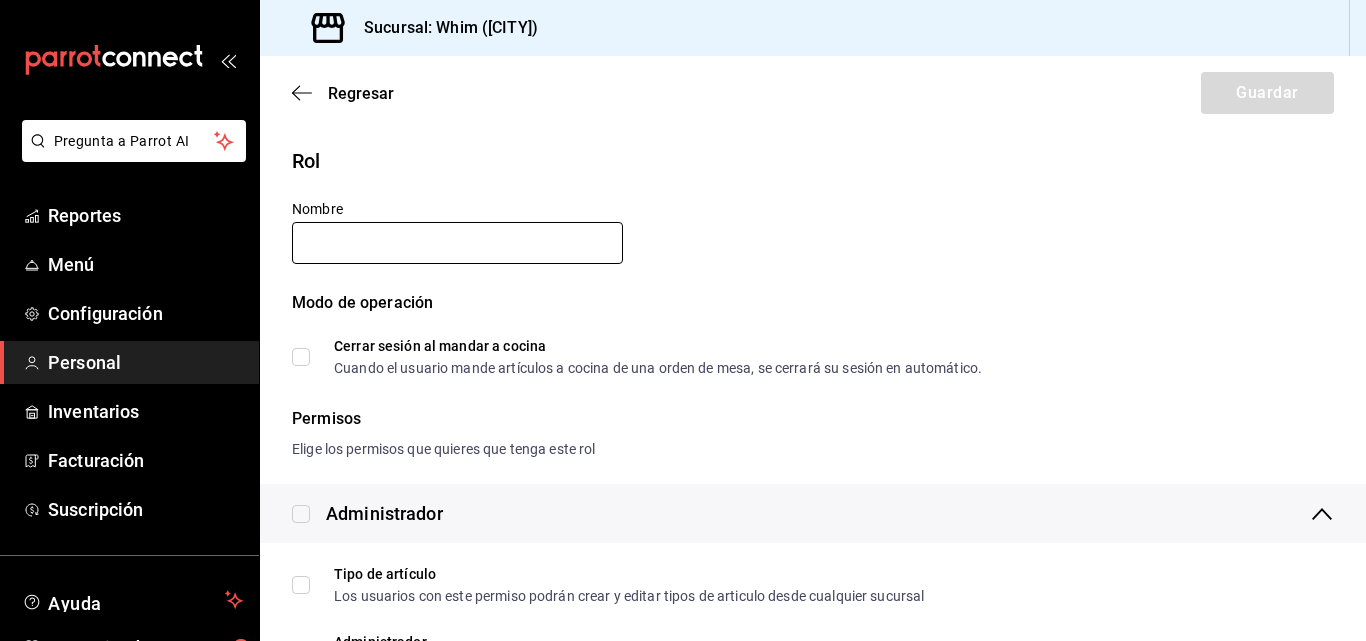 click at bounding box center (457, 243) 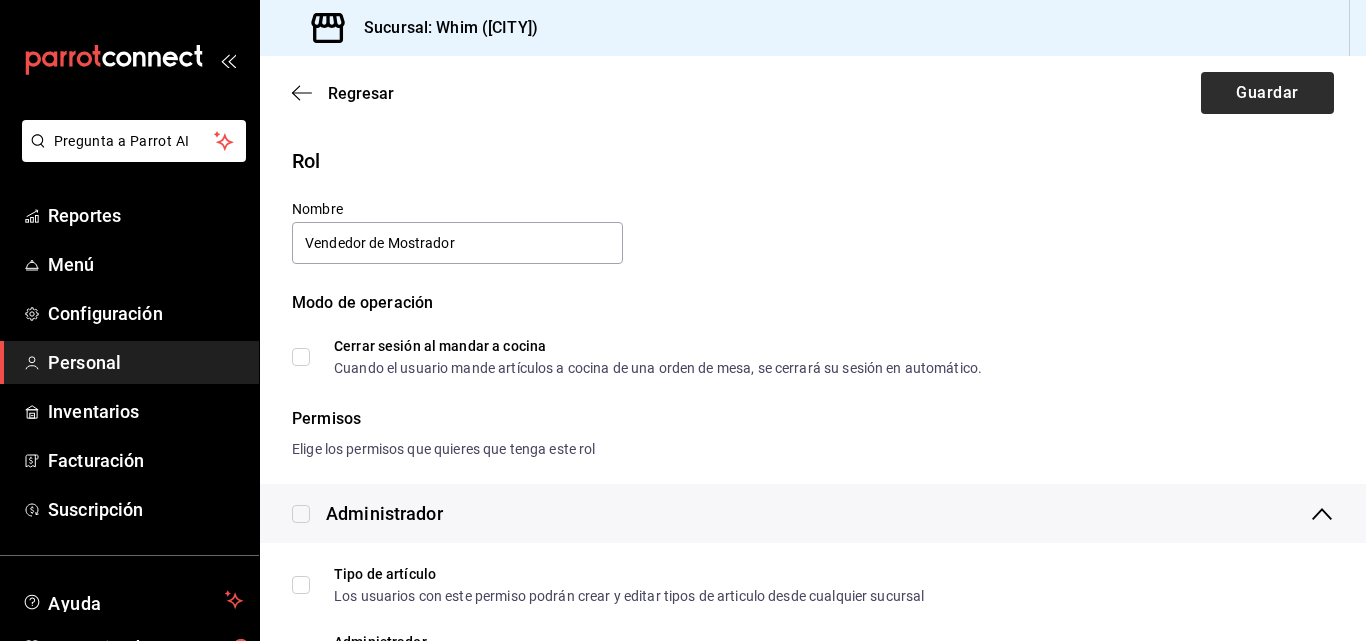 type on "Vendedor de Mostrador" 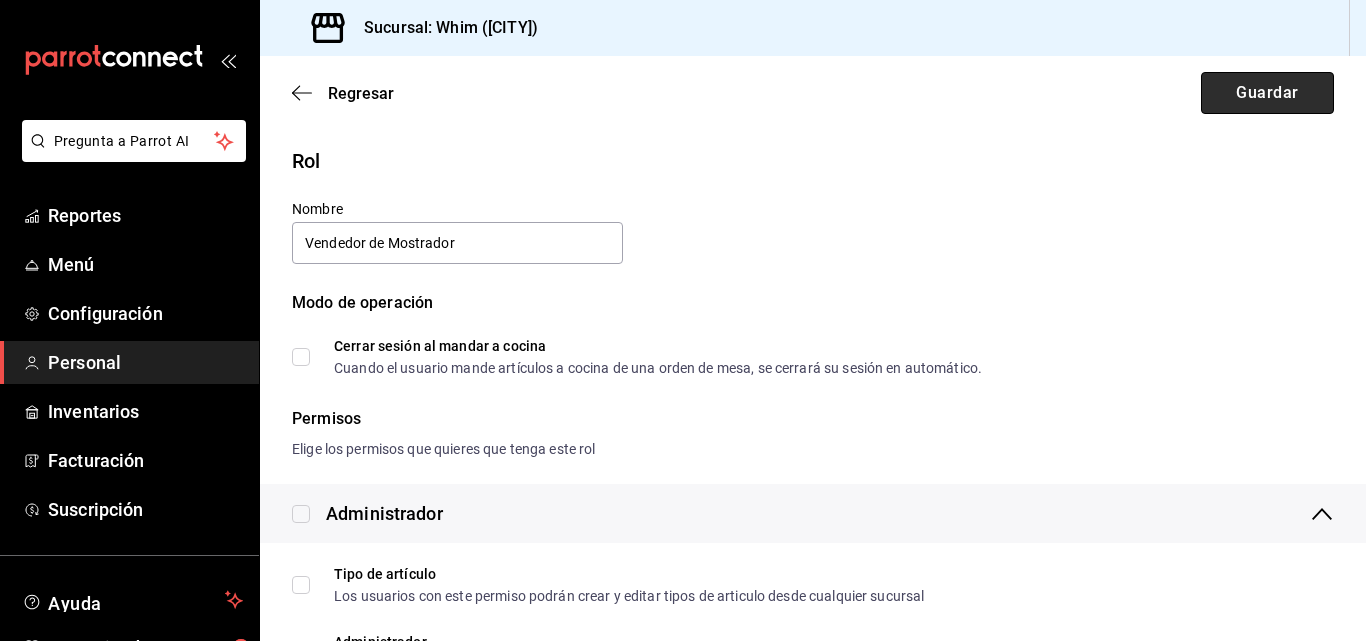 click on "Guardar" at bounding box center [1267, 93] 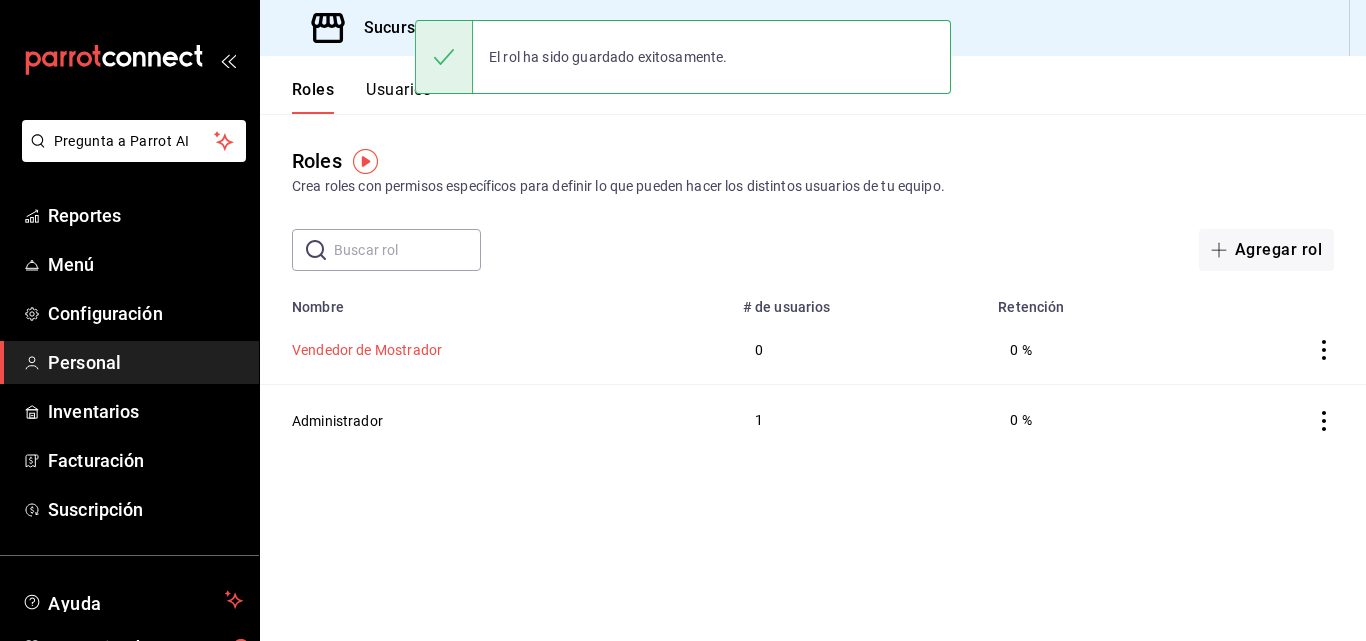 click on "Vendedor de Mostrador" at bounding box center [367, 350] 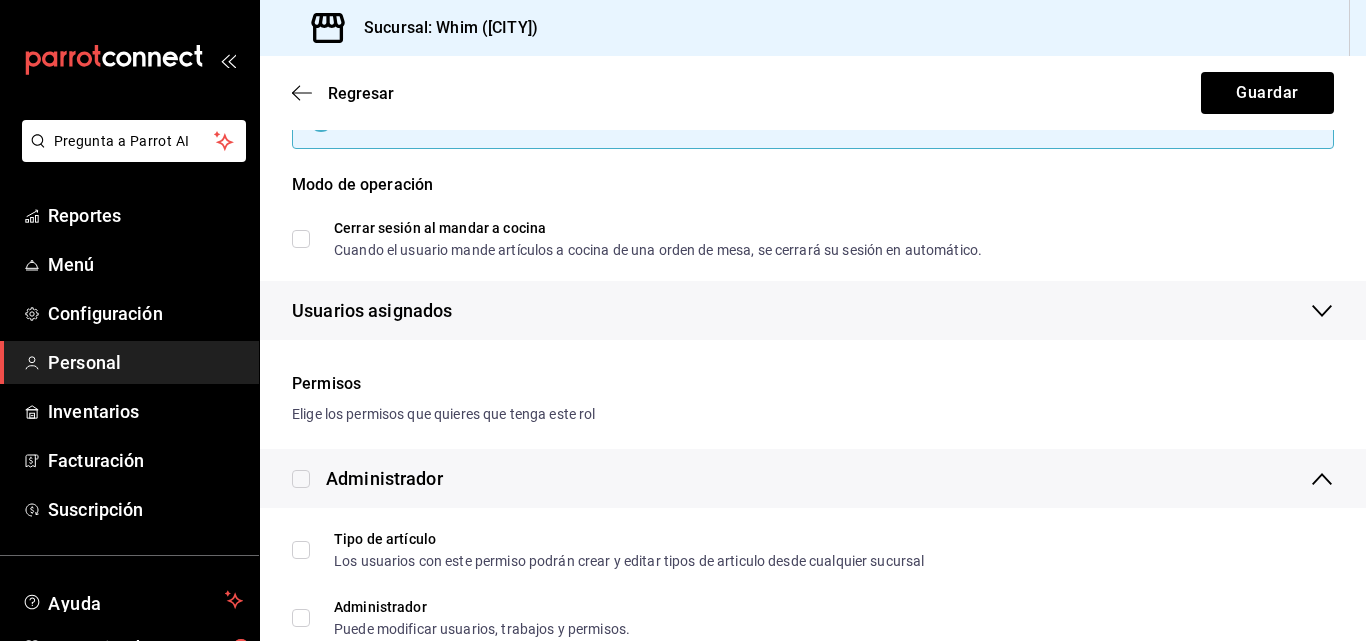 scroll, scrollTop: 0, scrollLeft: 0, axis: both 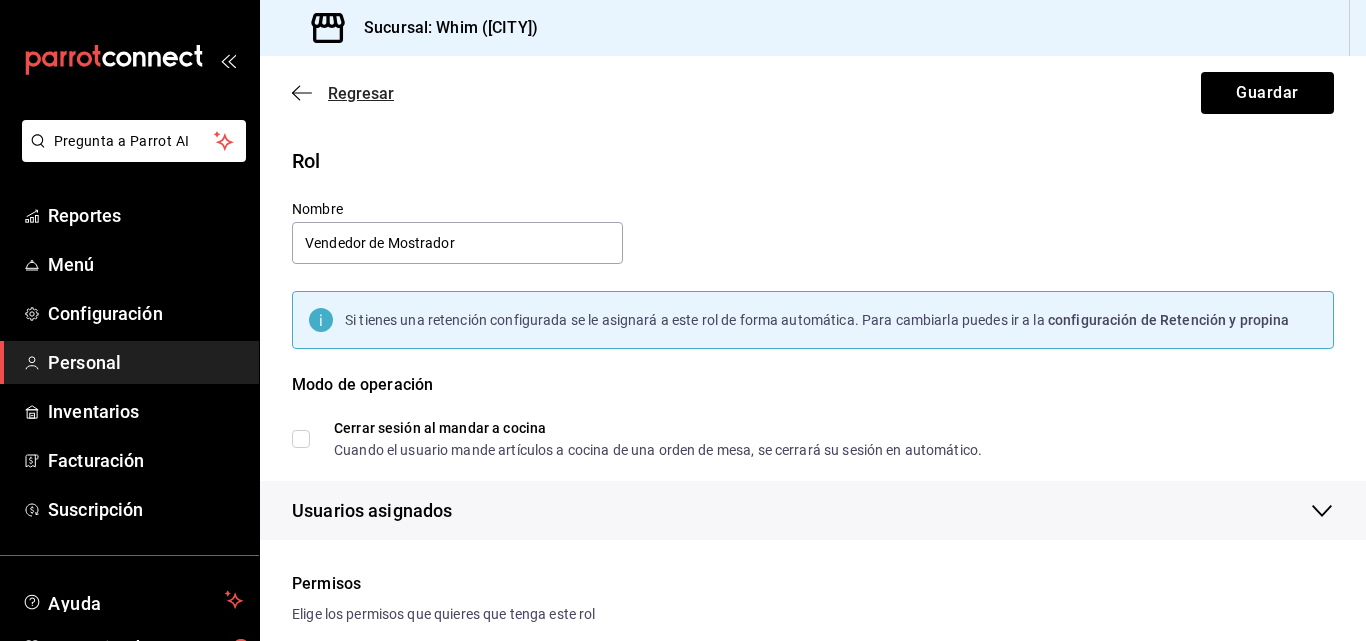 click on "Regresar" at bounding box center (361, 93) 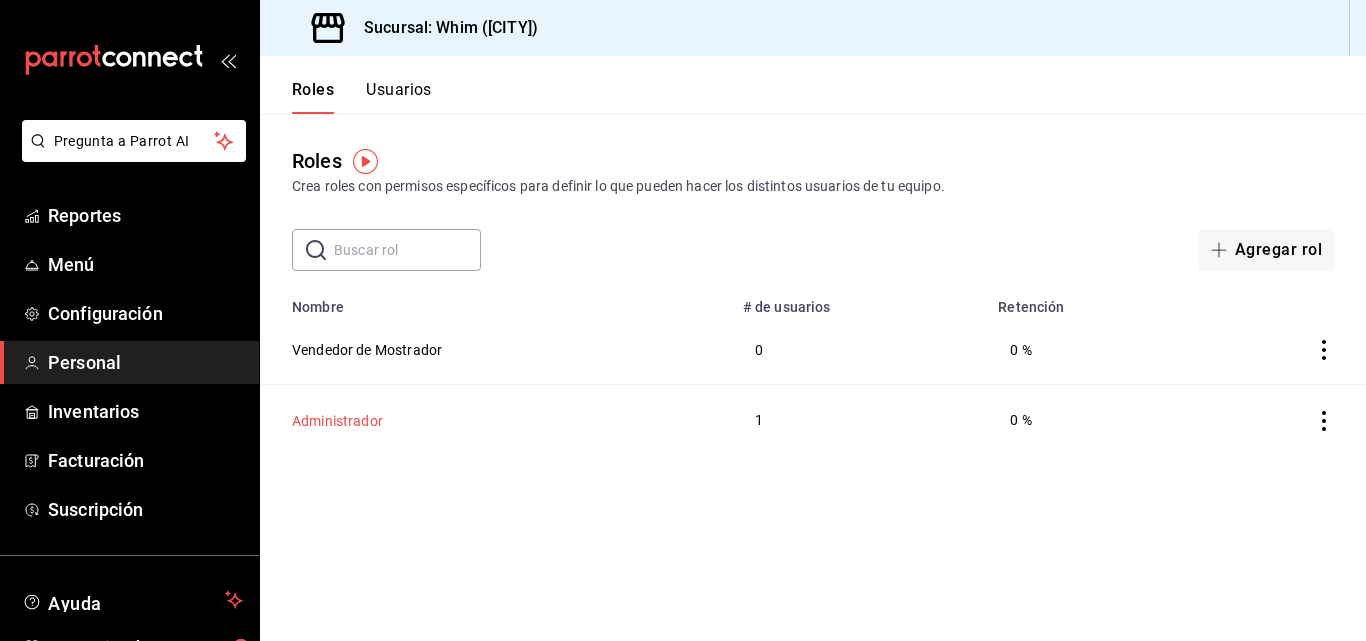 click on "Administrador" at bounding box center [337, 421] 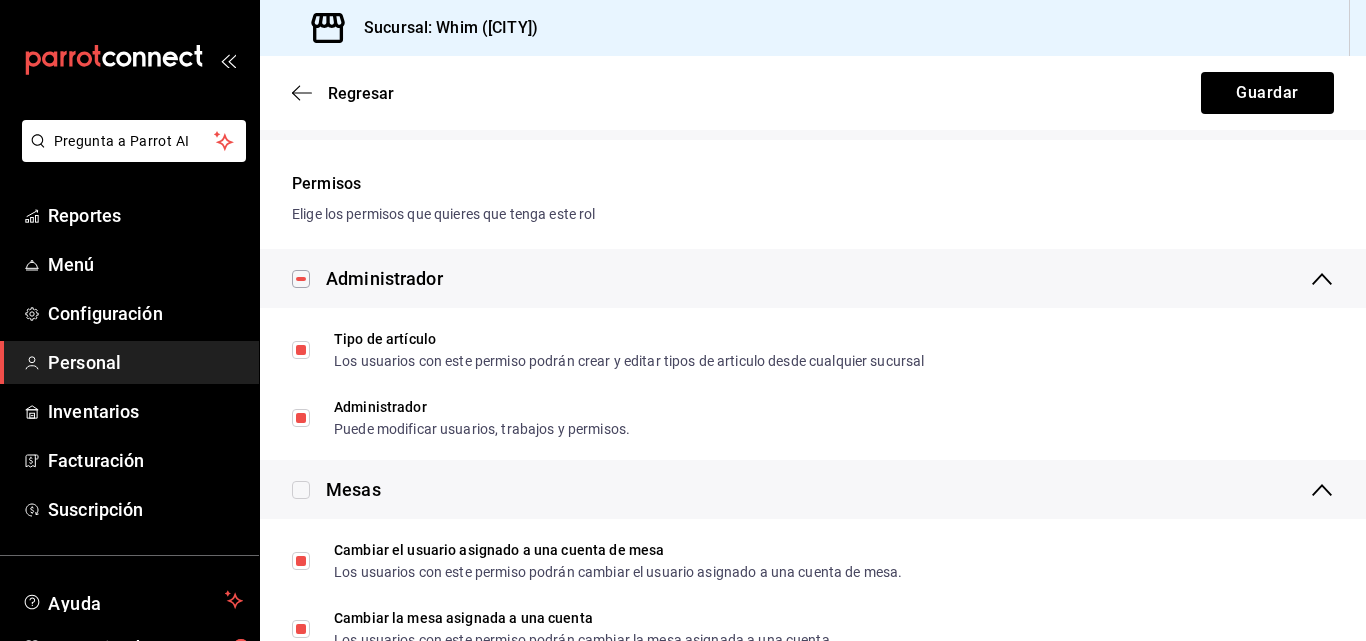 scroll, scrollTop: 0, scrollLeft: 0, axis: both 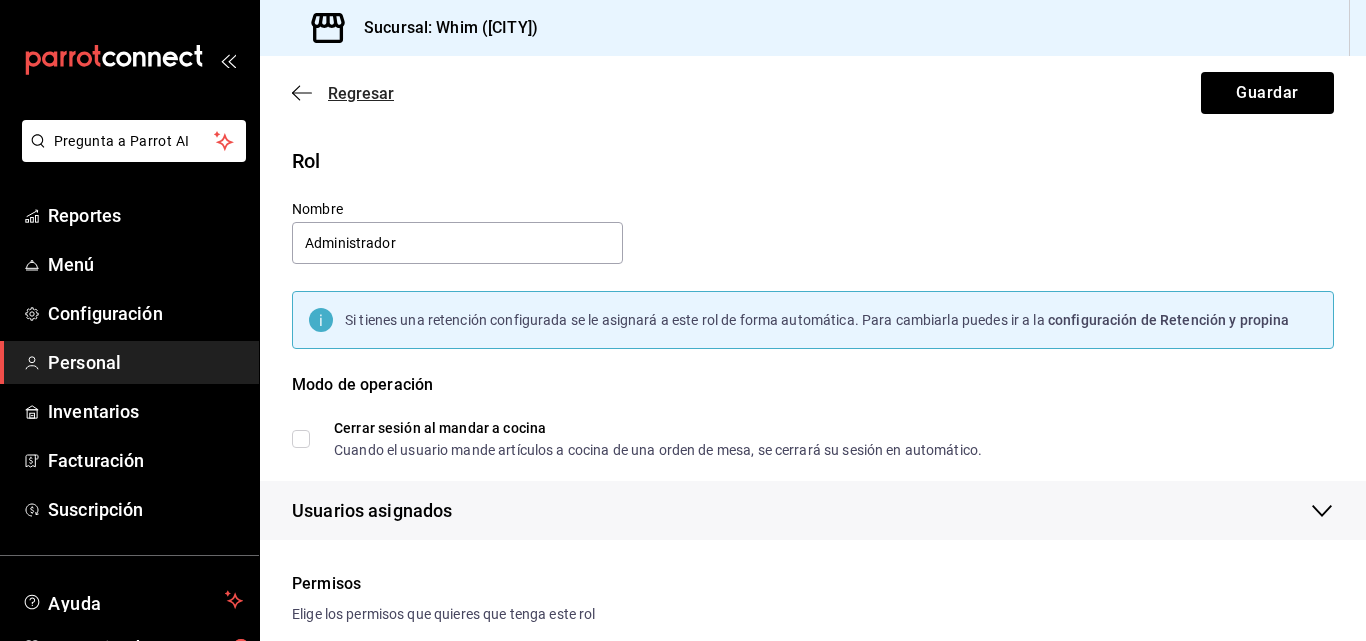 click on "Regresar" at bounding box center (361, 93) 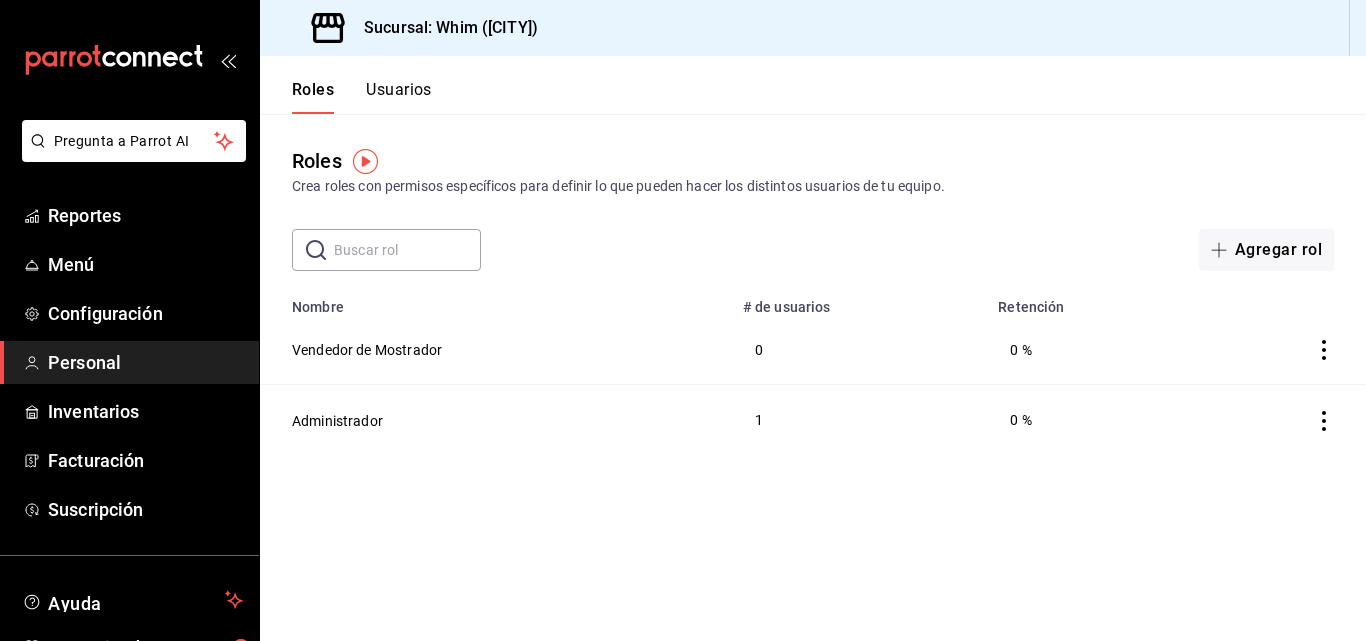 click on "Roles Usuarios" at bounding box center (813, 85) 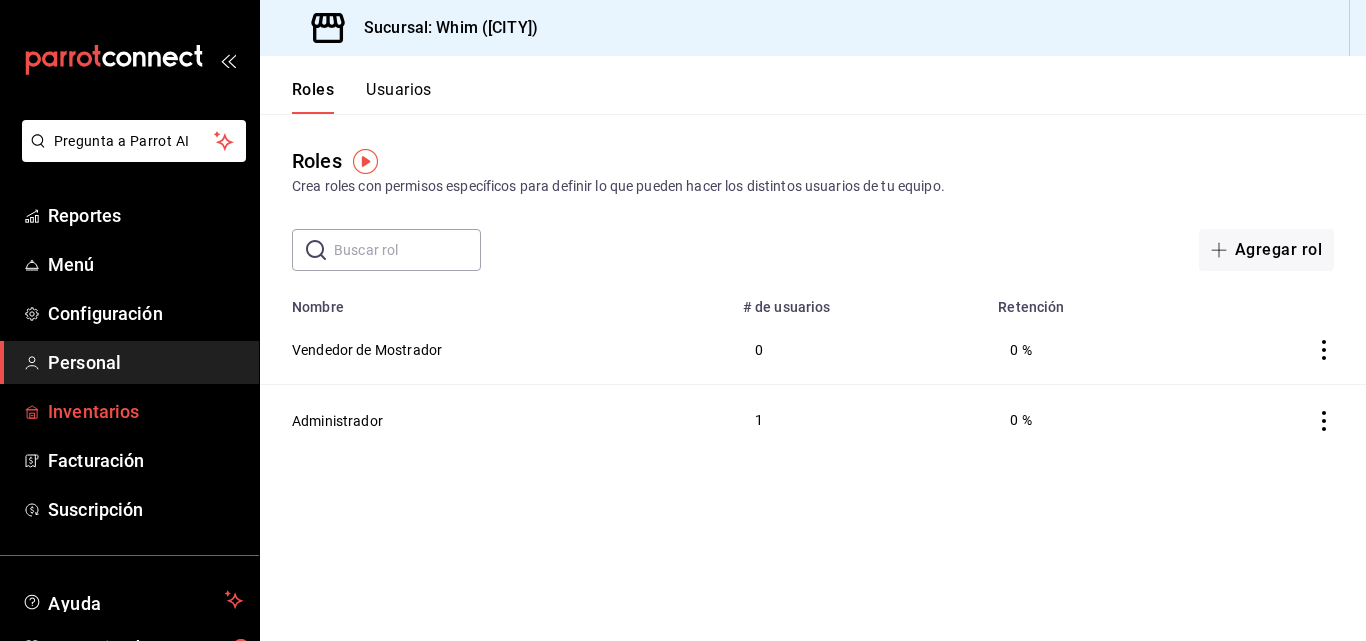 click on "Inventarios" at bounding box center (129, 411) 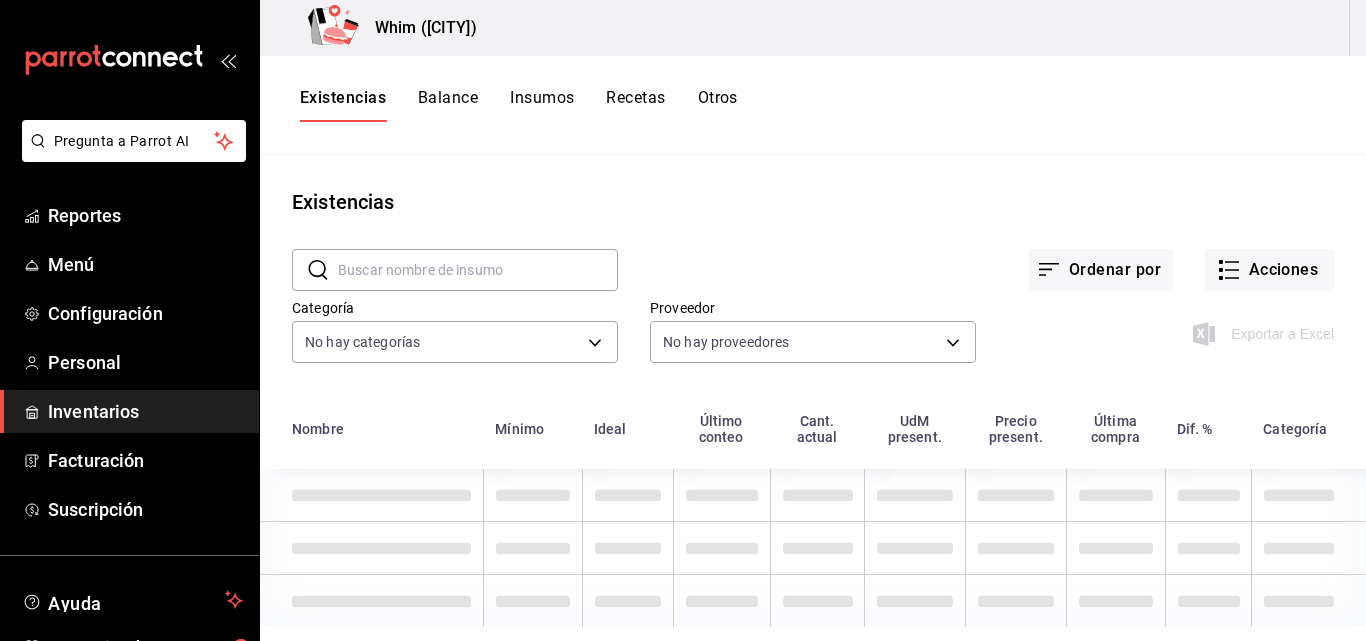 click on "Balance" at bounding box center [448, 105] 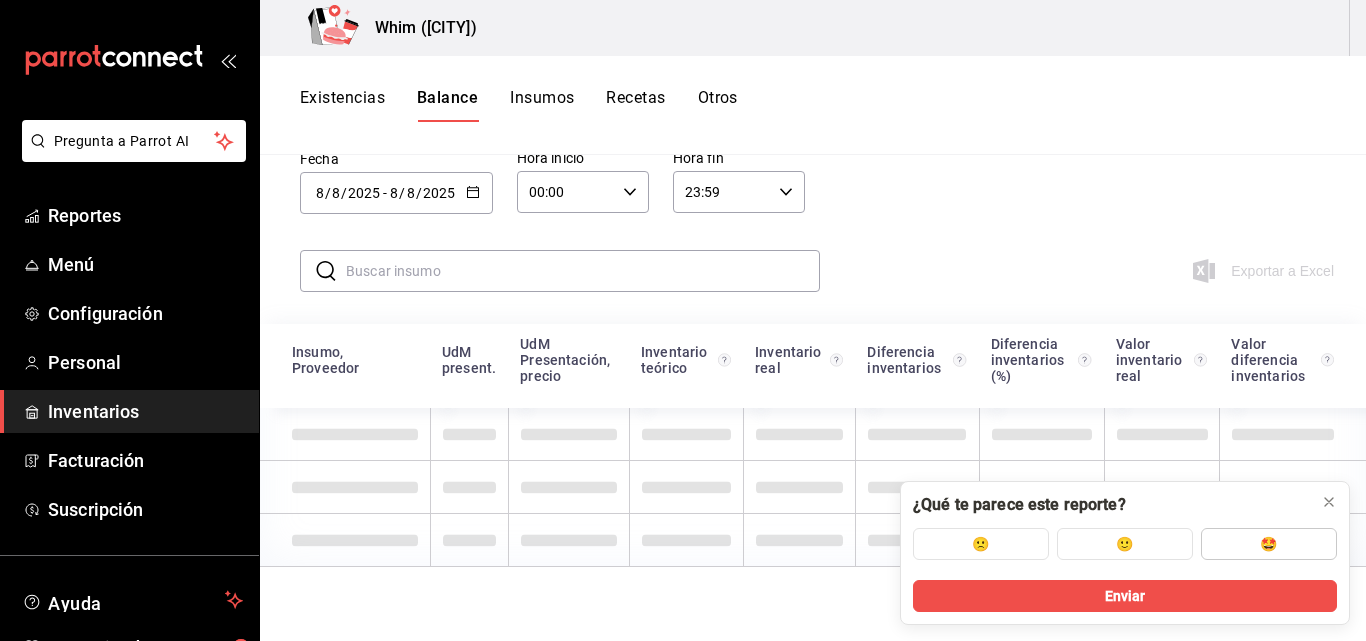 scroll, scrollTop: 200, scrollLeft: 0, axis: vertical 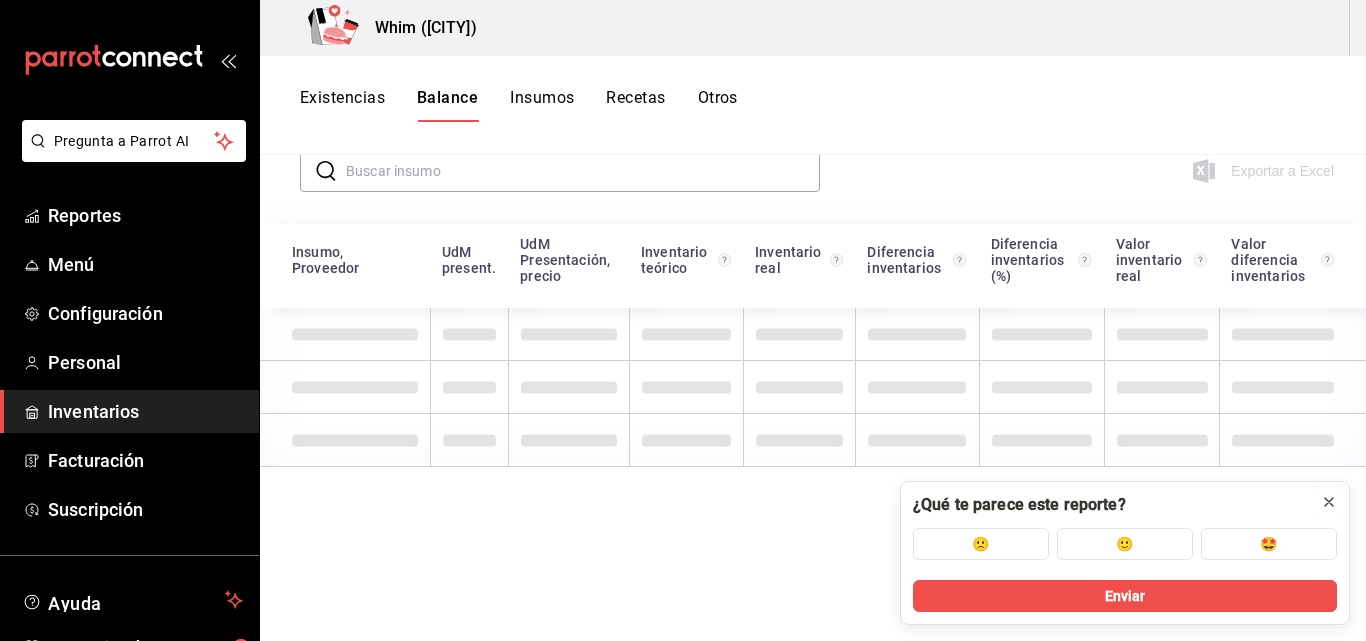 click 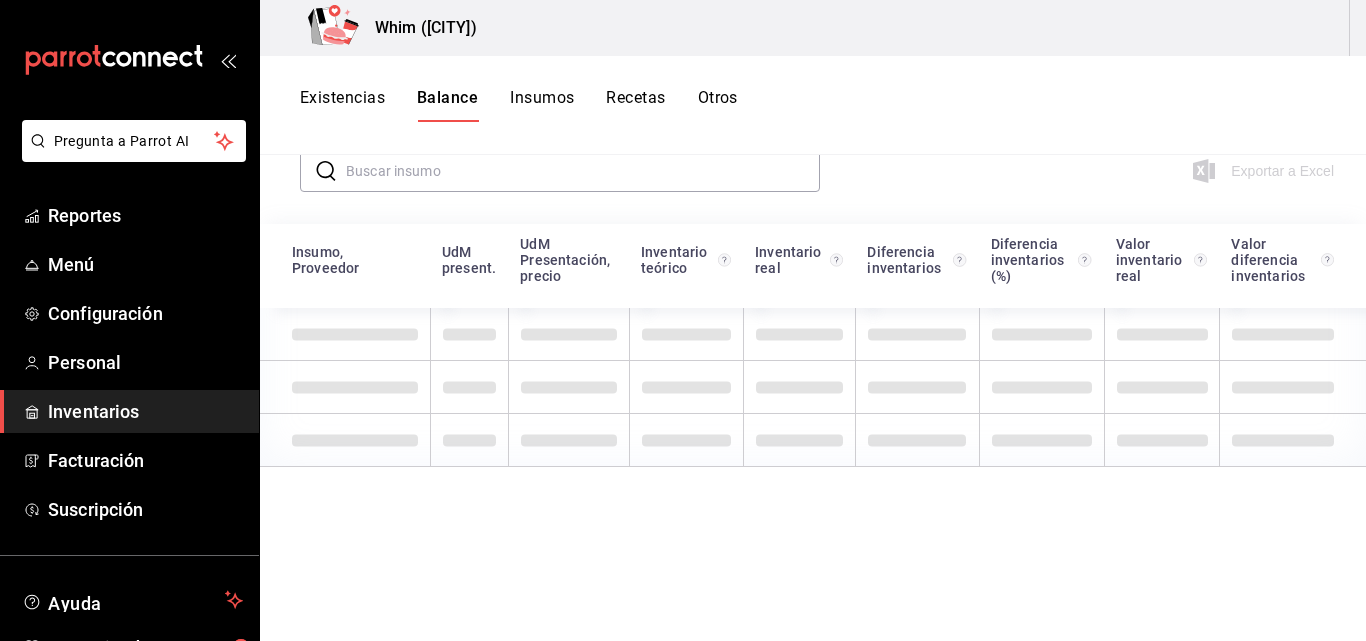 scroll, scrollTop: 0, scrollLeft: 0, axis: both 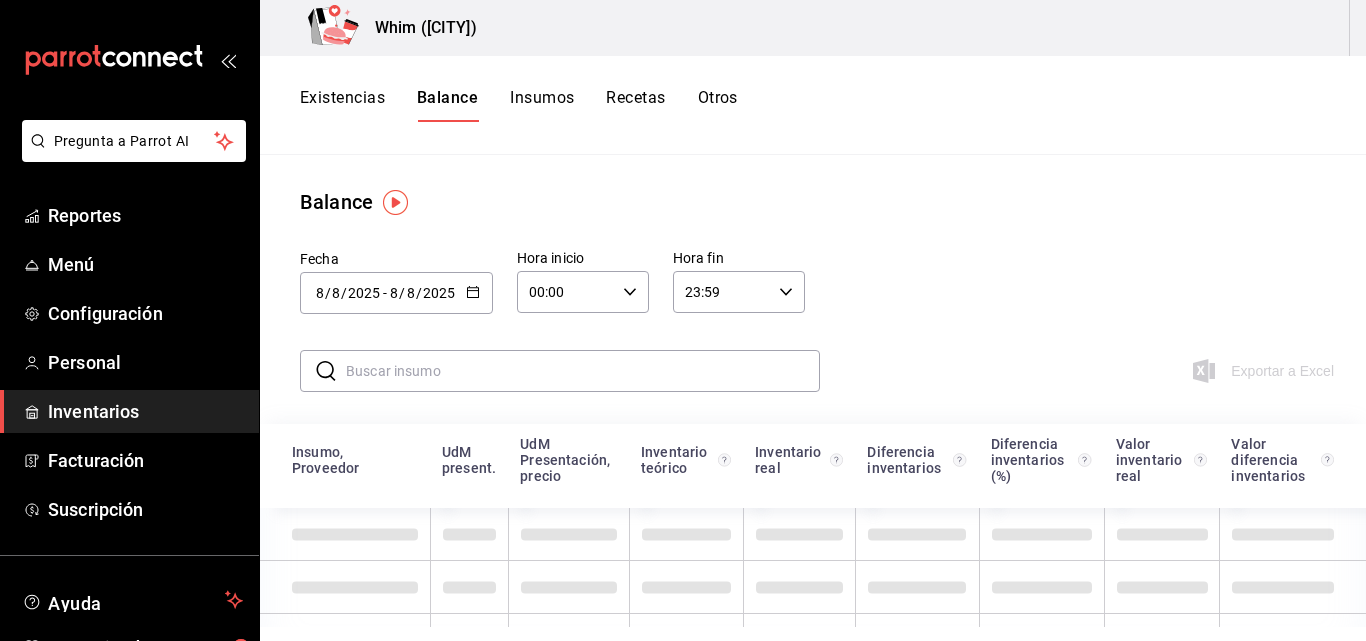 click on "Insumos" at bounding box center [542, 105] 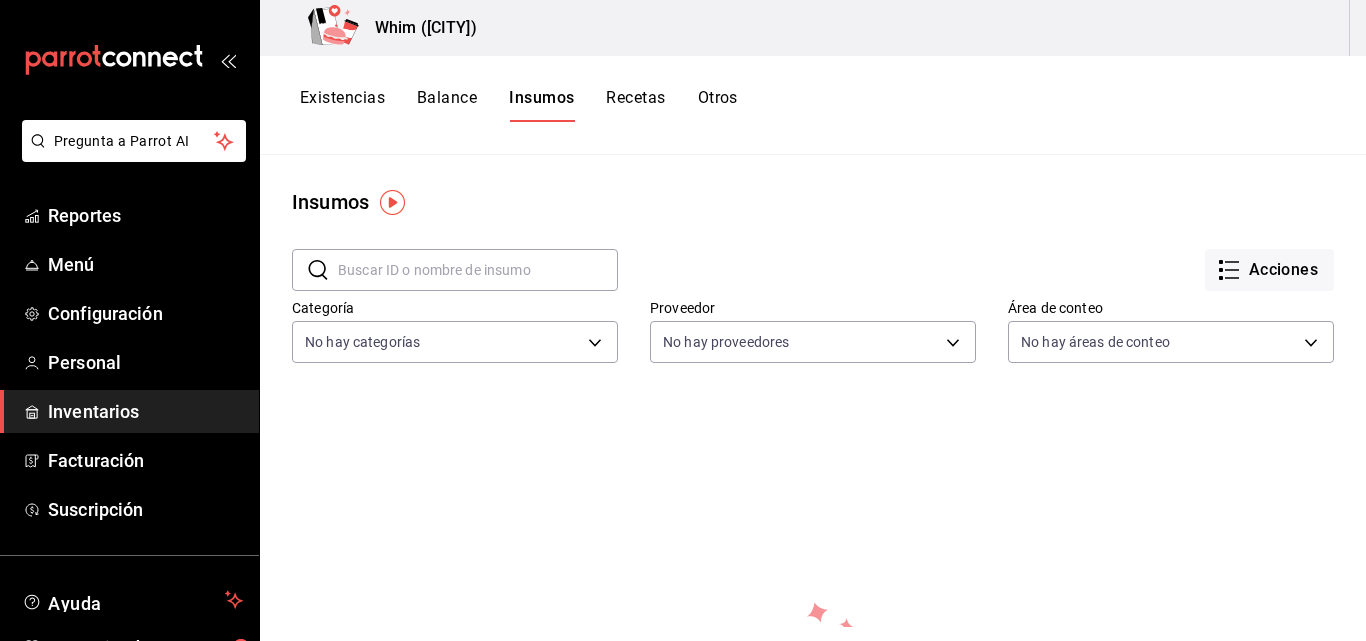 click on "Recetas" at bounding box center (635, 105) 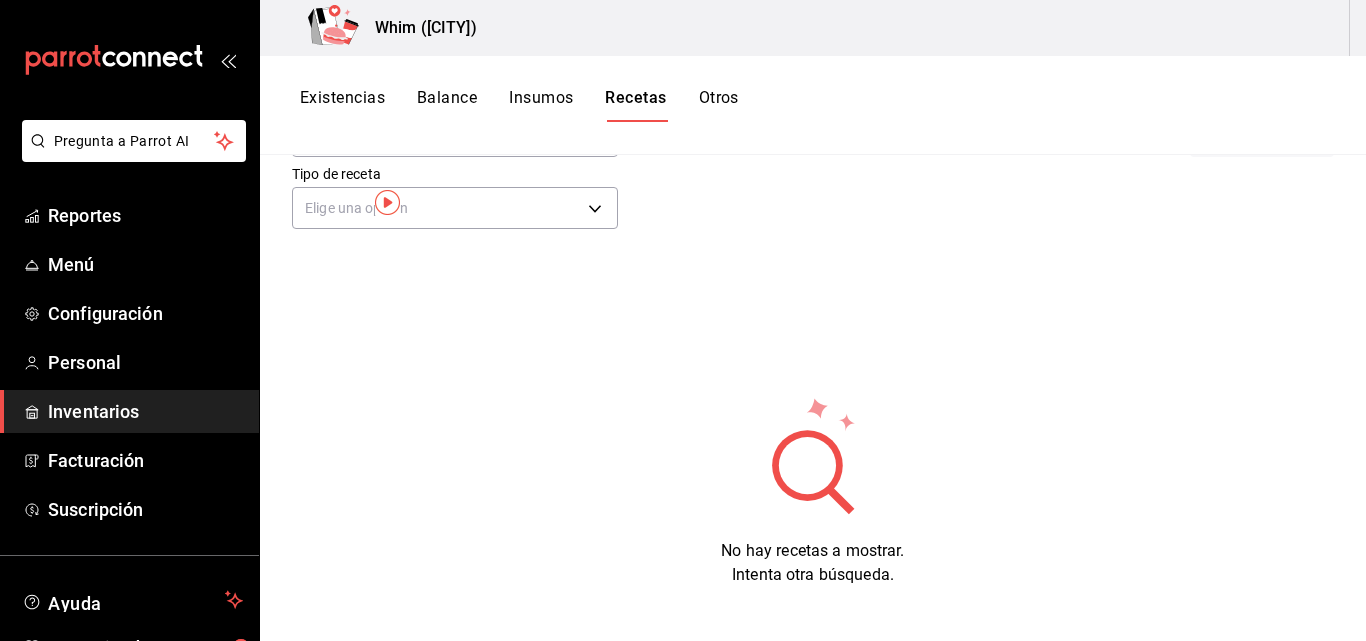 scroll, scrollTop: 0, scrollLeft: 0, axis: both 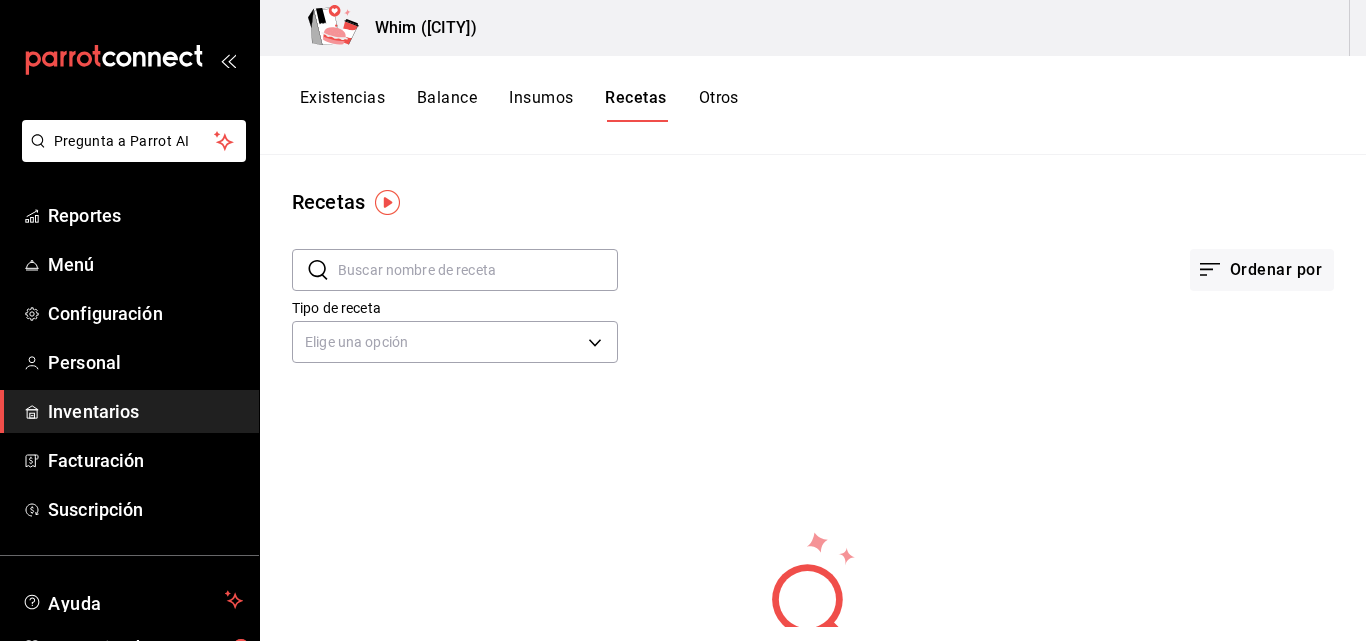 click on "Otros" at bounding box center (719, 105) 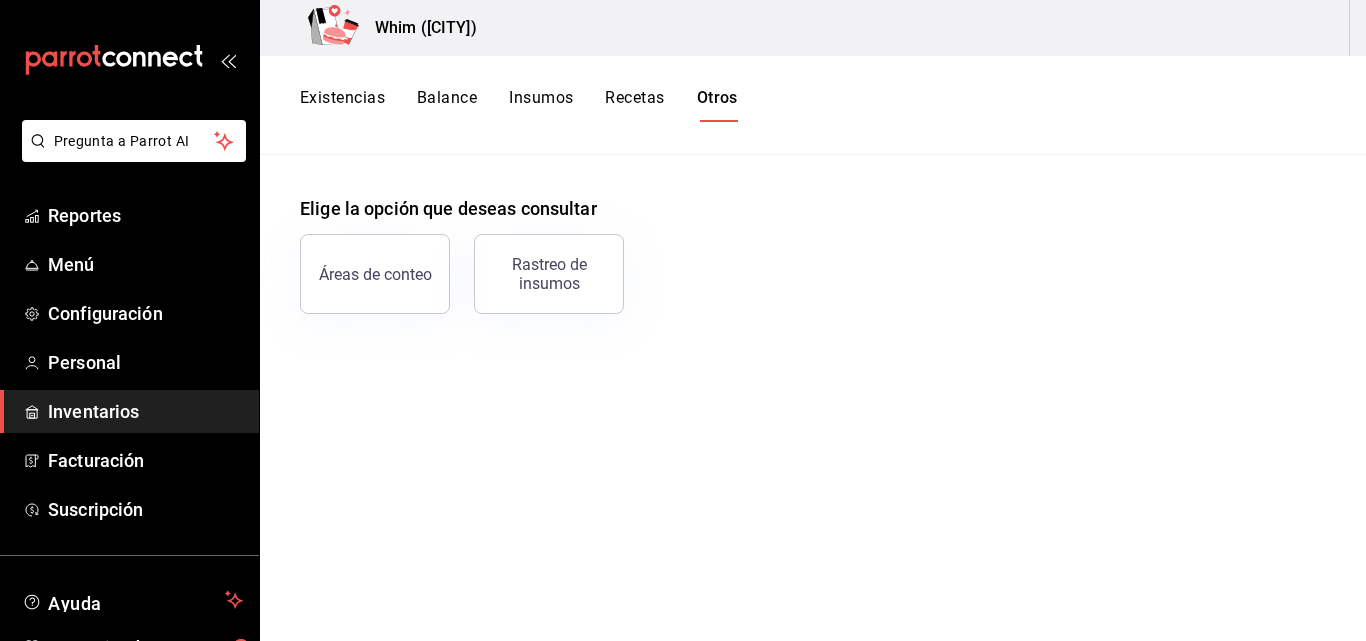 click on "Existencias" at bounding box center [342, 105] 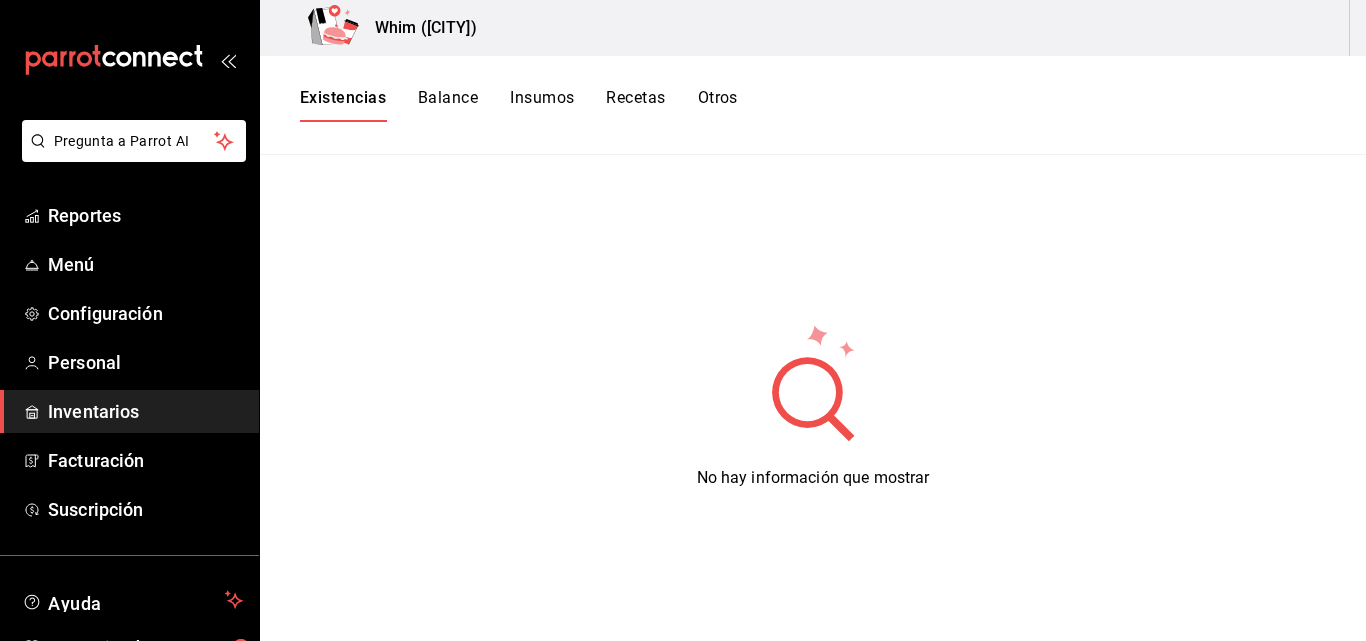 scroll, scrollTop: 0, scrollLeft: 0, axis: both 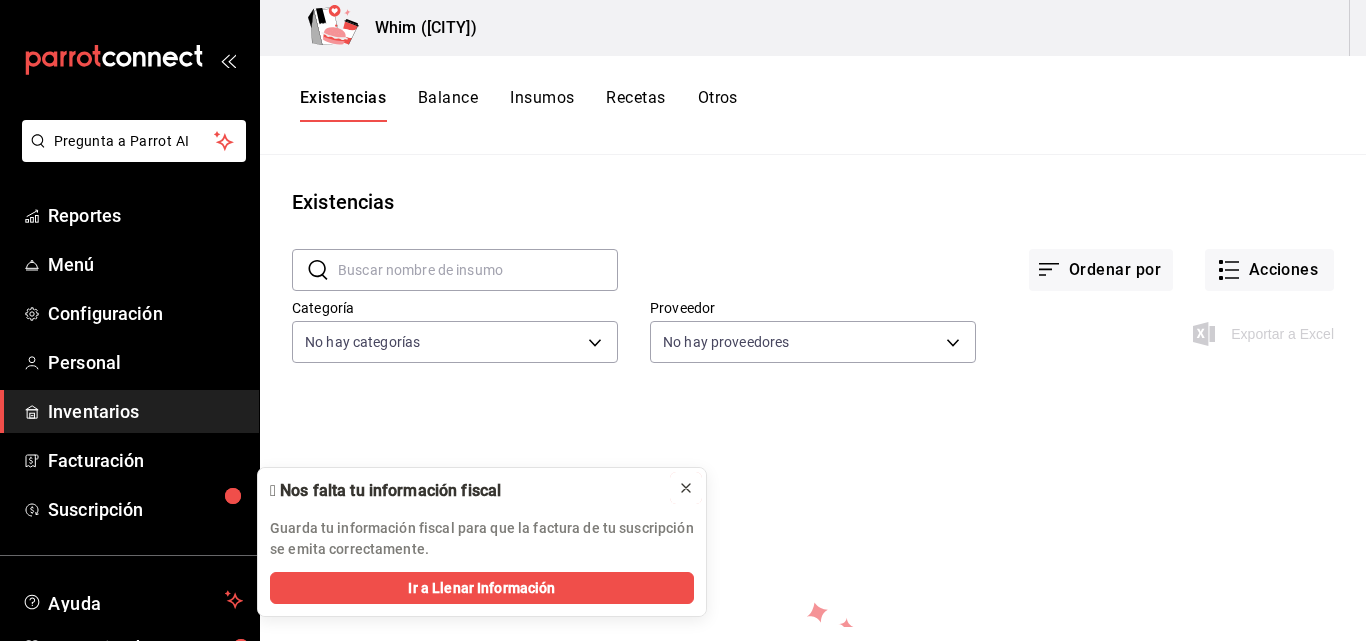 click 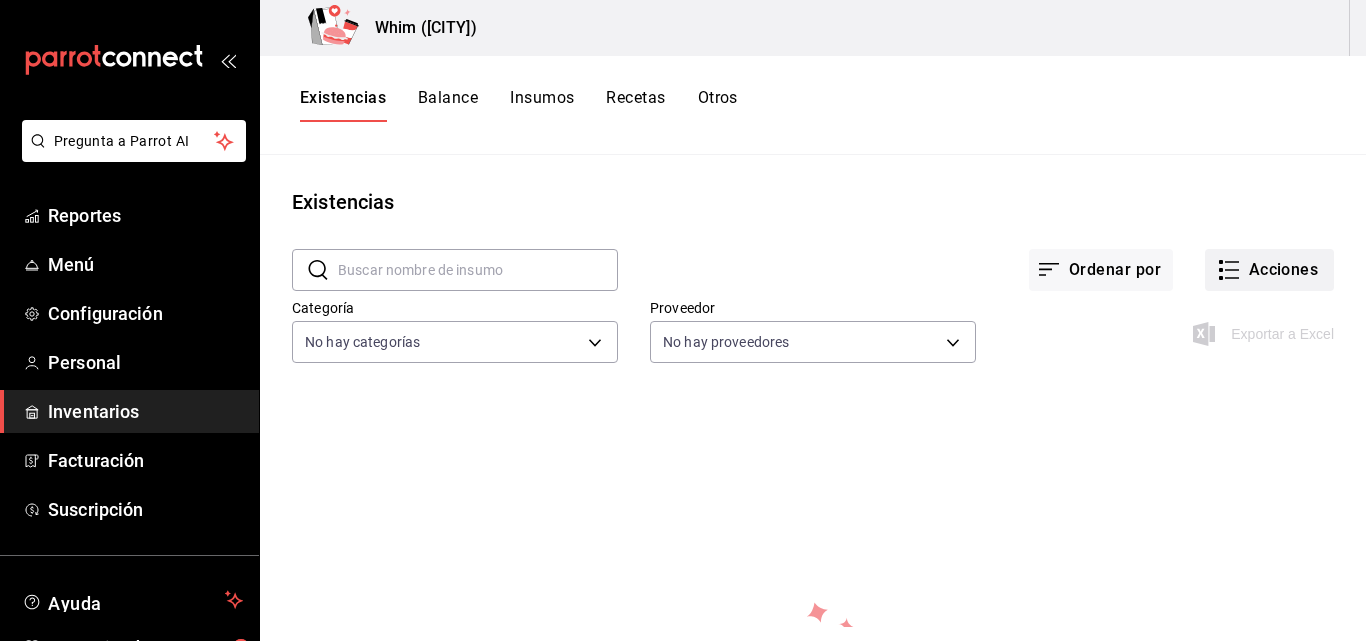 click on "Acciones" at bounding box center (1269, 270) 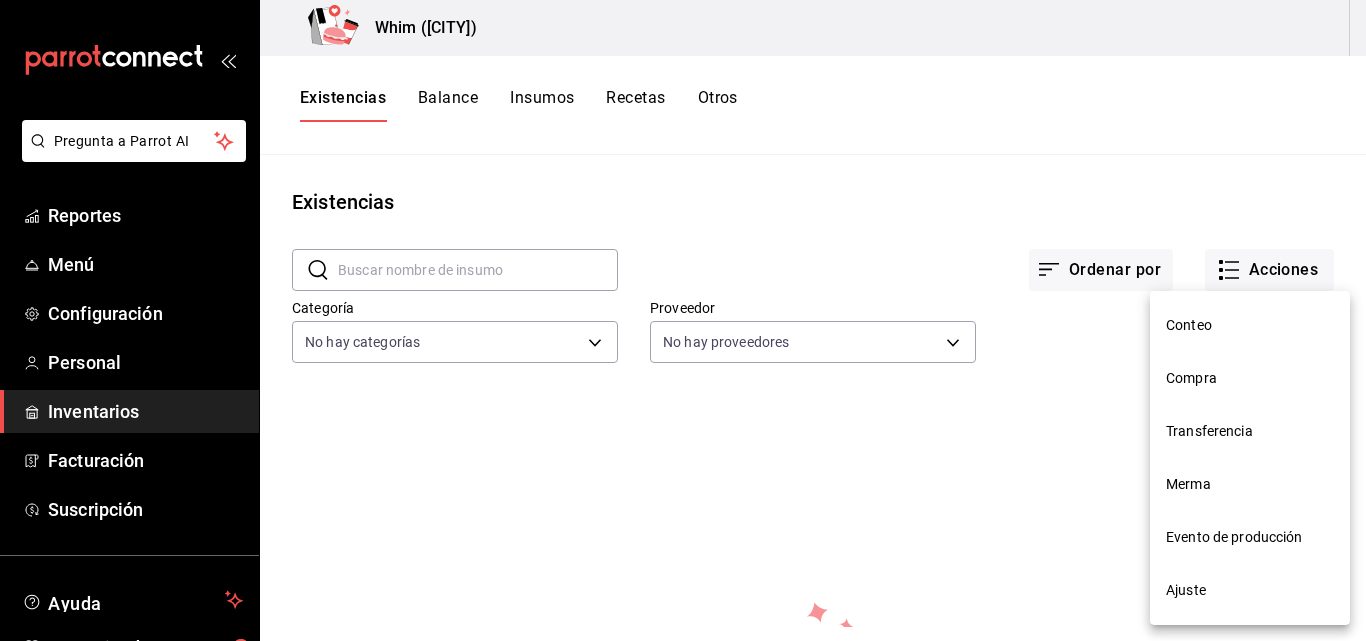 click at bounding box center [683, 320] 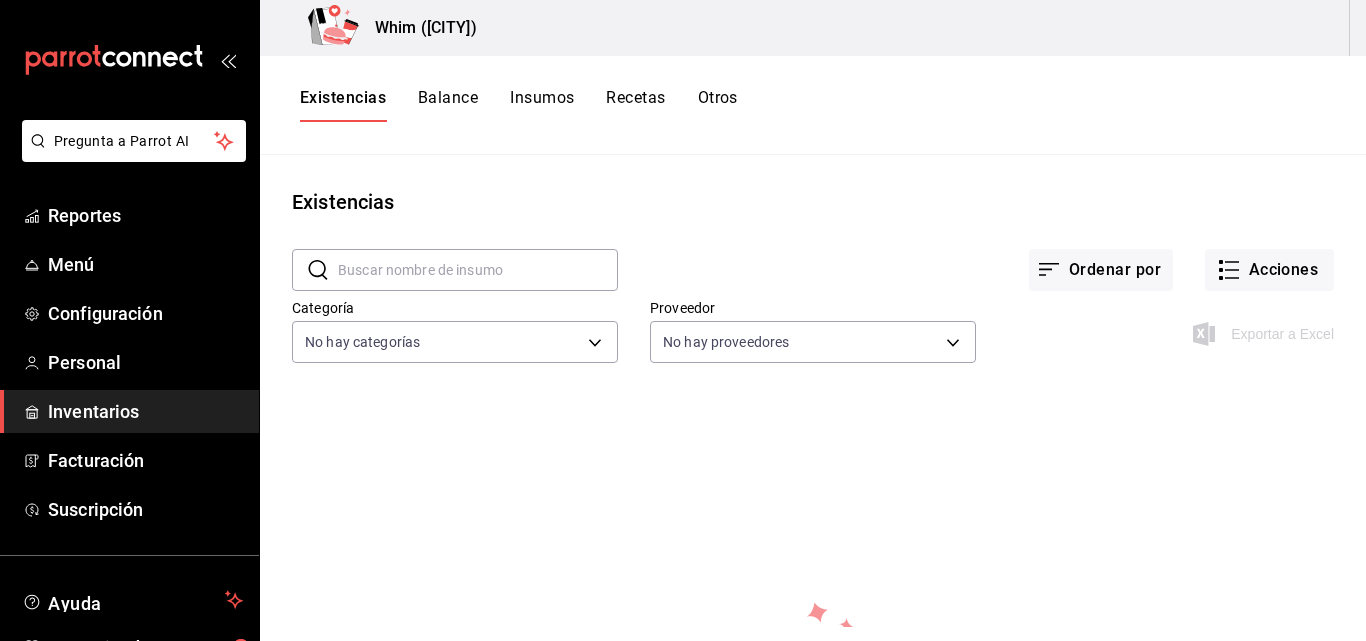 click on "Ordenar por" at bounding box center (1101, 270) 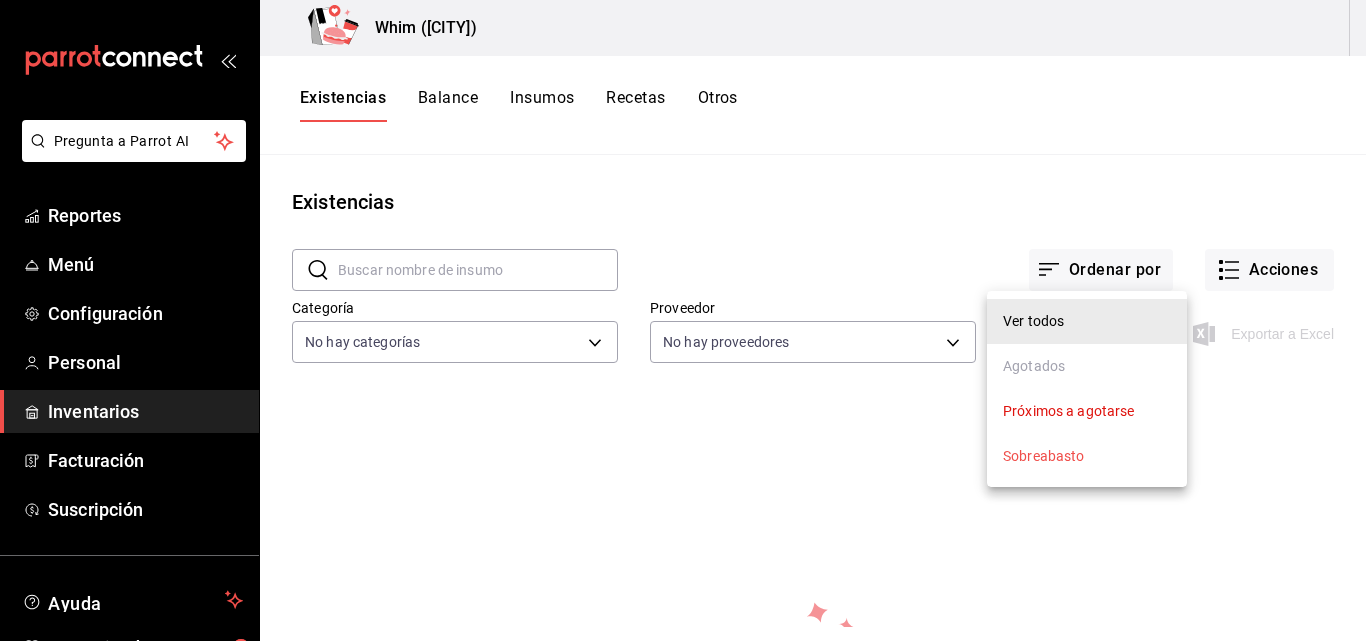 click at bounding box center [683, 320] 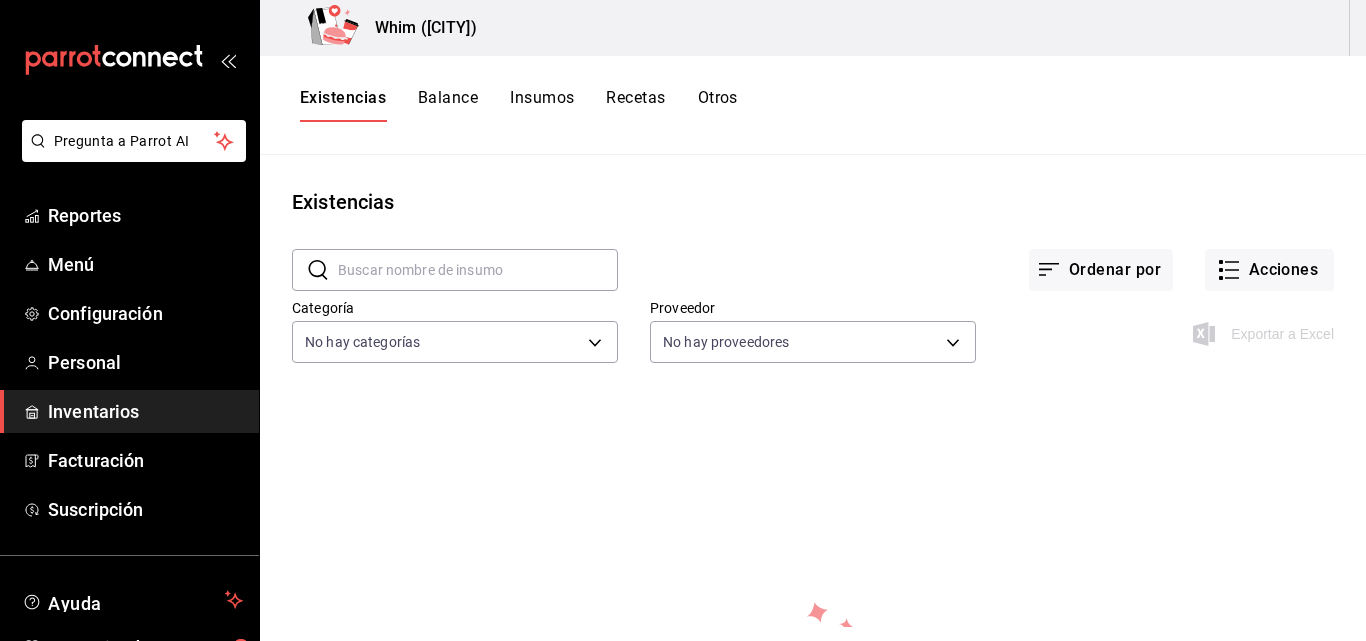 scroll, scrollTop: 29, scrollLeft: 0, axis: vertical 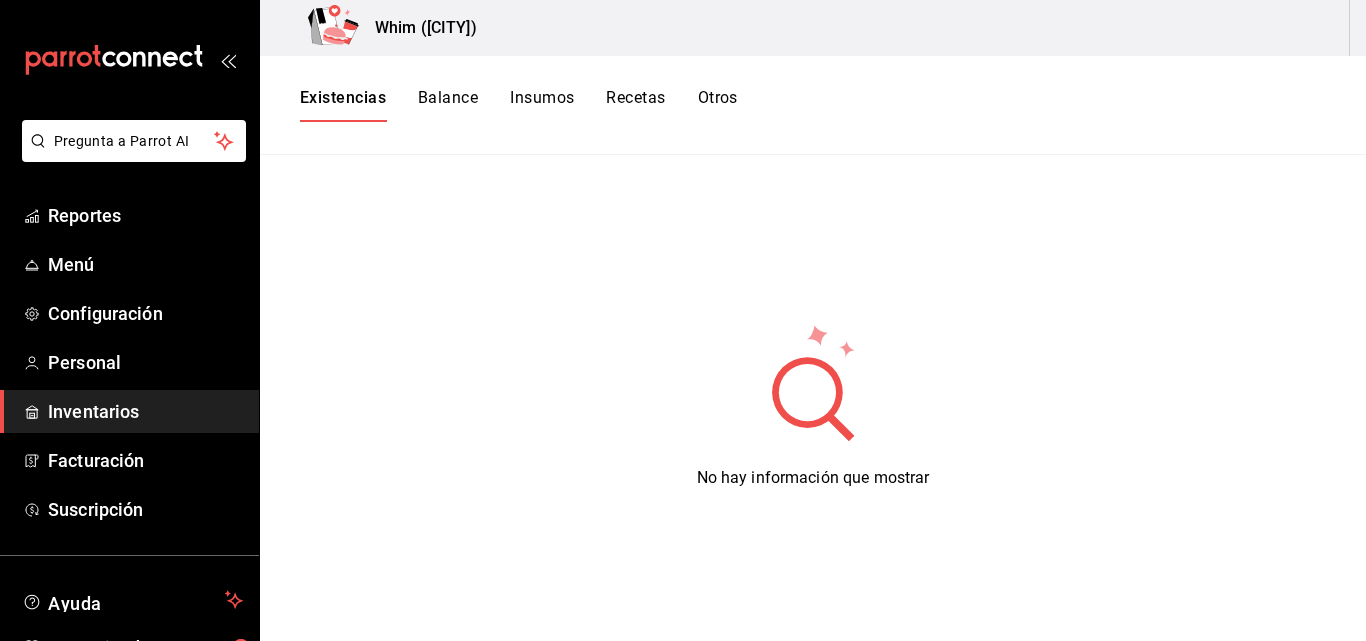 click on "Balance" at bounding box center (448, 105) 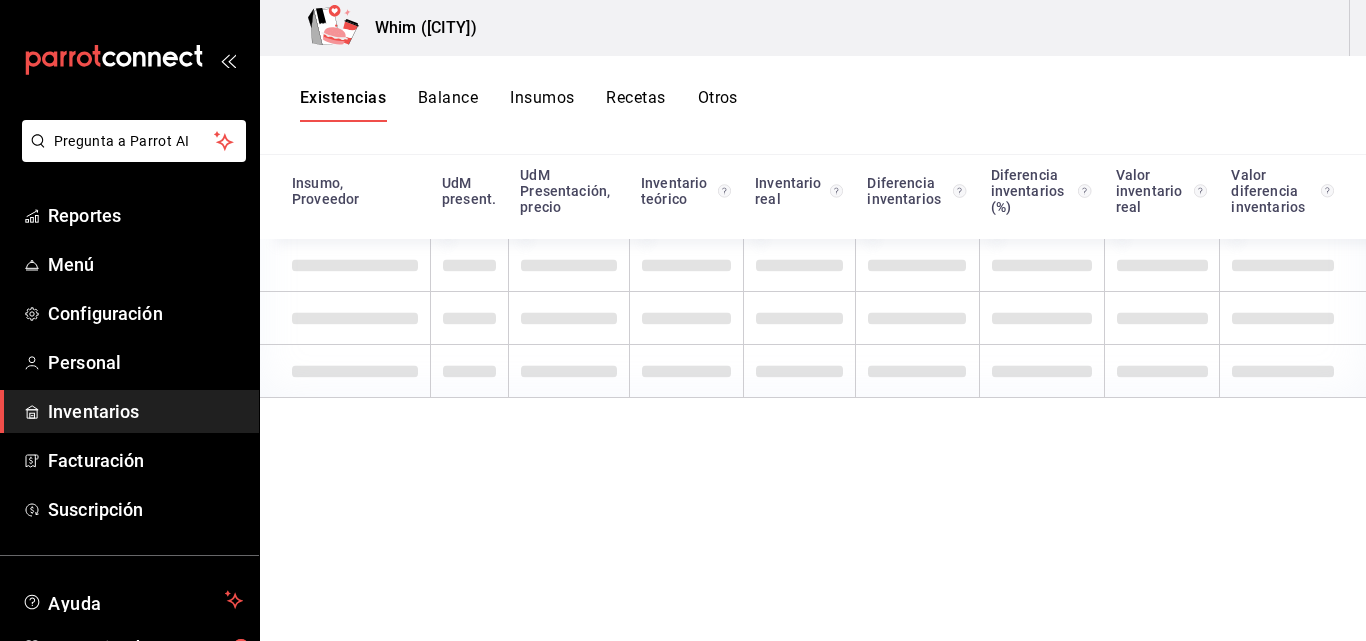 scroll, scrollTop: 269, scrollLeft: 0, axis: vertical 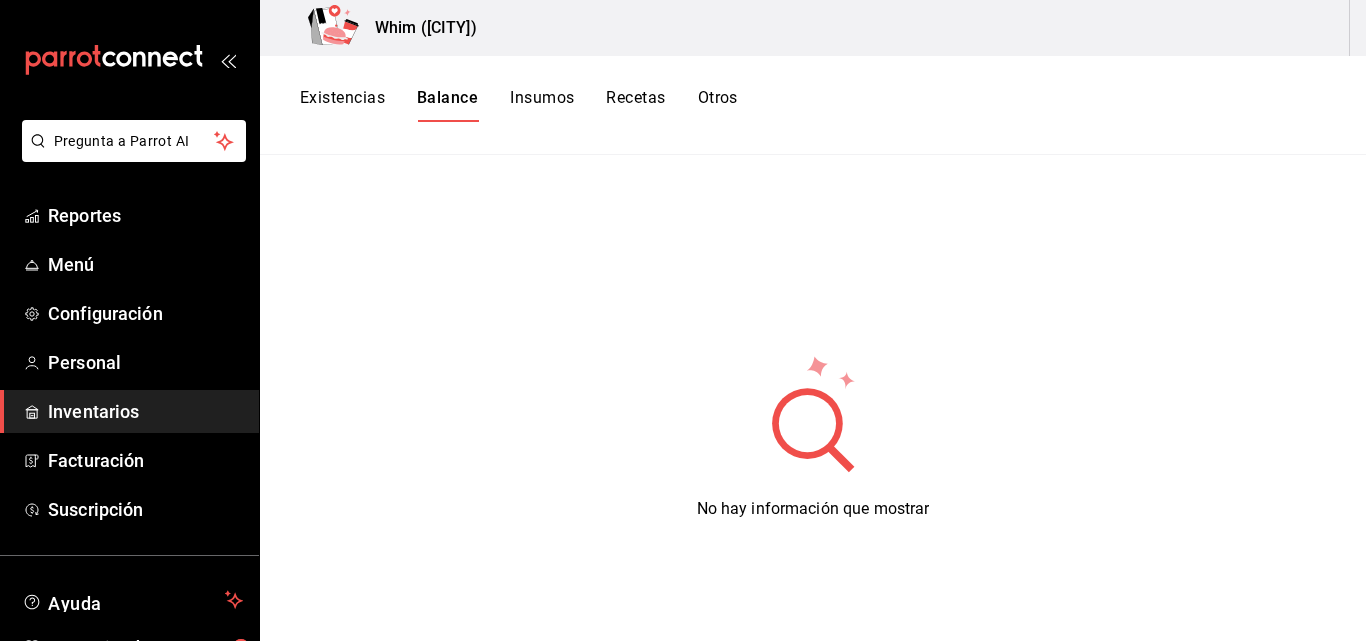 click on "Insumos" at bounding box center (542, 105) 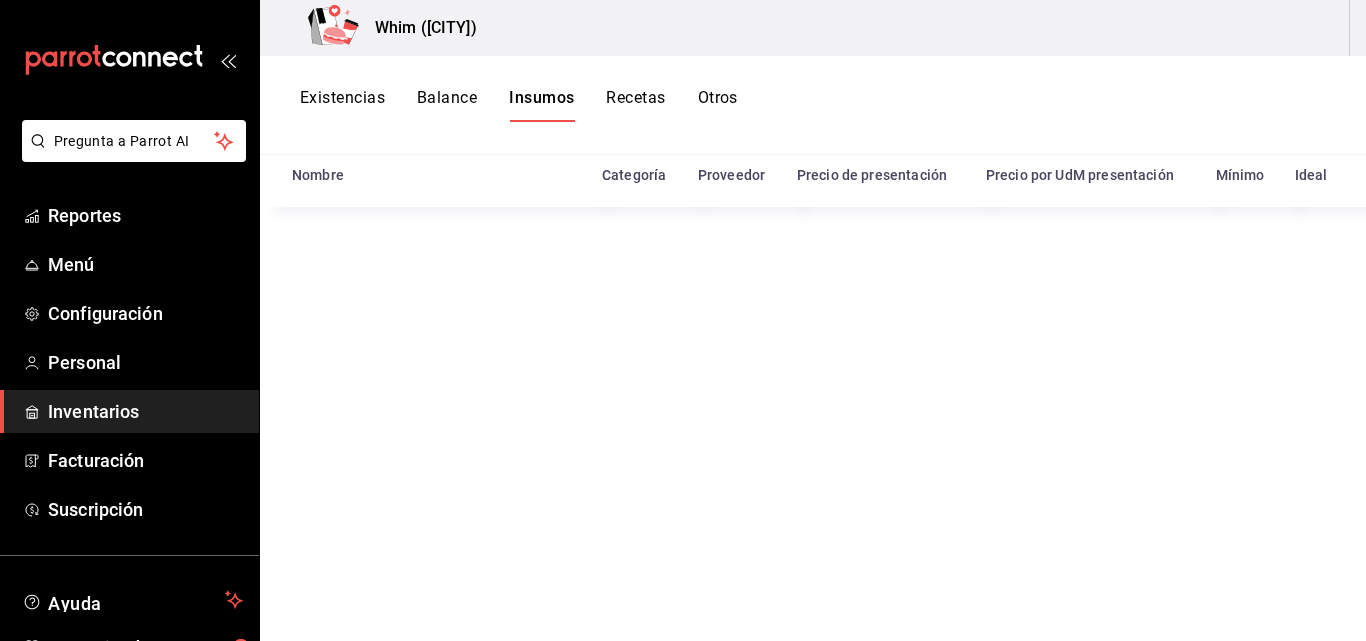scroll, scrollTop: 246, scrollLeft: 0, axis: vertical 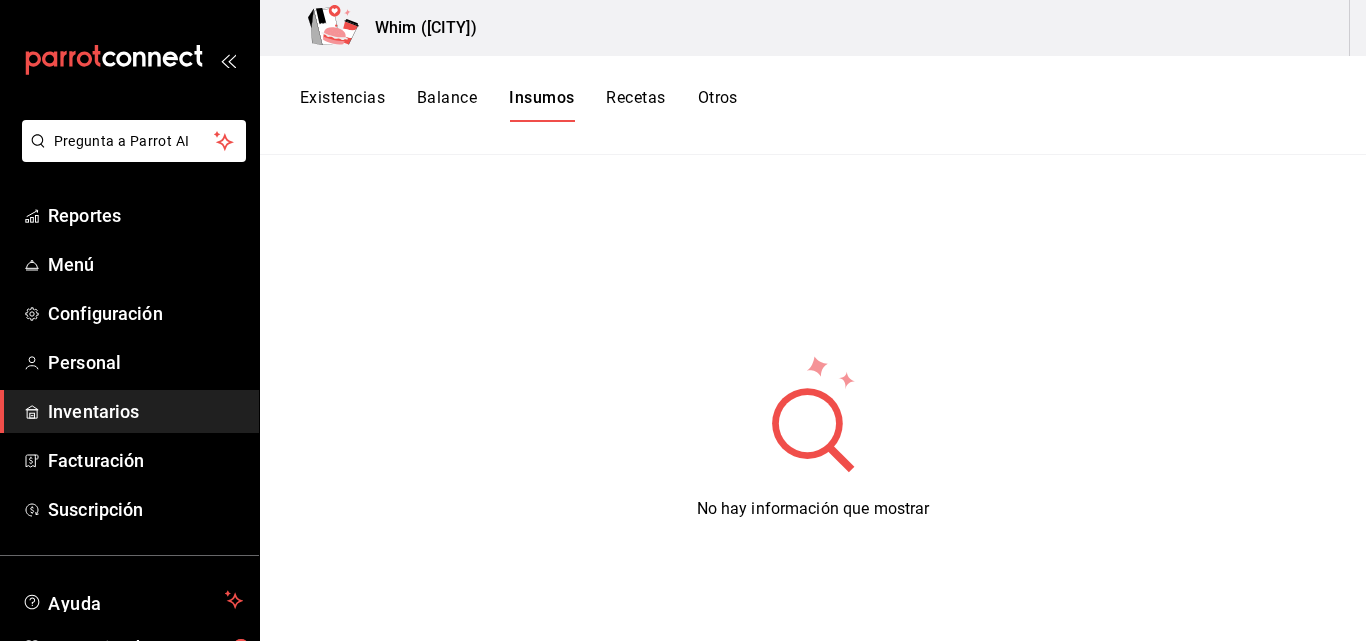 click on "Inventarios" at bounding box center (145, 411) 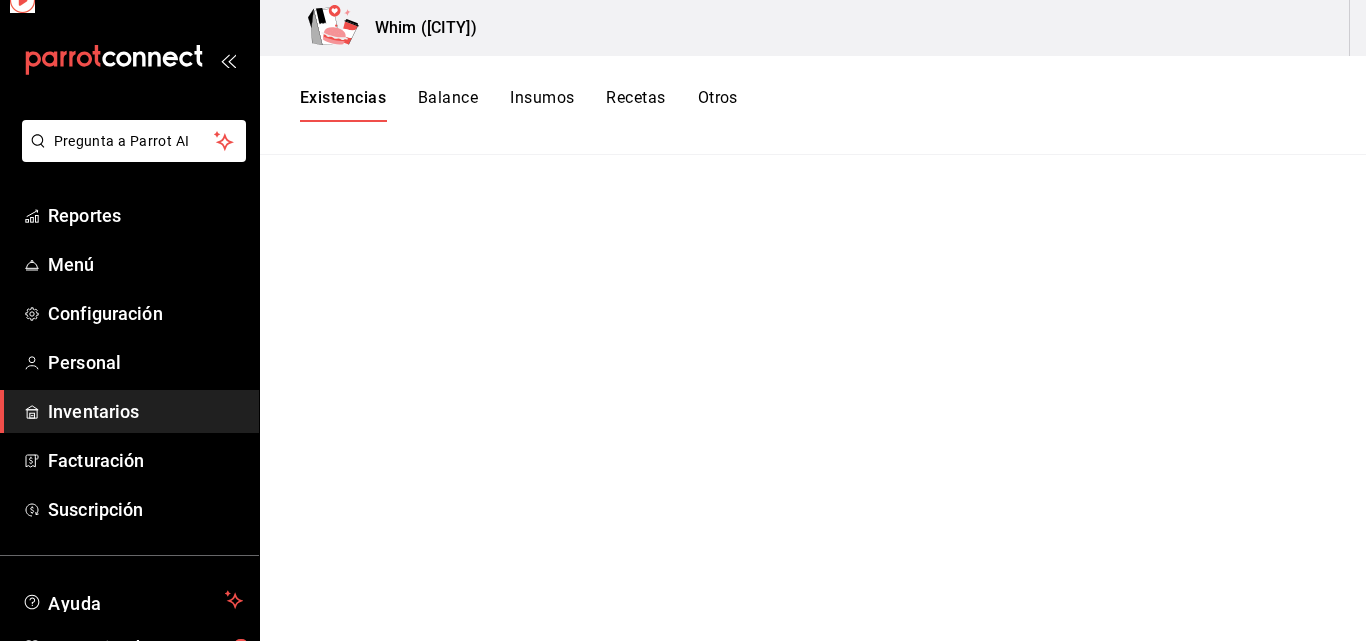 scroll, scrollTop: 0, scrollLeft: 0, axis: both 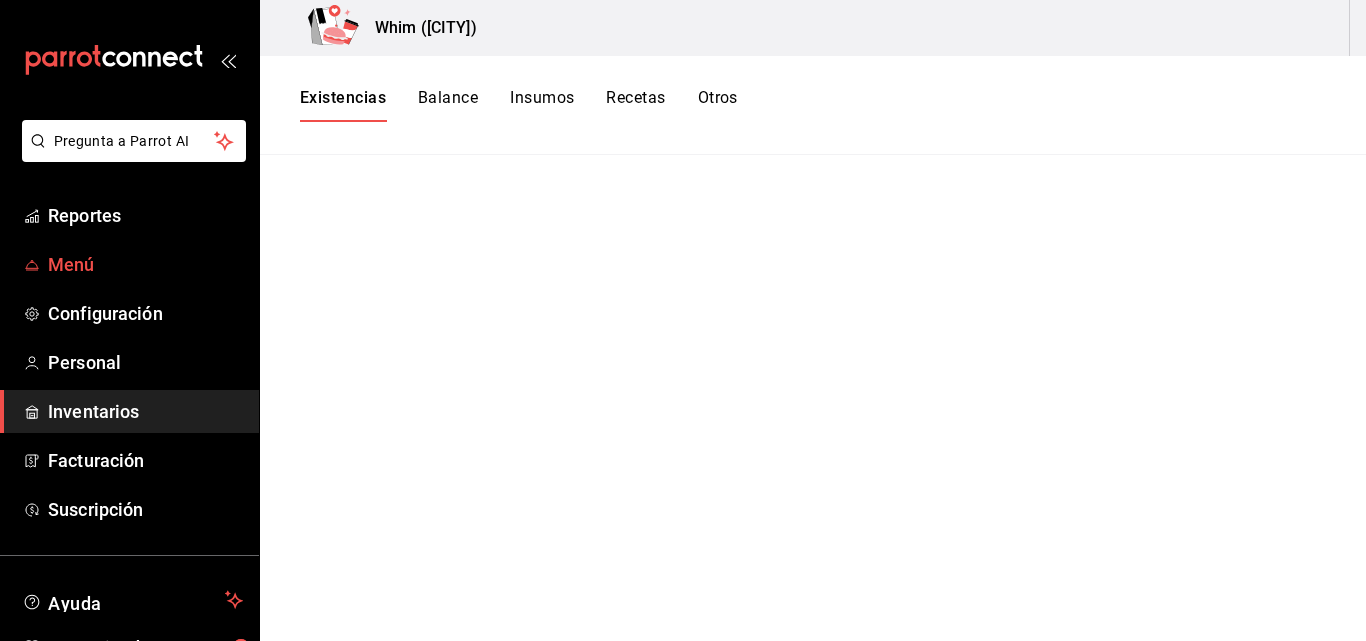 click on "Menú" at bounding box center [145, 264] 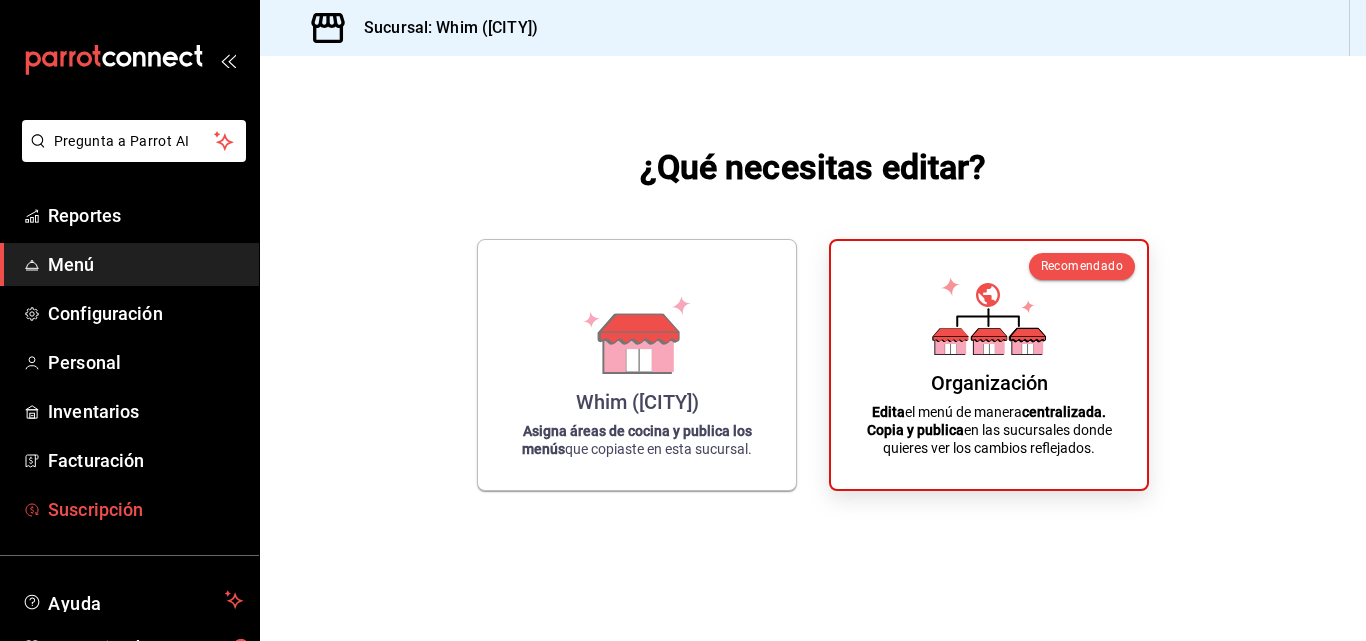 scroll, scrollTop: 114, scrollLeft: 0, axis: vertical 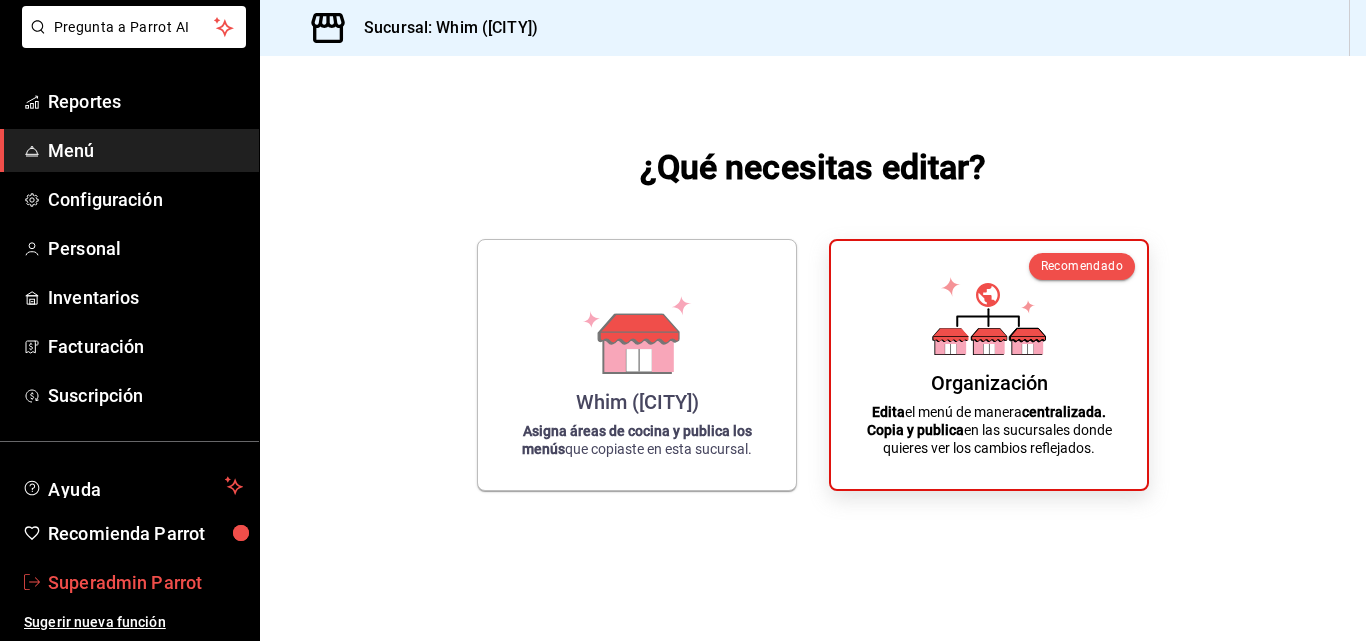 click on "Superadmin Parrot" at bounding box center [145, 582] 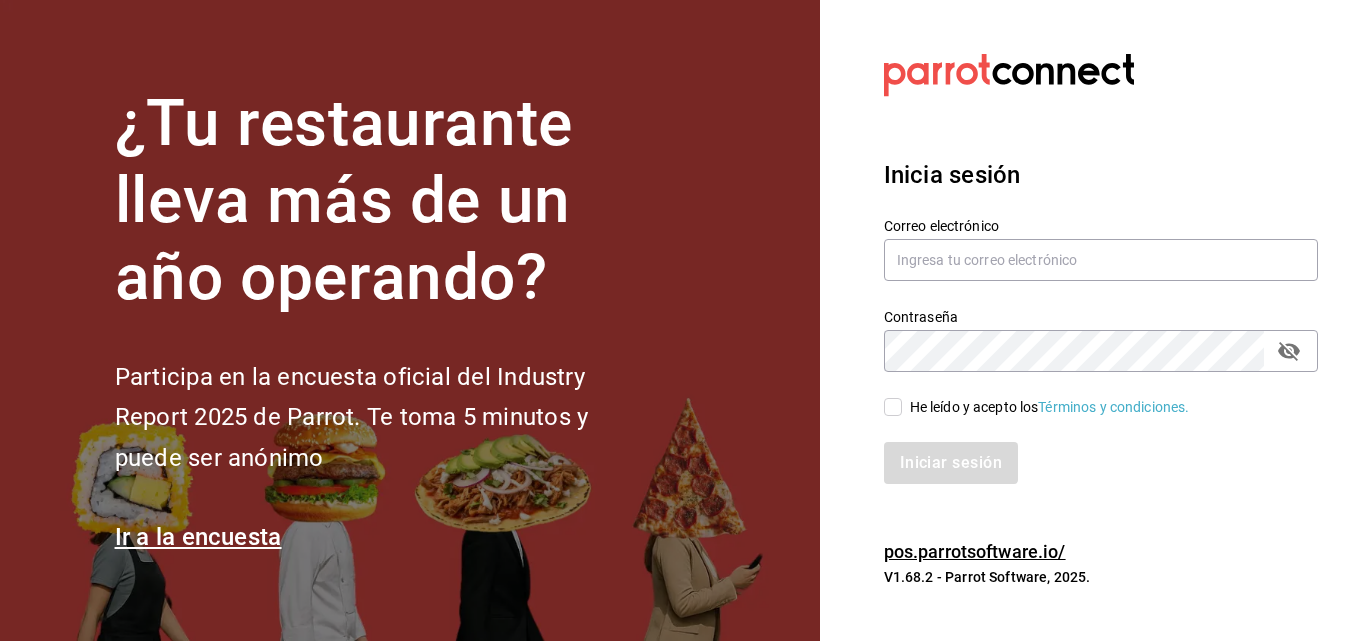 click on "He leído y acepto los  Términos y condiciones." at bounding box center [1050, 407] 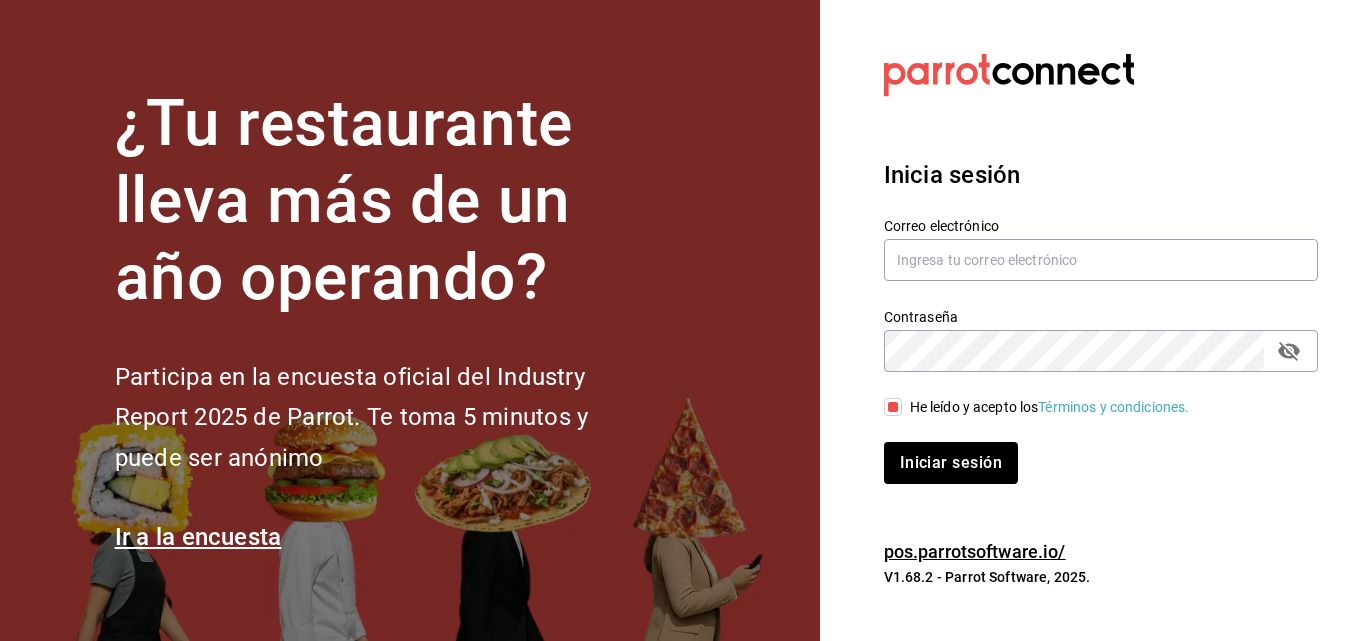 click on "Correo electrónico" at bounding box center (1101, 250) 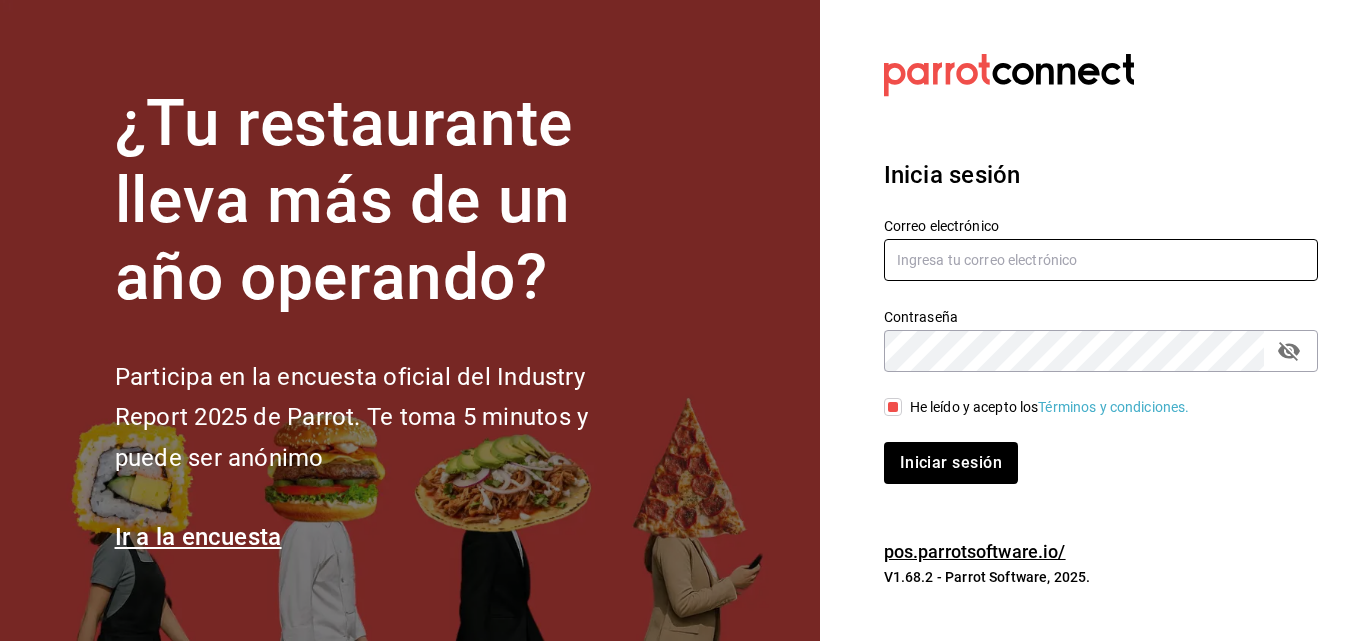 click at bounding box center [1101, 260] 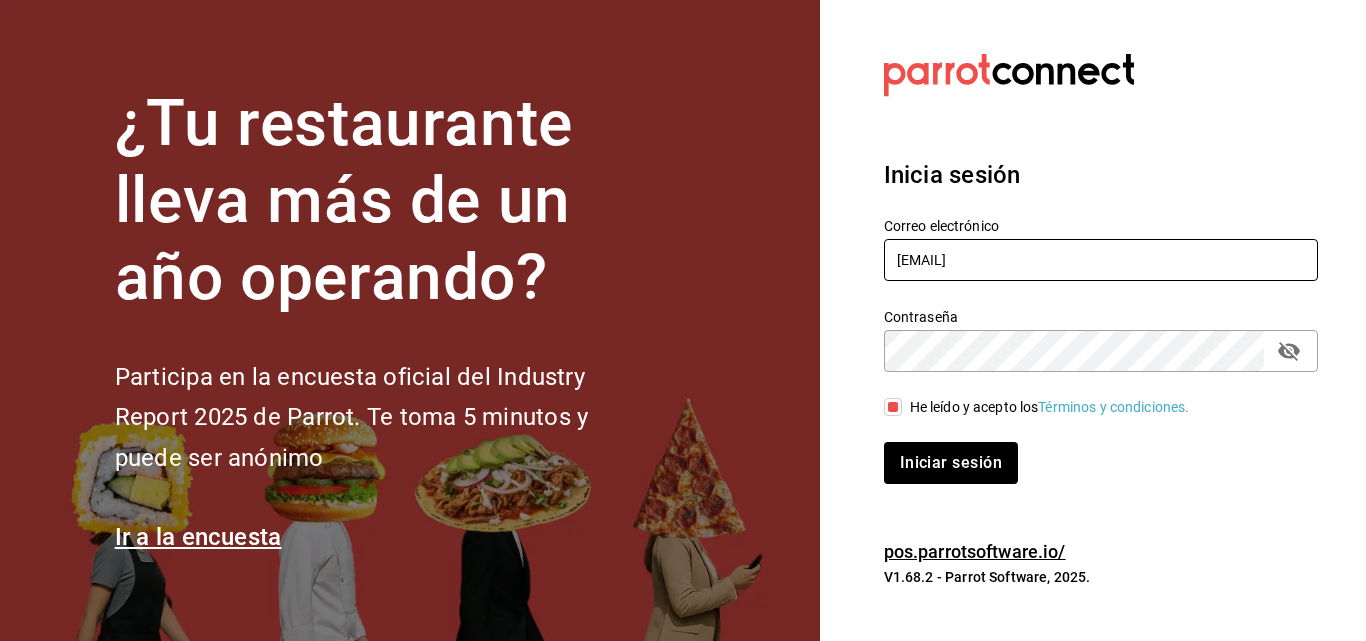 type on "whim@cdmx.com" 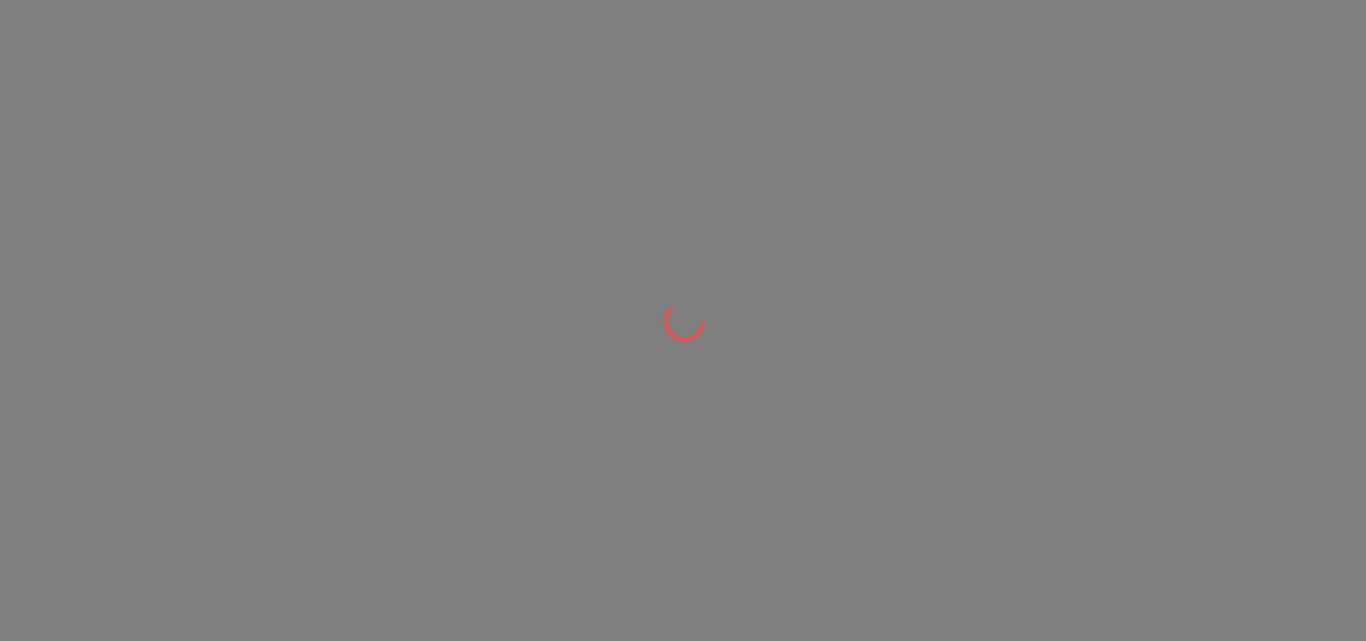 scroll, scrollTop: 0, scrollLeft: 0, axis: both 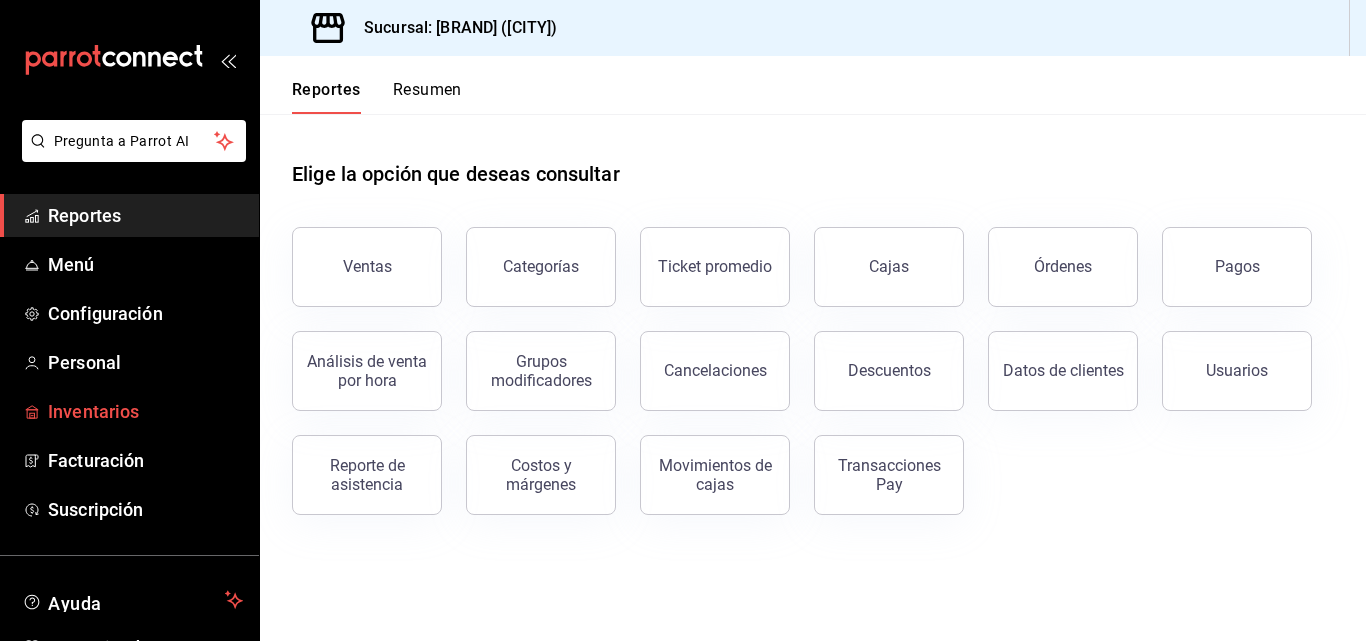 click on "Inventarios" at bounding box center (145, 411) 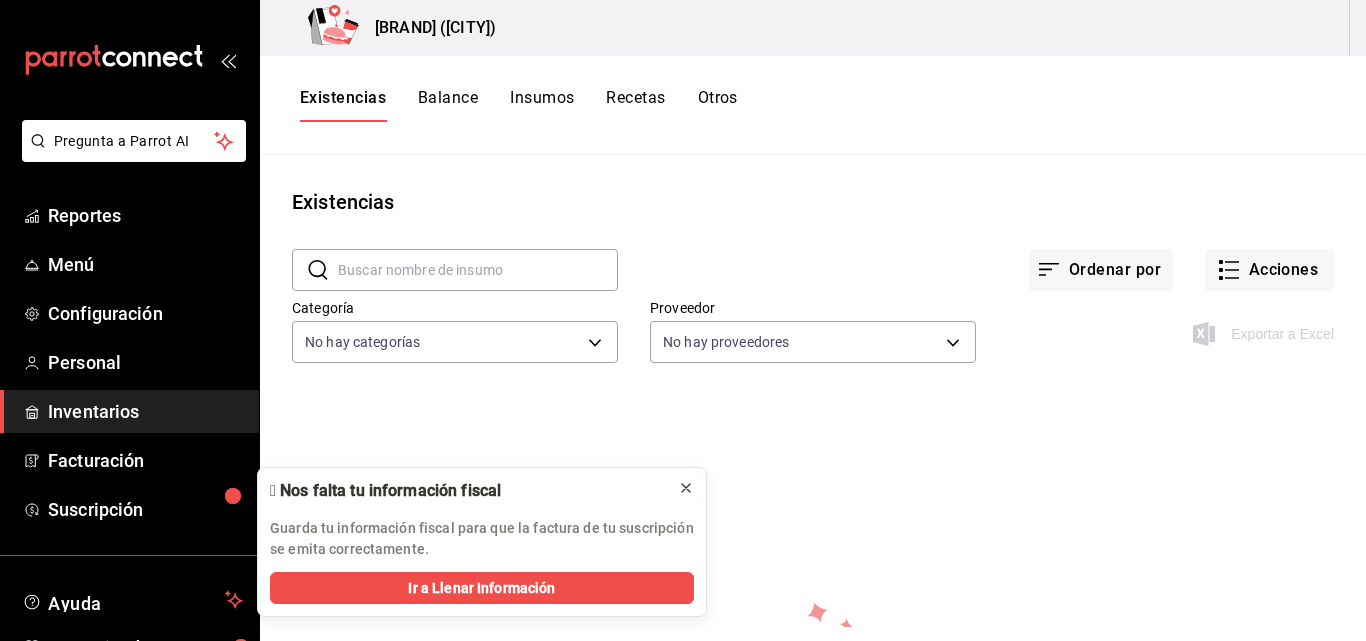 click 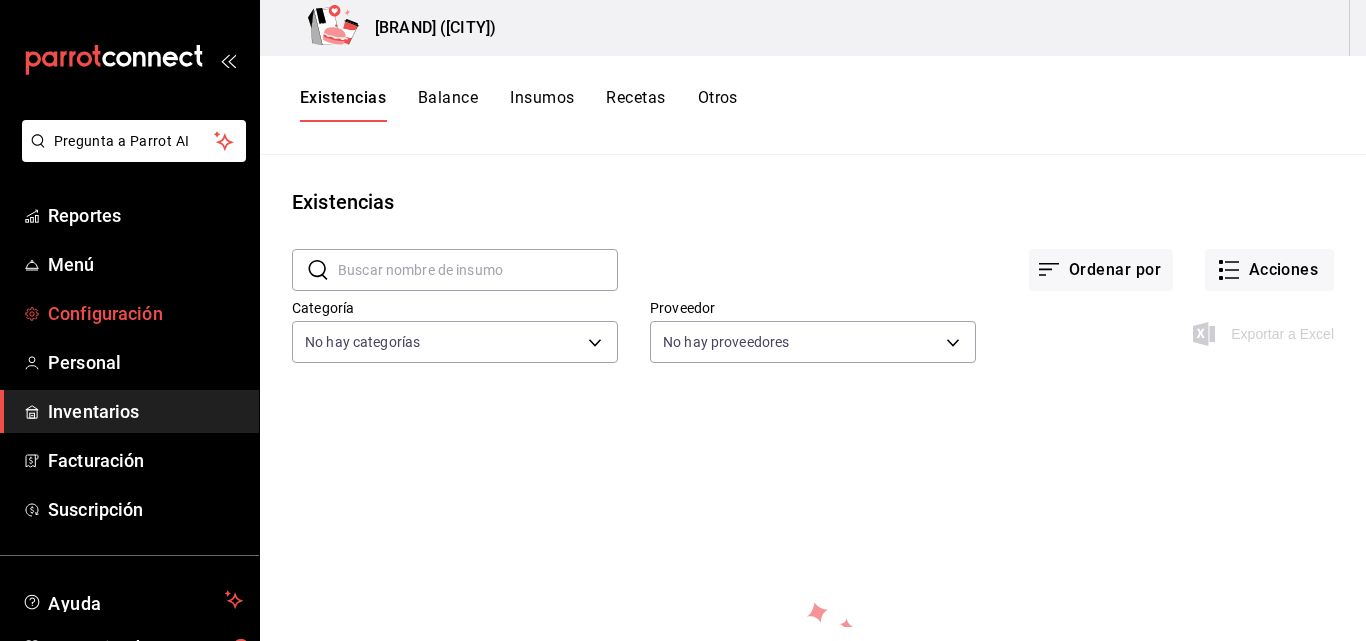 click on "Configuración" at bounding box center [145, 313] 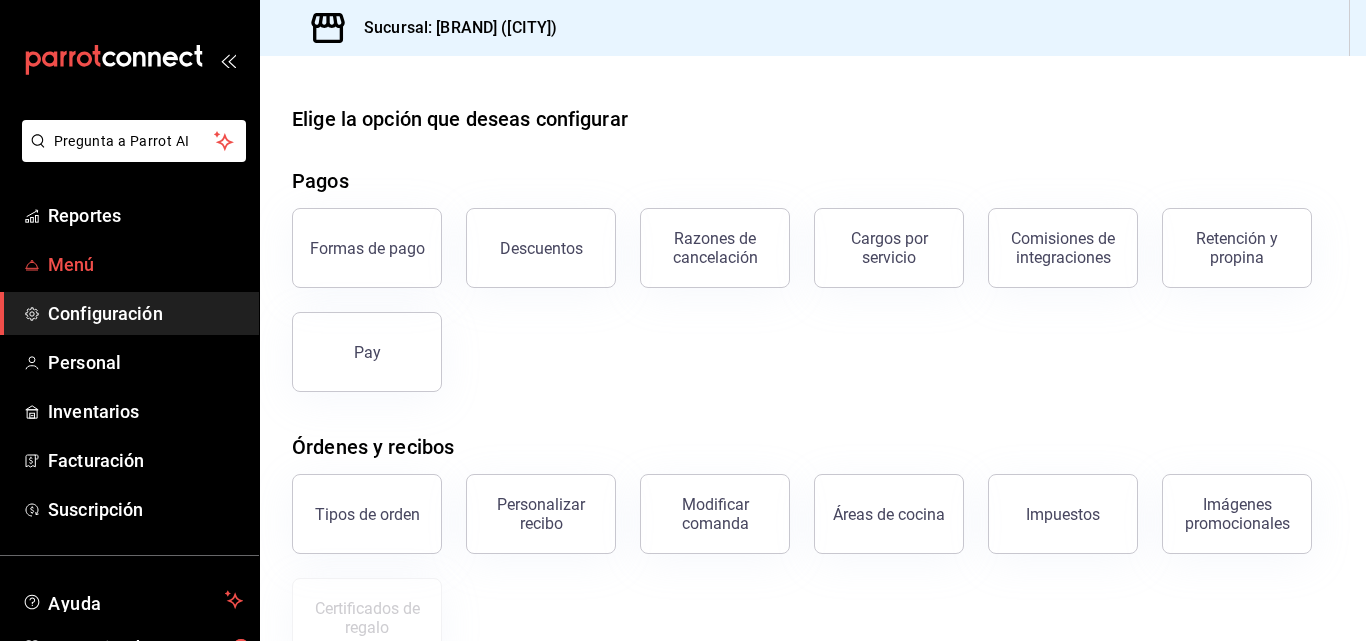 click on "Menú" at bounding box center (145, 264) 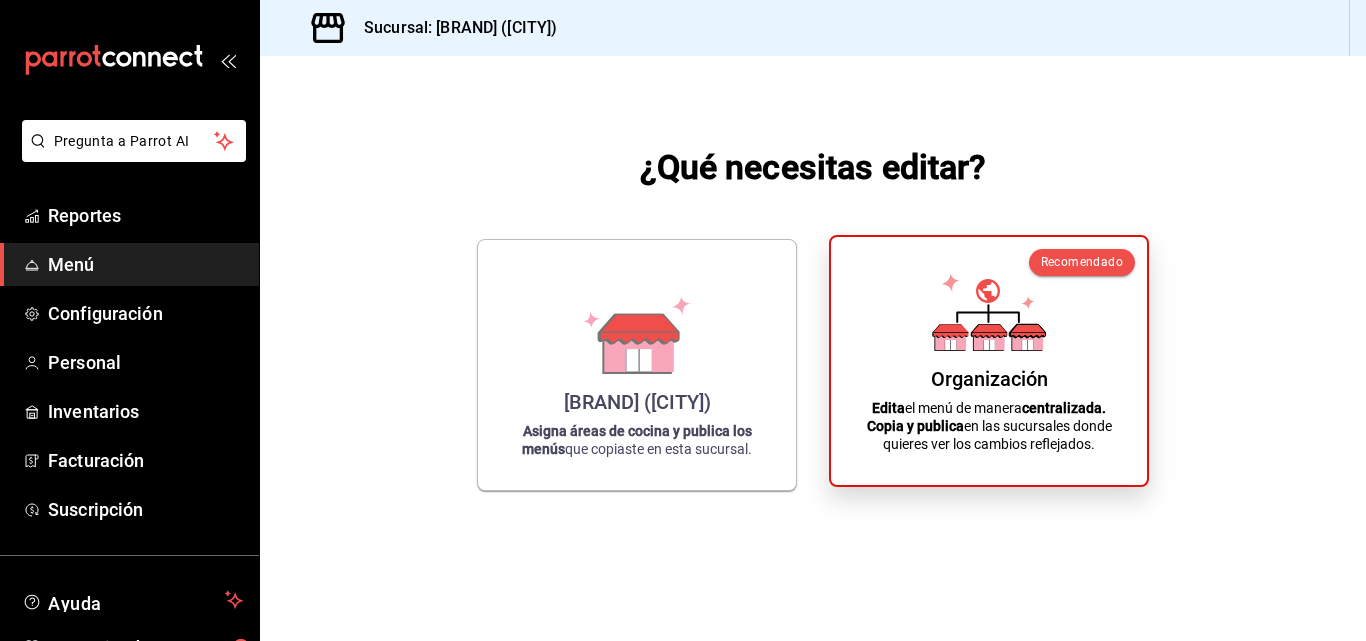 click on "Organización Edita  el menú de manera  centralizada.     Copia y publica  en las sucursales donde quieres ver los cambios reflejados." at bounding box center (989, 361) 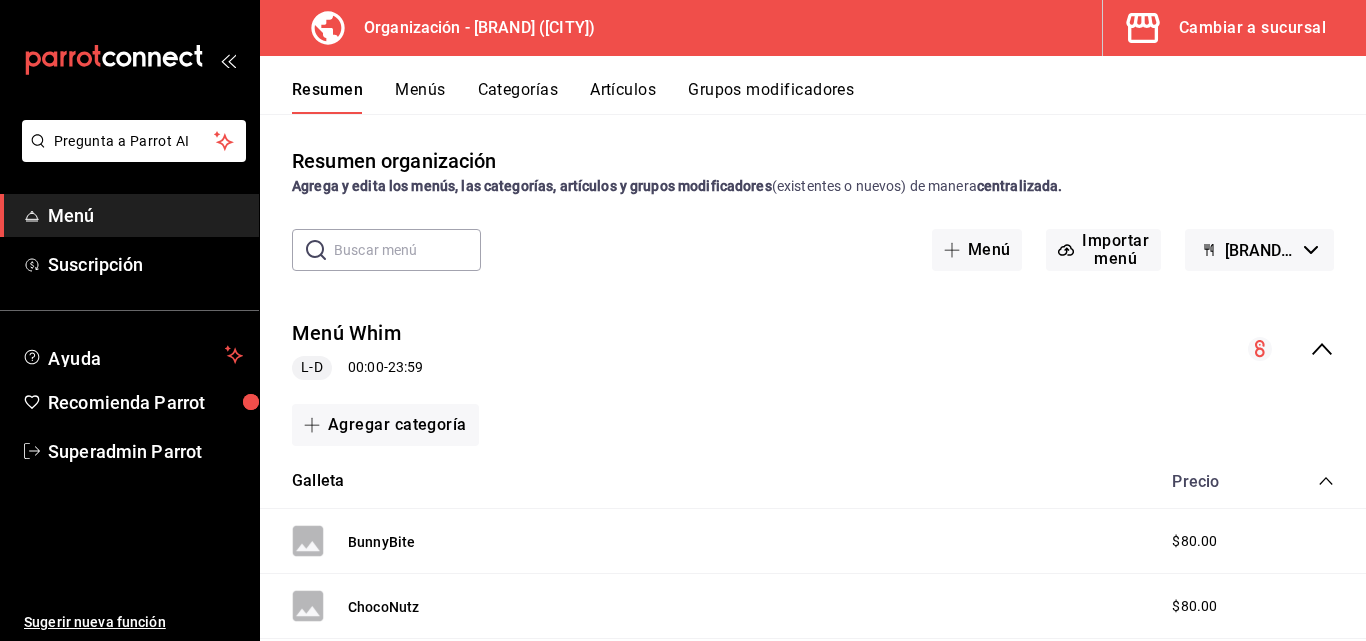 click on "Grupos modificadores" at bounding box center [771, 97] 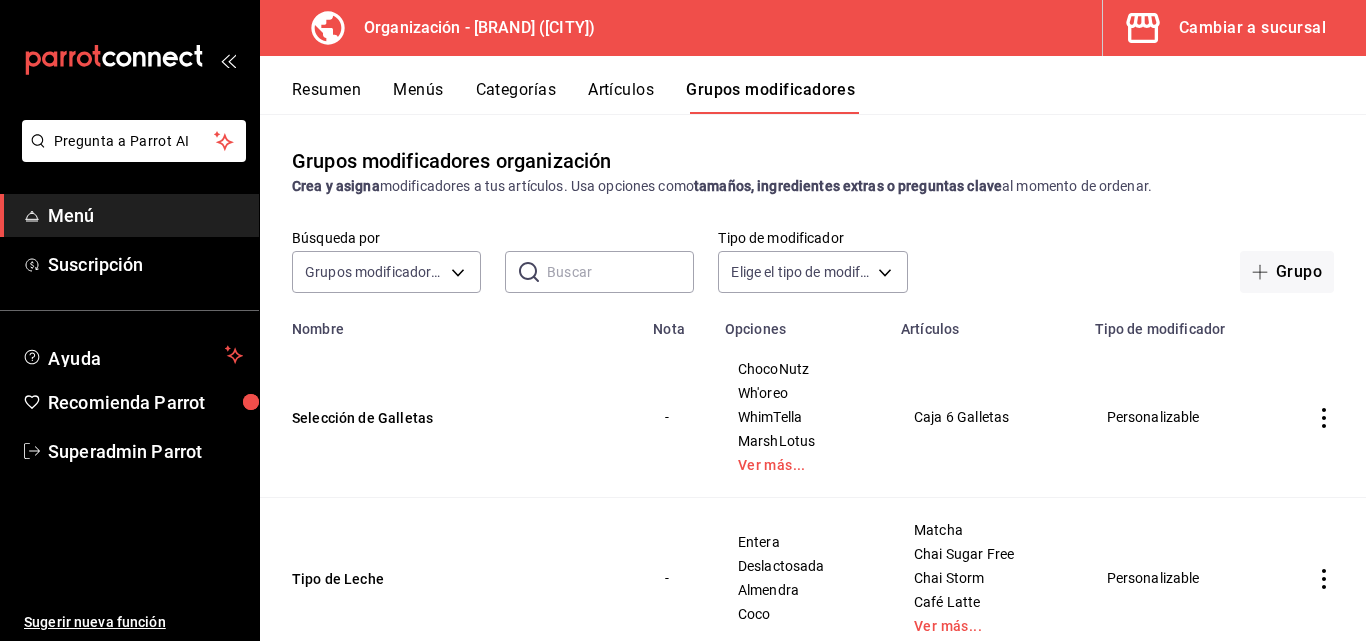 click on "Cambiar a sucursal" at bounding box center (1252, 28) 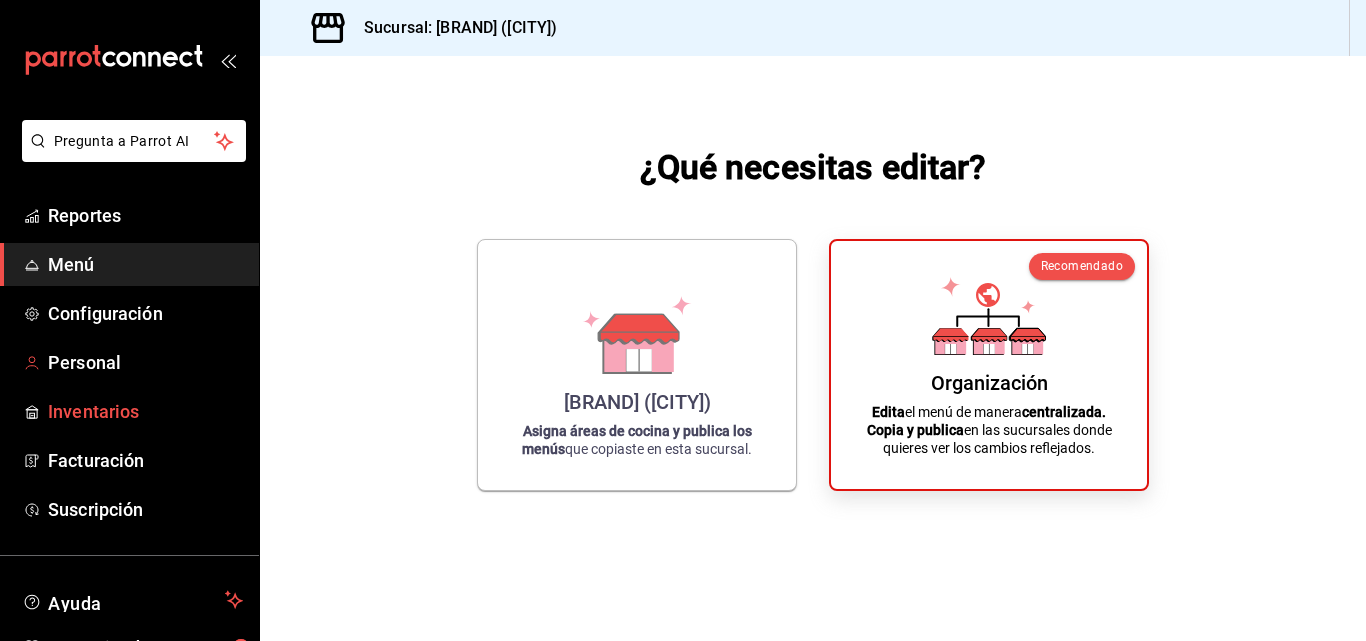 click on "Inventarios" at bounding box center (129, 411) 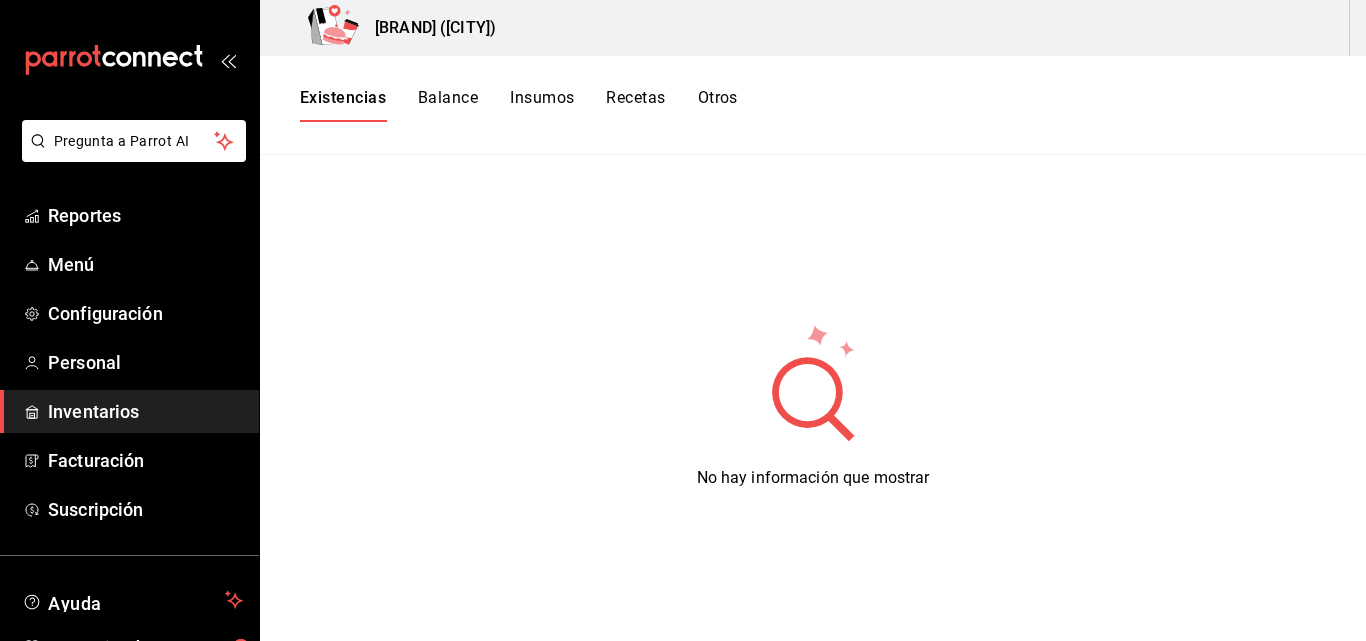 scroll, scrollTop: 0, scrollLeft: 0, axis: both 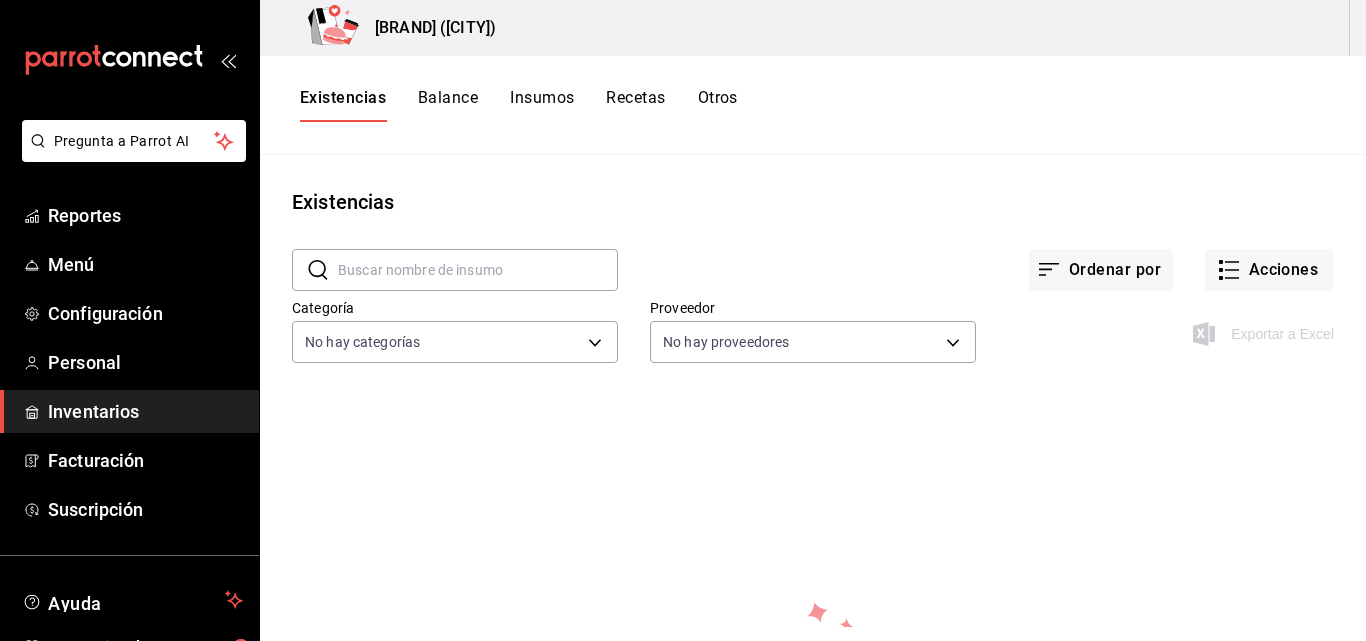 click on "Balance" at bounding box center (448, 105) 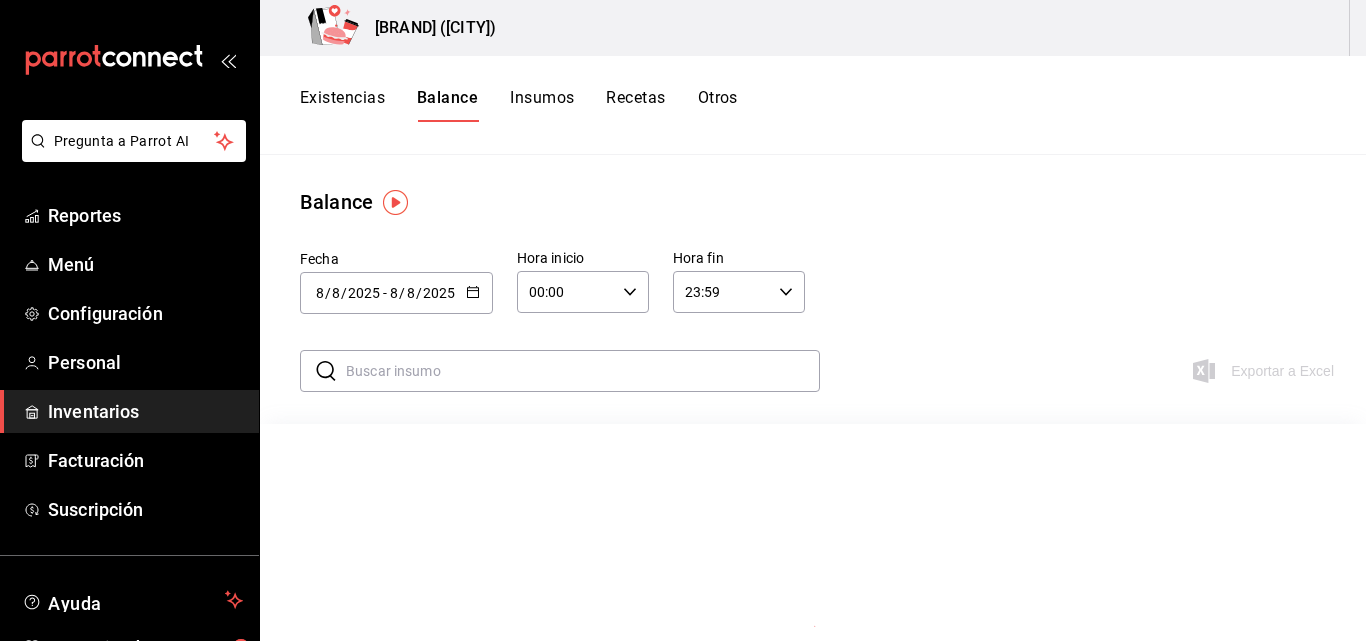 click on "Existencias Balance Insumos Recetas Otros" at bounding box center [813, 105] 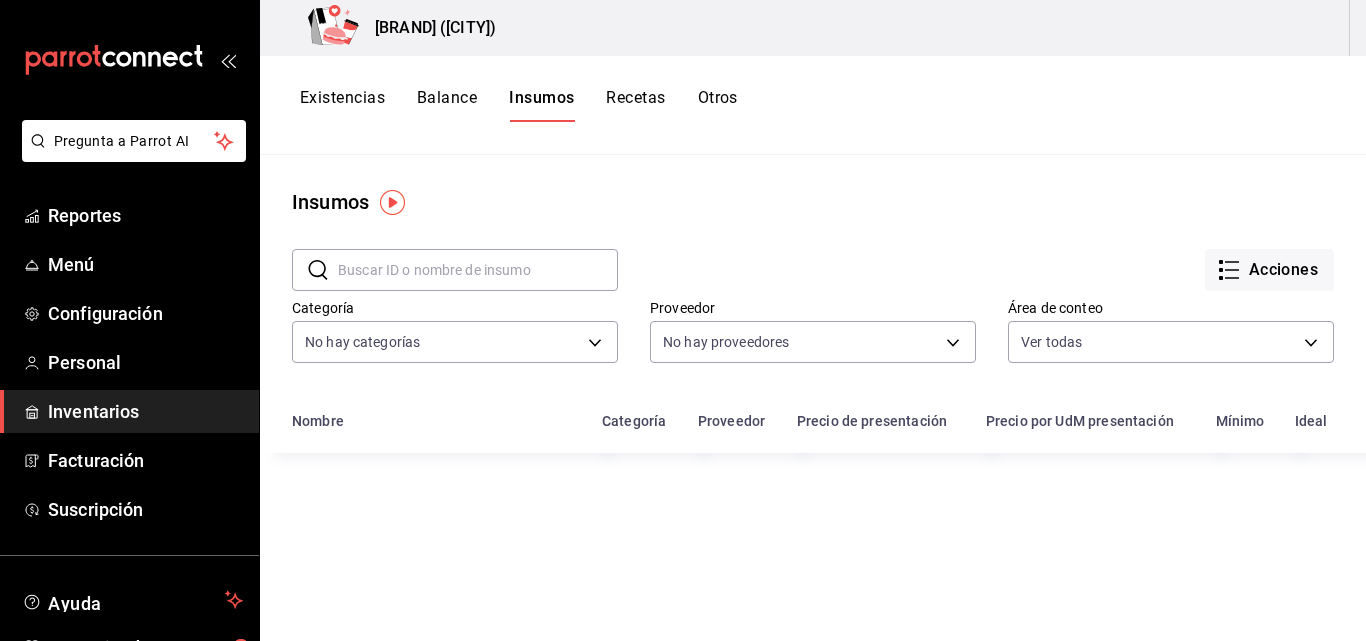 click on "Recetas" at bounding box center (635, 105) 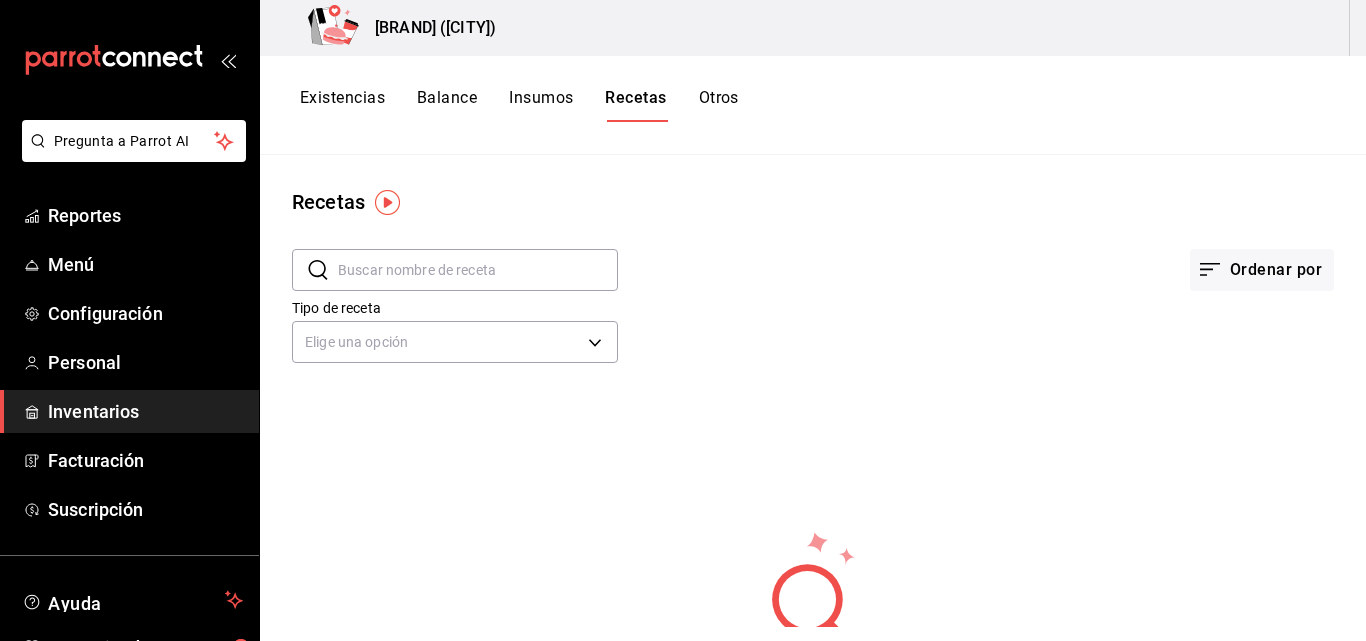 click on "Otros" at bounding box center (719, 105) 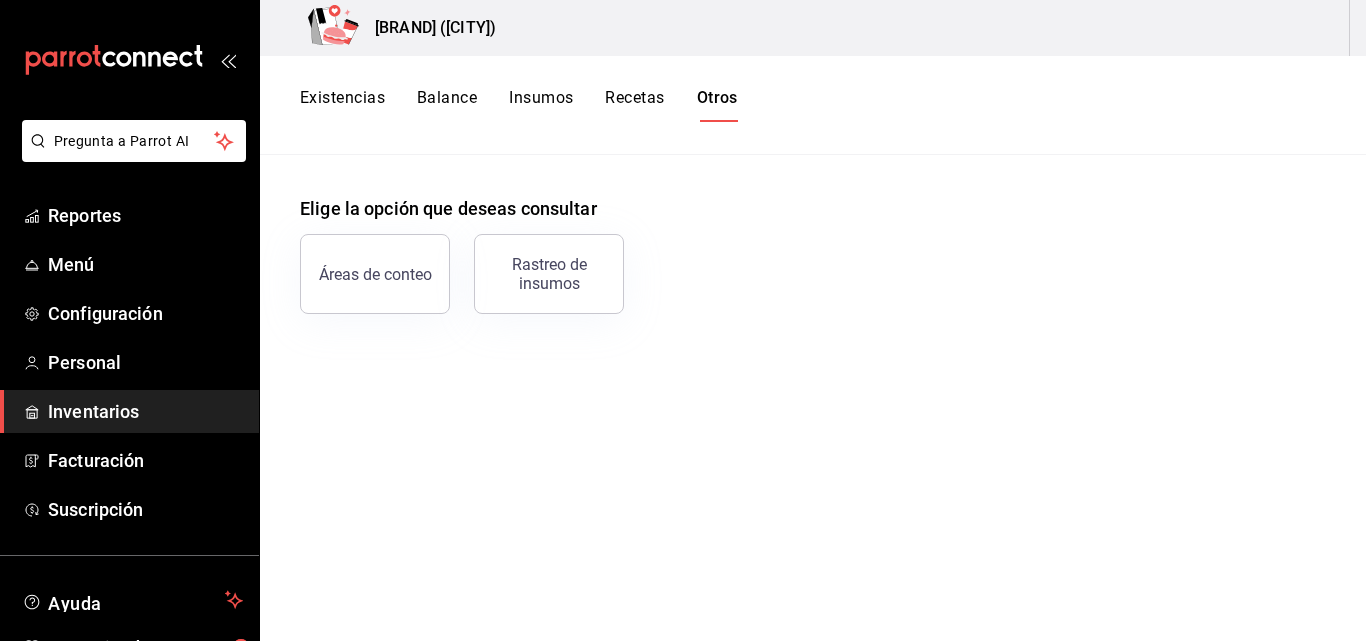 click on "Existencias" at bounding box center [342, 105] 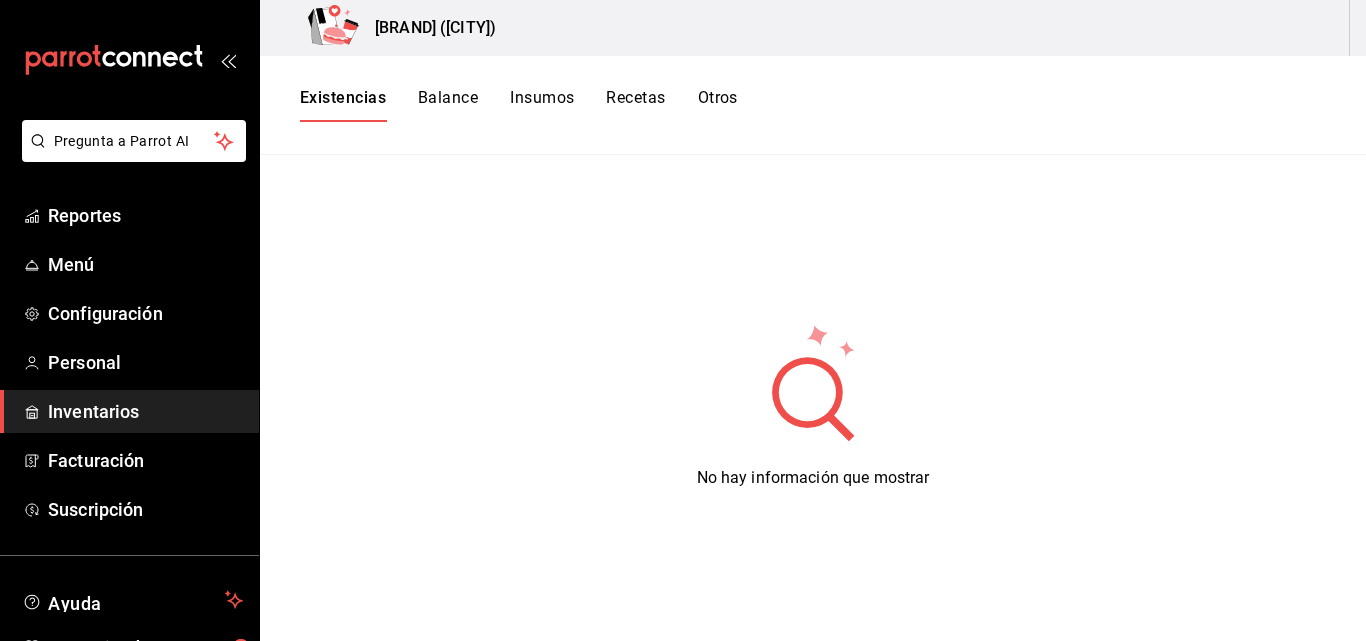 scroll, scrollTop: 0, scrollLeft: 0, axis: both 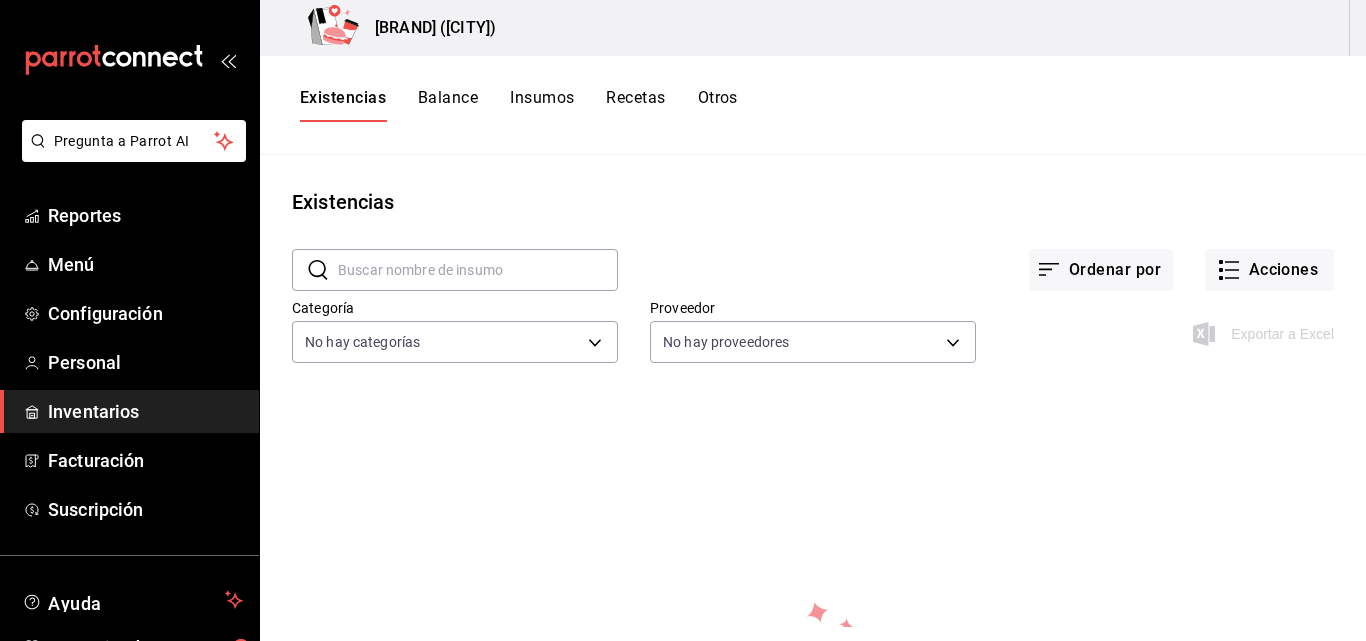 click on "Balance" at bounding box center (448, 105) 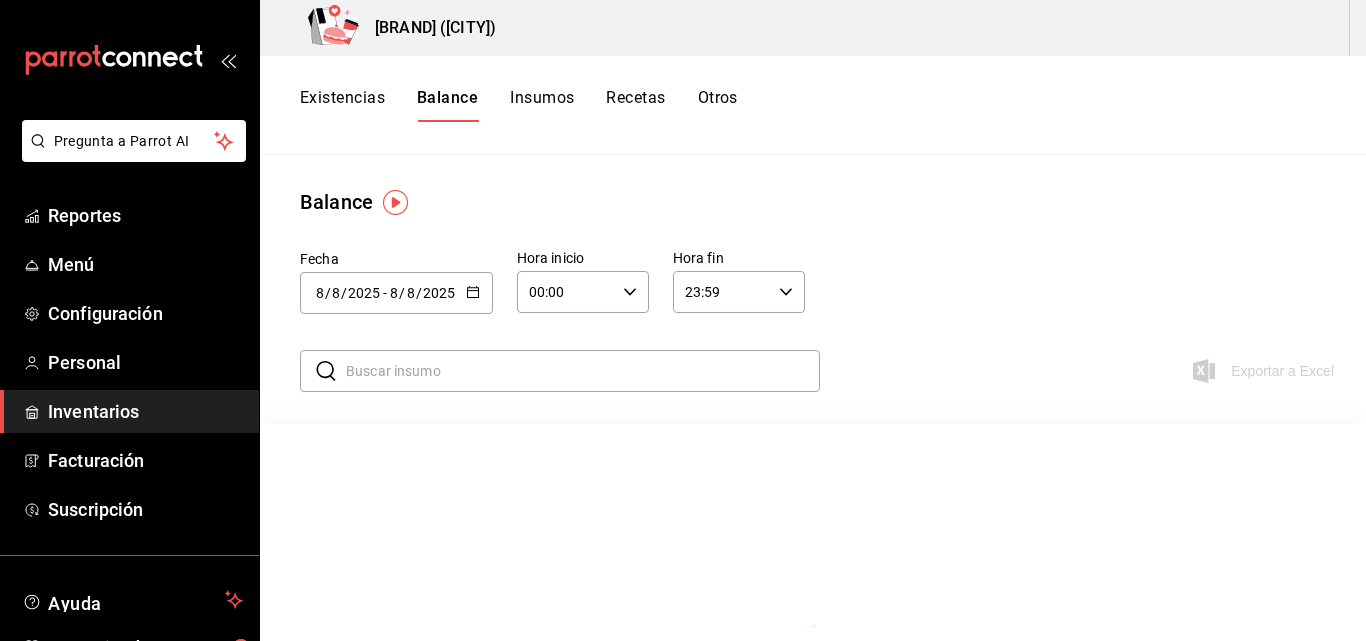 click on "Insumos" at bounding box center [542, 105] 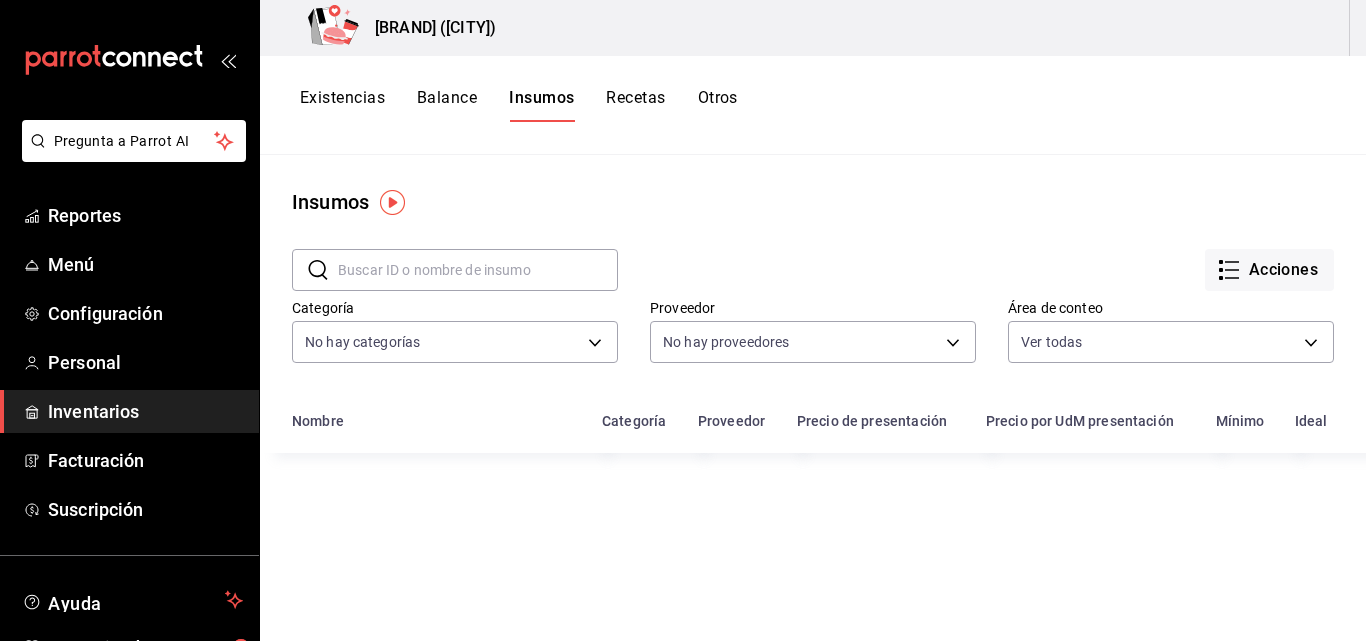 click on "Existencias Balance Insumos Recetas Otros" at bounding box center (519, 105) 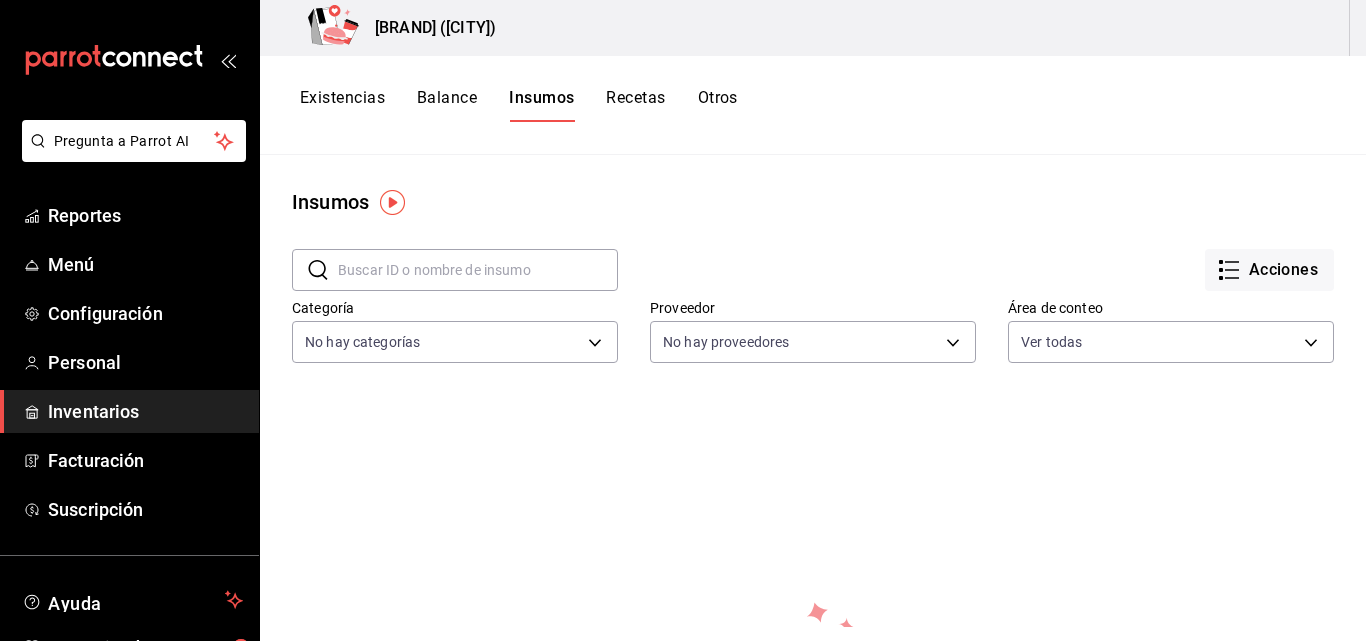 click on "Recetas" at bounding box center [635, 105] 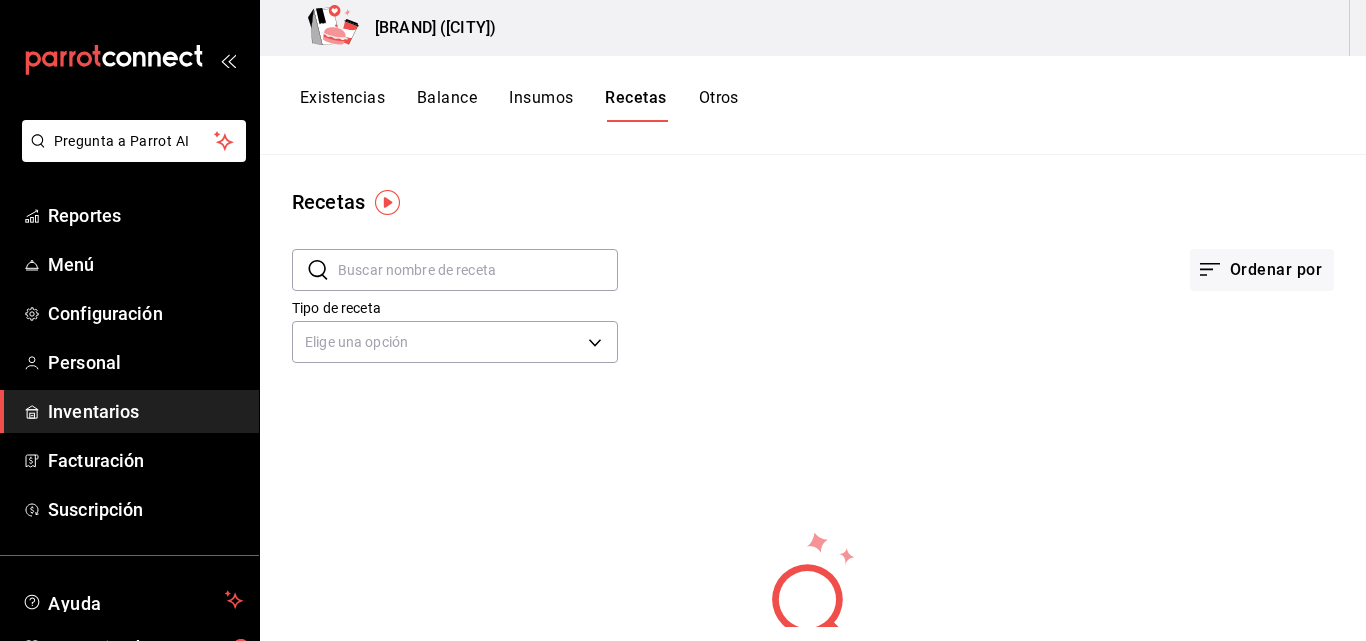 click on "Existencias" at bounding box center [342, 105] 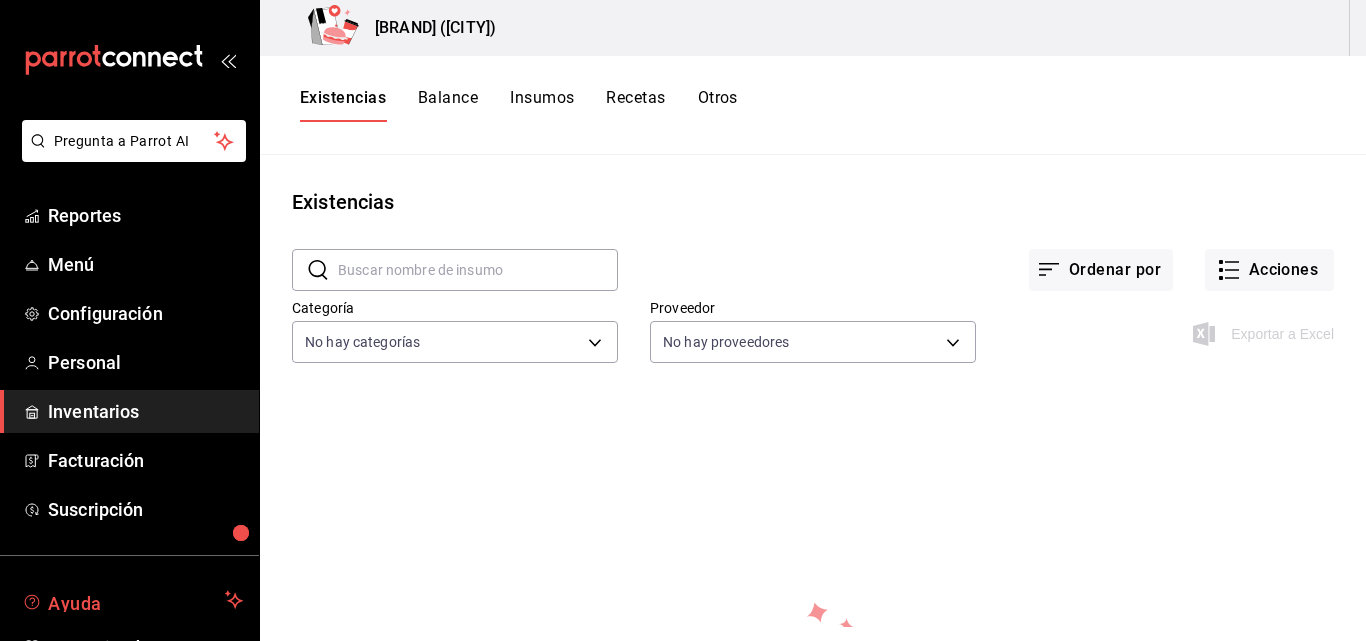 scroll, scrollTop: 114, scrollLeft: 0, axis: vertical 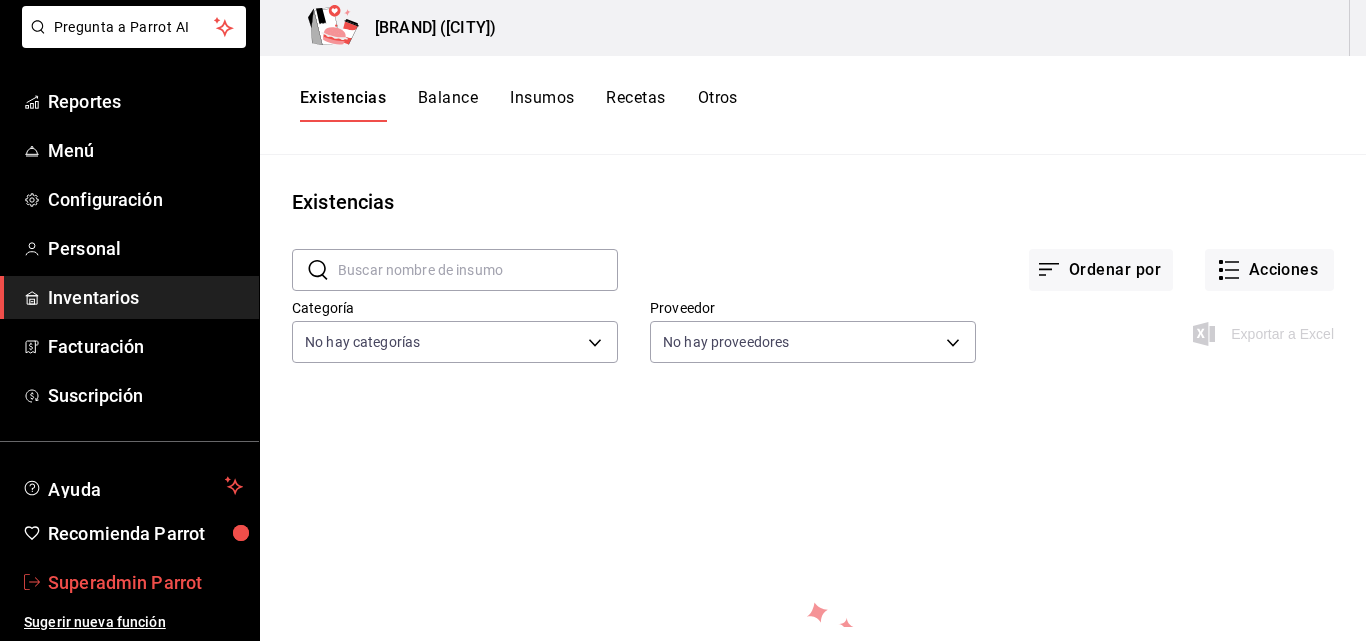 click on "Superadmin Parrot" at bounding box center (145, 582) 